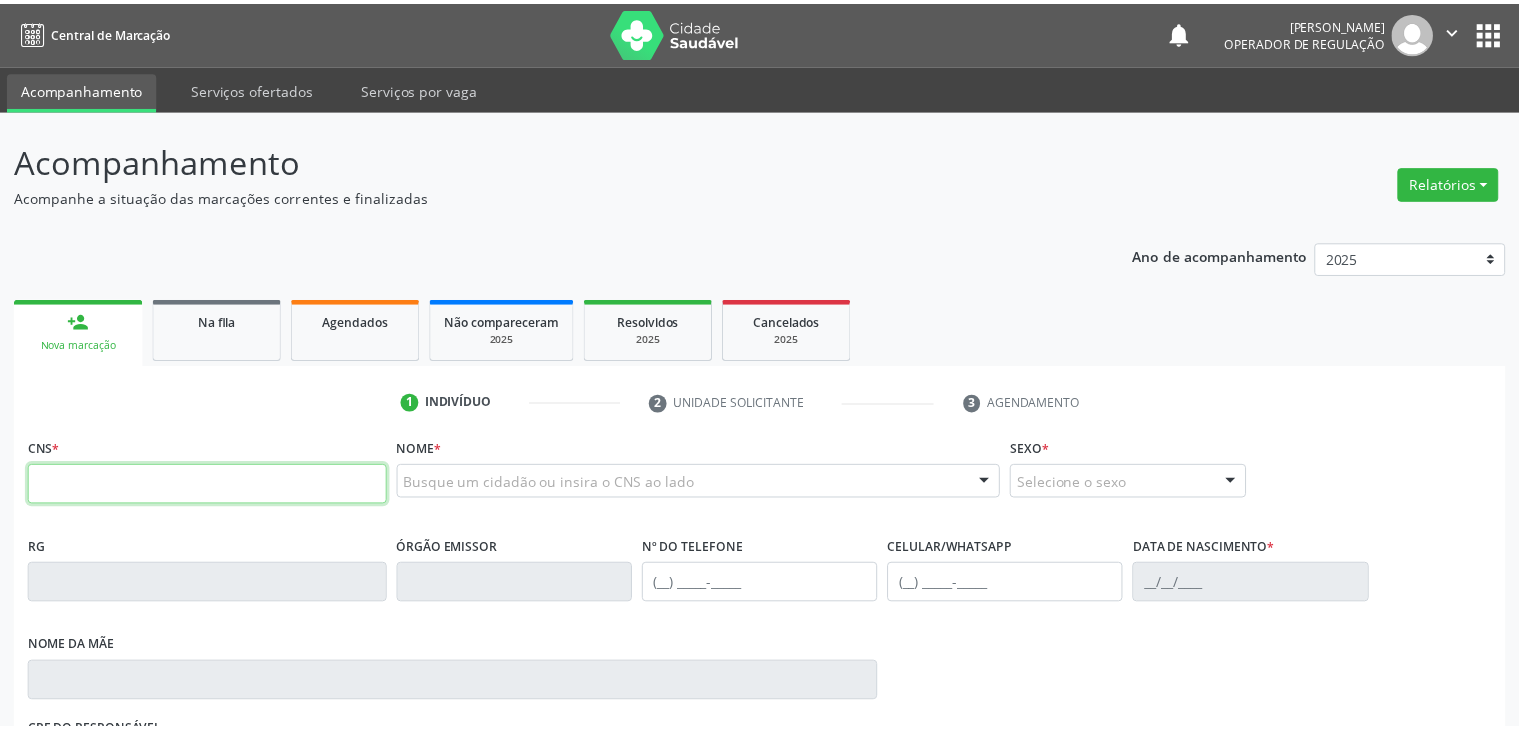 scroll, scrollTop: 0, scrollLeft: 0, axis: both 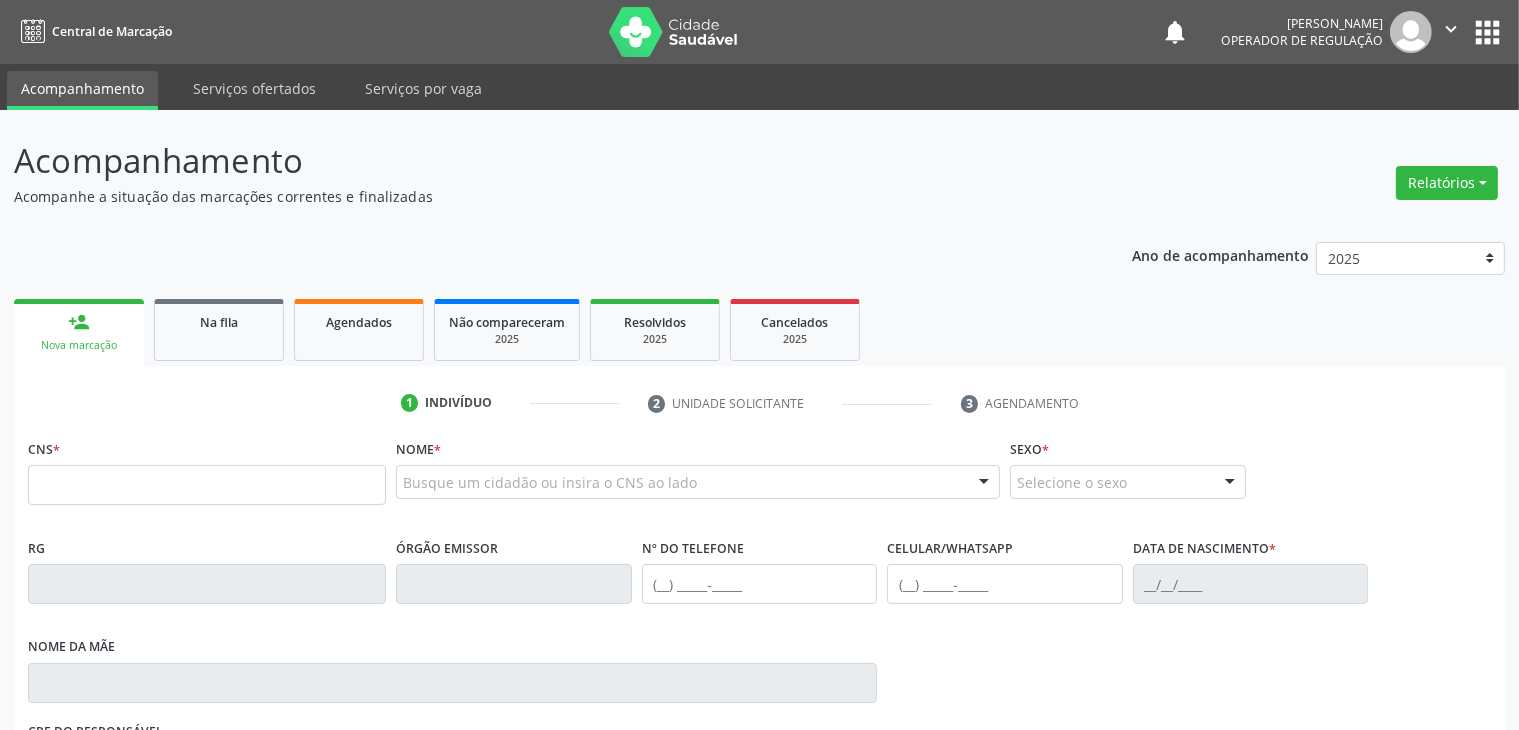 click on "person_add" at bounding box center [79, 322] 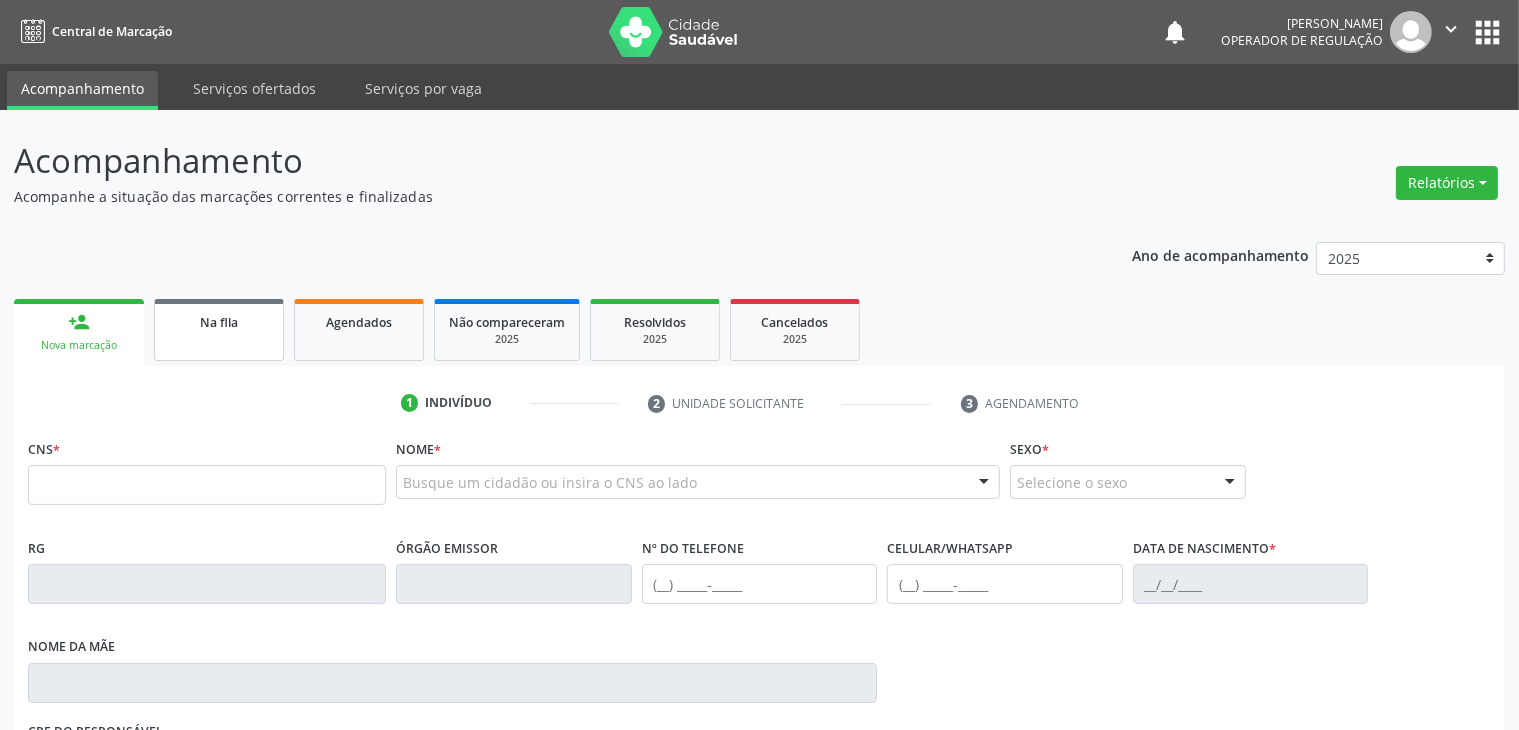 click on "Na fila" at bounding box center [219, 330] 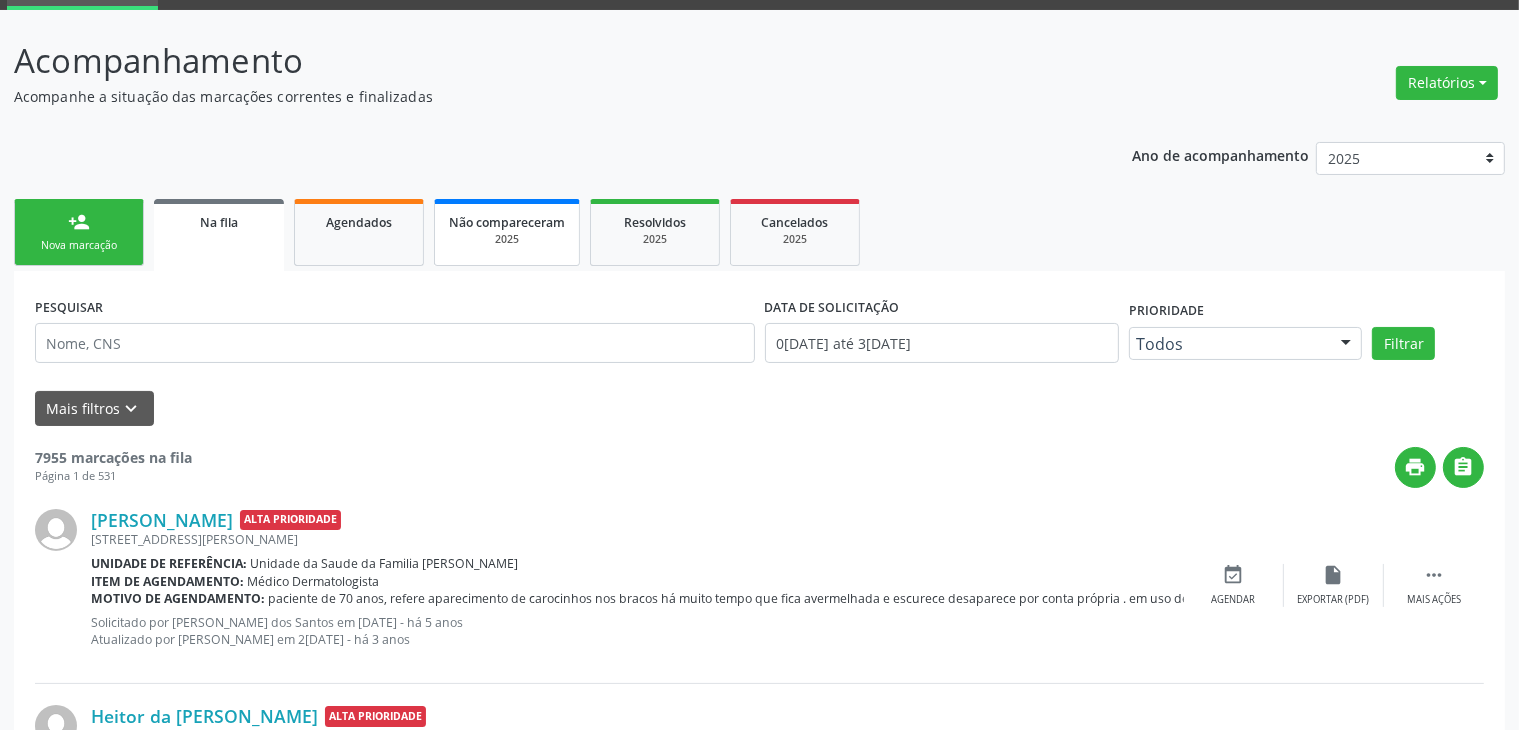 scroll, scrollTop: 200, scrollLeft: 0, axis: vertical 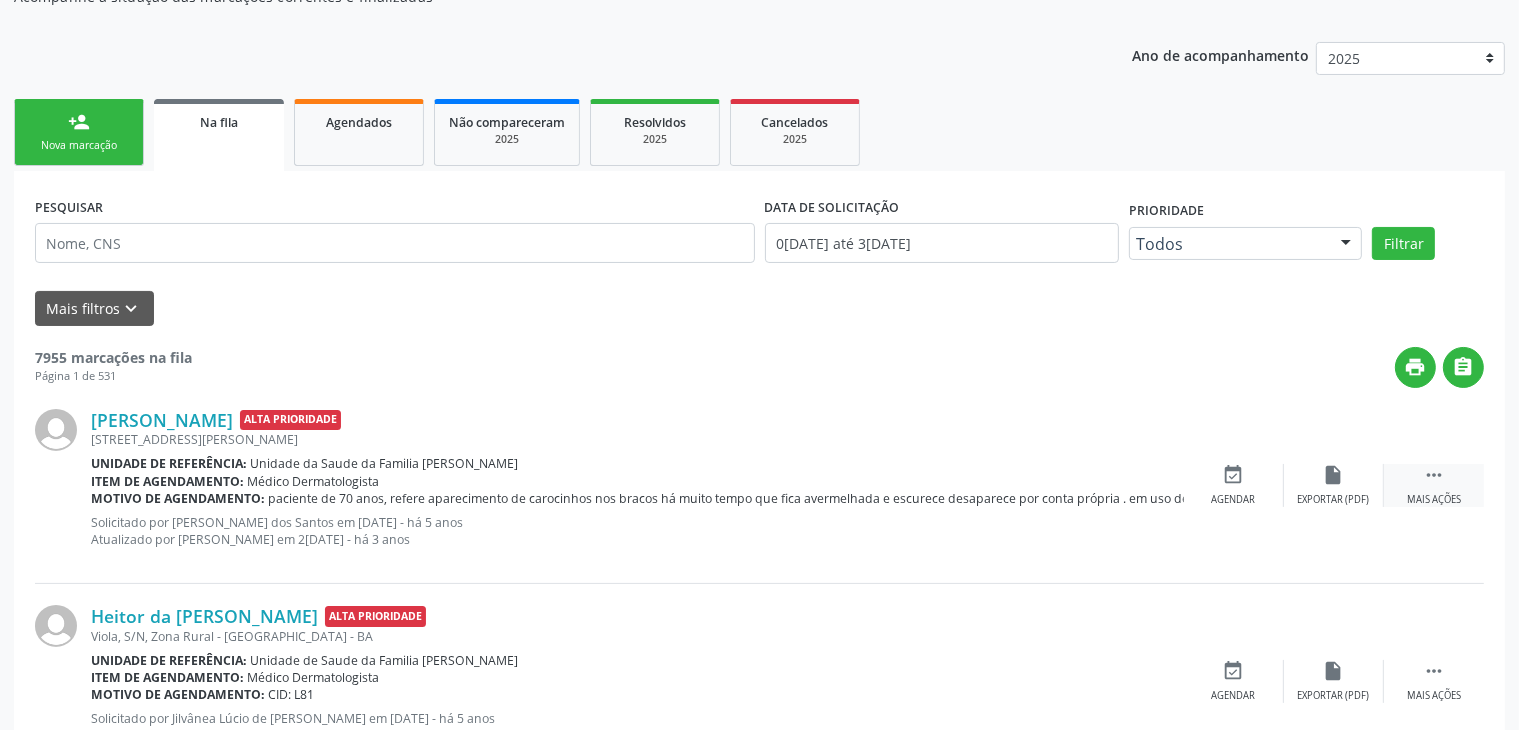 click on "" at bounding box center [1434, 475] 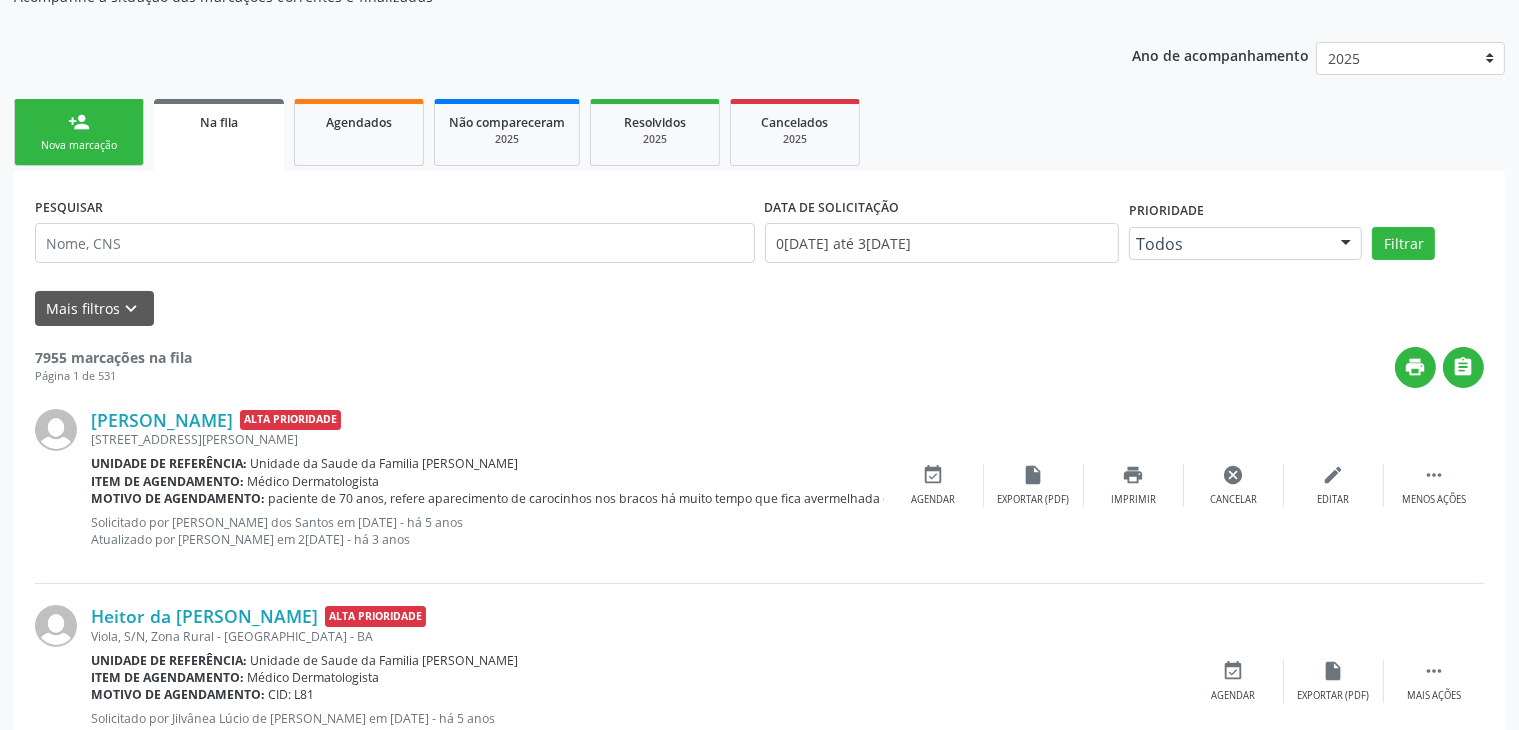 click on "Mais filtros
keyboard_arrow_down" at bounding box center (759, 308) 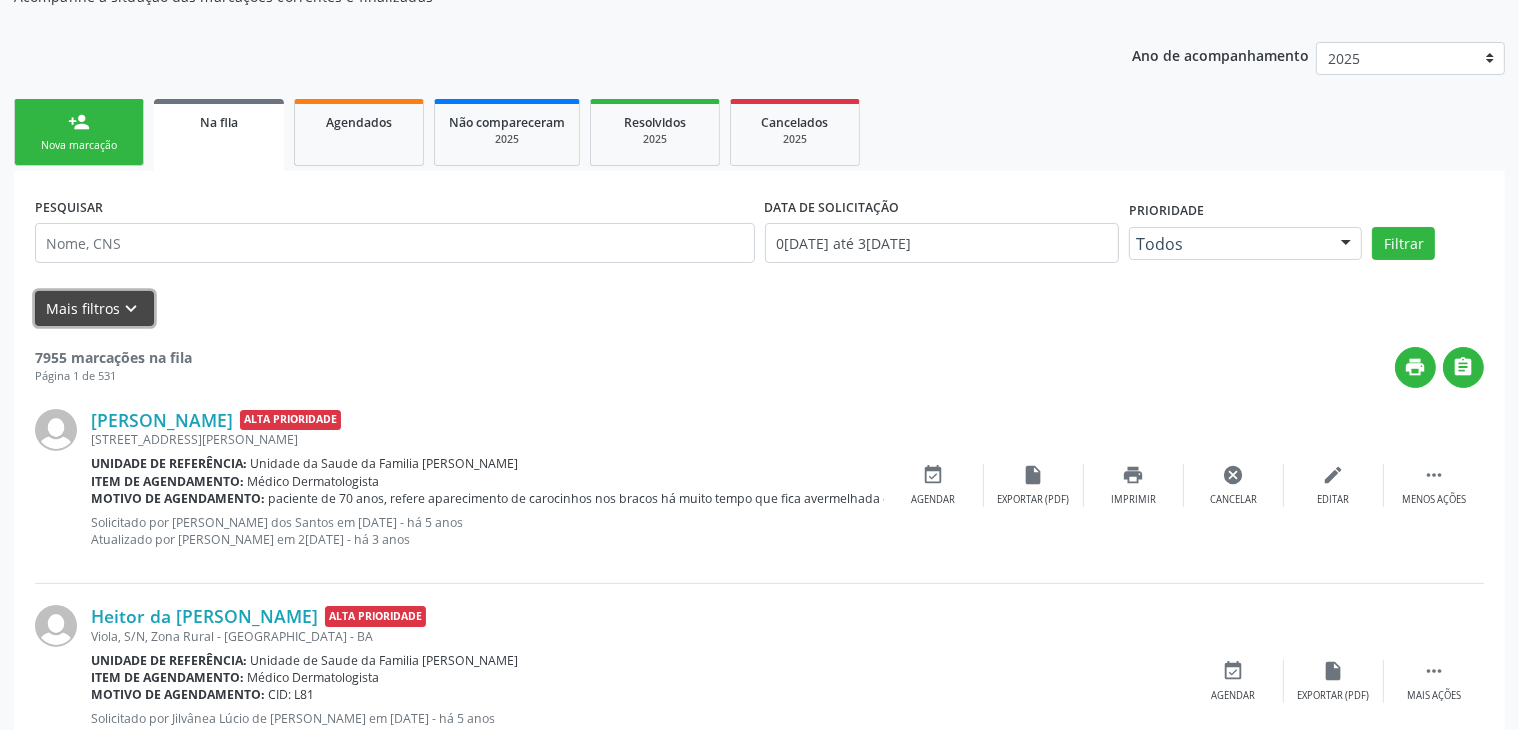 click on "keyboard_arrow_down" at bounding box center [132, 309] 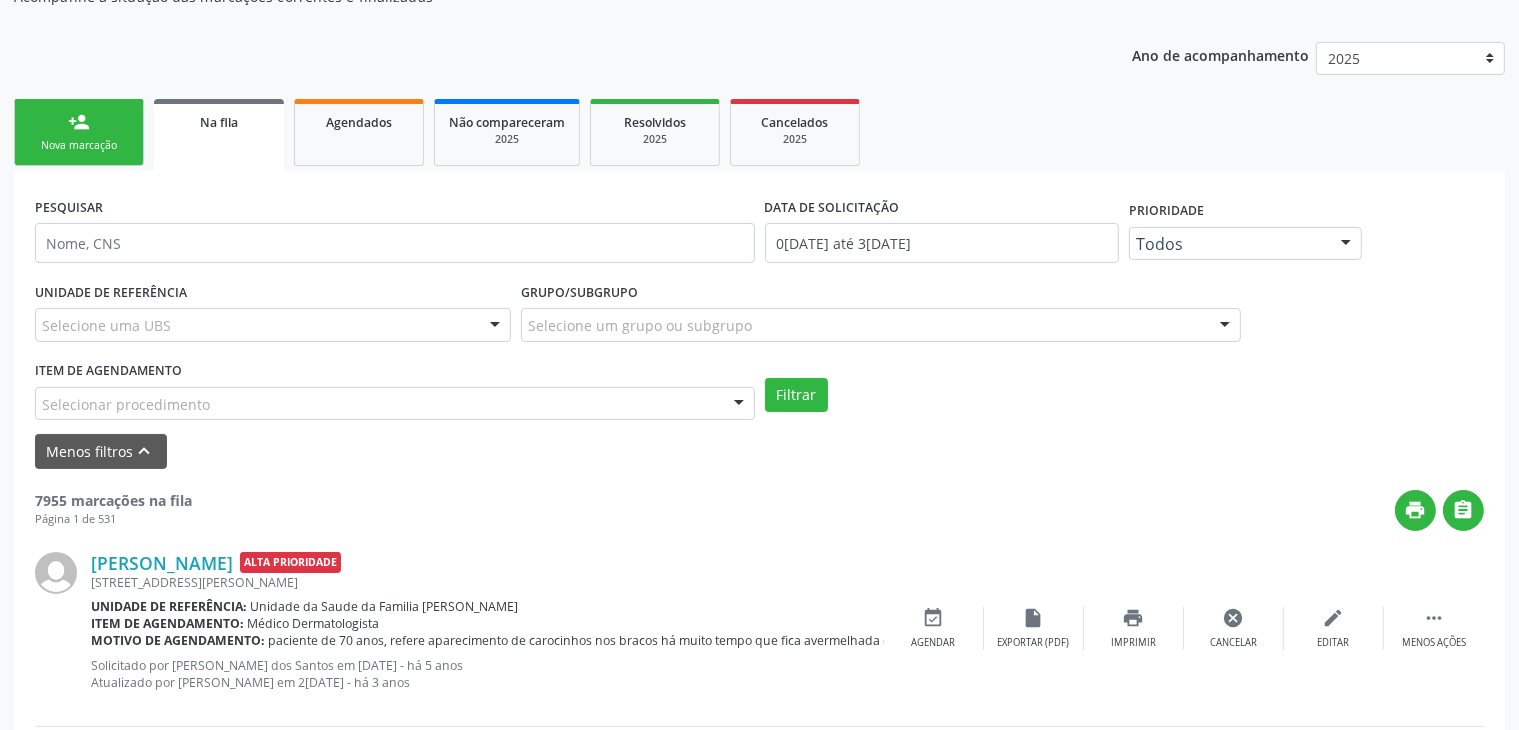 click at bounding box center (739, 405) 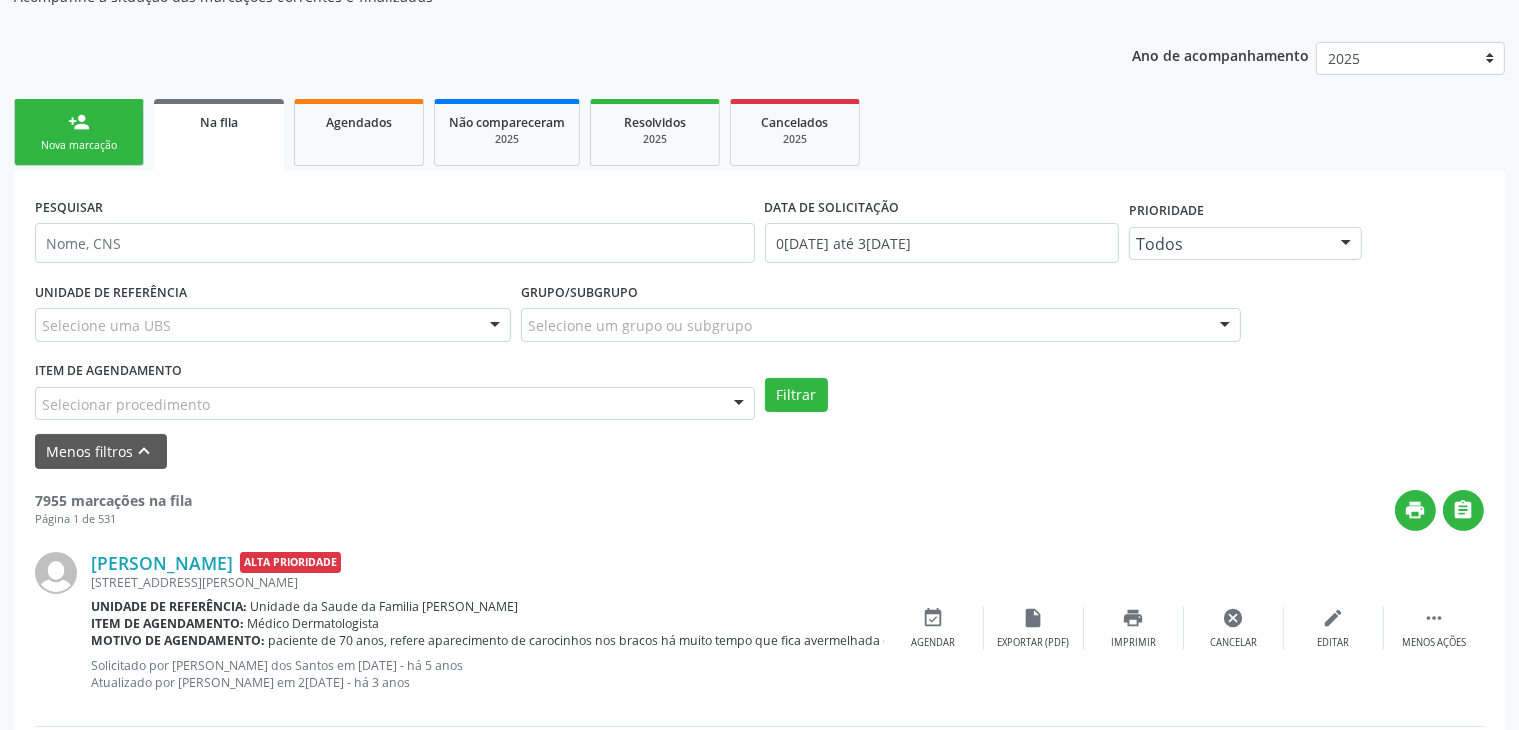 click on "person_add
Nova marcação
Na fila   Agendados   Não compareceram
2025
Resolvidos
2025
Cancelados
2025" at bounding box center (759, 132) 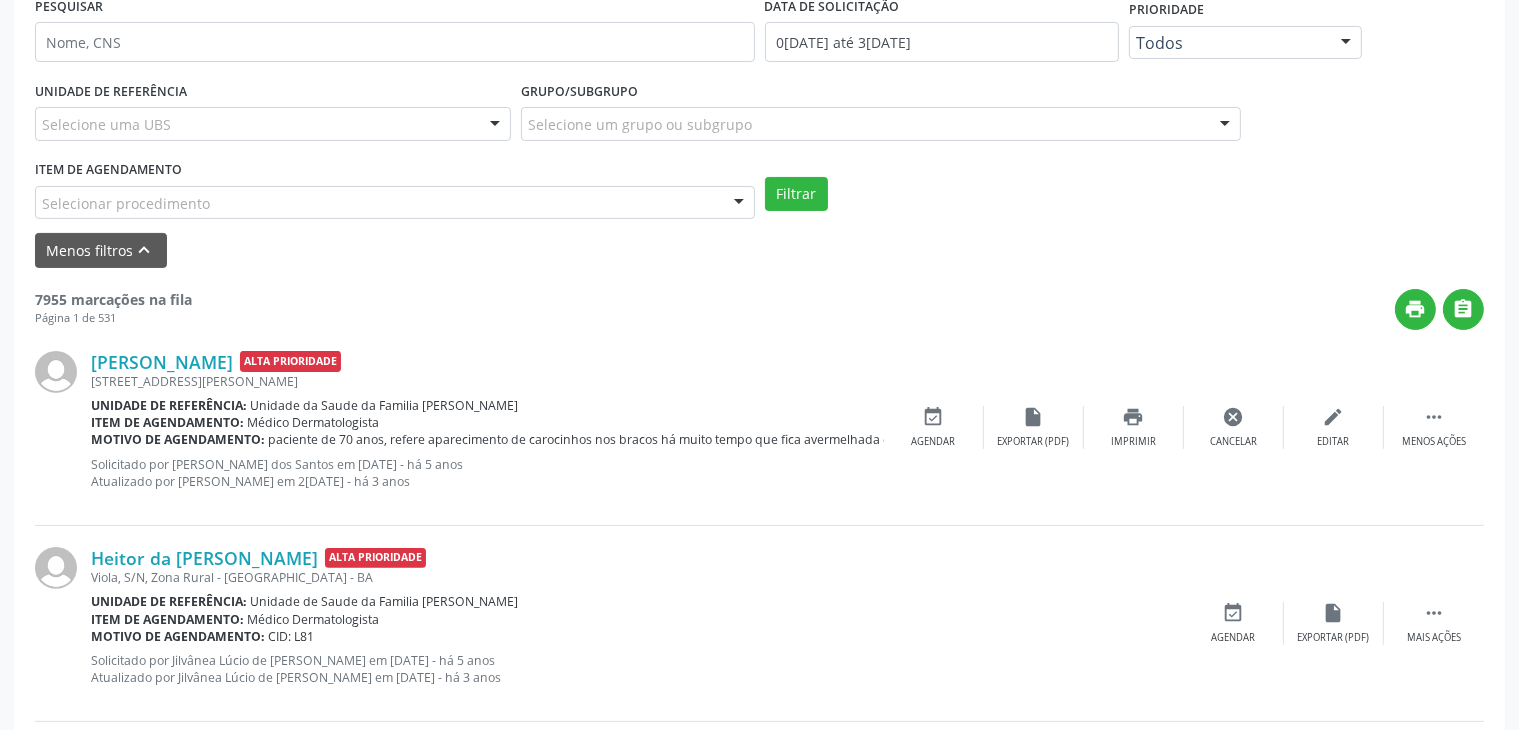 scroll, scrollTop: 500, scrollLeft: 0, axis: vertical 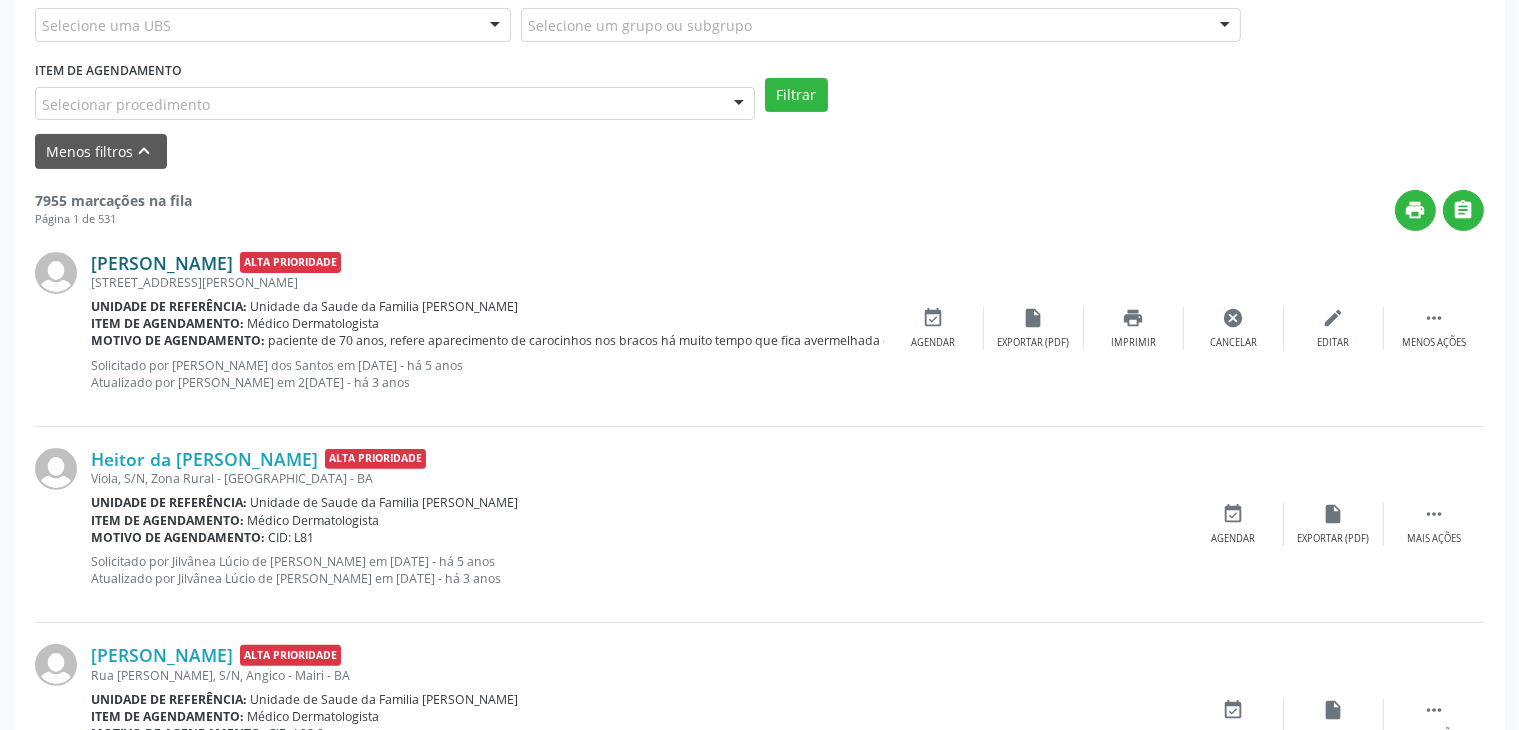 click on "[PERSON_NAME]" at bounding box center [162, 263] 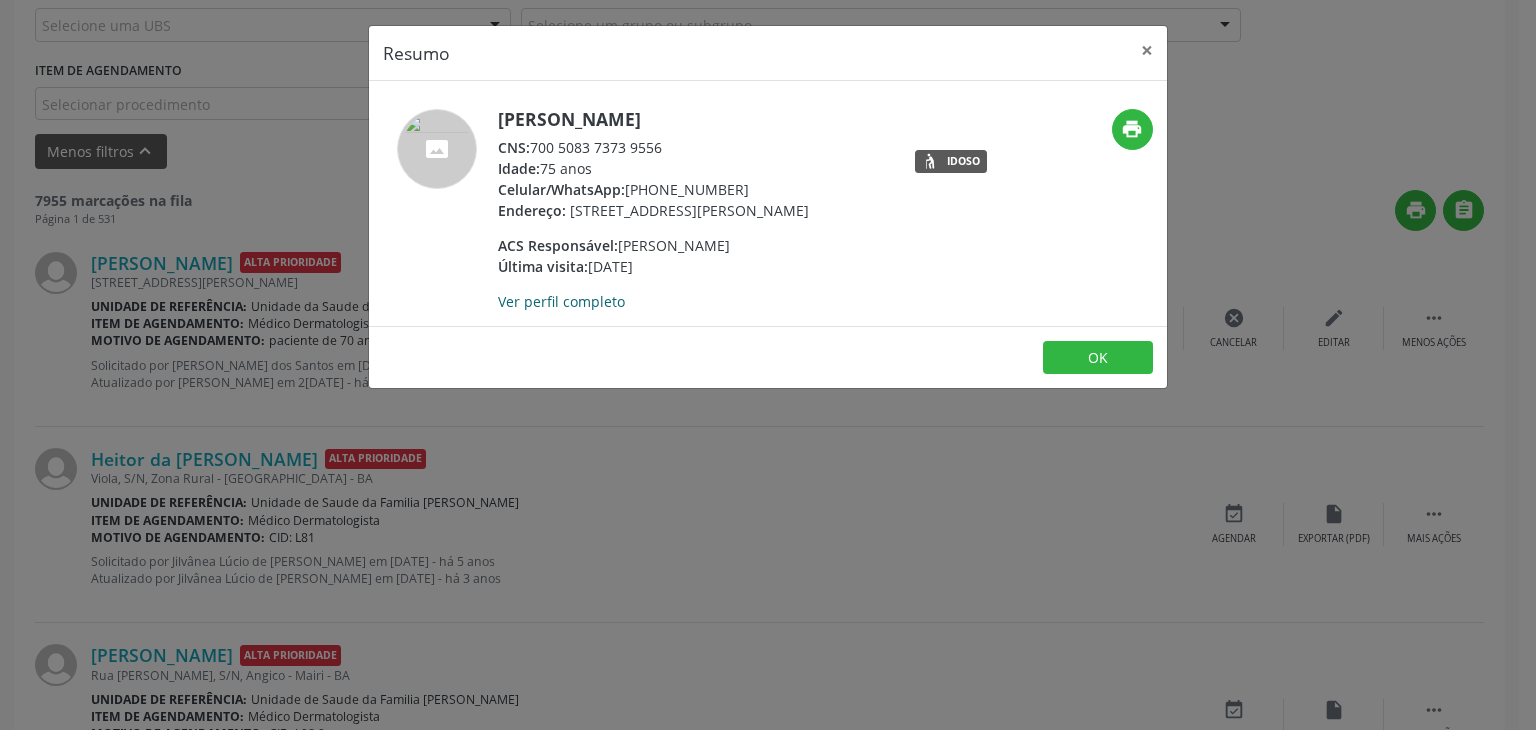click on "Ver perfil completo" at bounding box center (561, 301) 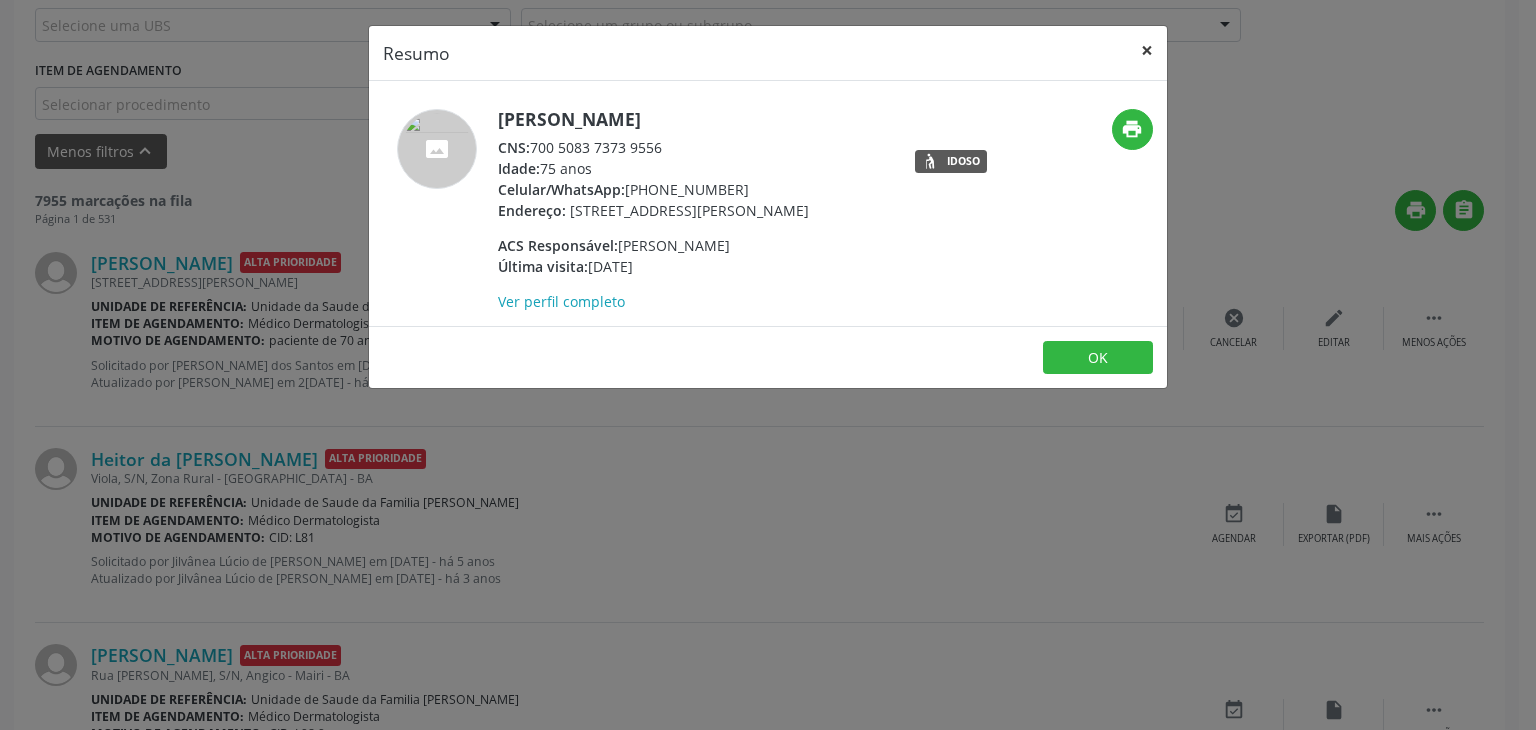 click on "×" at bounding box center (1147, 50) 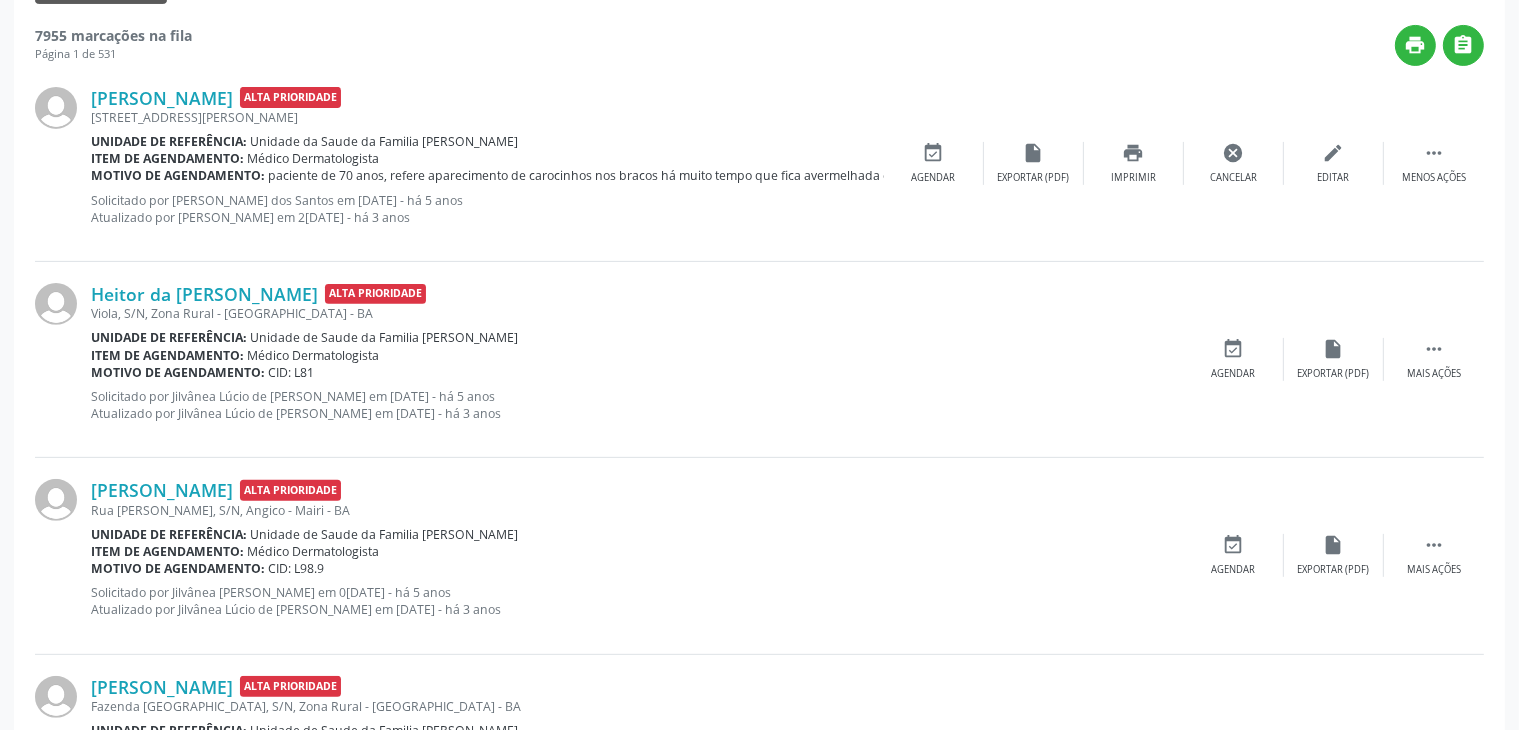 scroll, scrollTop: 700, scrollLeft: 0, axis: vertical 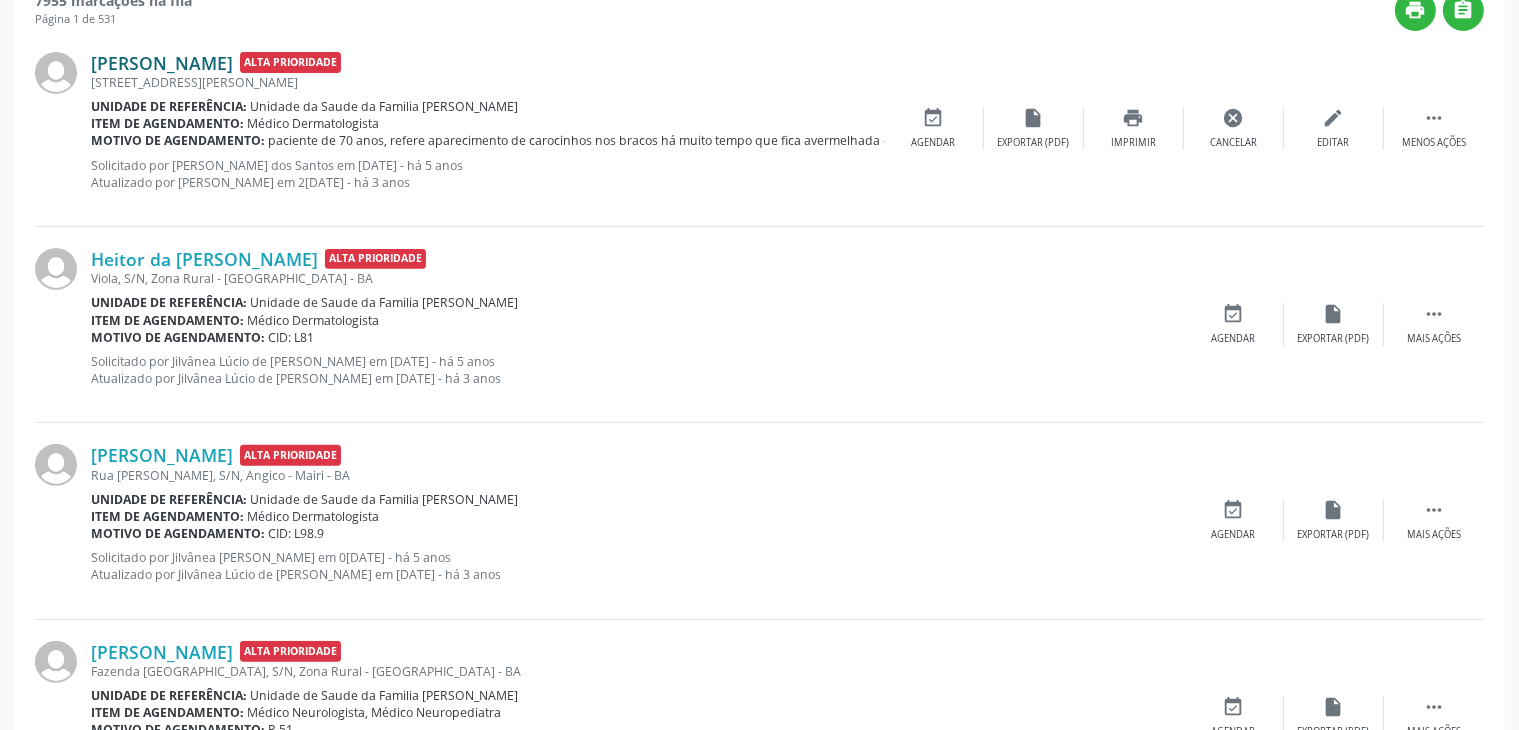 drag, startPoint x: 272, startPoint y: 65, endPoint x: 93, endPoint y: 64, distance: 179.00279 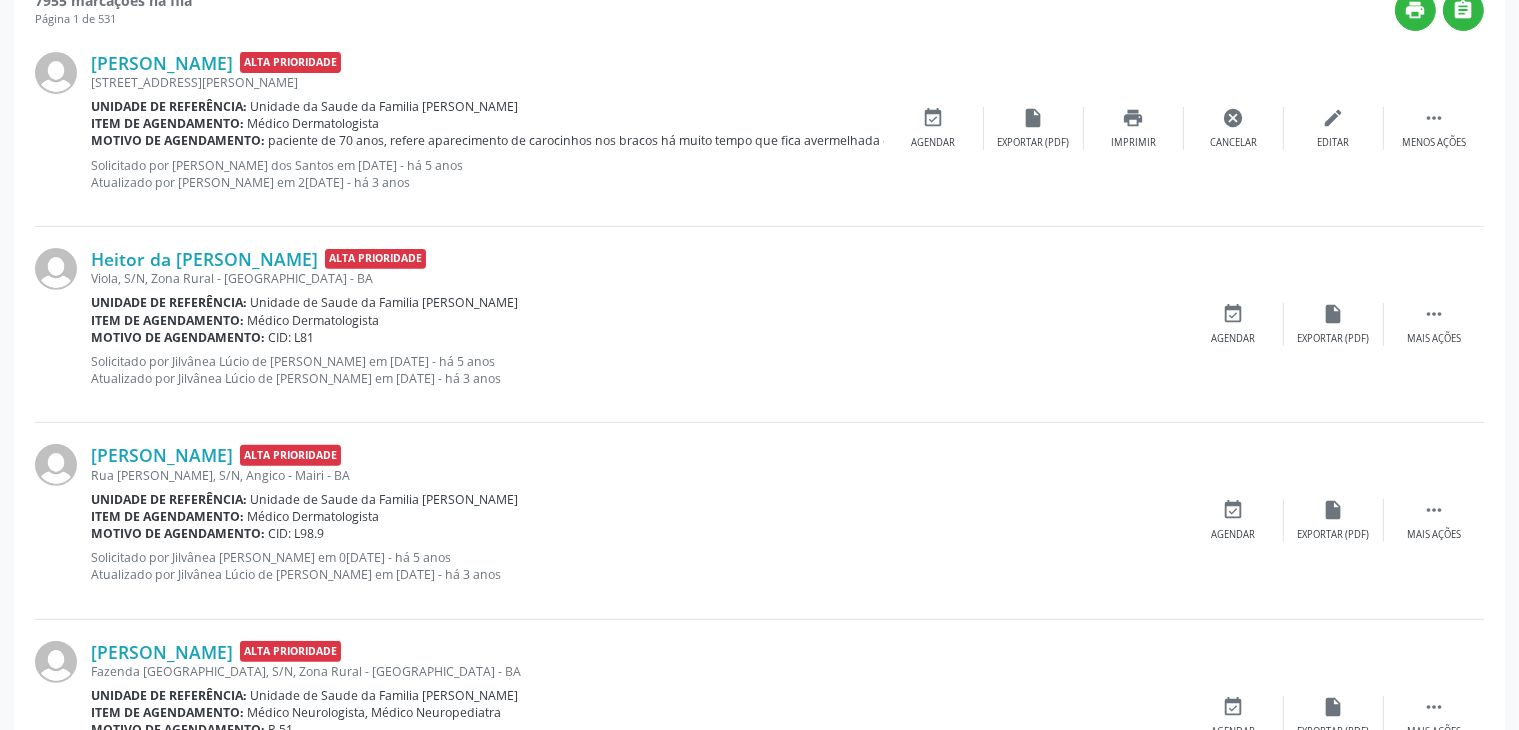 click on "Viola, S/N, Zona Rural - [GEOGRAPHIC_DATA] - BA" at bounding box center (637, 278) 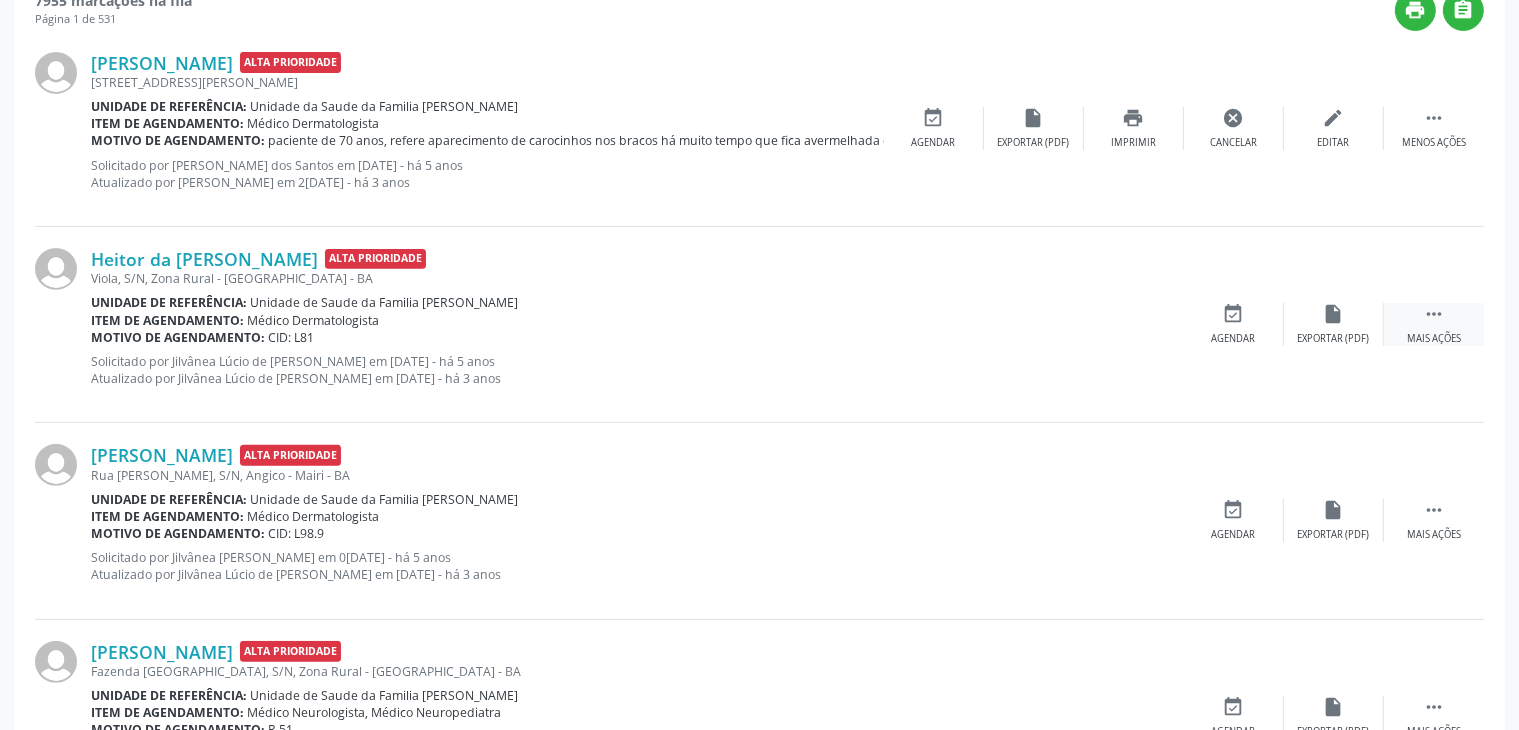 click on "" at bounding box center [1434, 314] 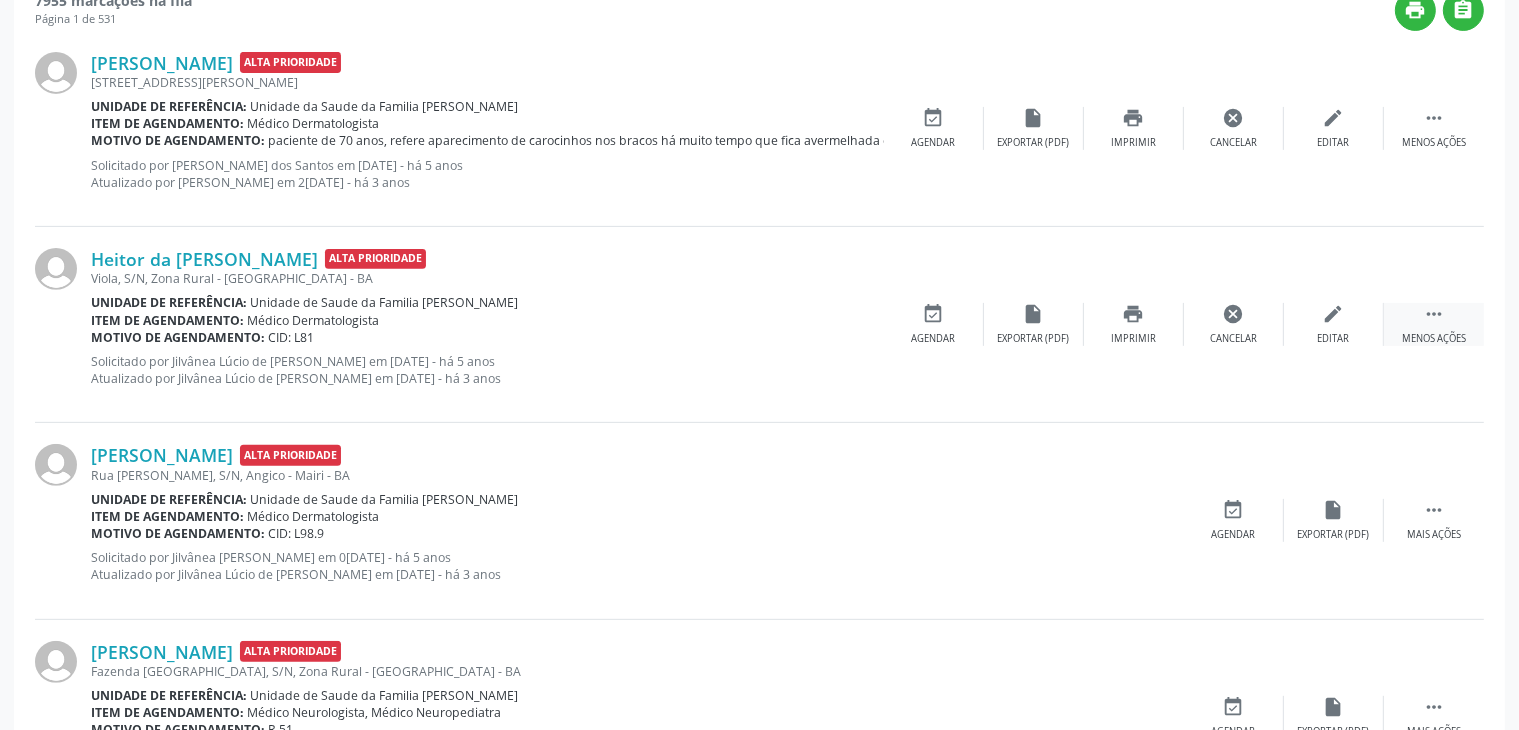 click on "" at bounding box center [1434, 314] 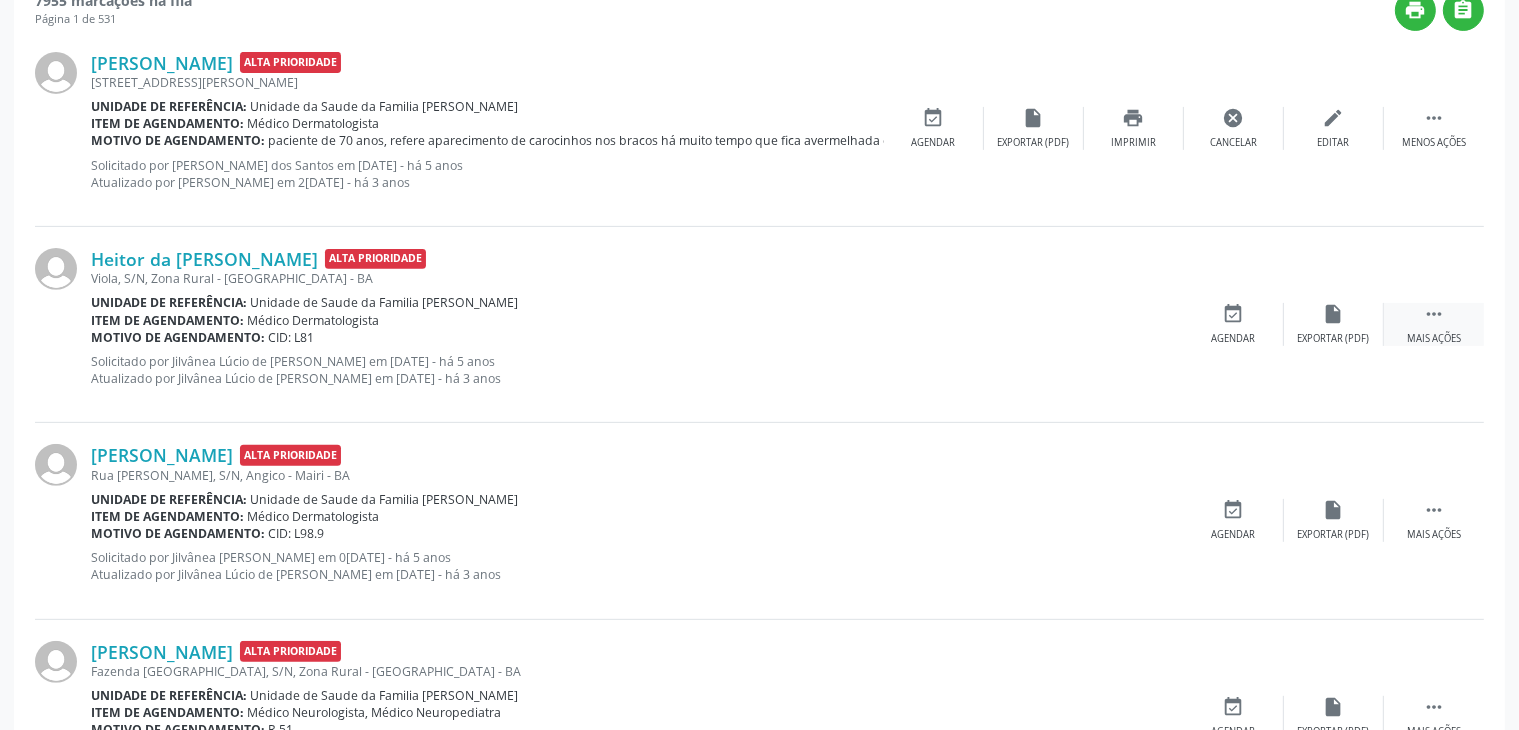 click on "" at bounding box center [1434, 314] 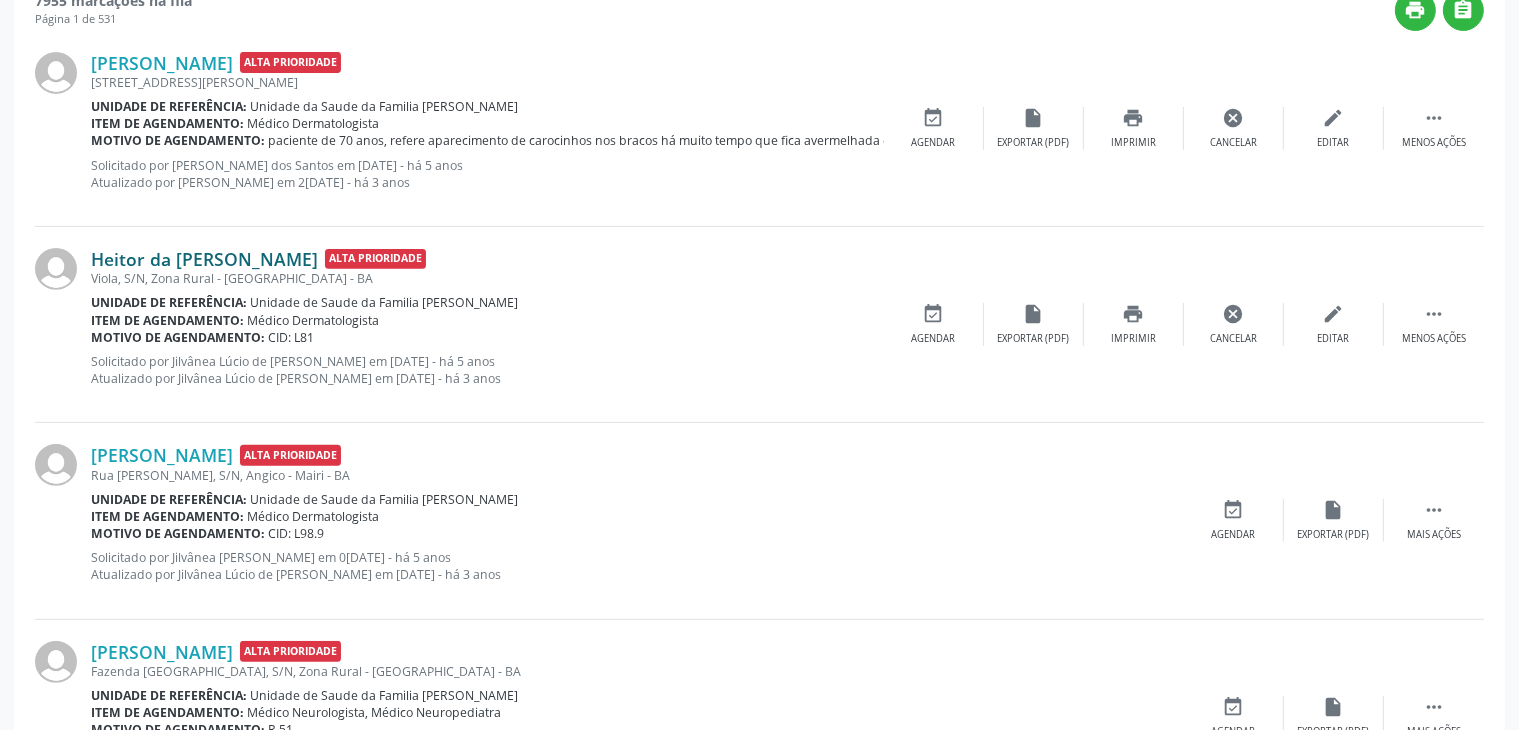 click on "Heitor da [PERSON_NAME]" at bounding box center (204, 259) 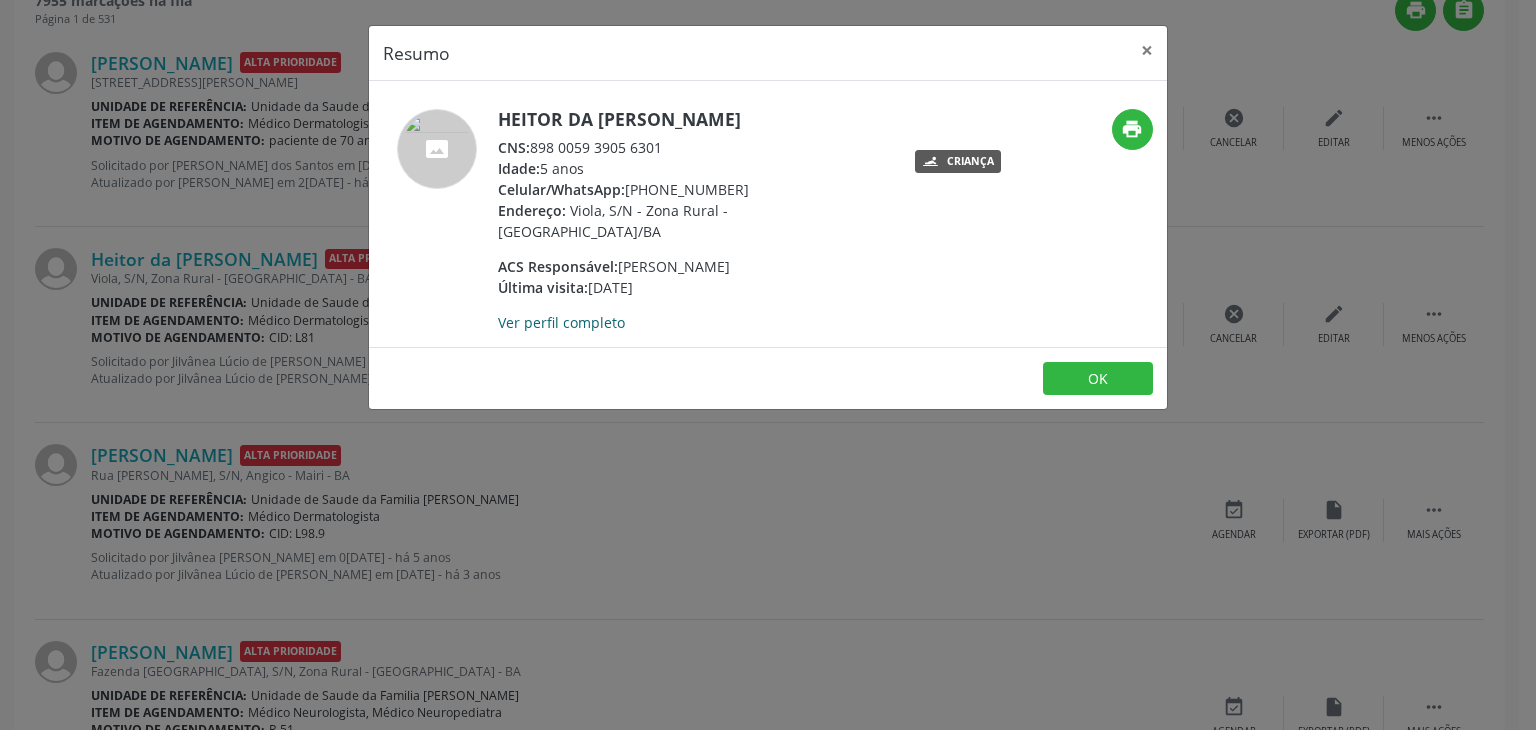 click on "Ver perfil completo" at bounding box center [561, 322] 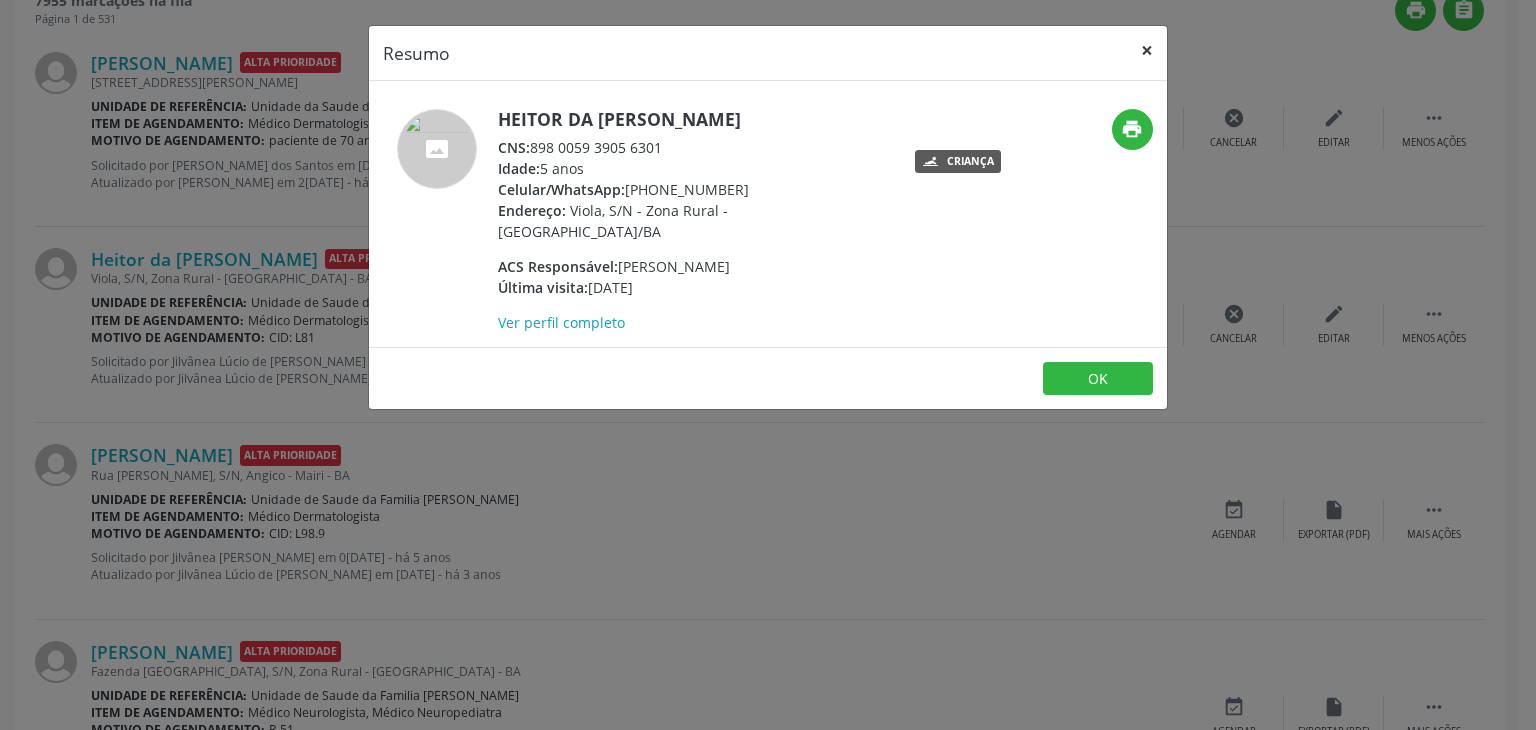 click on "×" at bounding box center (1147, 50) 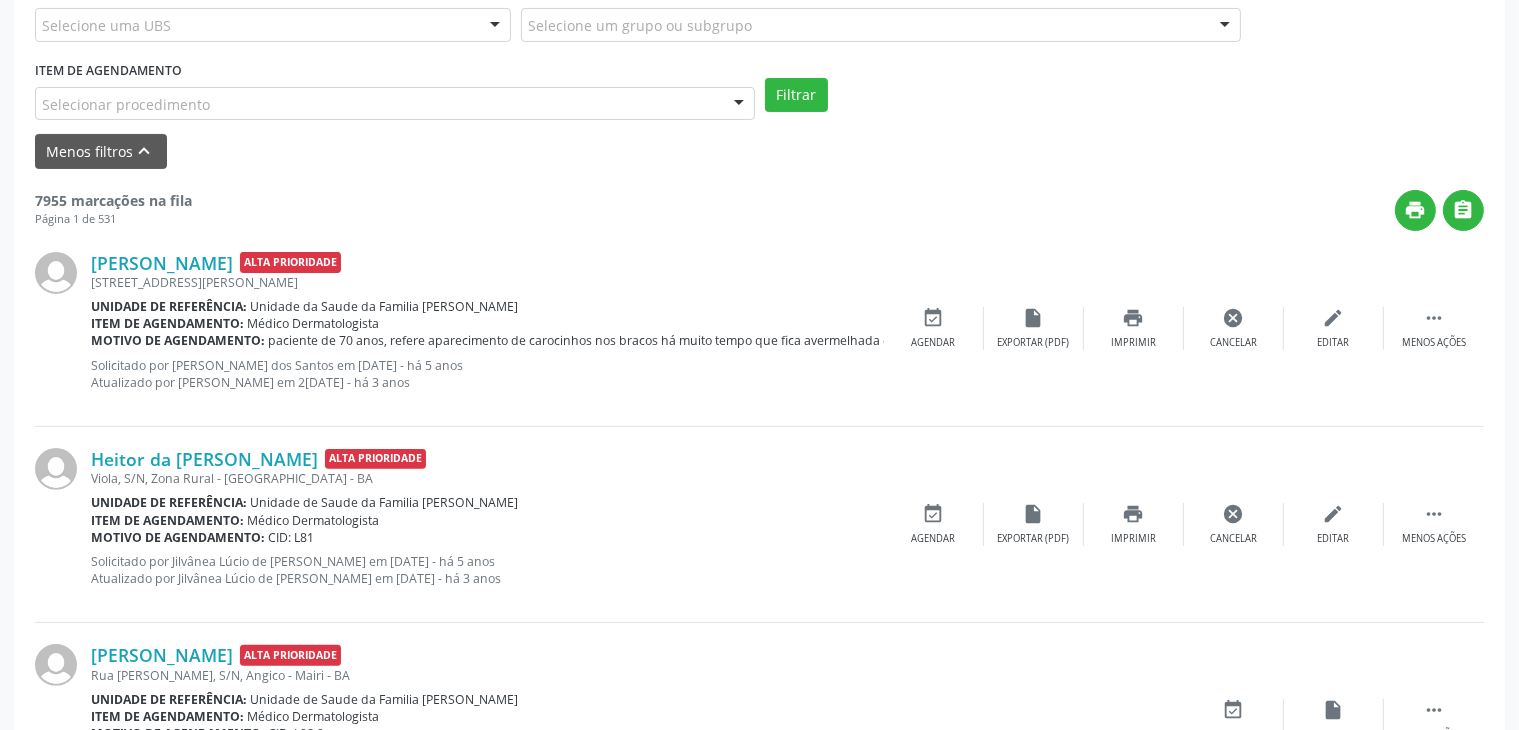 scroll, scrollTop: 400, scrollLeft: 0, axis: vertical 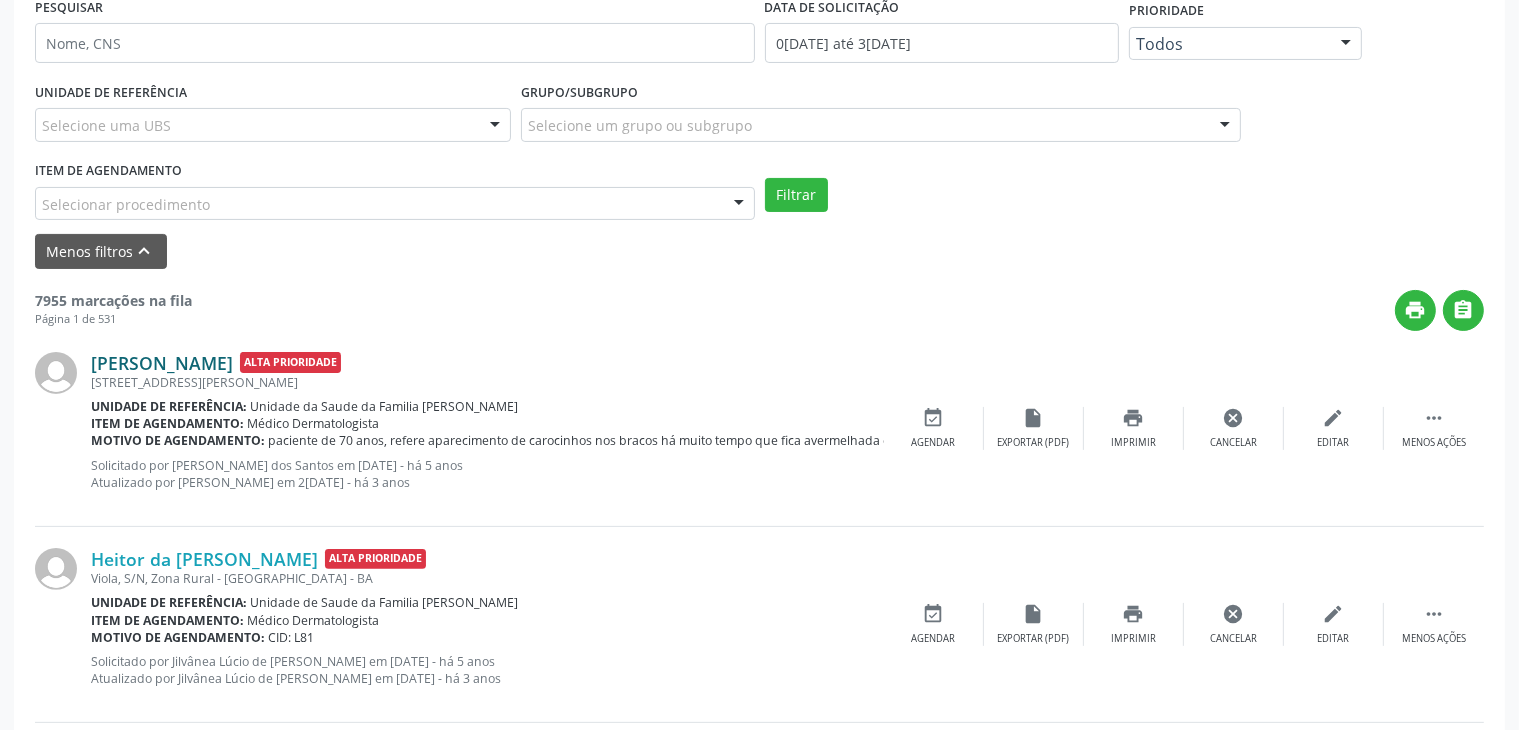 drag, startPoint x: 274, startPoint y: 362, endPoint x: 92, endPoint y: 362, distance: 182 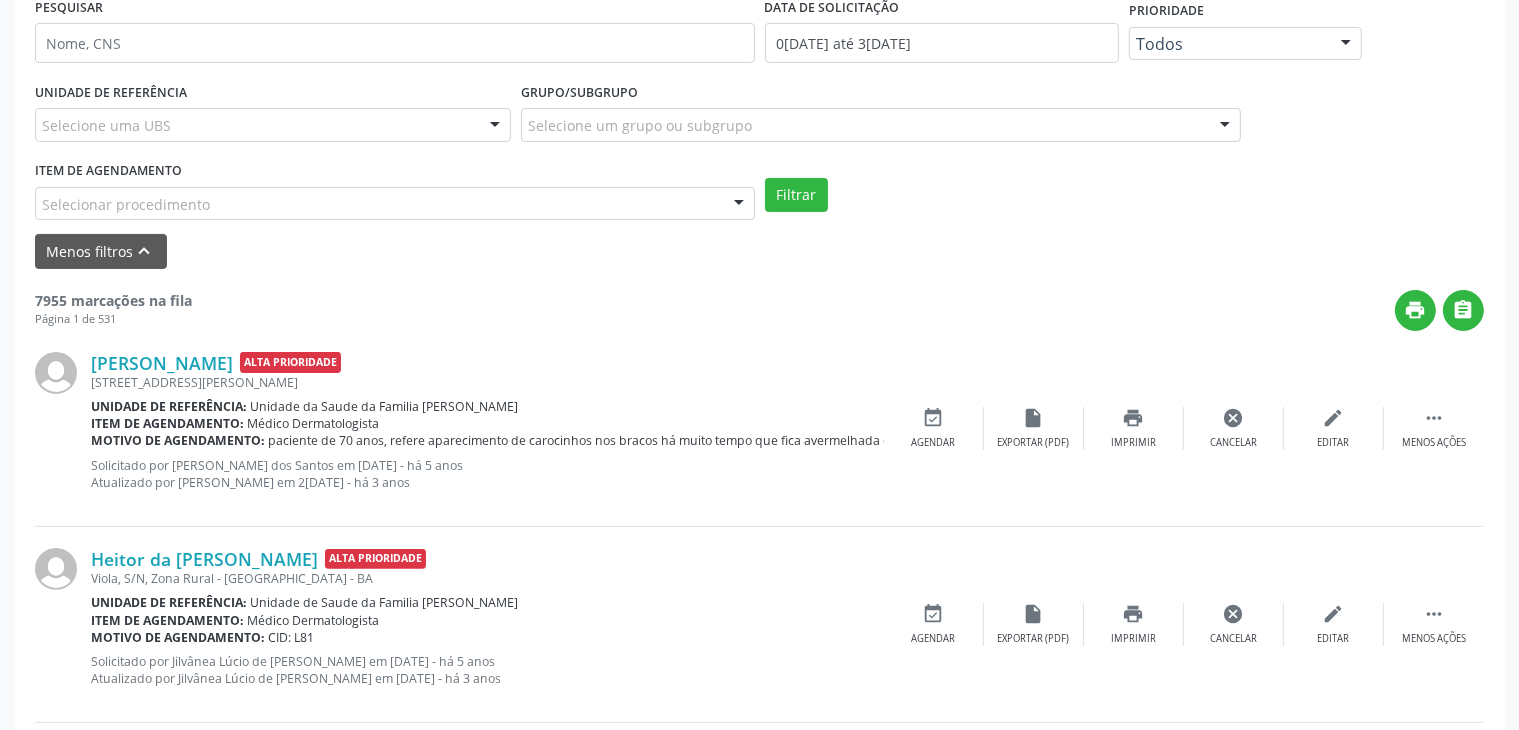 copy on "[PERSON_NAME]" 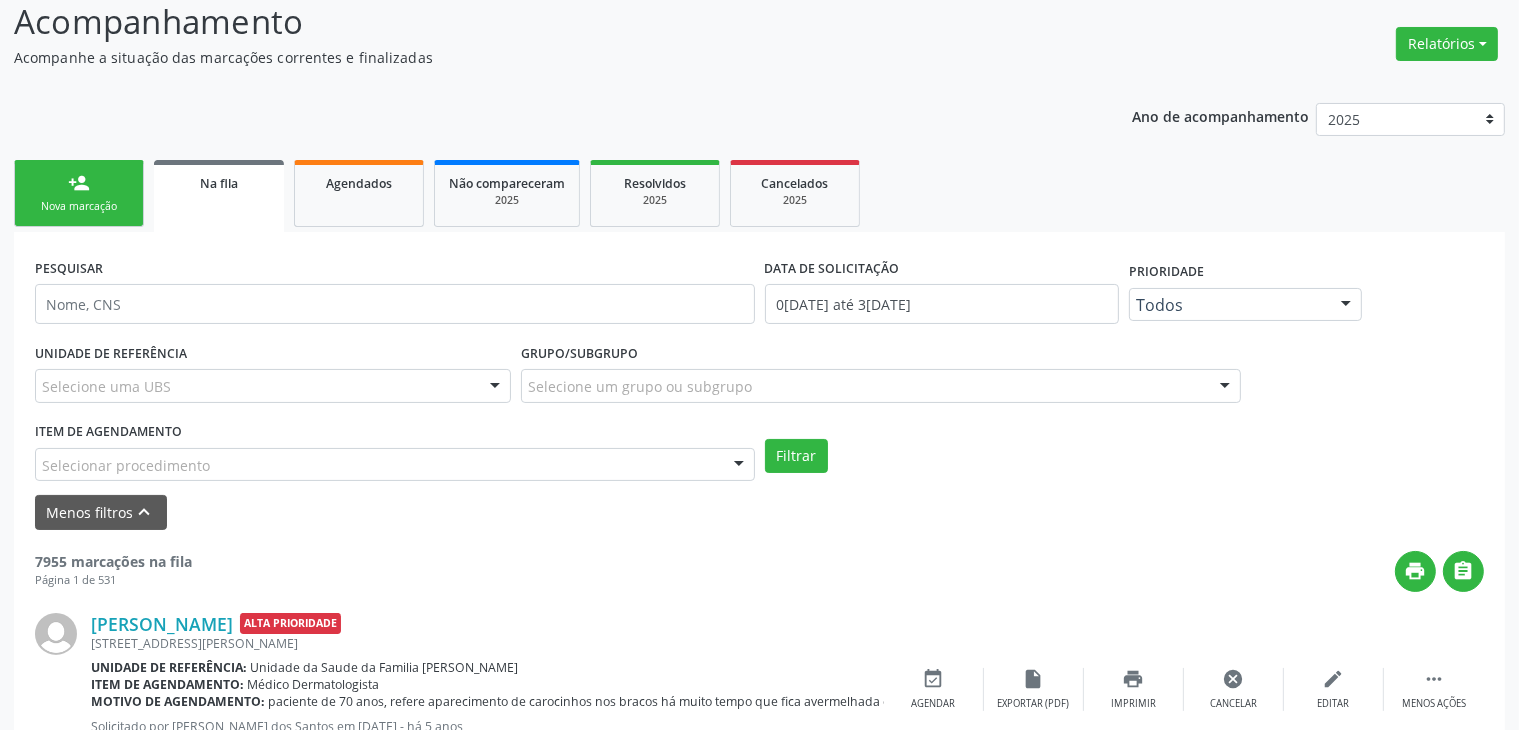 scroll, scrollTop: 400, scrollLeft: 0, axis: vertical 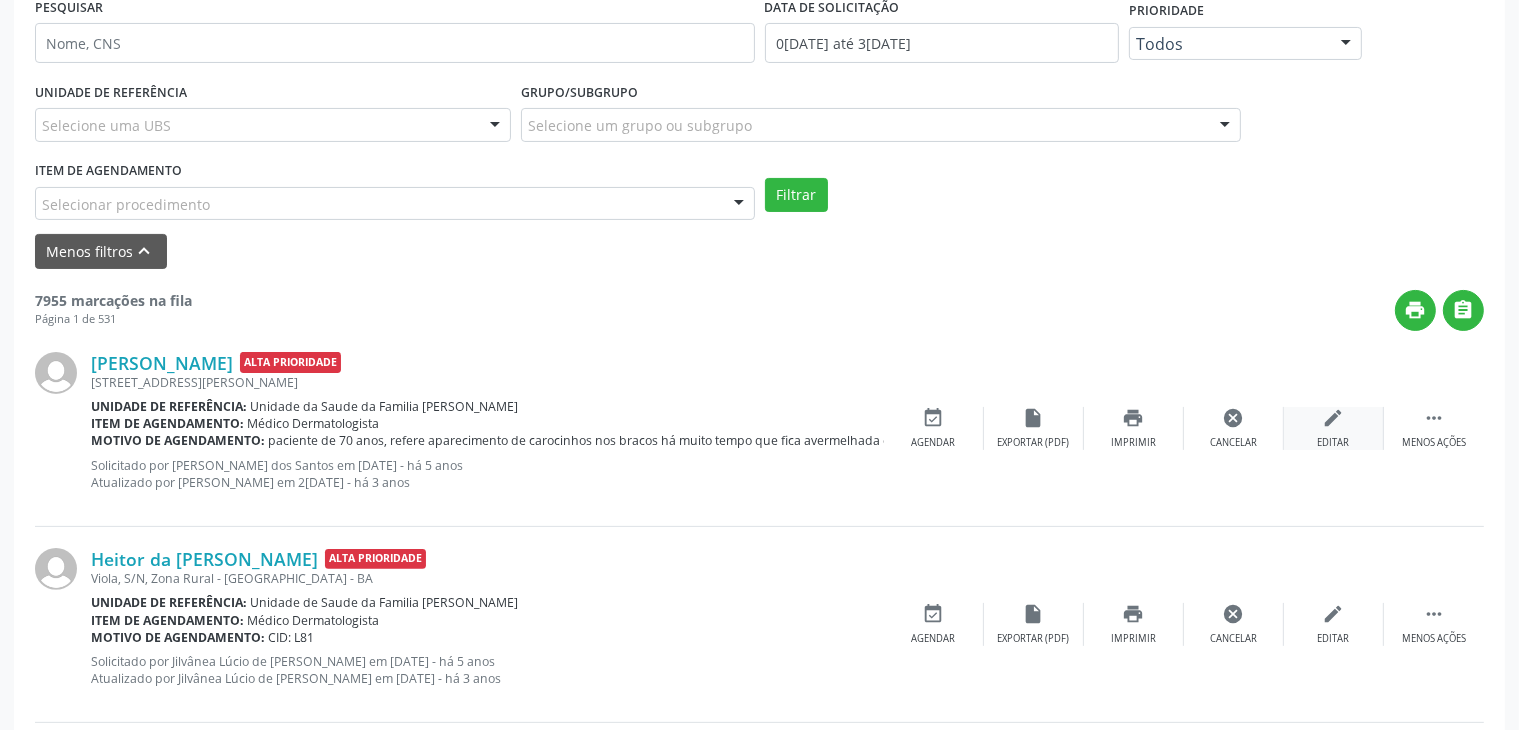 click on "edit" at bounding box center (1334, 418) 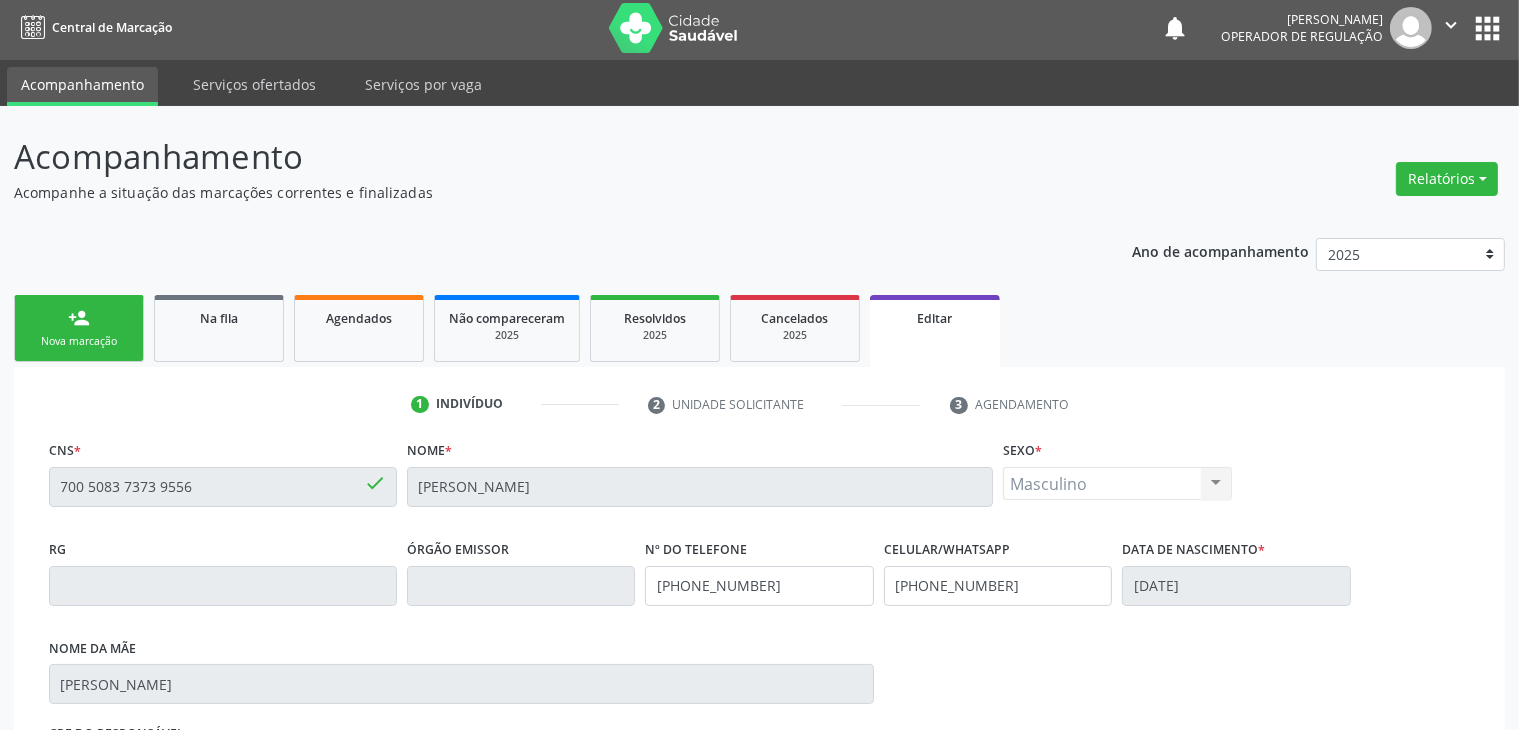 scroll, scrollTop: 0, scrollLeft: 0, axis: both 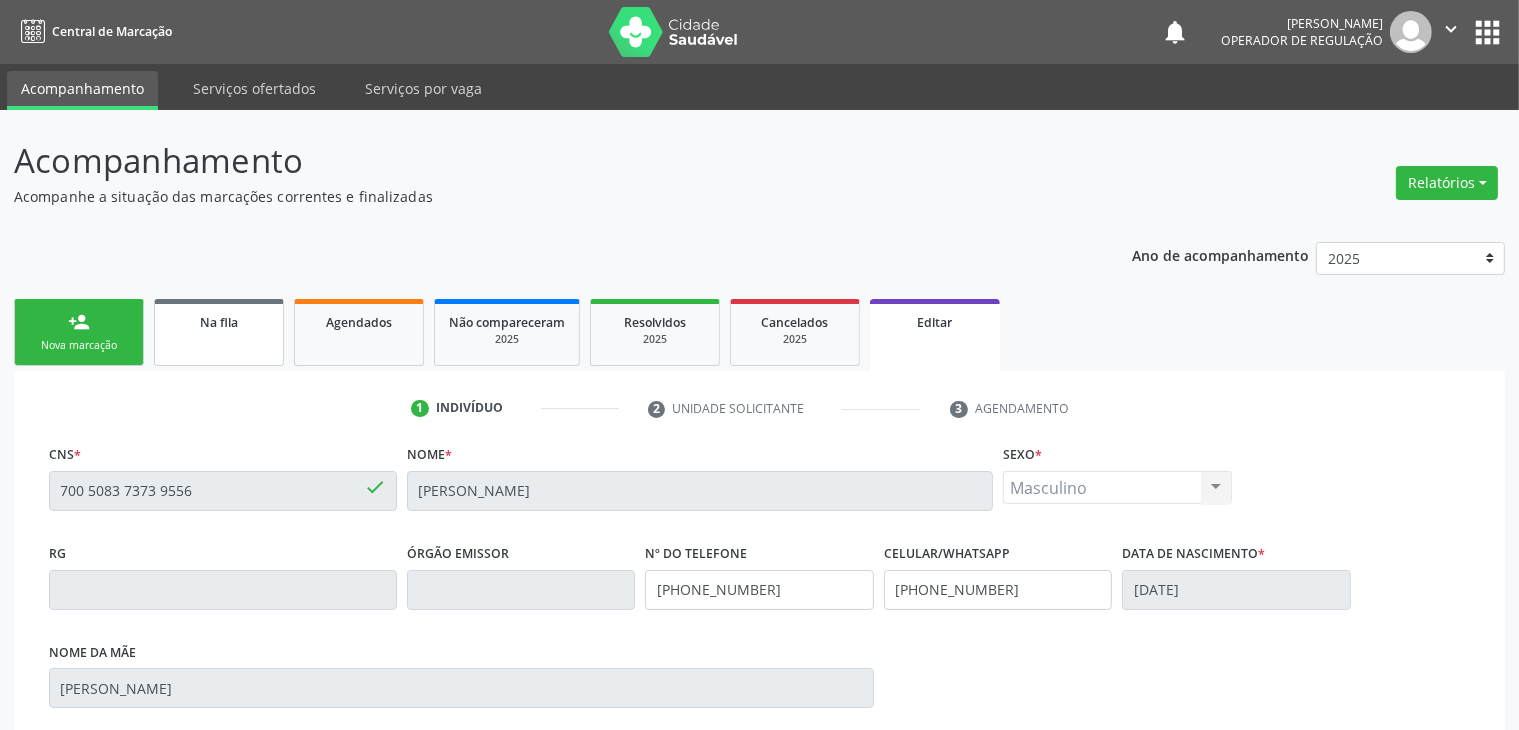 click on "Na fila" at bounding box center [219, 332] 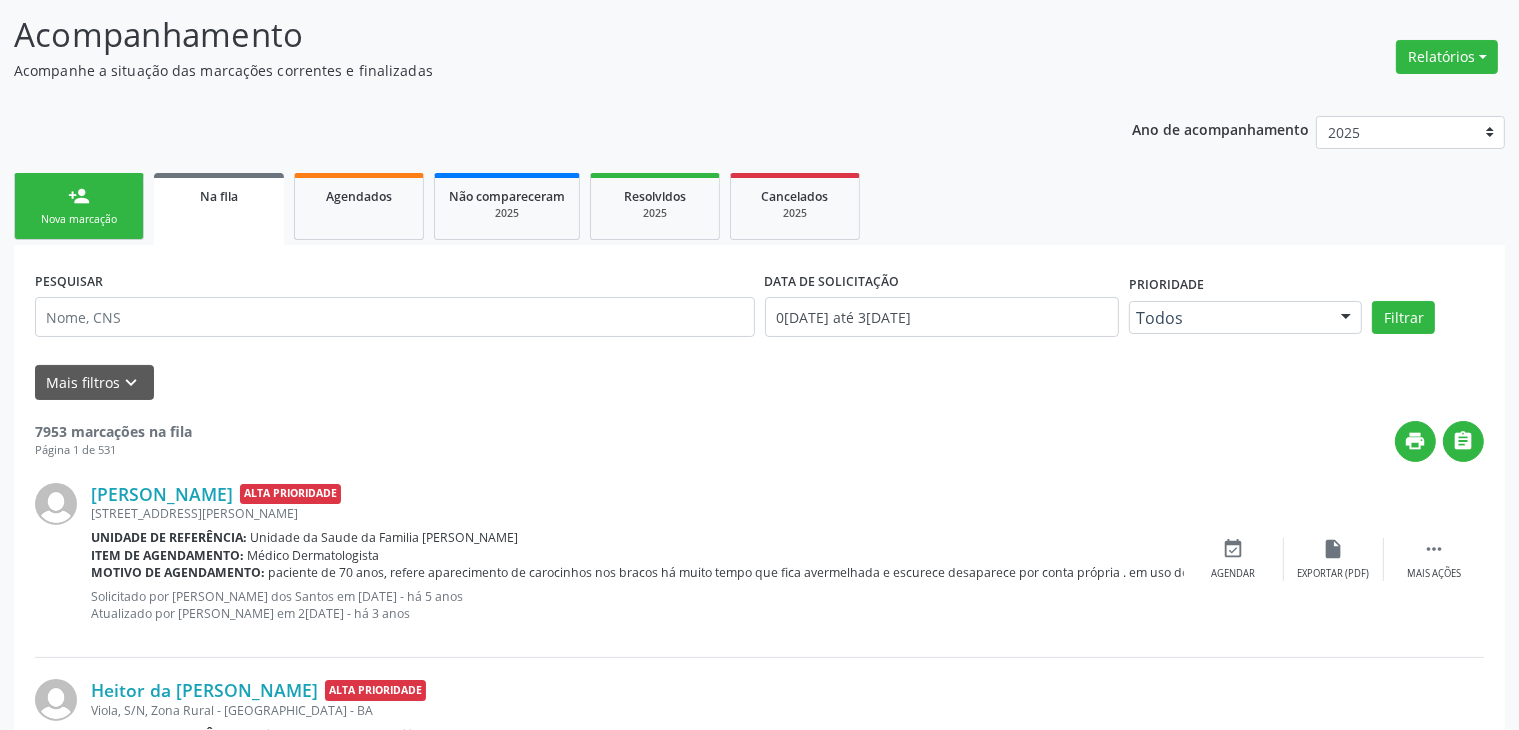 scroll, scrollTop: 200, scrollLeft: 0, axis: vertical 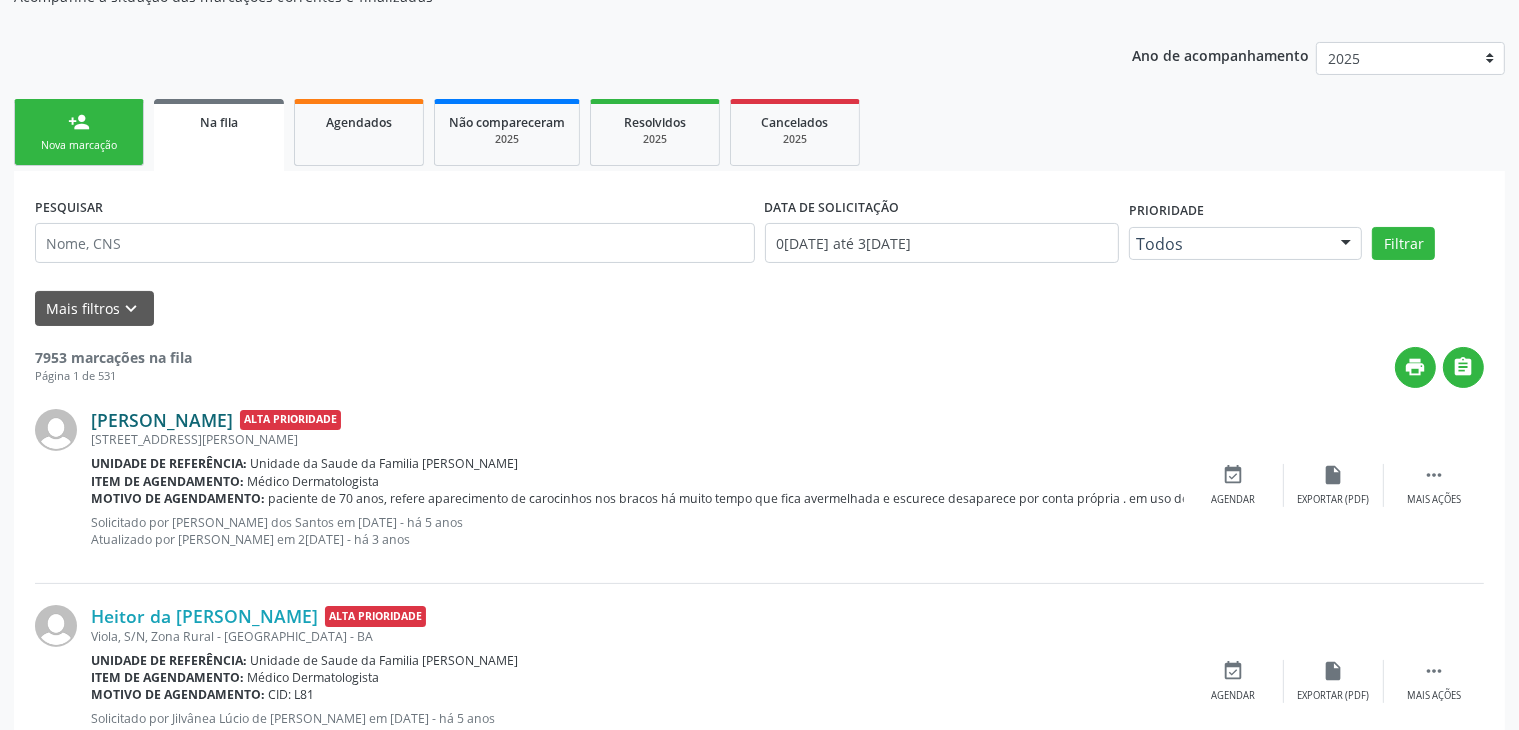 click on "[PERSON_NAME]" at bounding box center (162, 420) 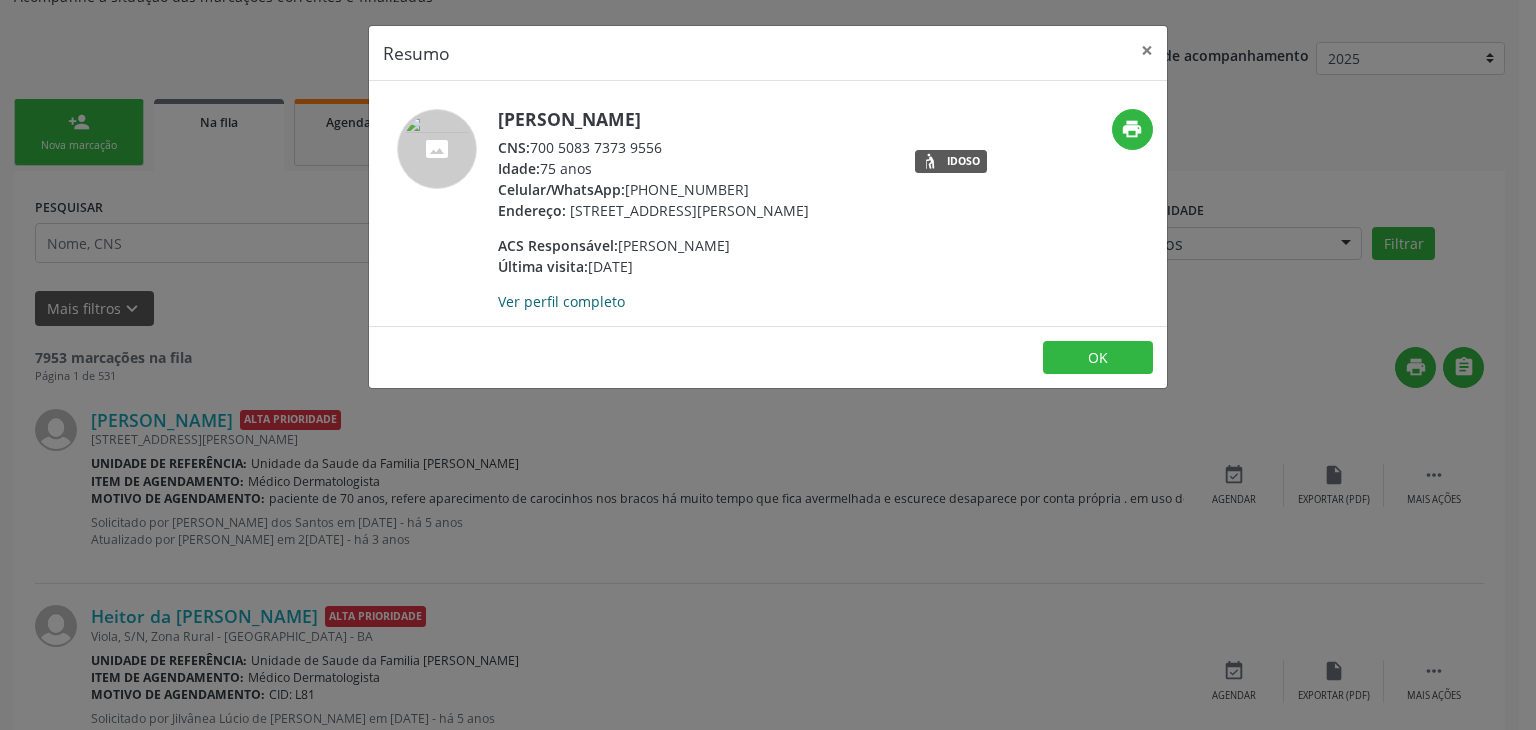 click on "Ver perfil completo" at bounding box center (561, 301) 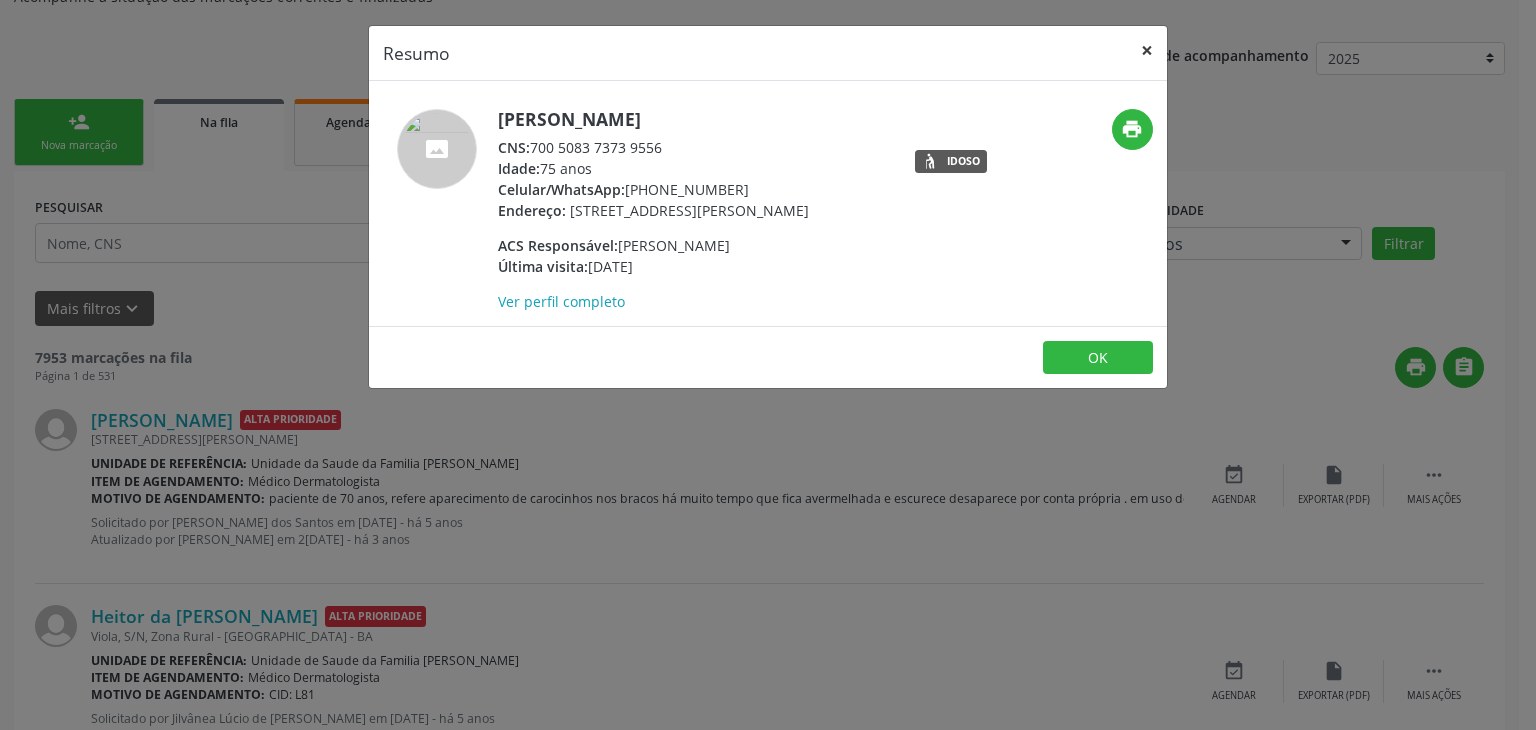 click on "×" at bounding box center (1147, 50) 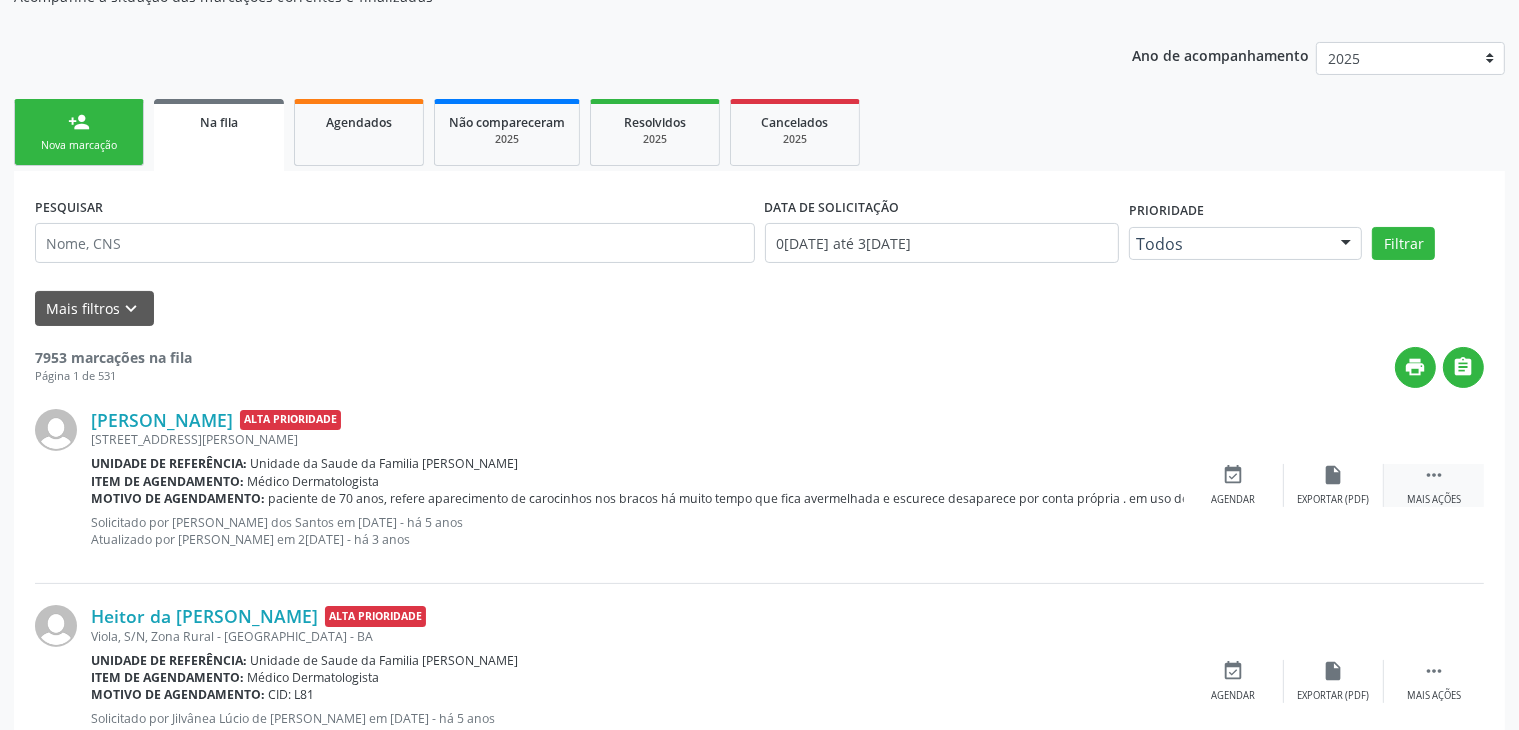click on "" at bounding box center [1434, 475] 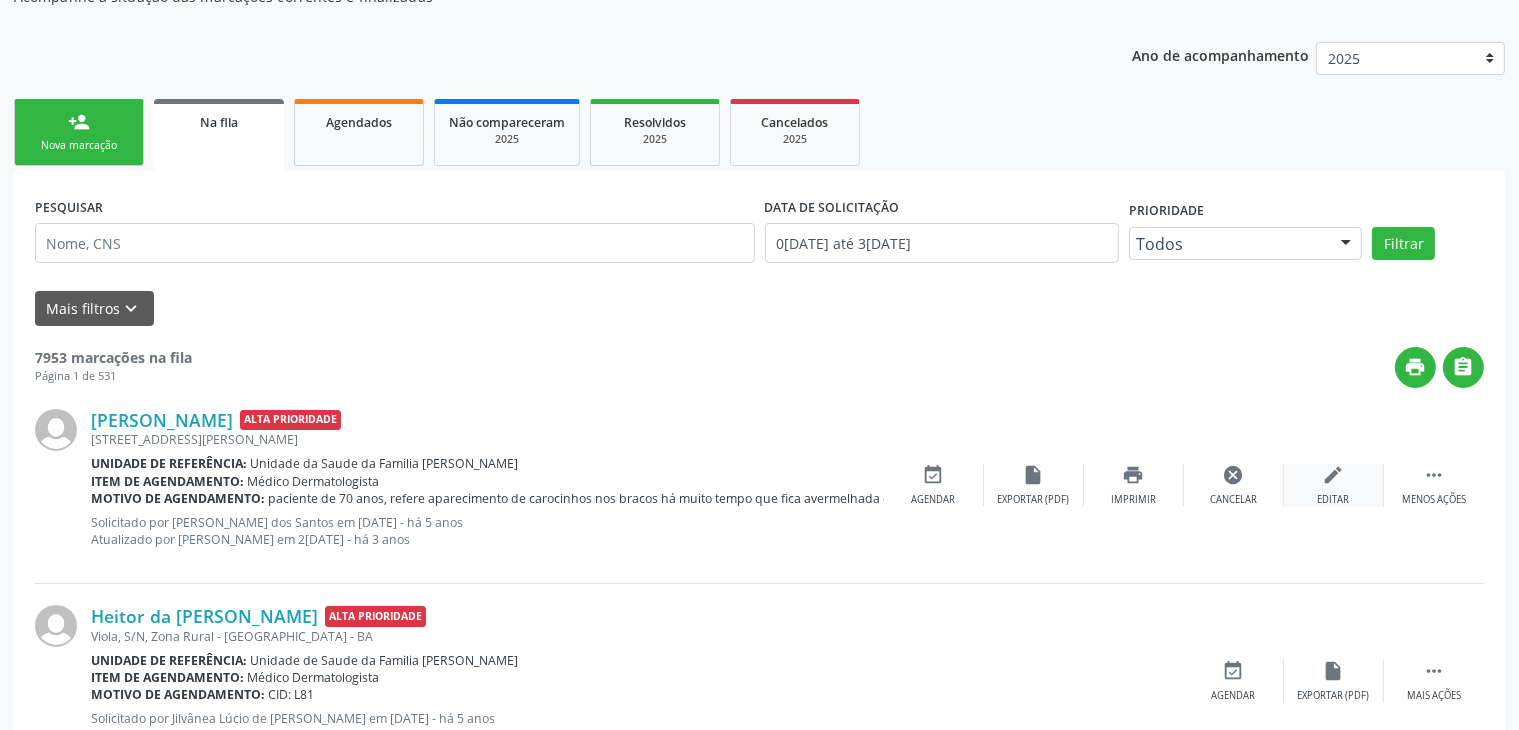 click on "edit" at bounding box center (1334, 475) 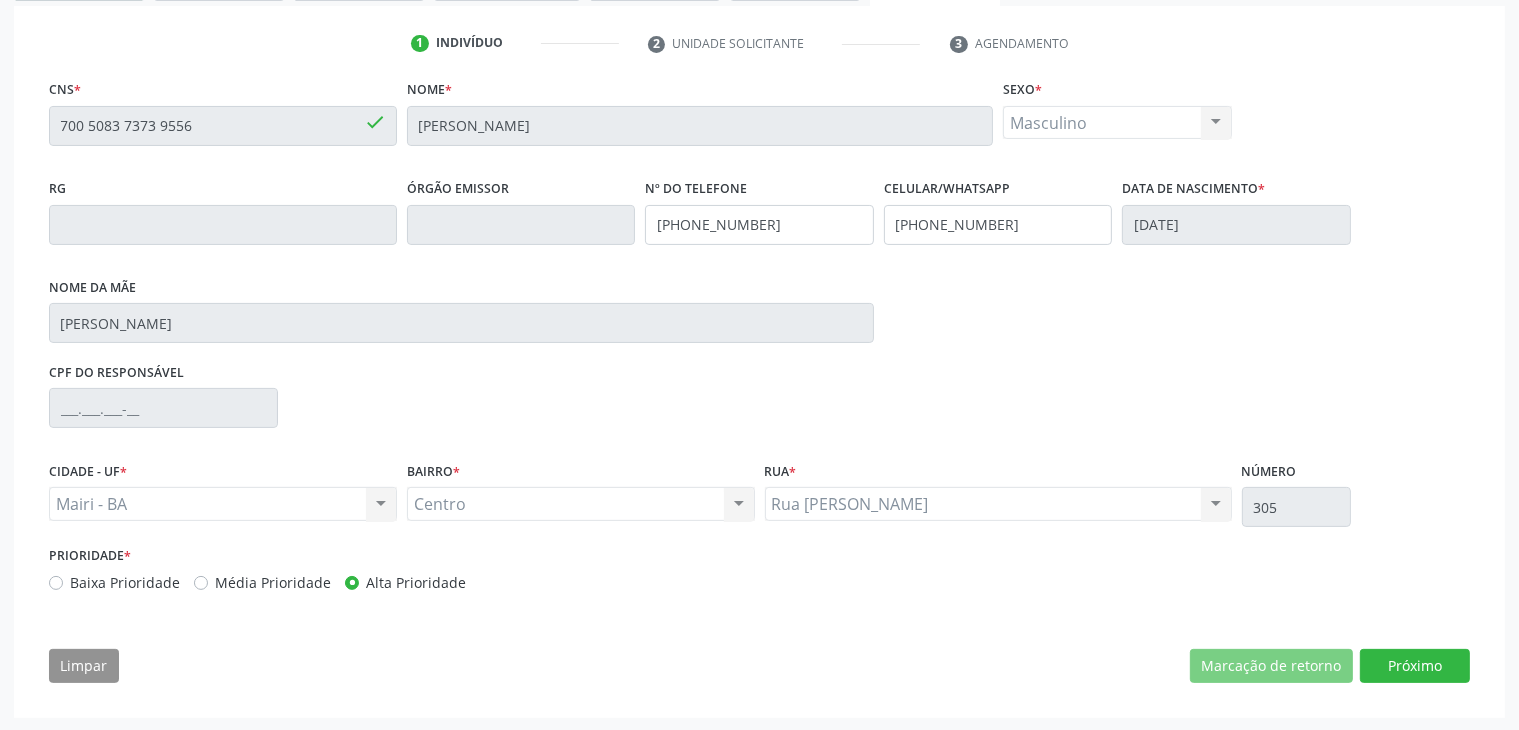 scroll, scrollTop: 0, scrollLeft: 0, axis: both 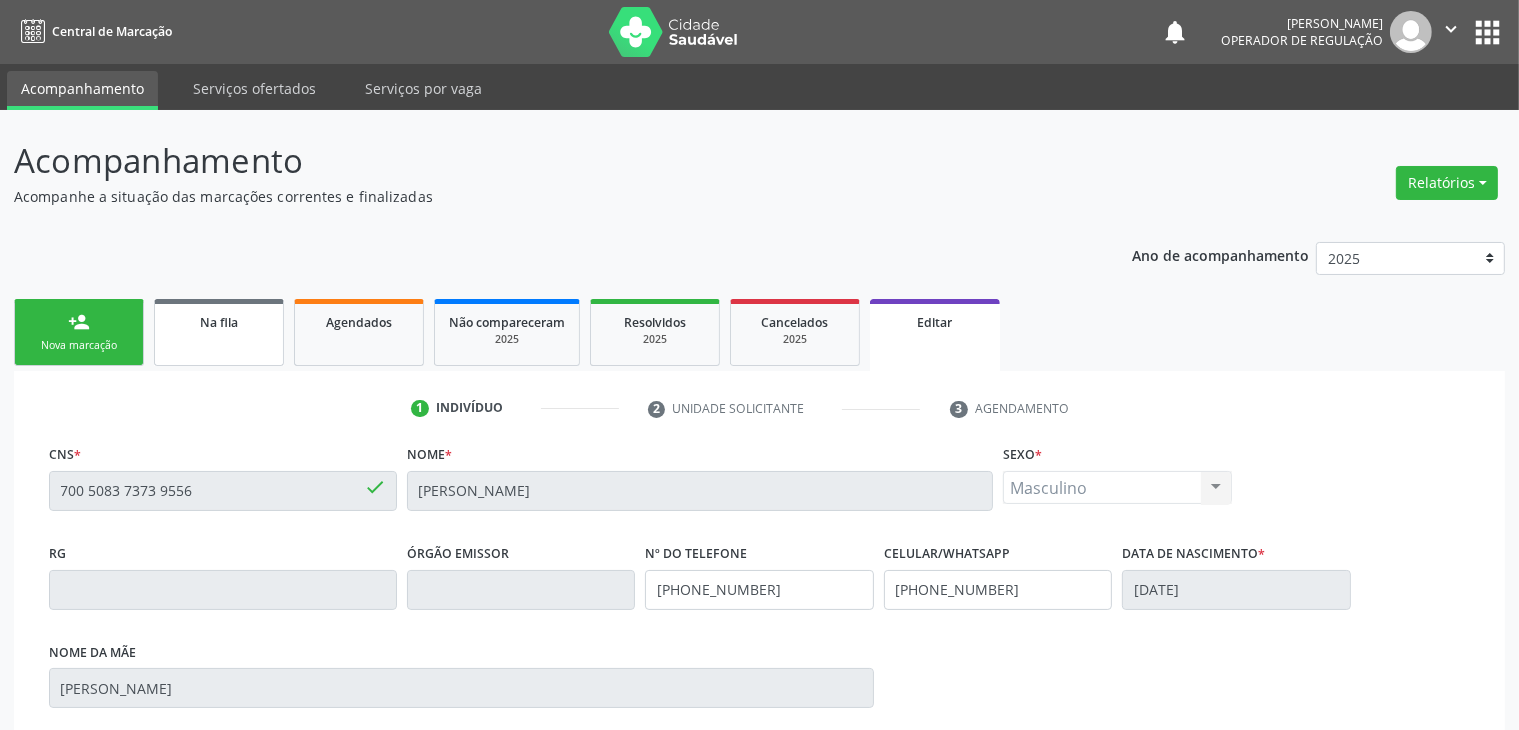 click on "Na fila" at bounding box center [219, 322] 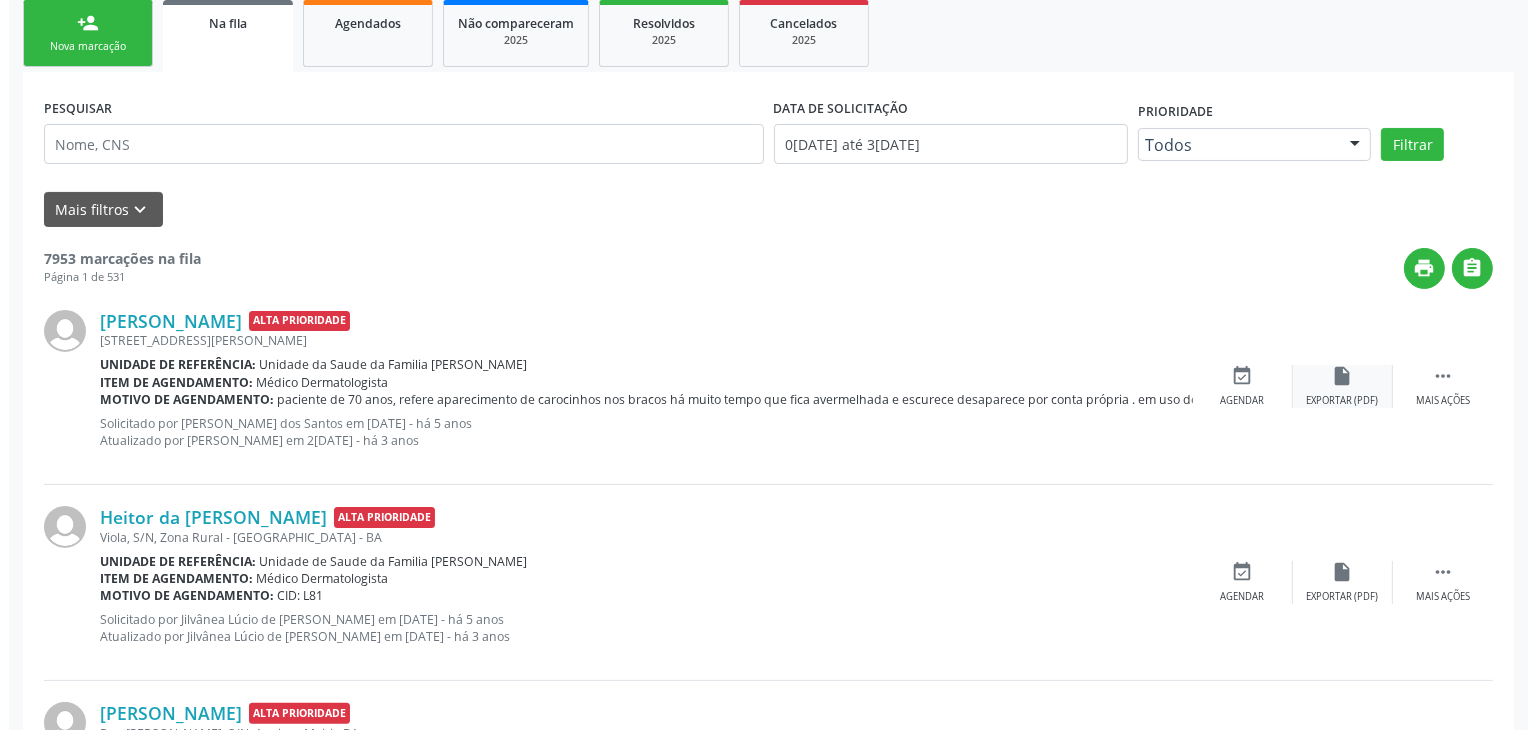 scroll, scrollTop: 300, scrollLeft: 0, axis: vertical 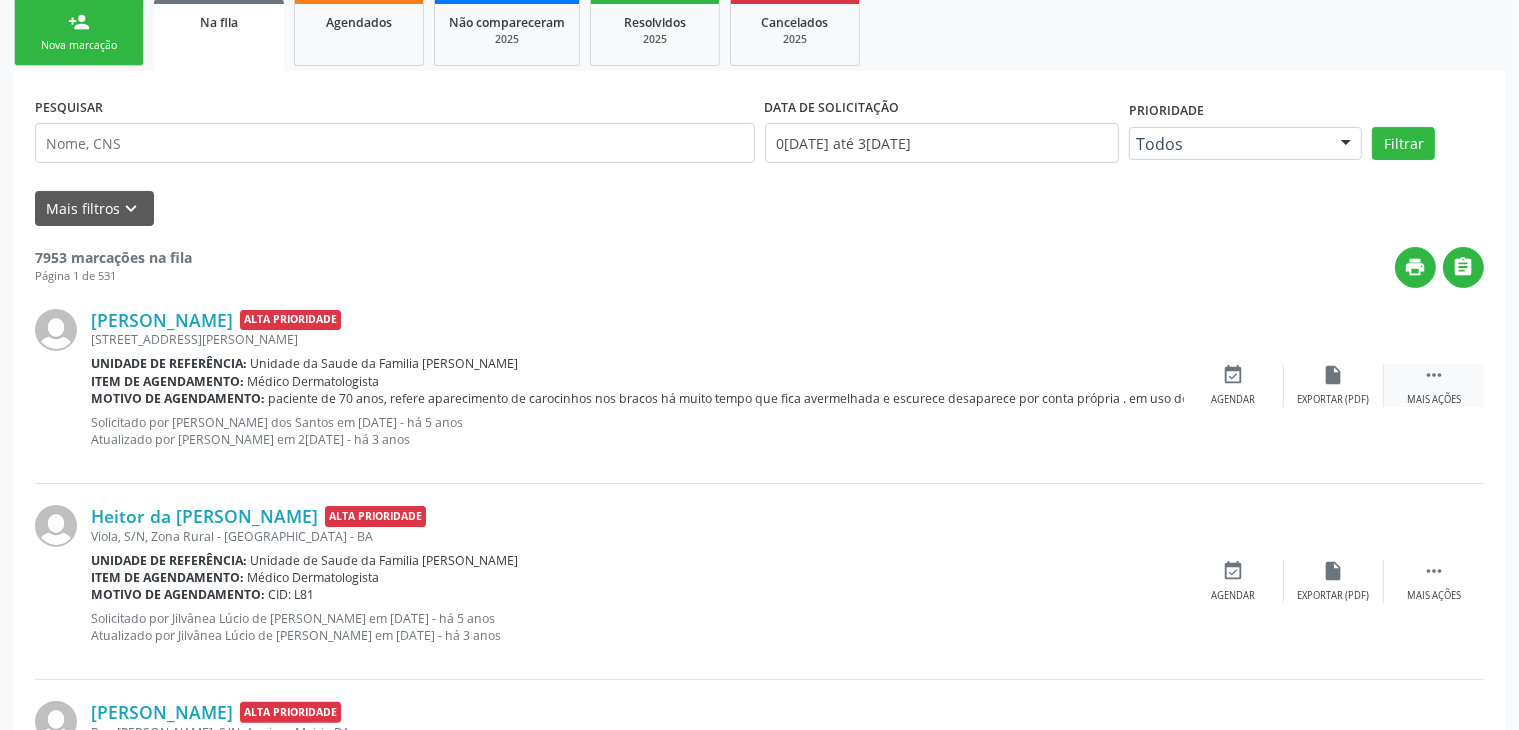 click on "" at bounding box center [1434, 375] 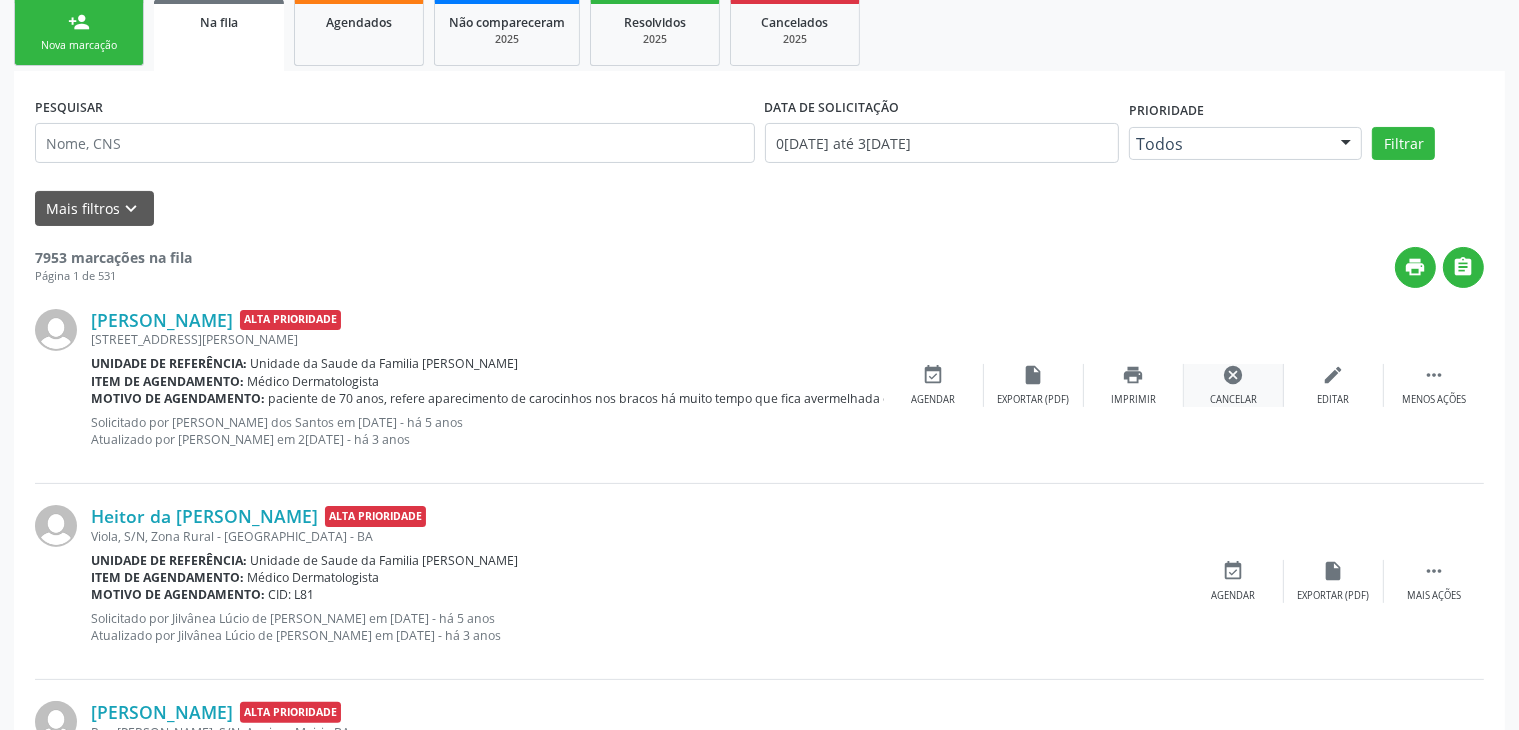 click on "cancel" at bounding box center [1234, 375] 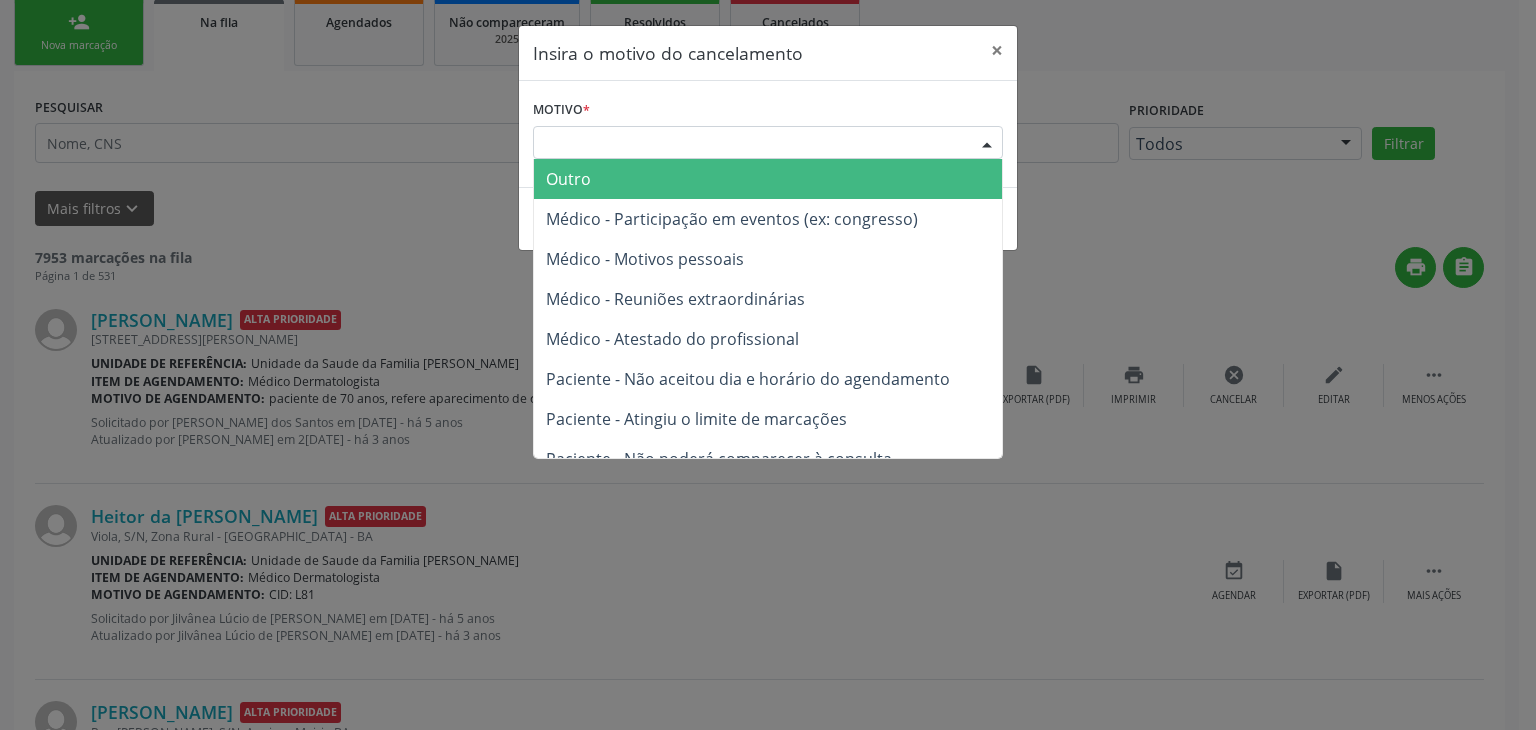 click on "Escolha o motivo" at bounding box center [768, 143] 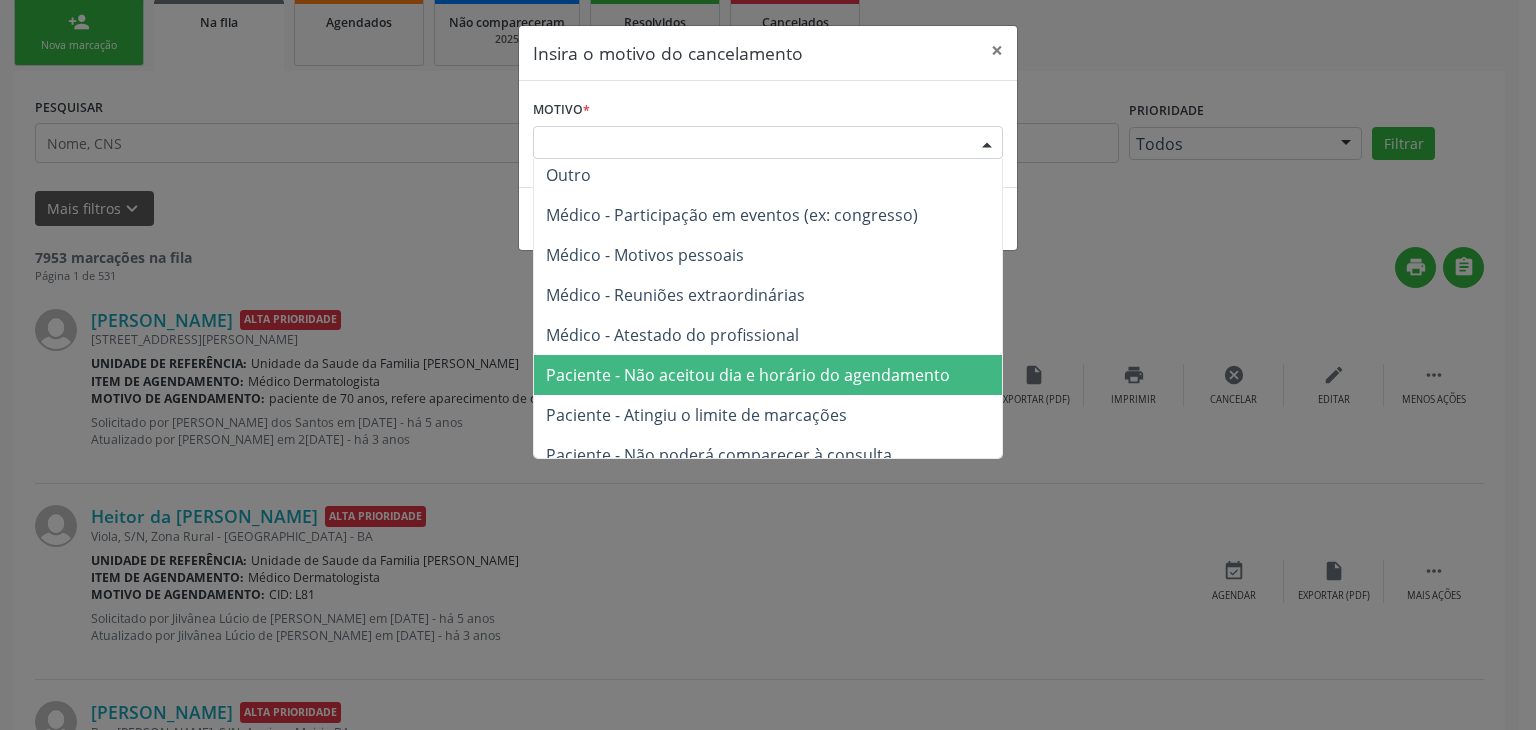 scroll, scrollTop: 0, scrollLeft: 0, axis: both 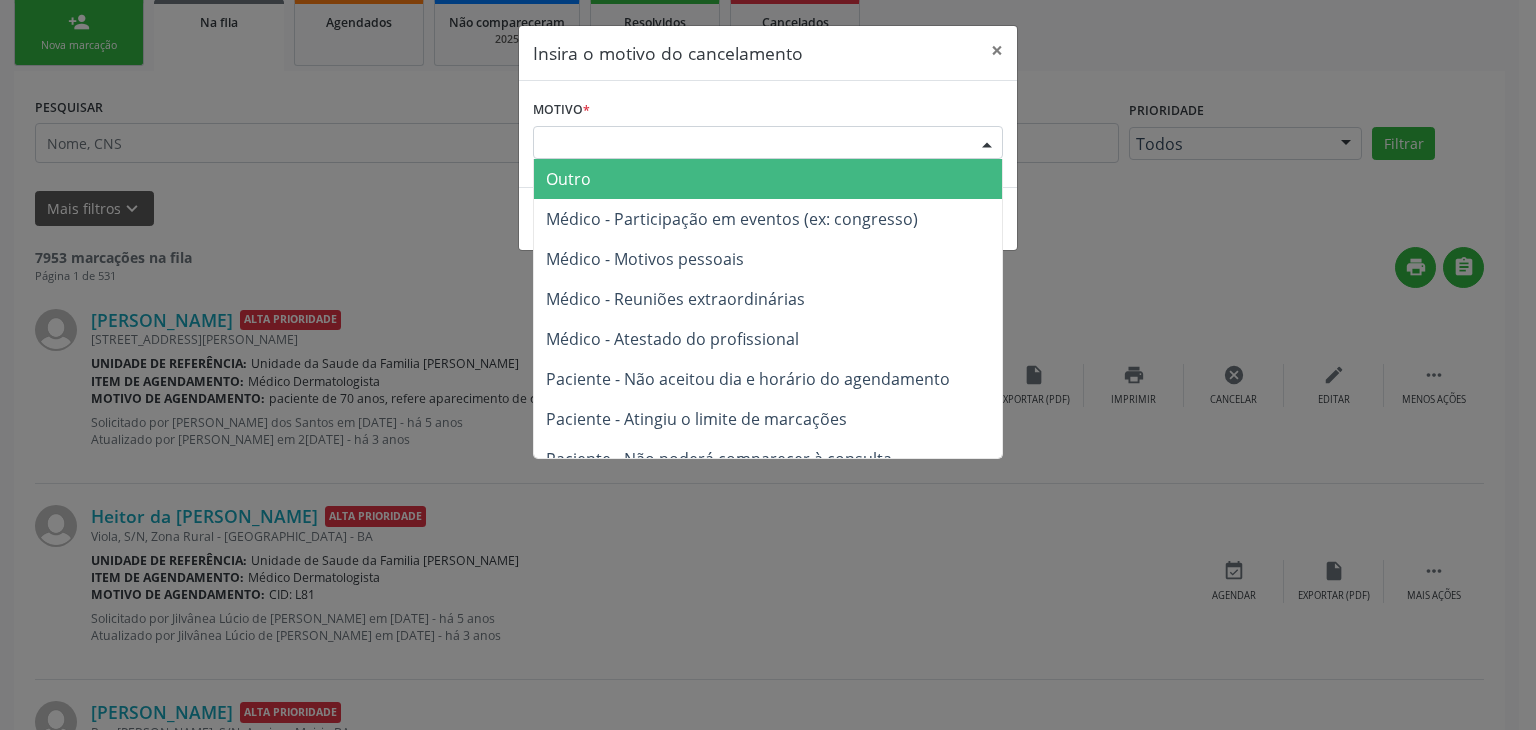 click on "Escolha o motivo" at bounding box center (768, 143) 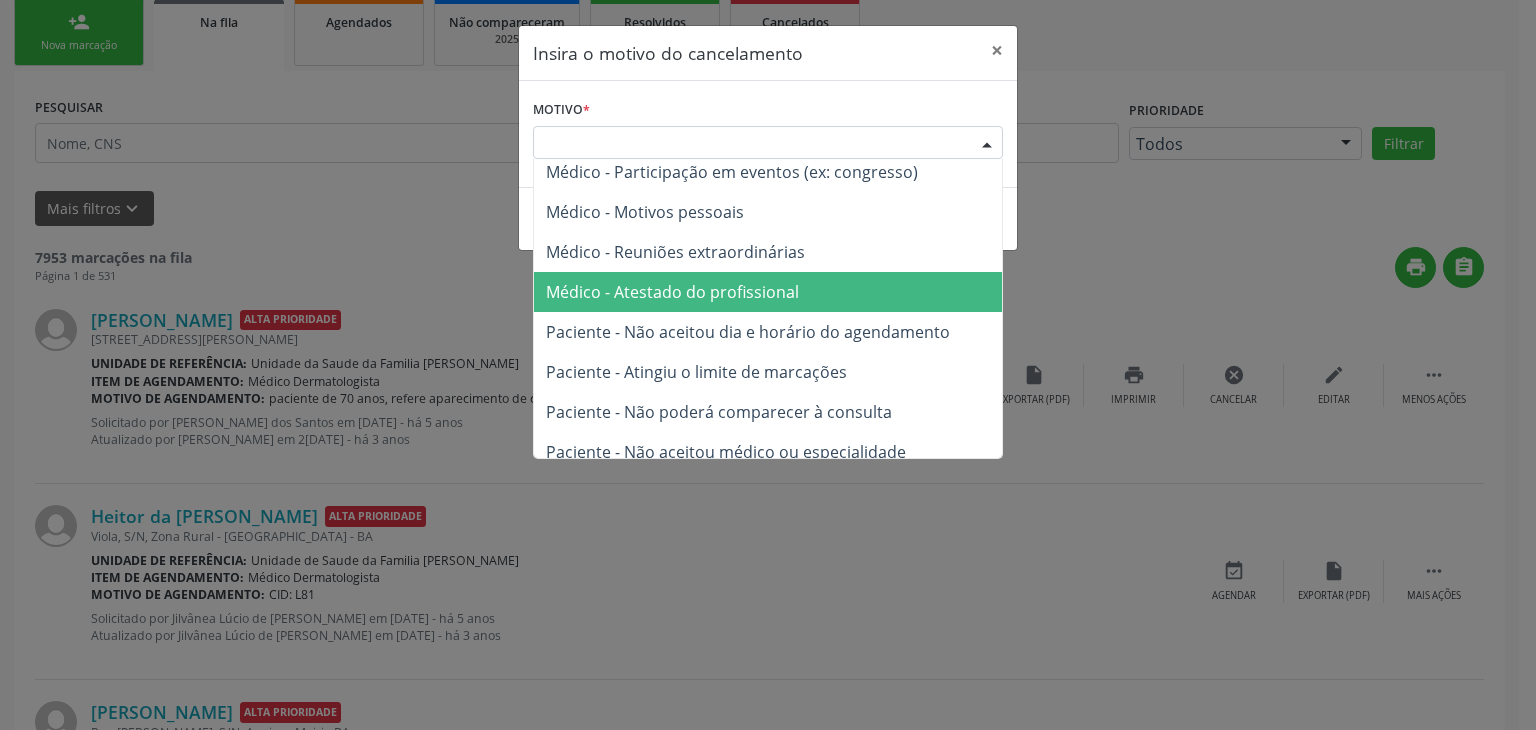 scroll, scrollTop: 0, scrollLeft: 0, axis: both 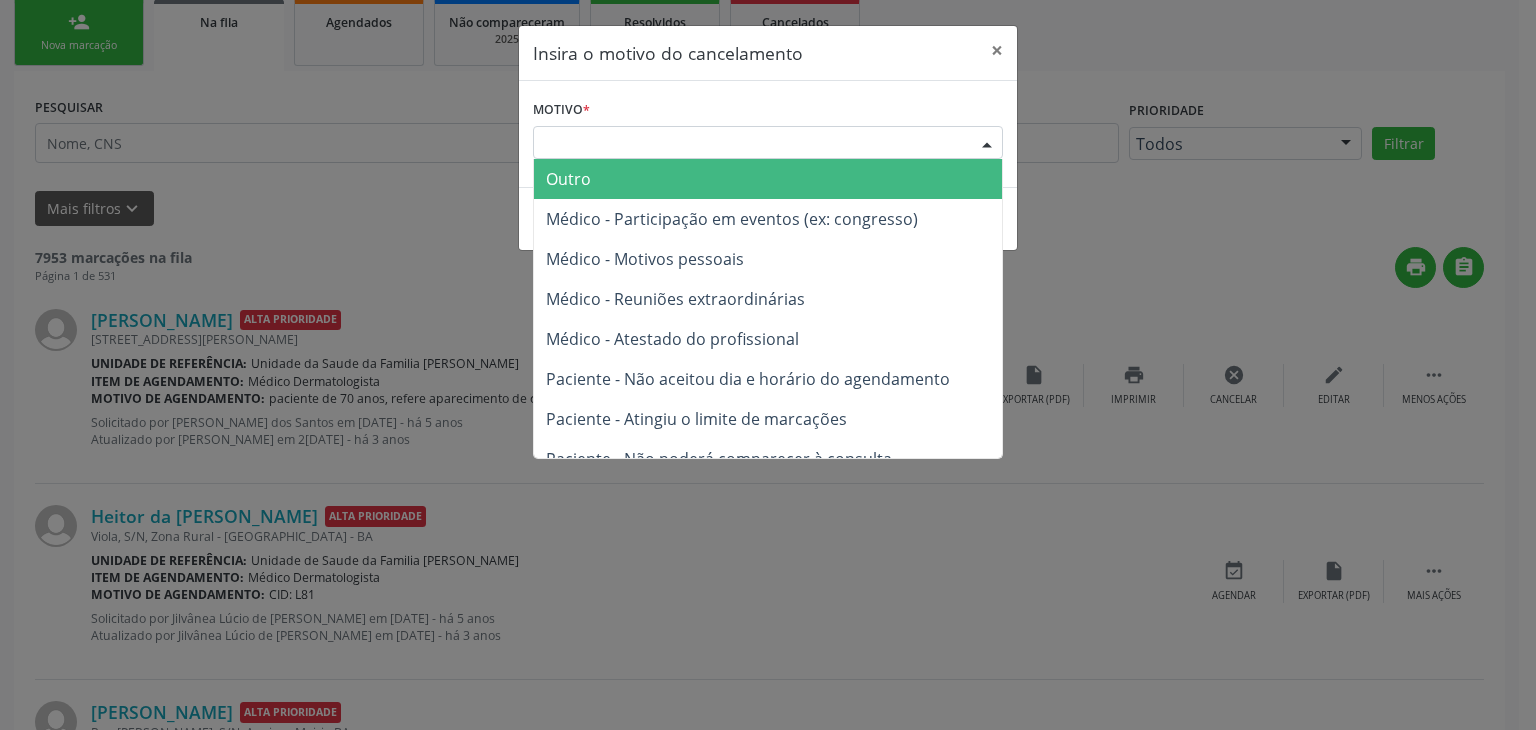 click on "Outro" at bounding box center [568, 179] 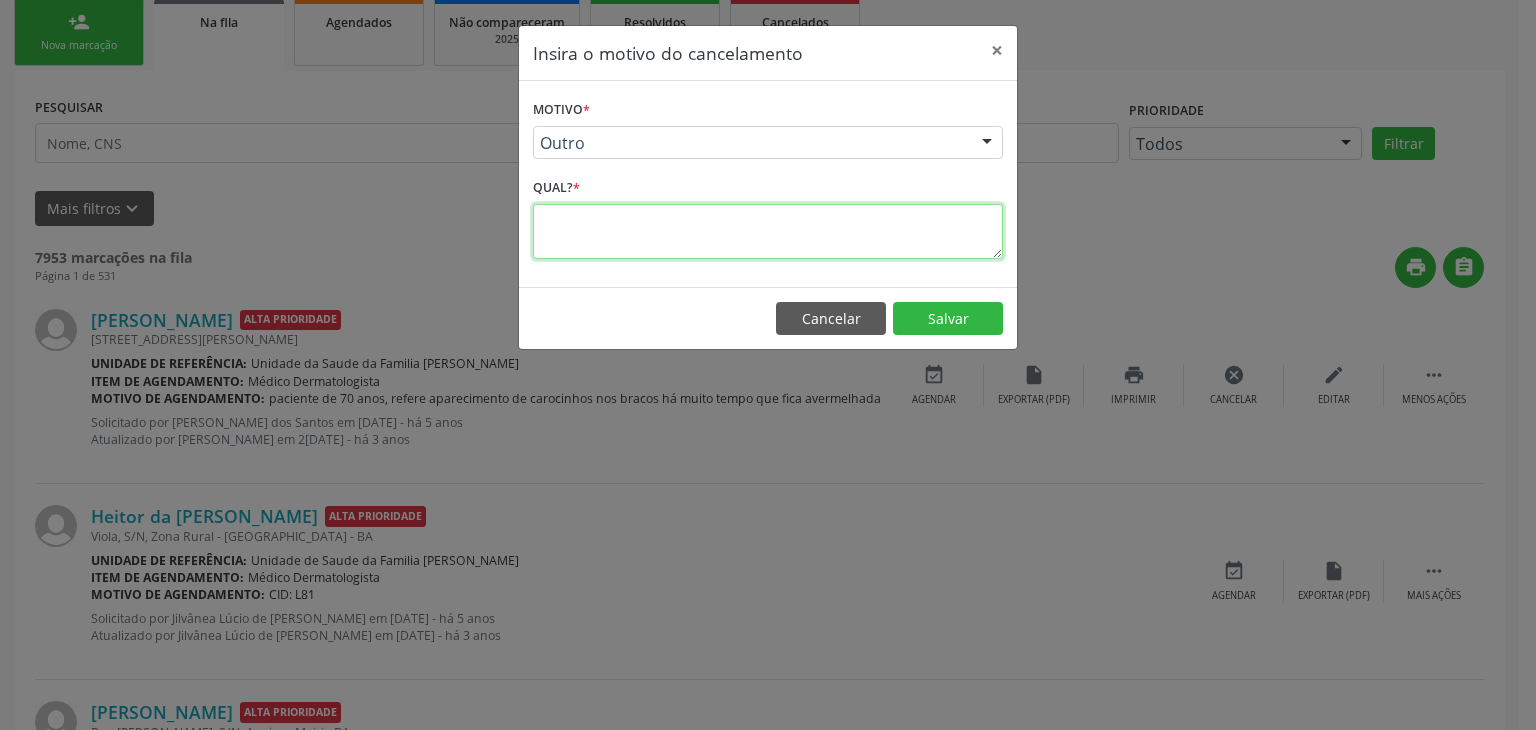 click at bounding box center [768, 231] 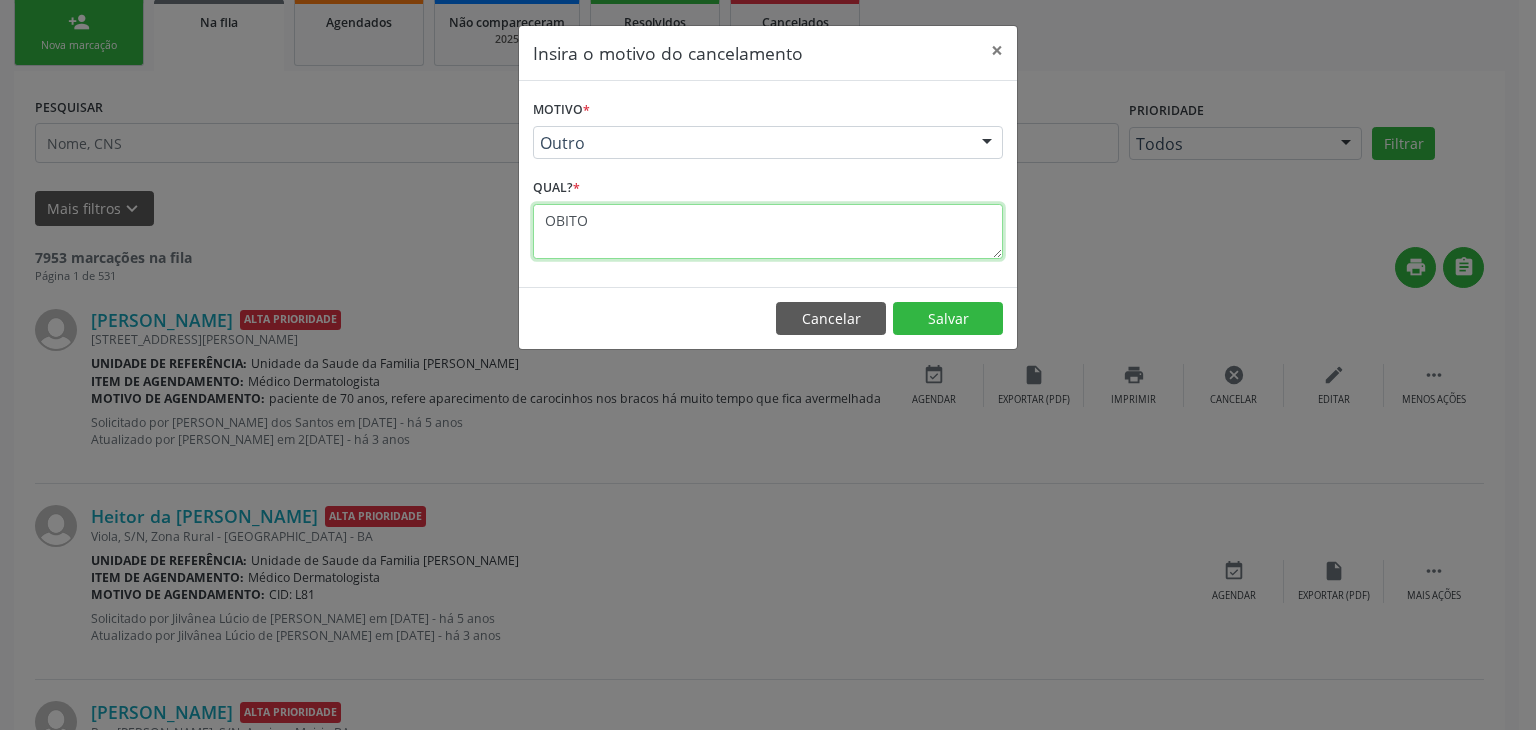 click on "OBITO" at bounding box center [768, 231] 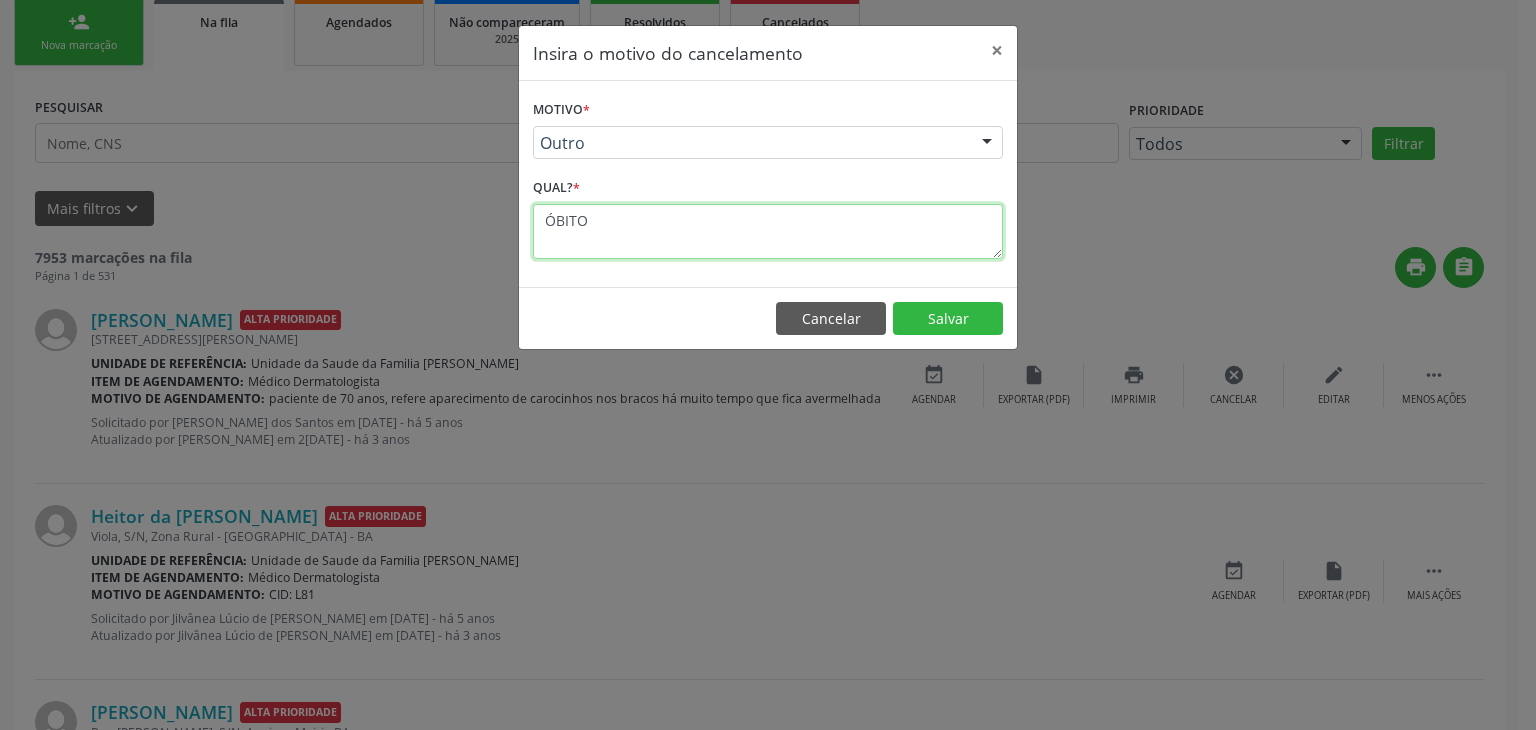 click on "ÓBITO" at bounding box center (768, 231) 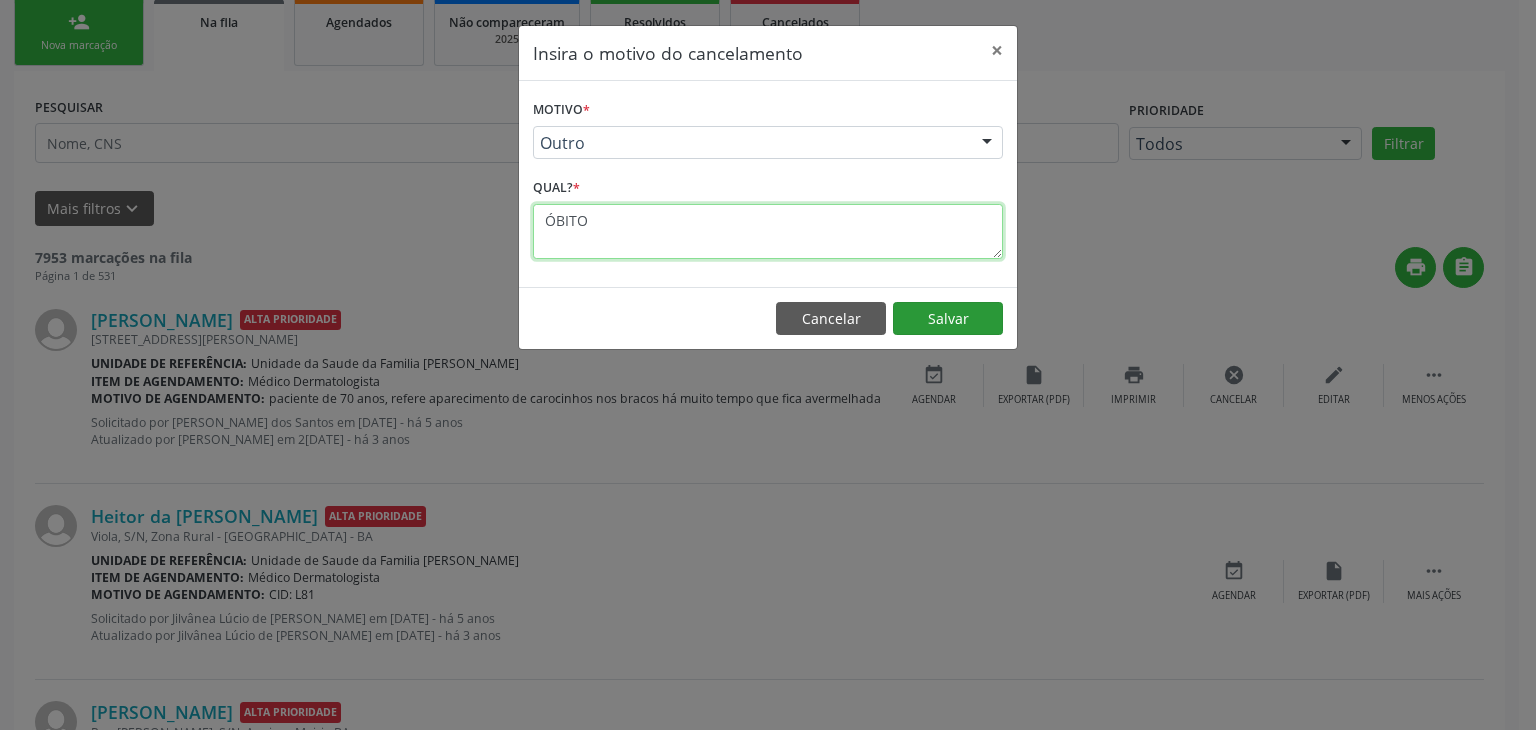 type on "ÓBITO" 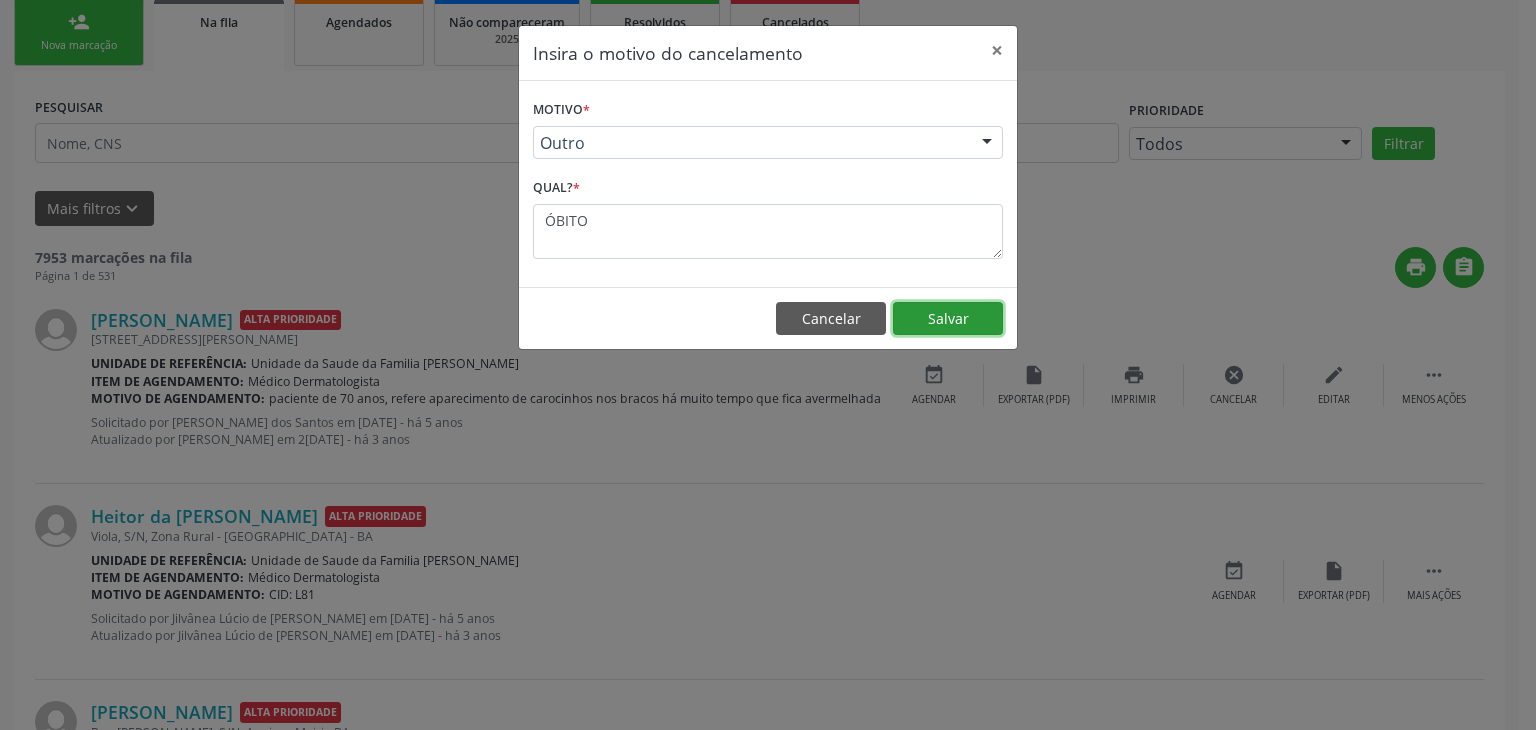 click on "Salvar" at bounding box center (948, 319) 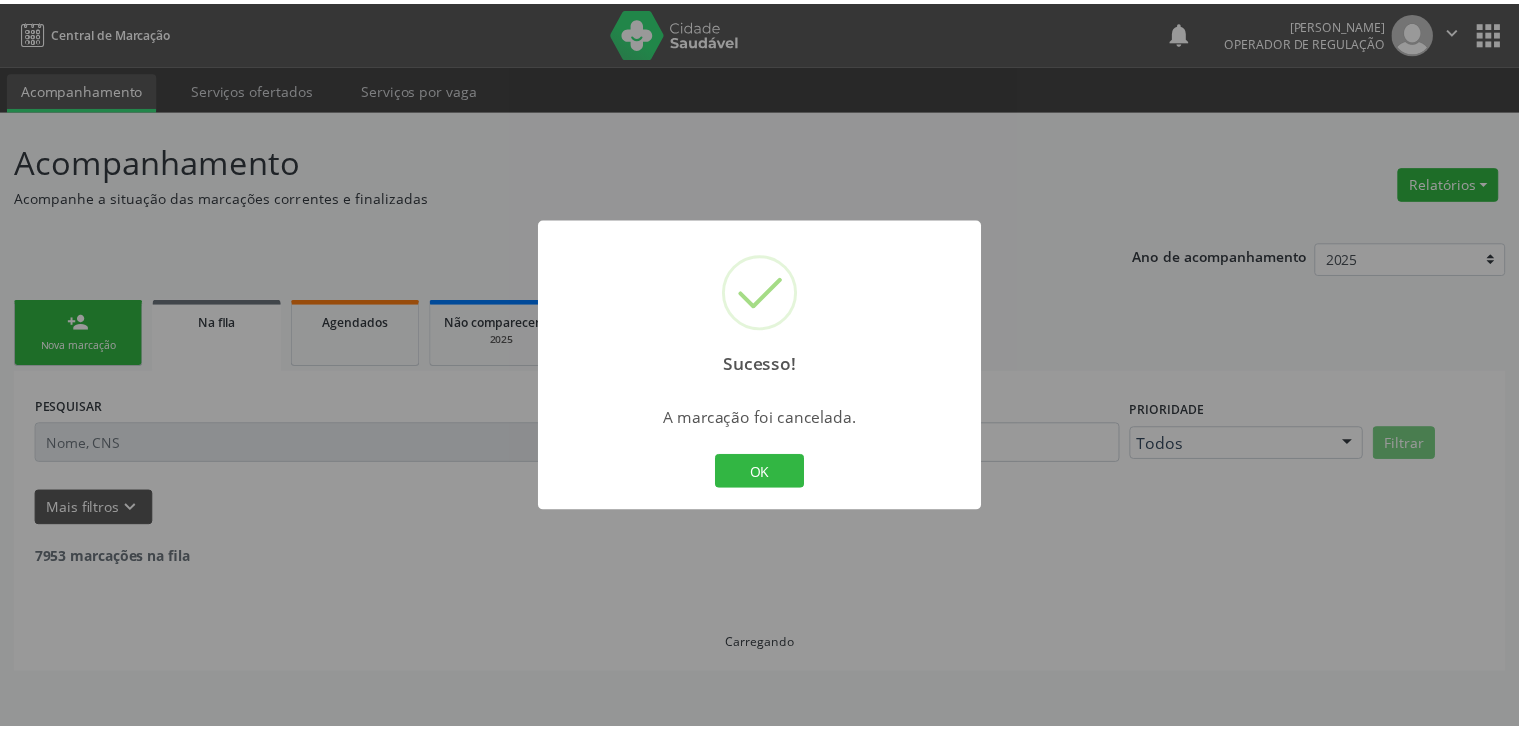 scroll, scrollTop: 0, scrollLeft: 0, axis: both 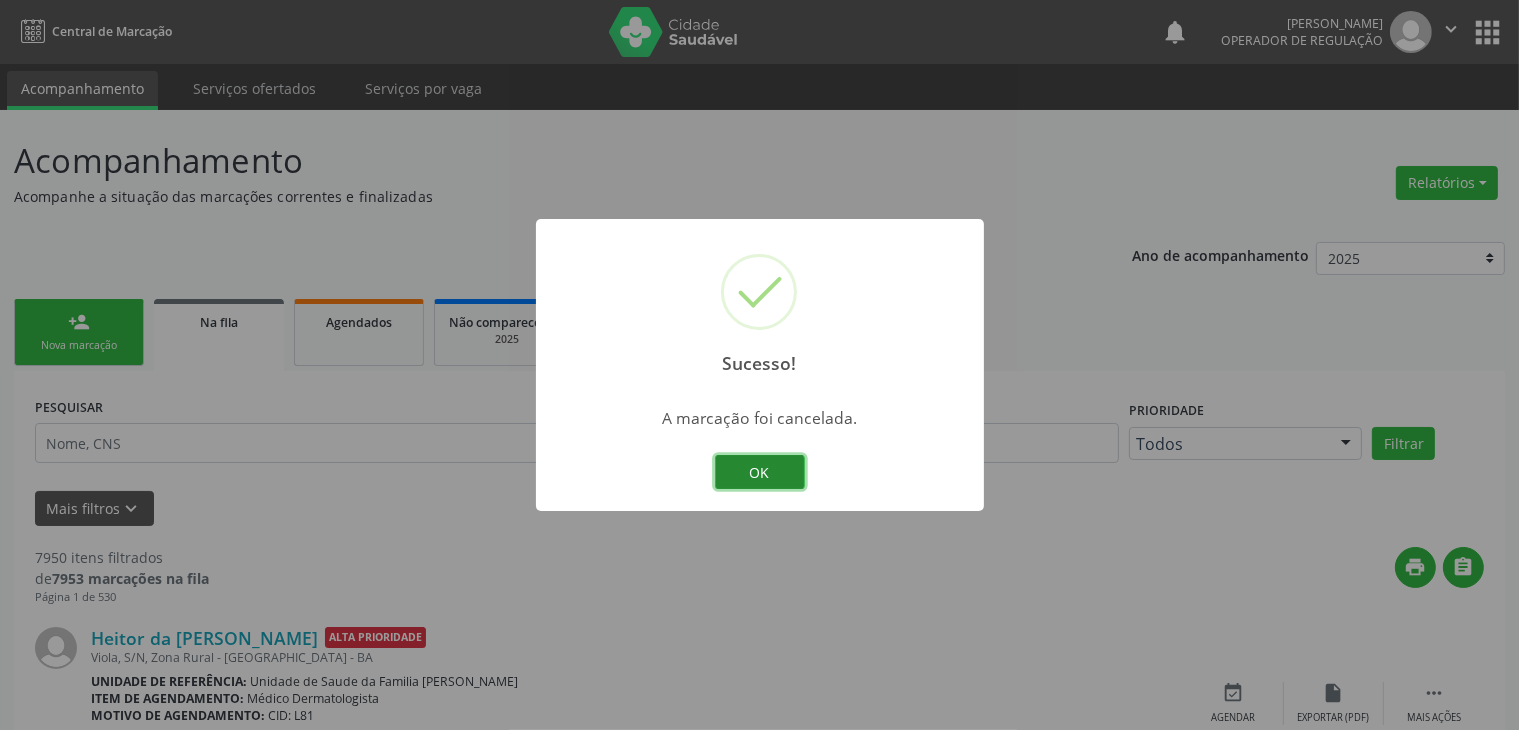 click on "OK" at bounding box center [760, 472] 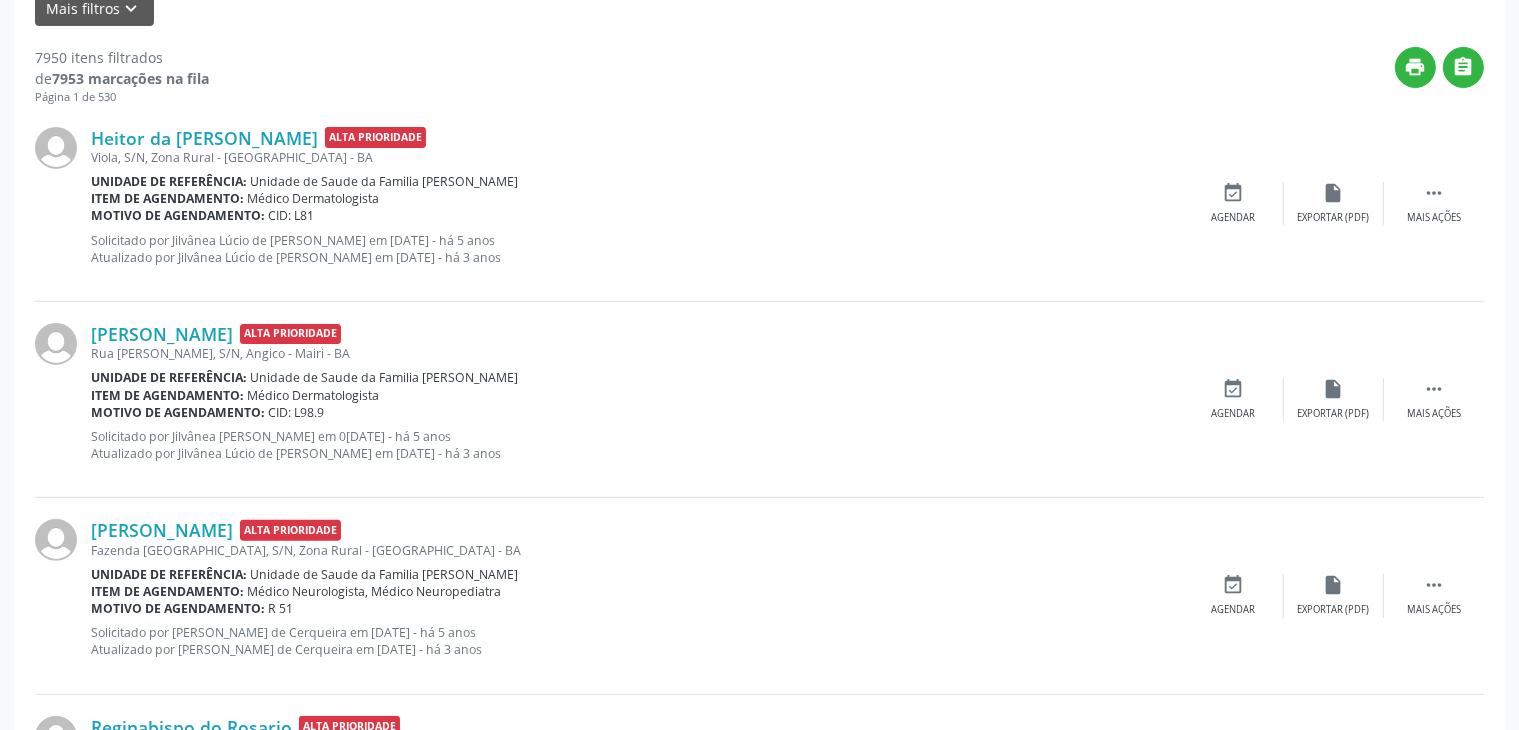 scroll, scrollTop: 100, scrollLeft: 0, axis: vertical 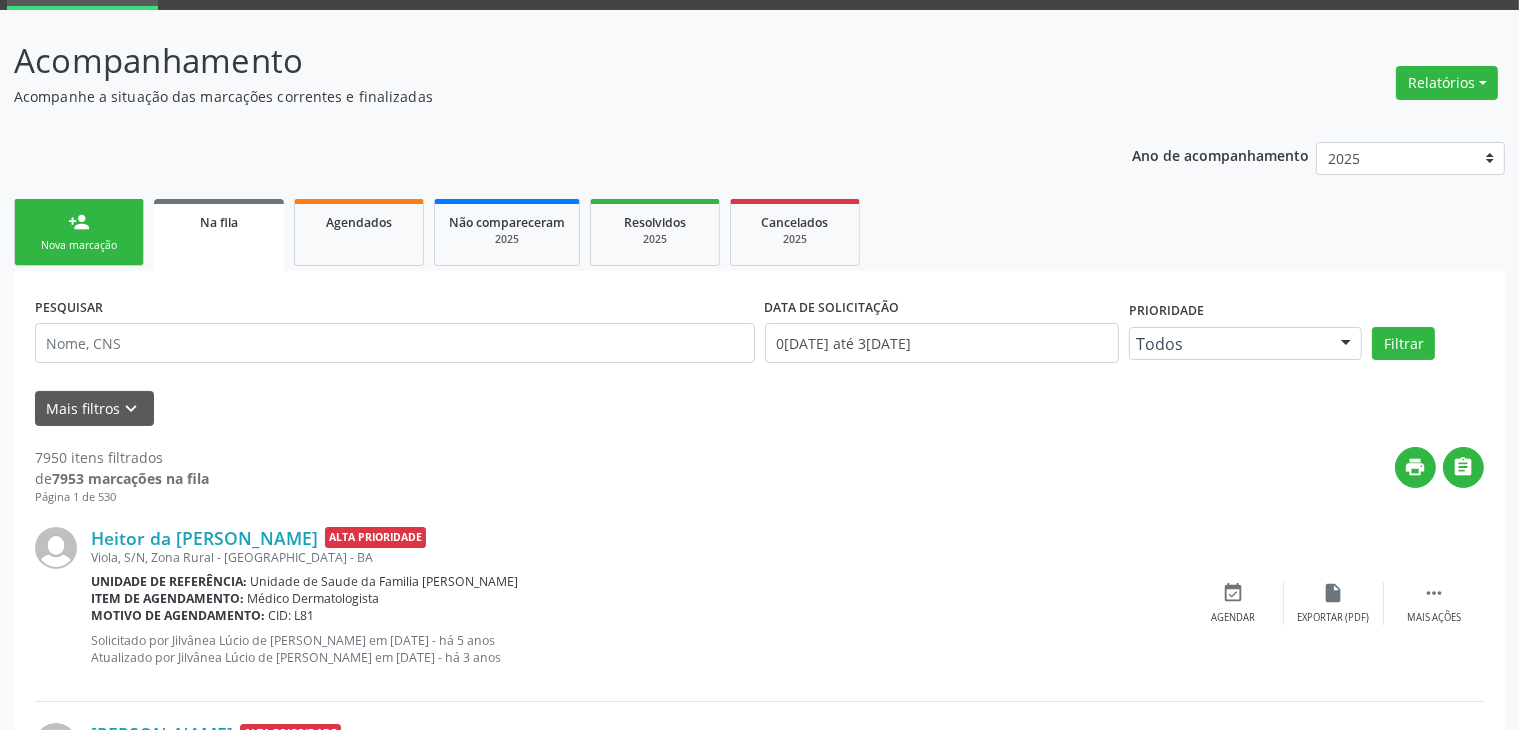 click on "Na fila" at bounding box center (219, 222) 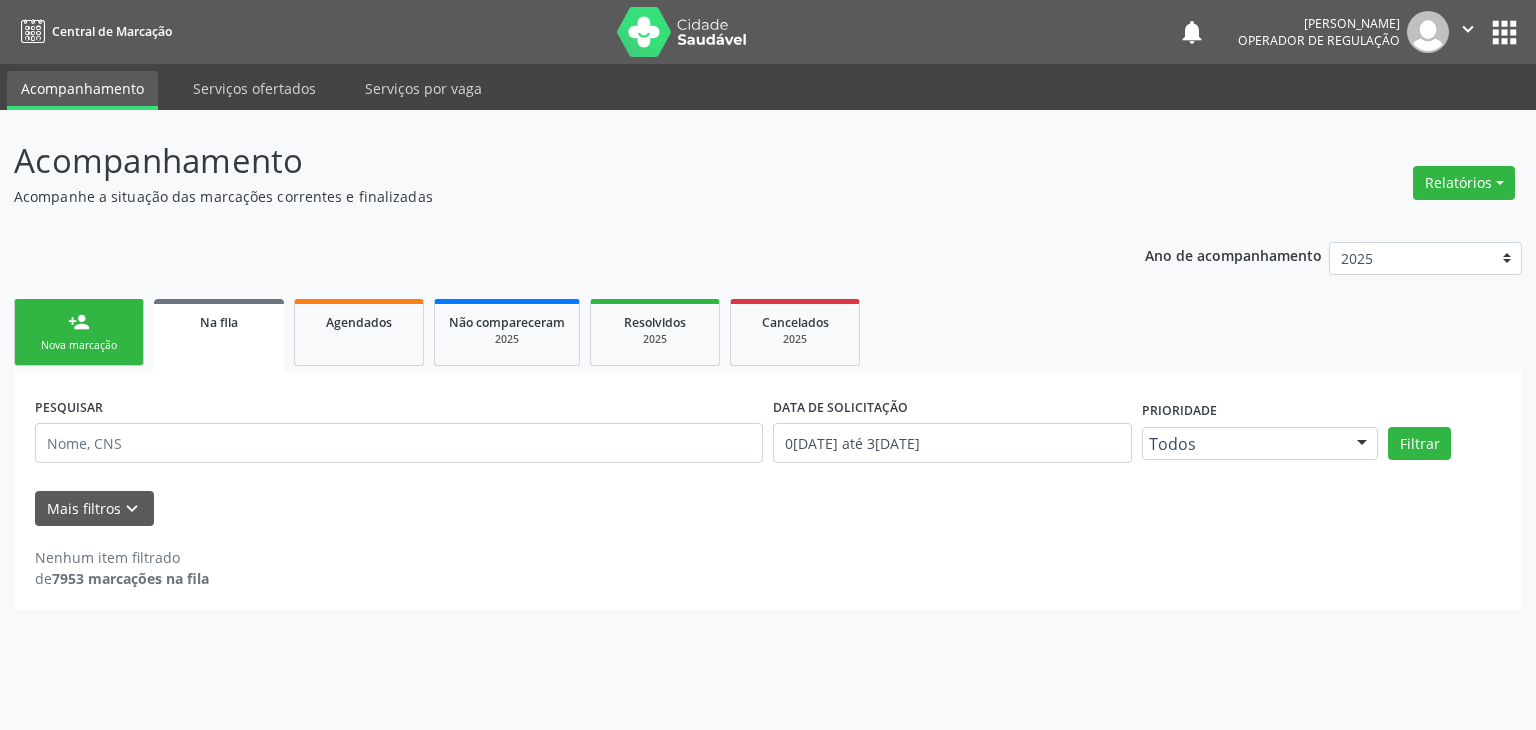 click on "Na fila" at bounding box center [219, 321] 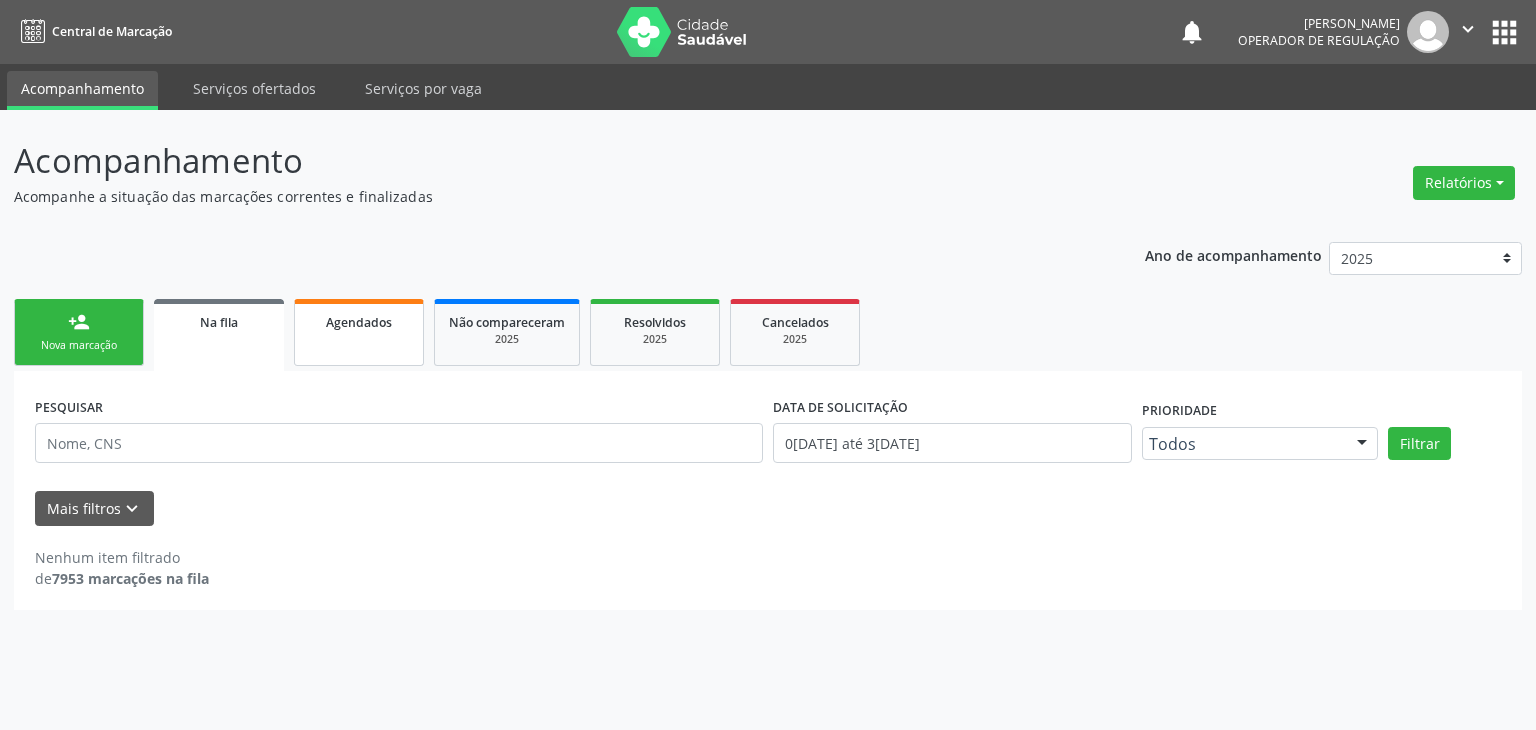 click on "Agendados" at bounding box center [359, 322] 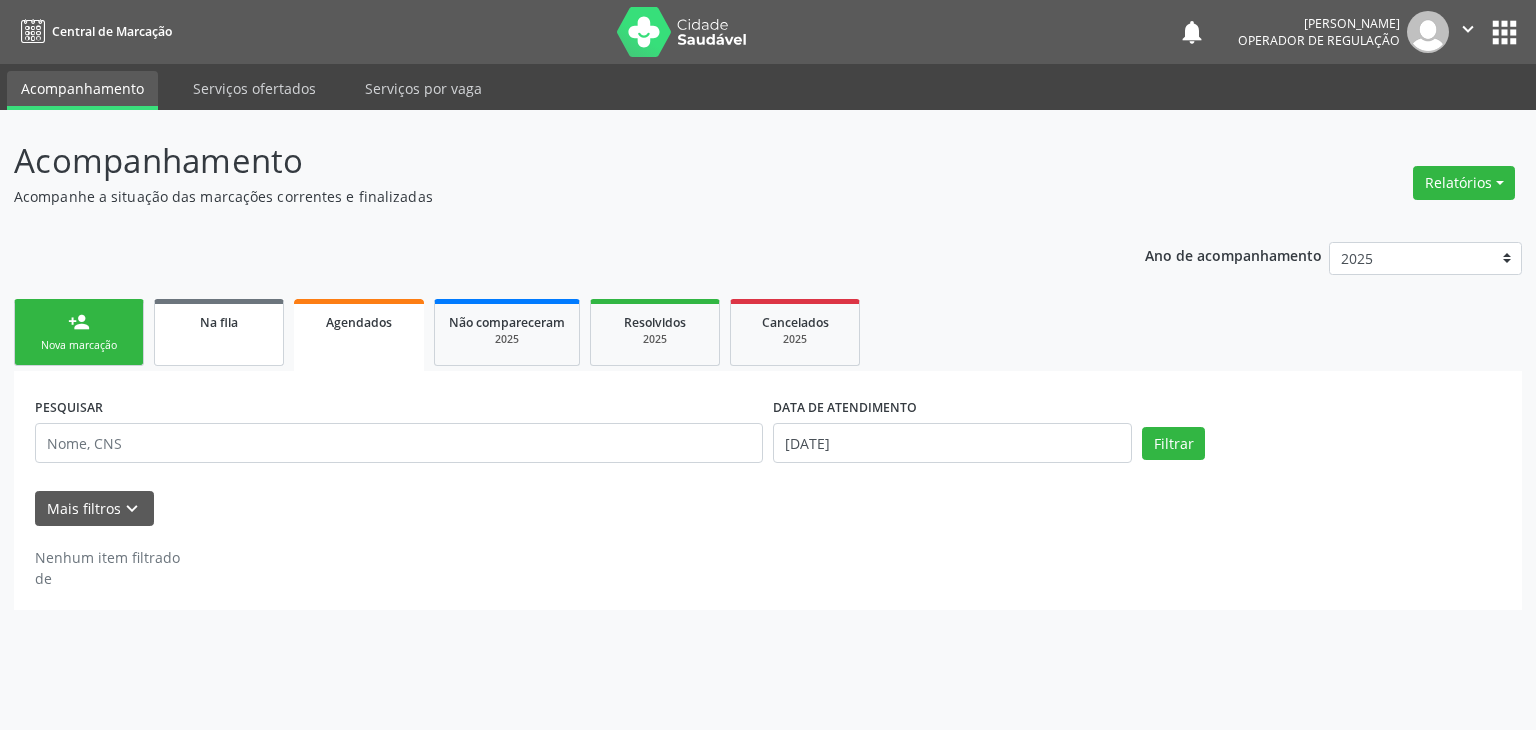 click on "Na fila" at bounding box center (219, 322) 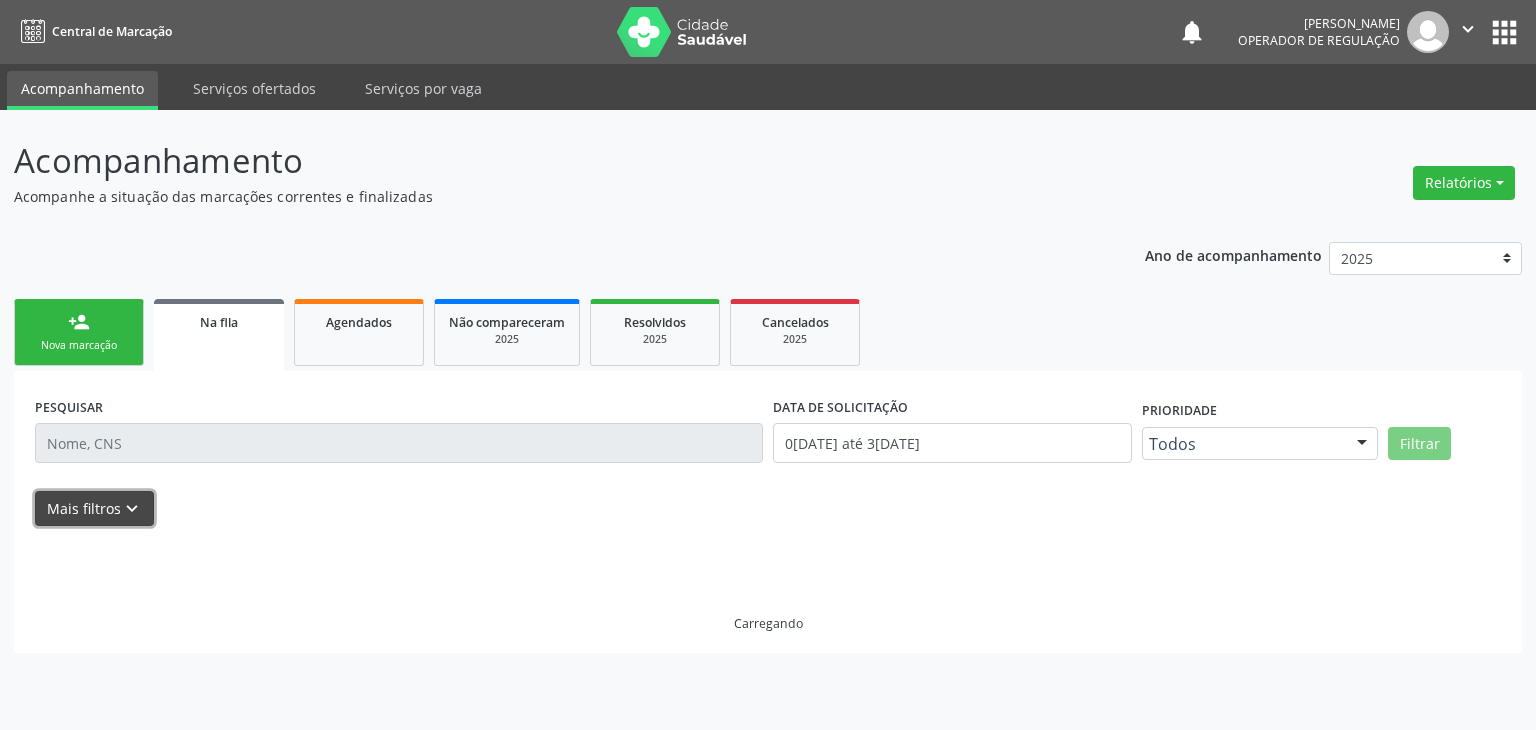 click on "keyboard_arrow_down" at bounding box center (132, 509) 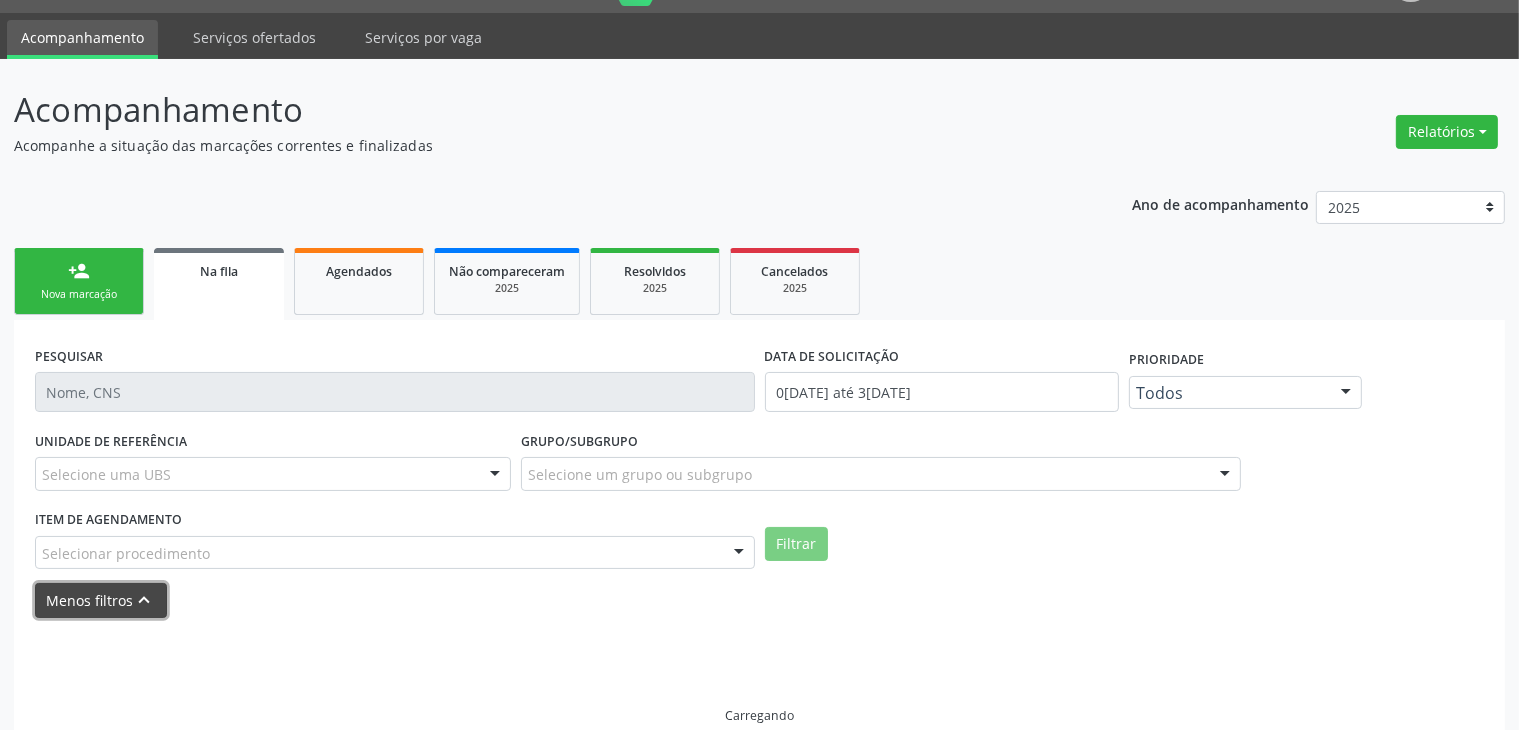scroll, scrollTop: 79, scrollLeft: 0, axis: vertical 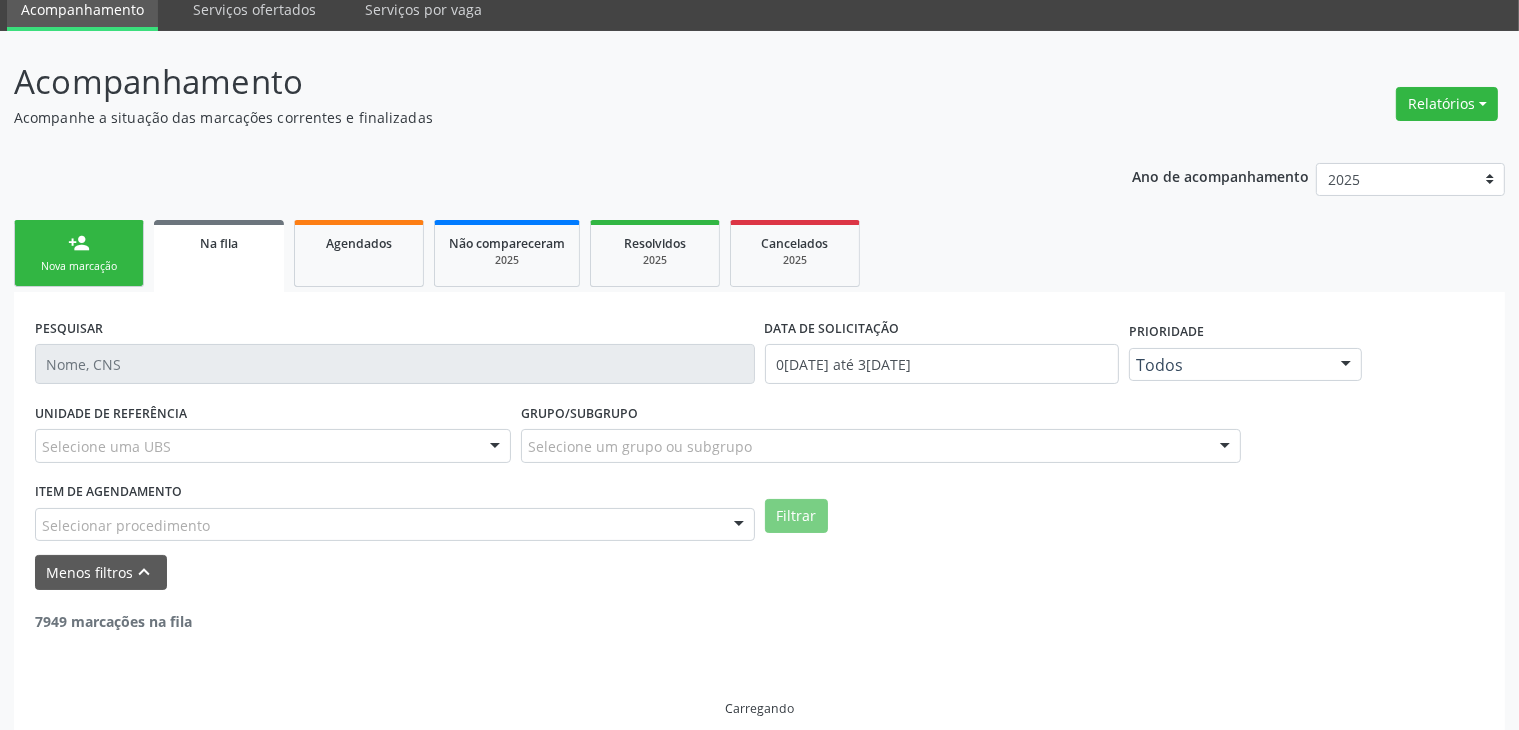 click at bounding box center (495, 447) 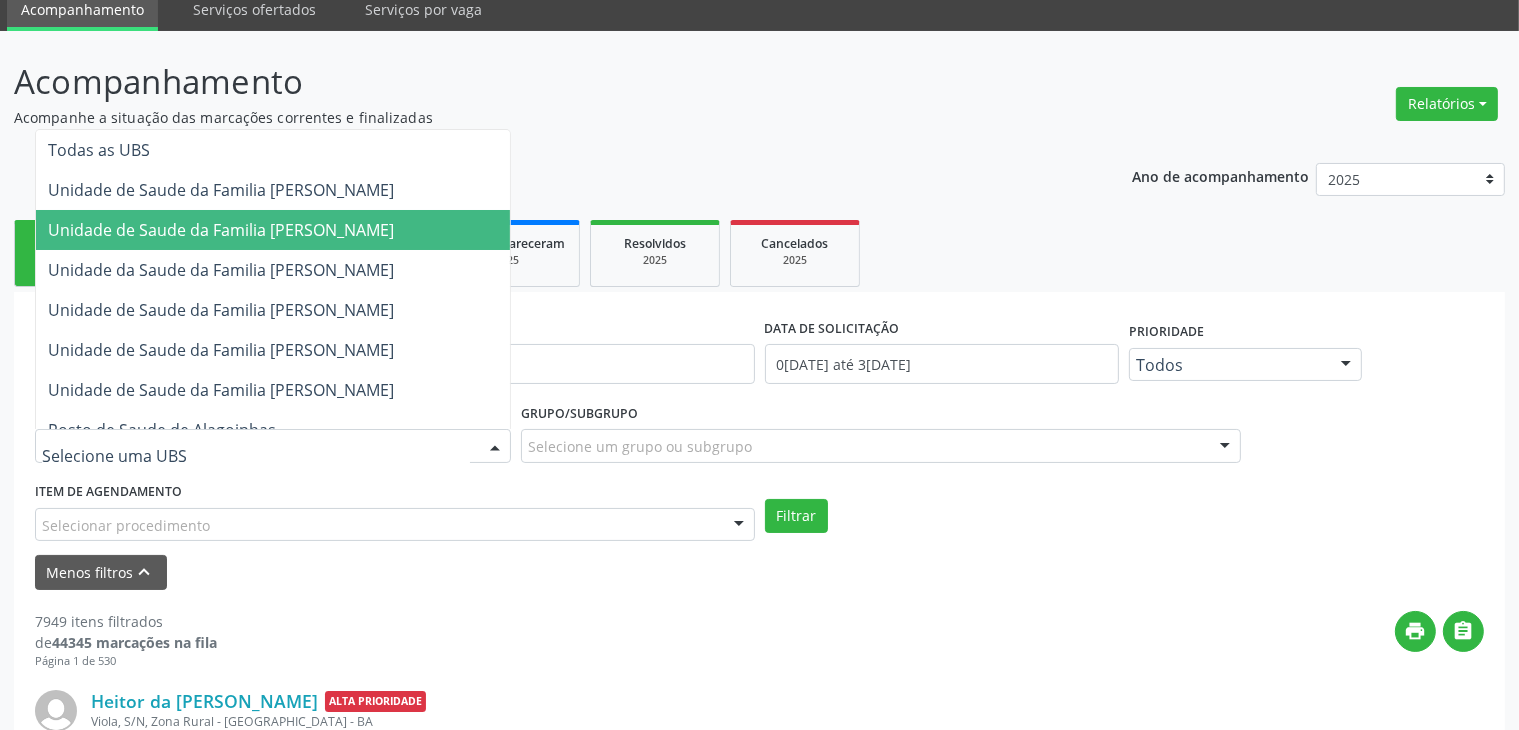 scroll, scrollTop: 37, scrollLeft: 0, axis: vertical 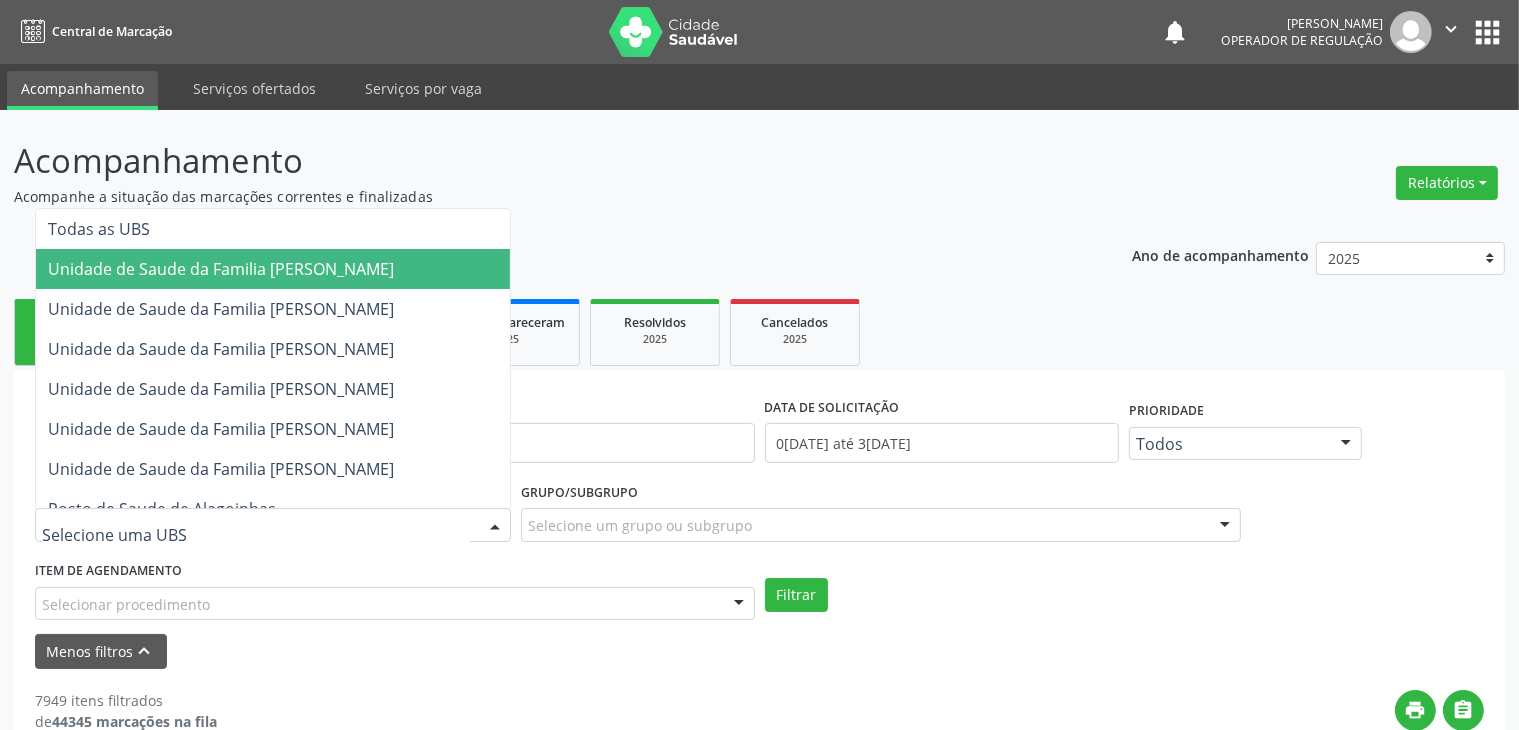 click on "Unidade de Saude da Familia [PERSON_NAME]" at bounding box center (221, 269) 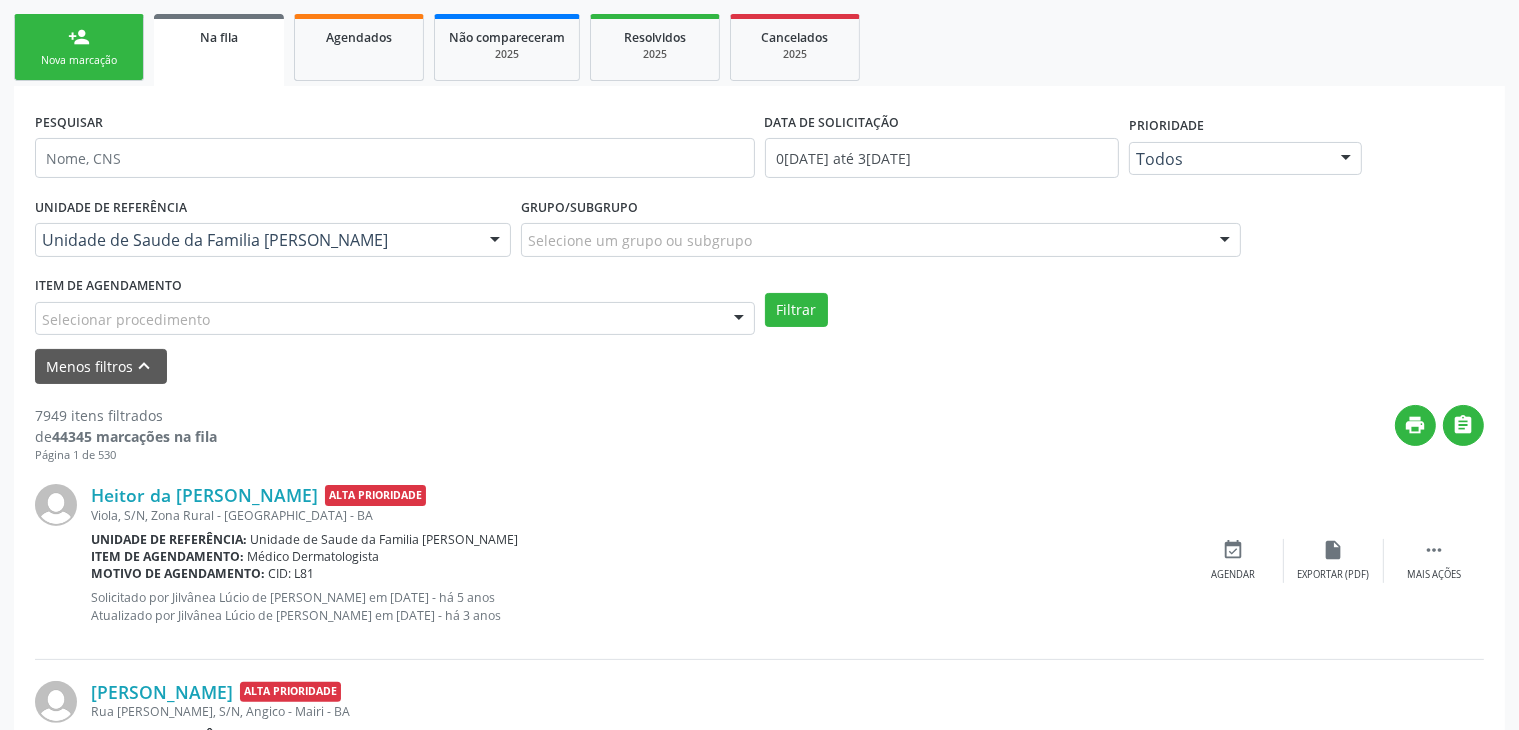 scroll, scrollTop: 300, scrollLeft: 0, axis: vertical 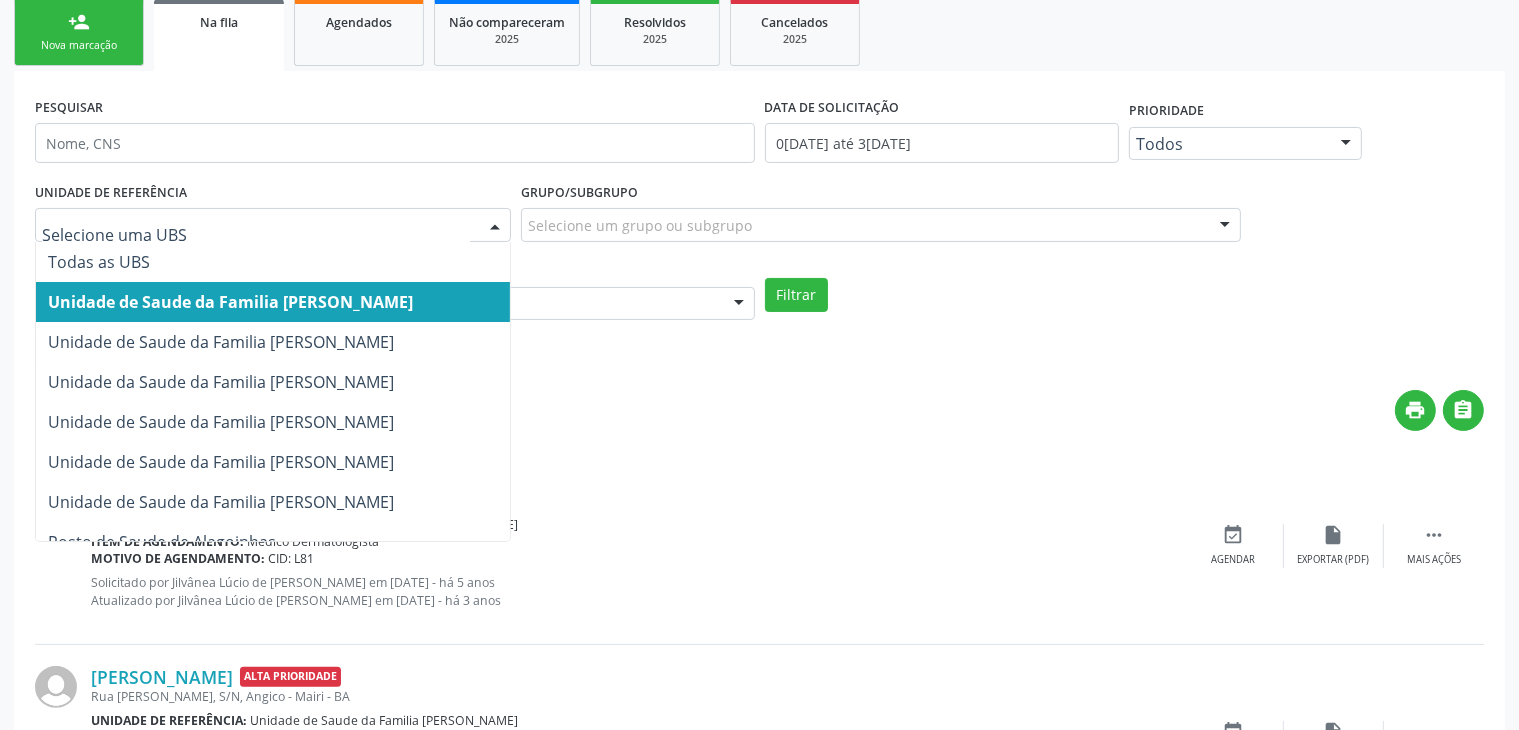 click at bounding box center [495, 226] 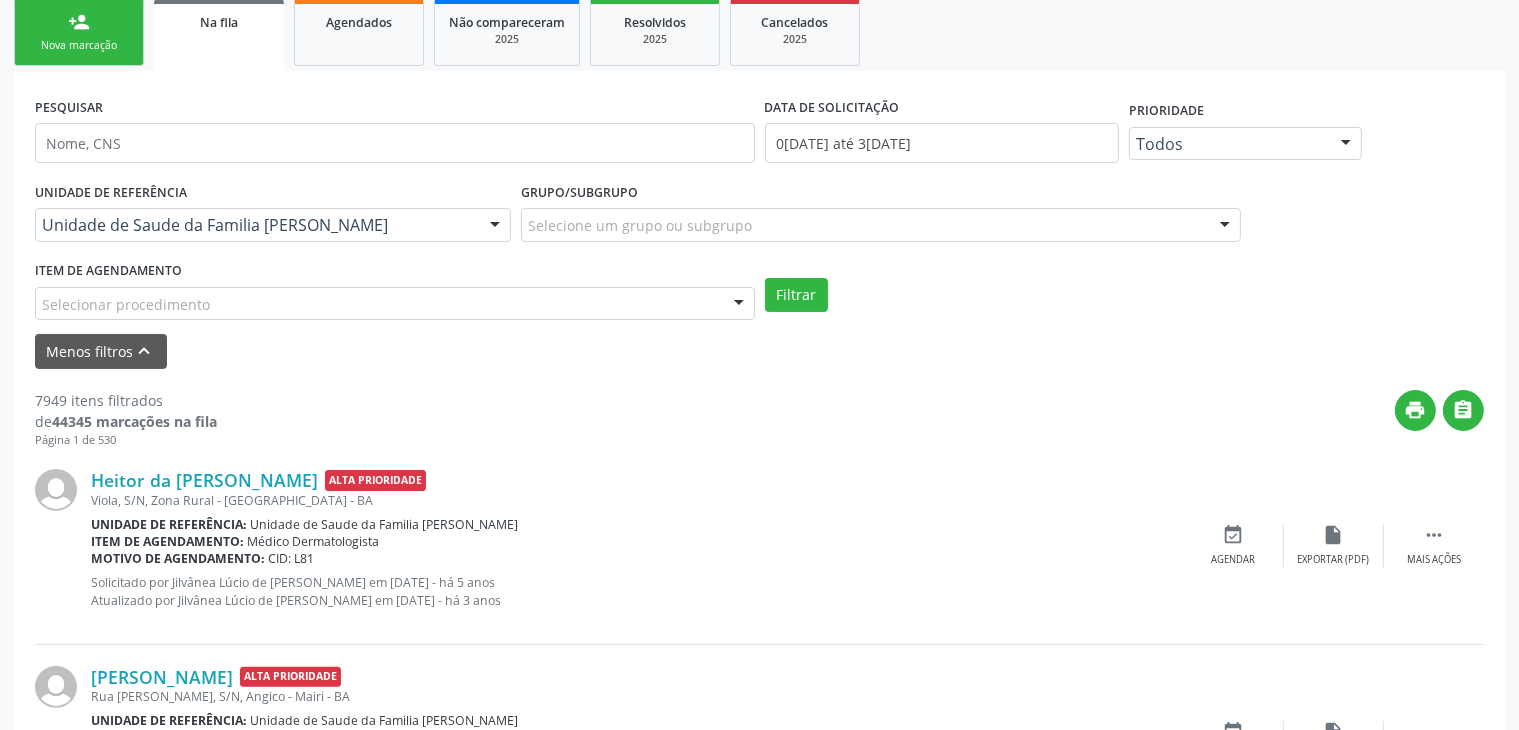 click at bounding box center (495, 226) 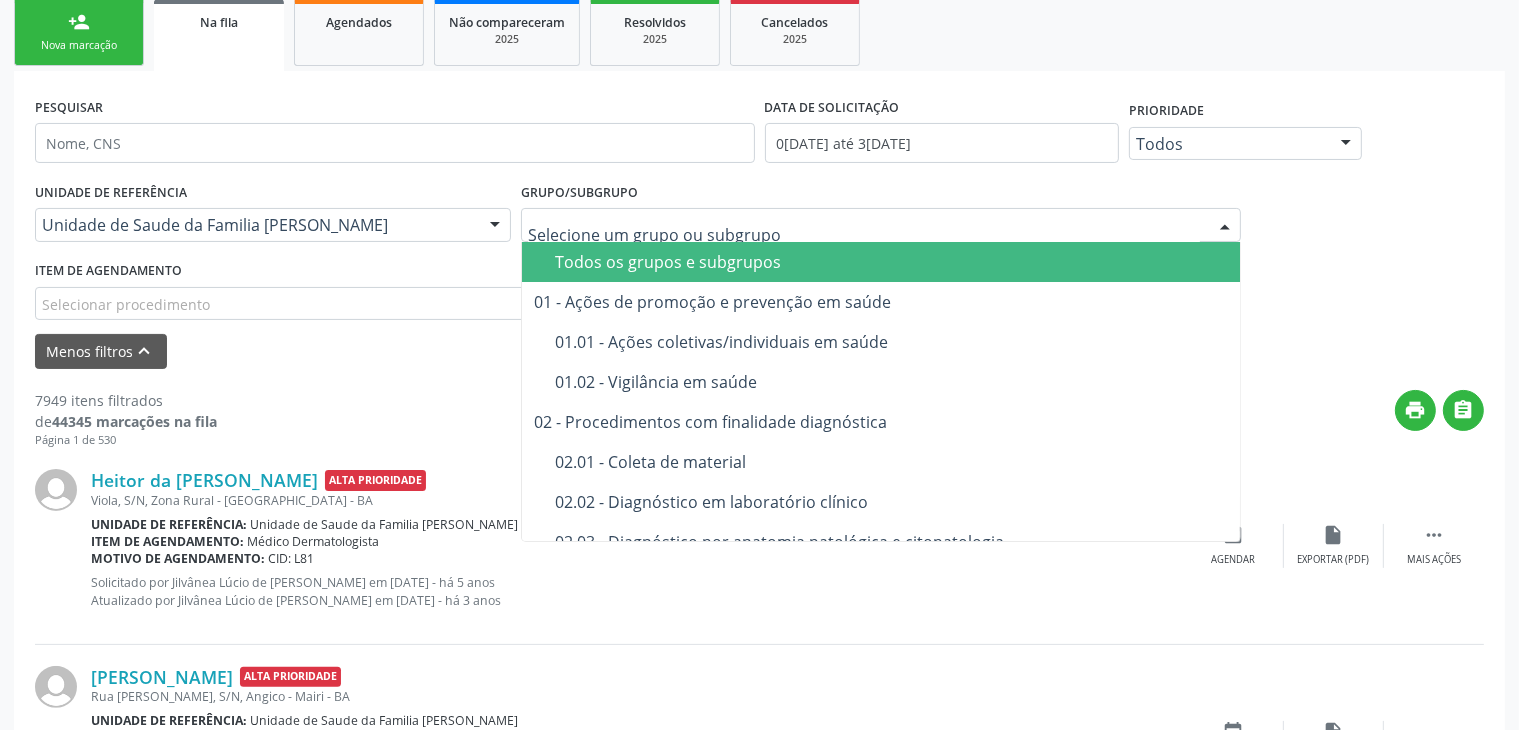 click at bounding box center [1225, 226] 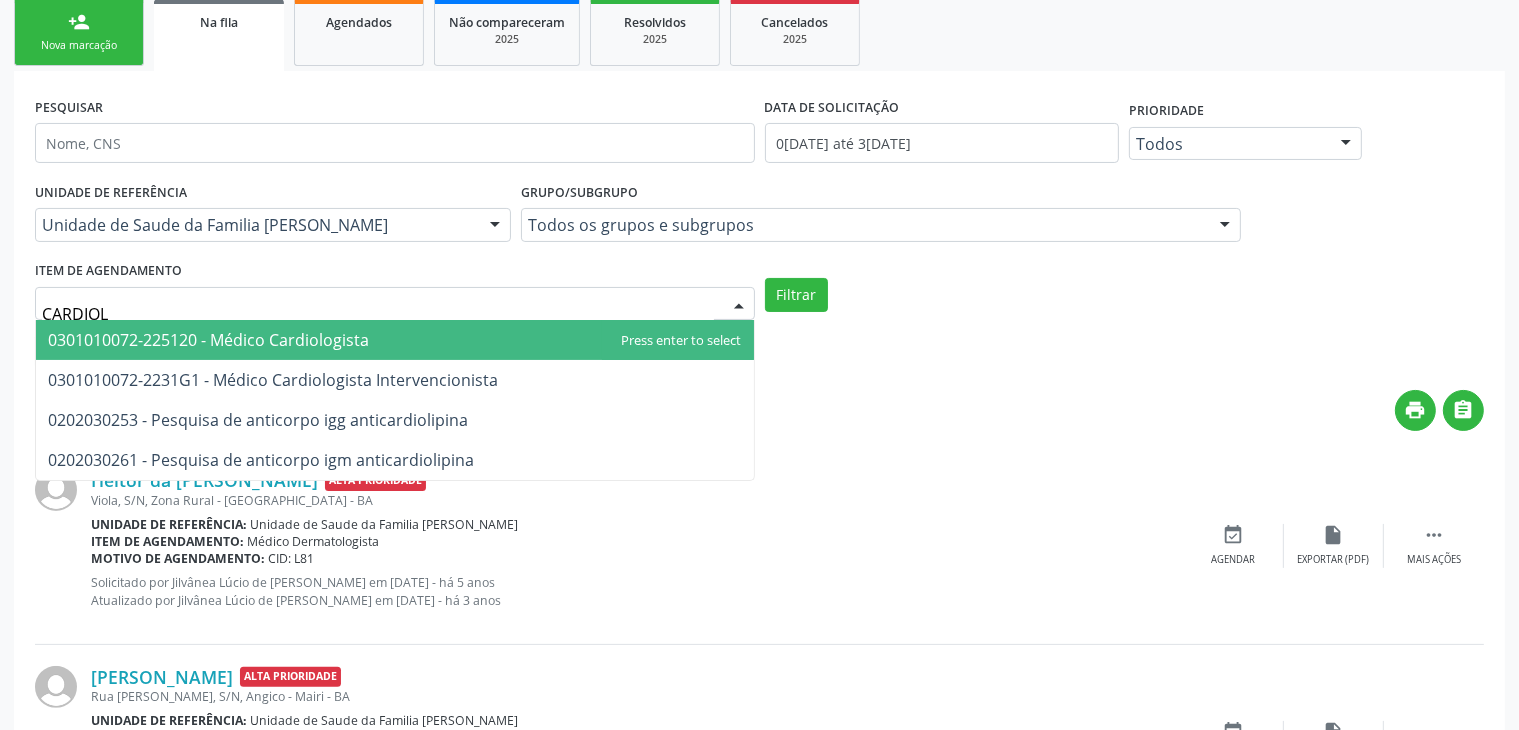 type on "CARDIOLO" 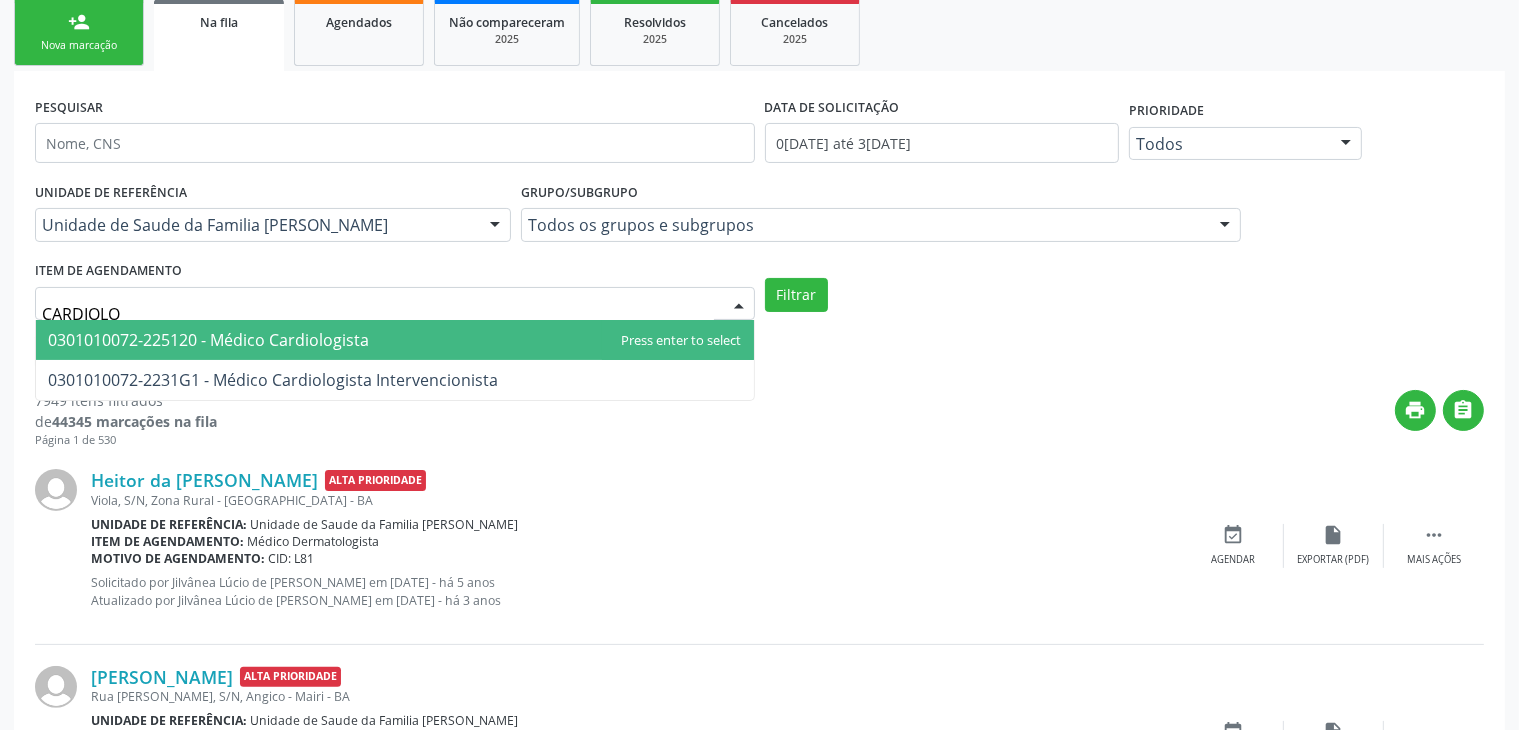click on "0301010072-225120 - Médico Cardiologista" at bounding box center [208, 340] 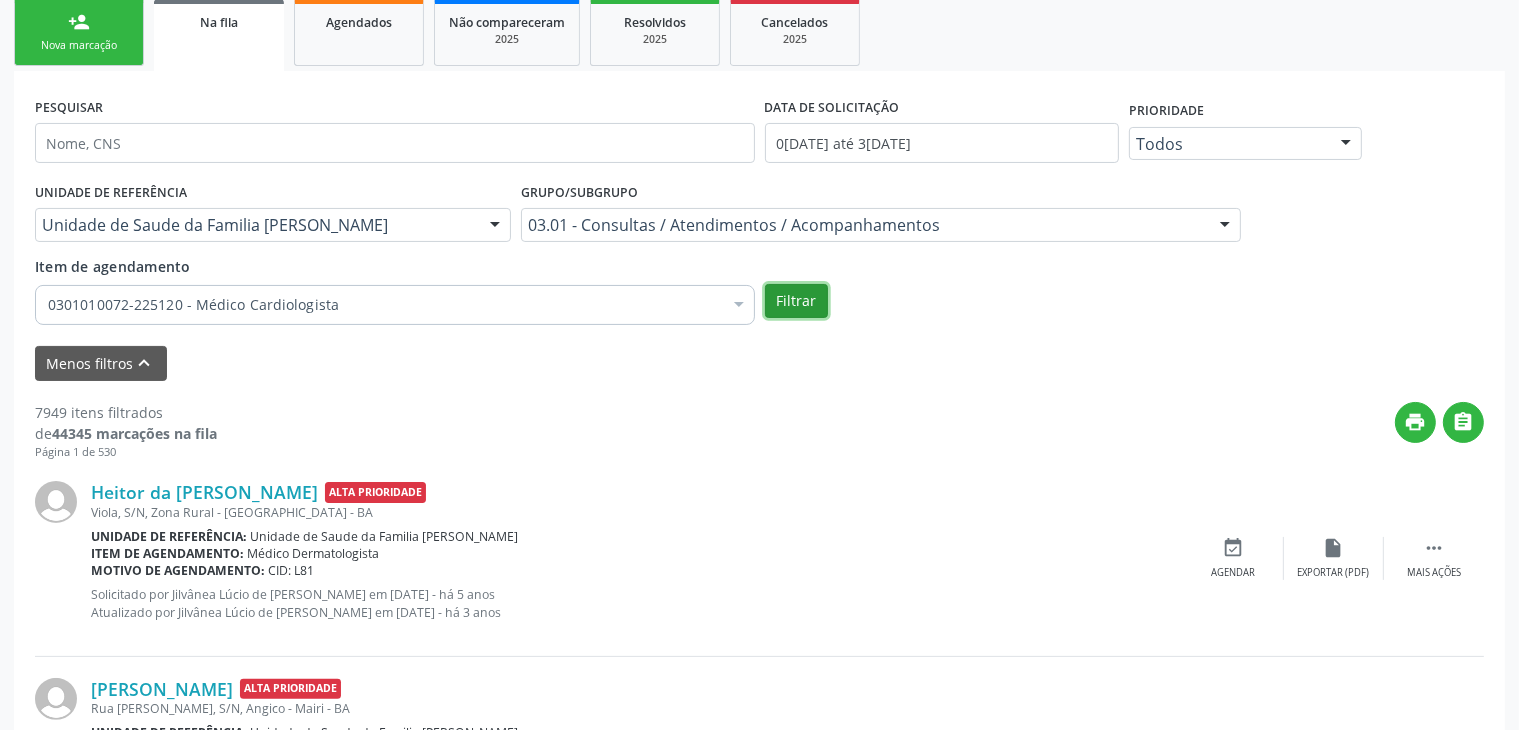 click on "Filtrar" at bounding box center [796, 301] 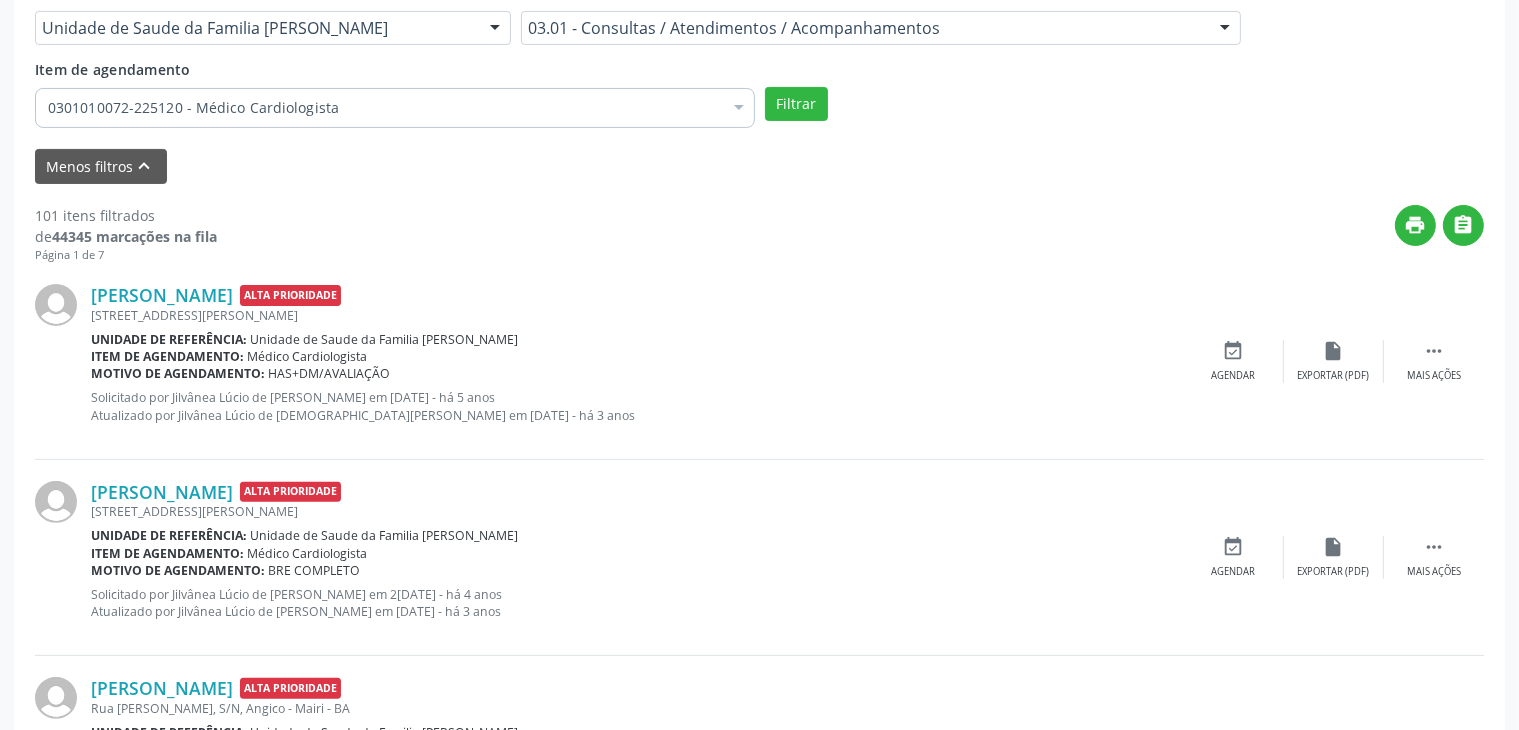 scroll, scrollTop: 500, scrollLeft: 0, axis: vertical 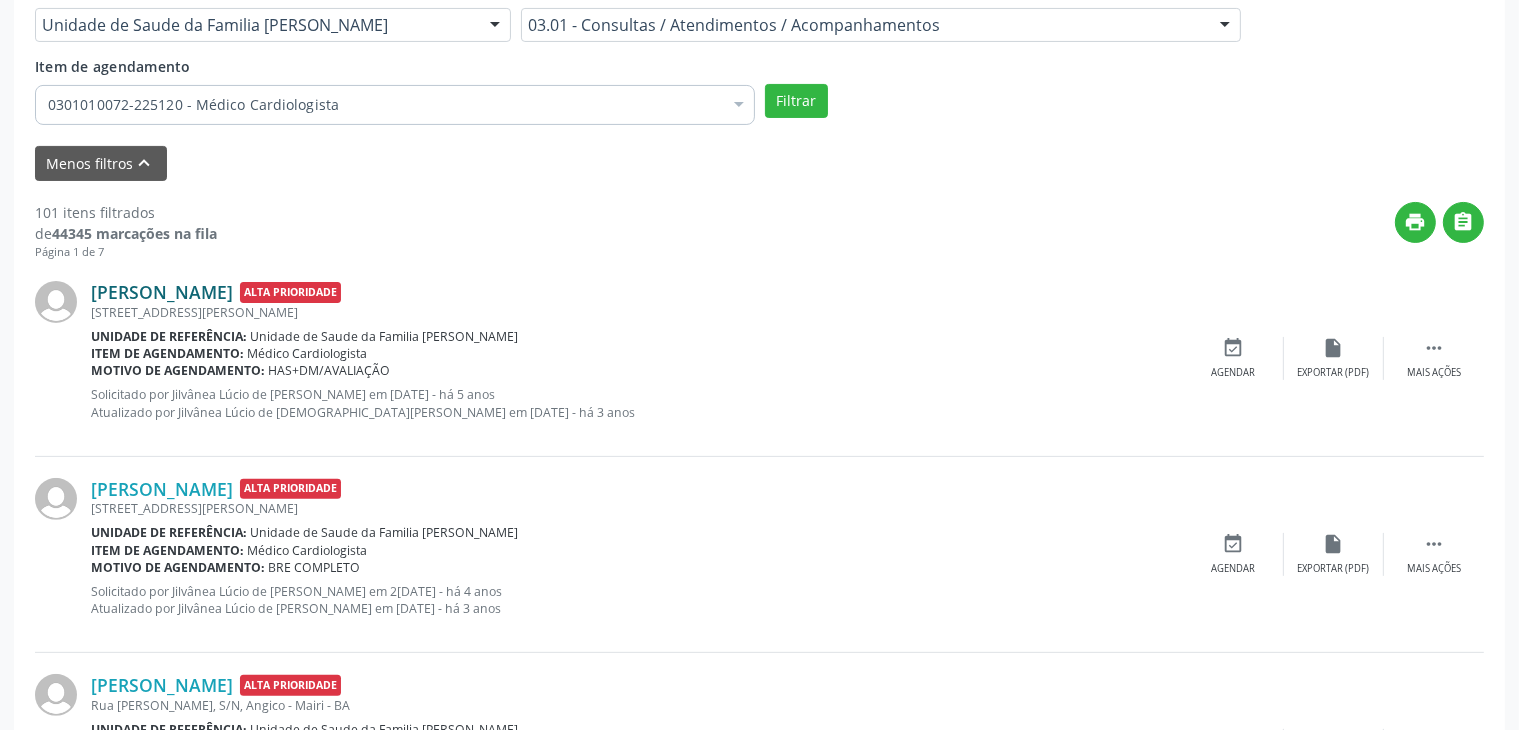 click on "[PERSON_NAME]" at bounding box center [162, 292] 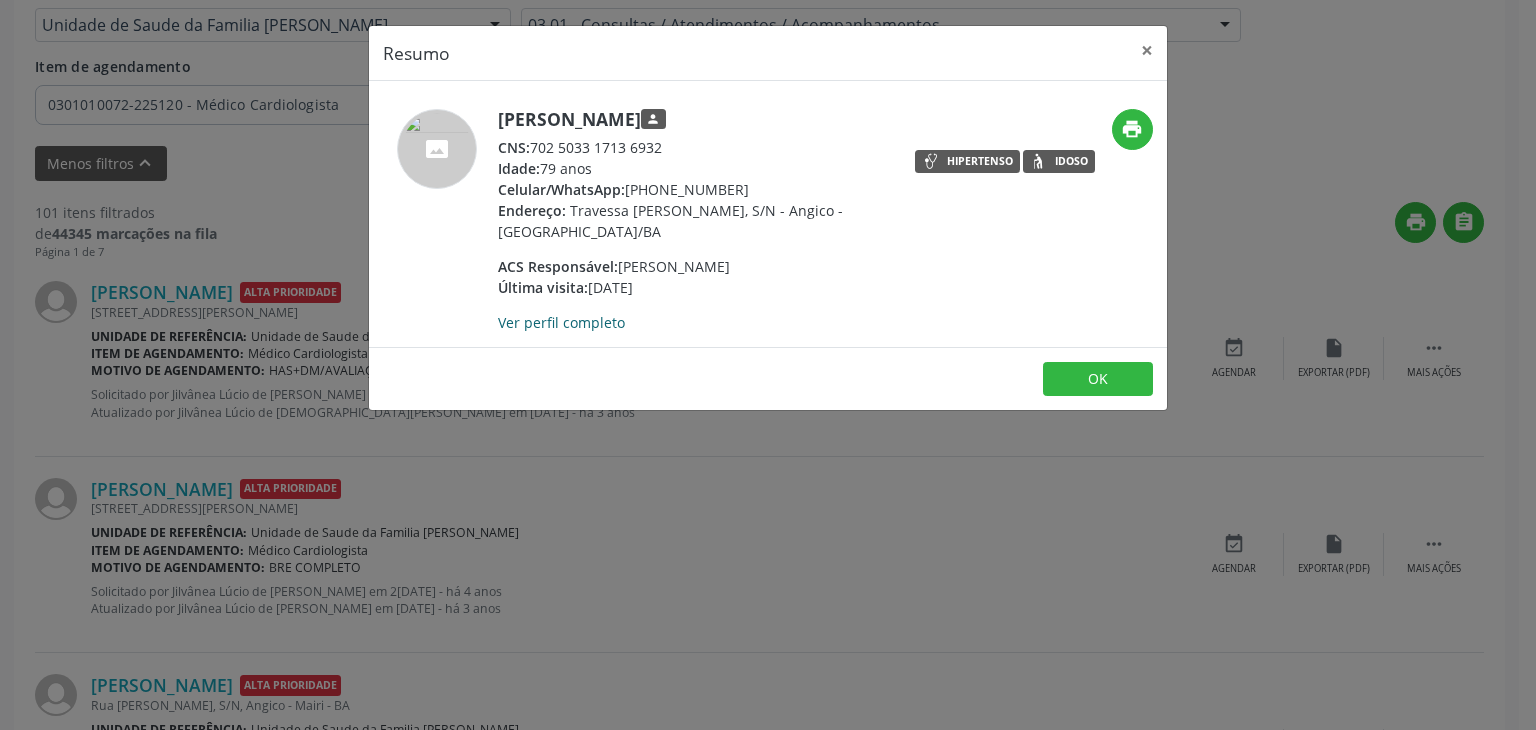 click on "Ver perfil completo" at bounding box center [561, 322] 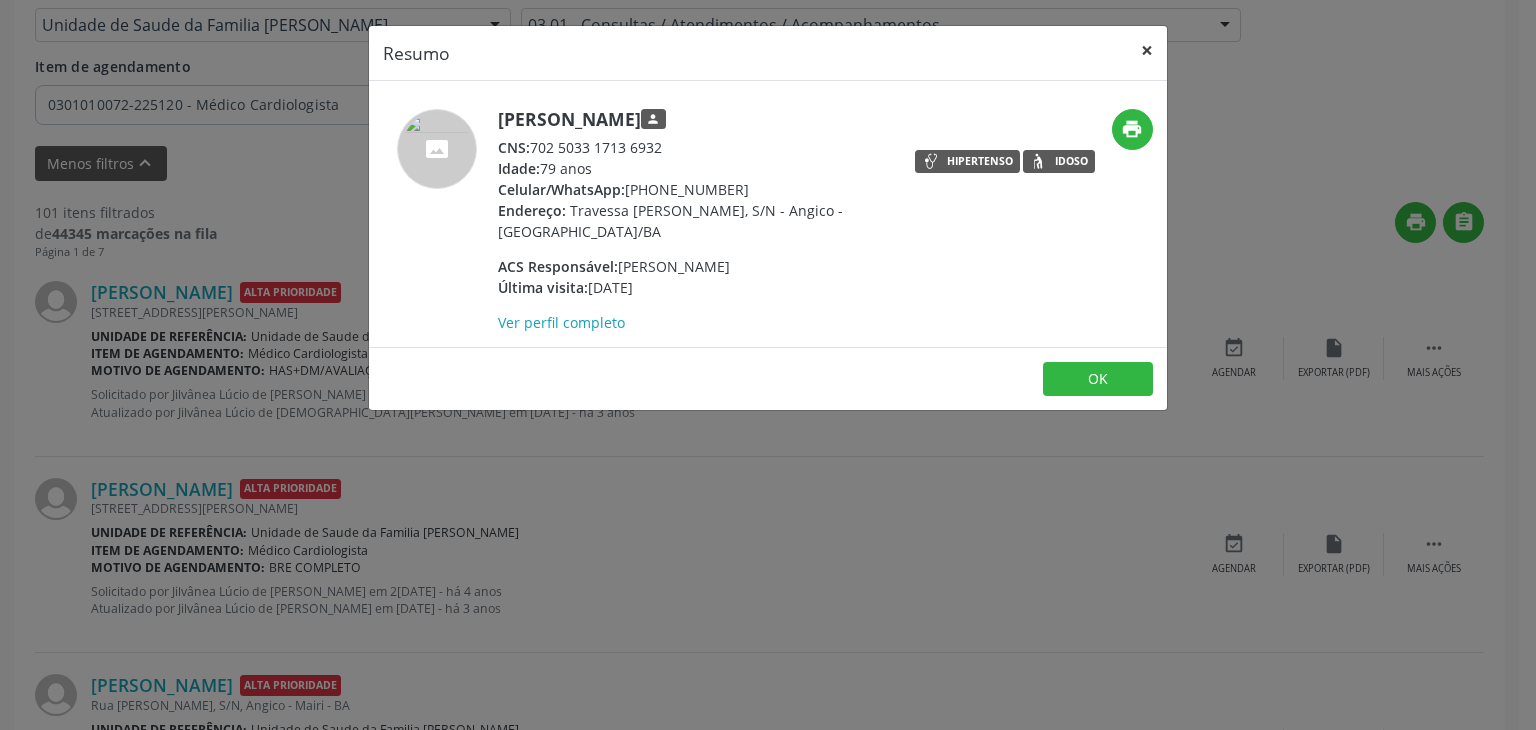 click on "×" at bounding box center [1147, 50] 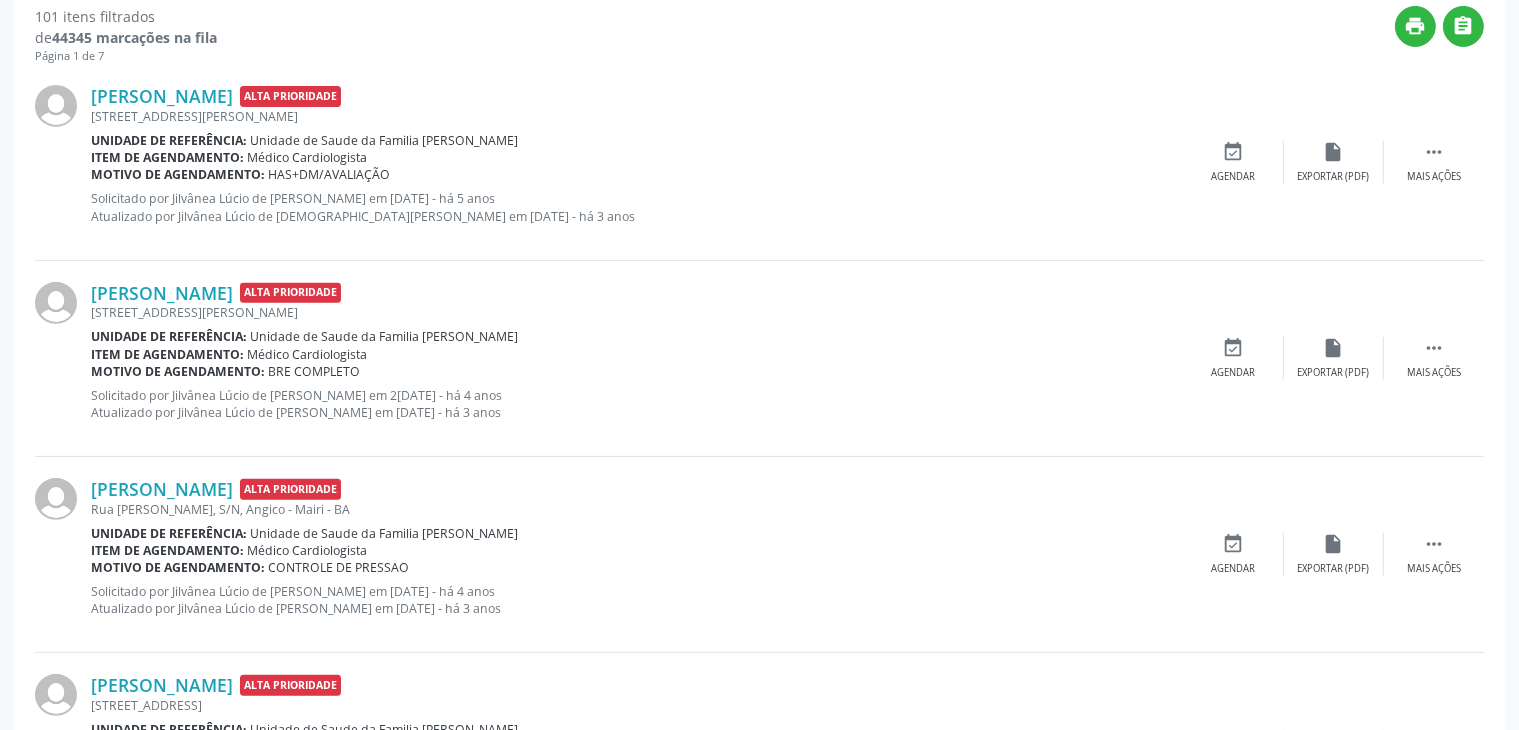 scroll, scrollTop: 700, scrollLeft: 0, axis: vertical 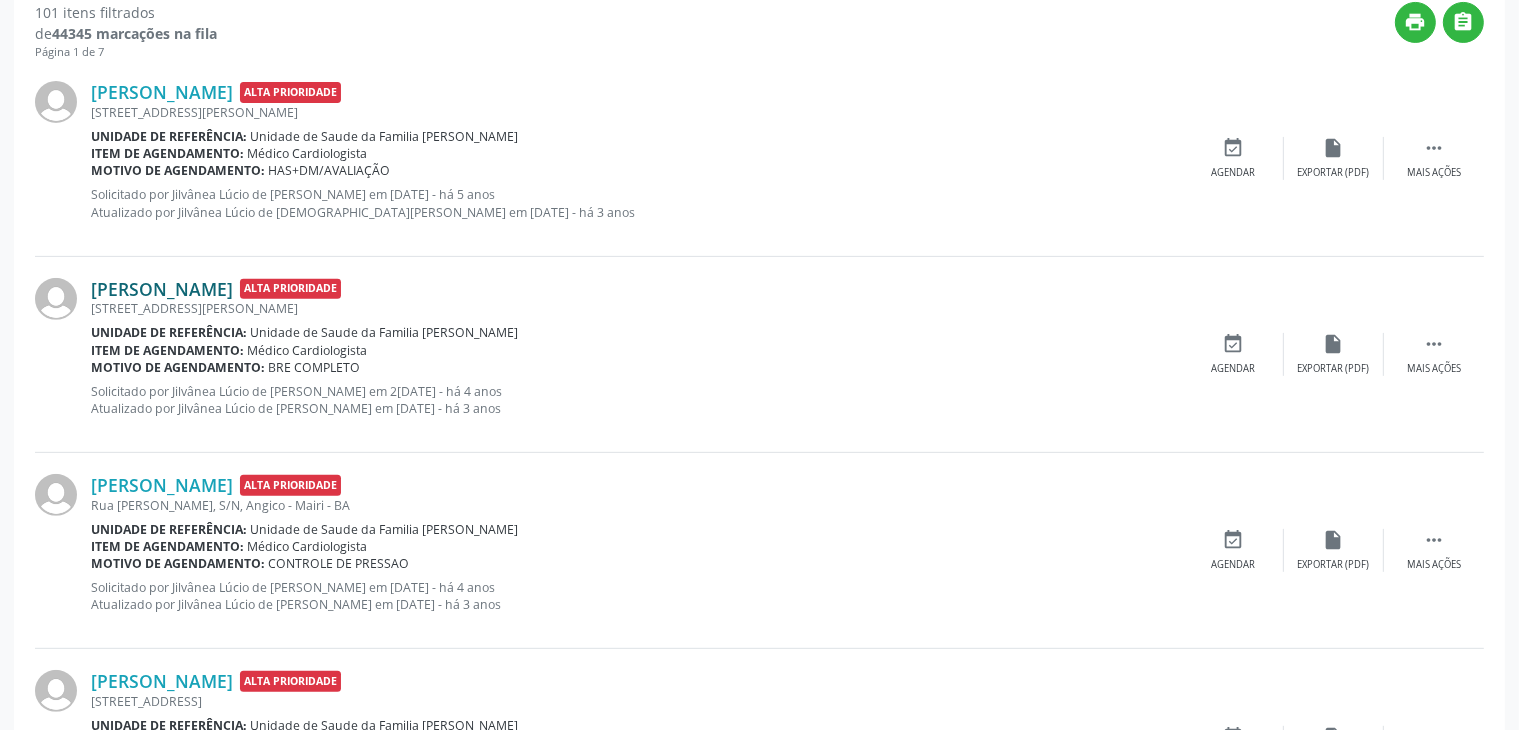 click on "[PERSON_NAME]" at bounding box center [162, 289] 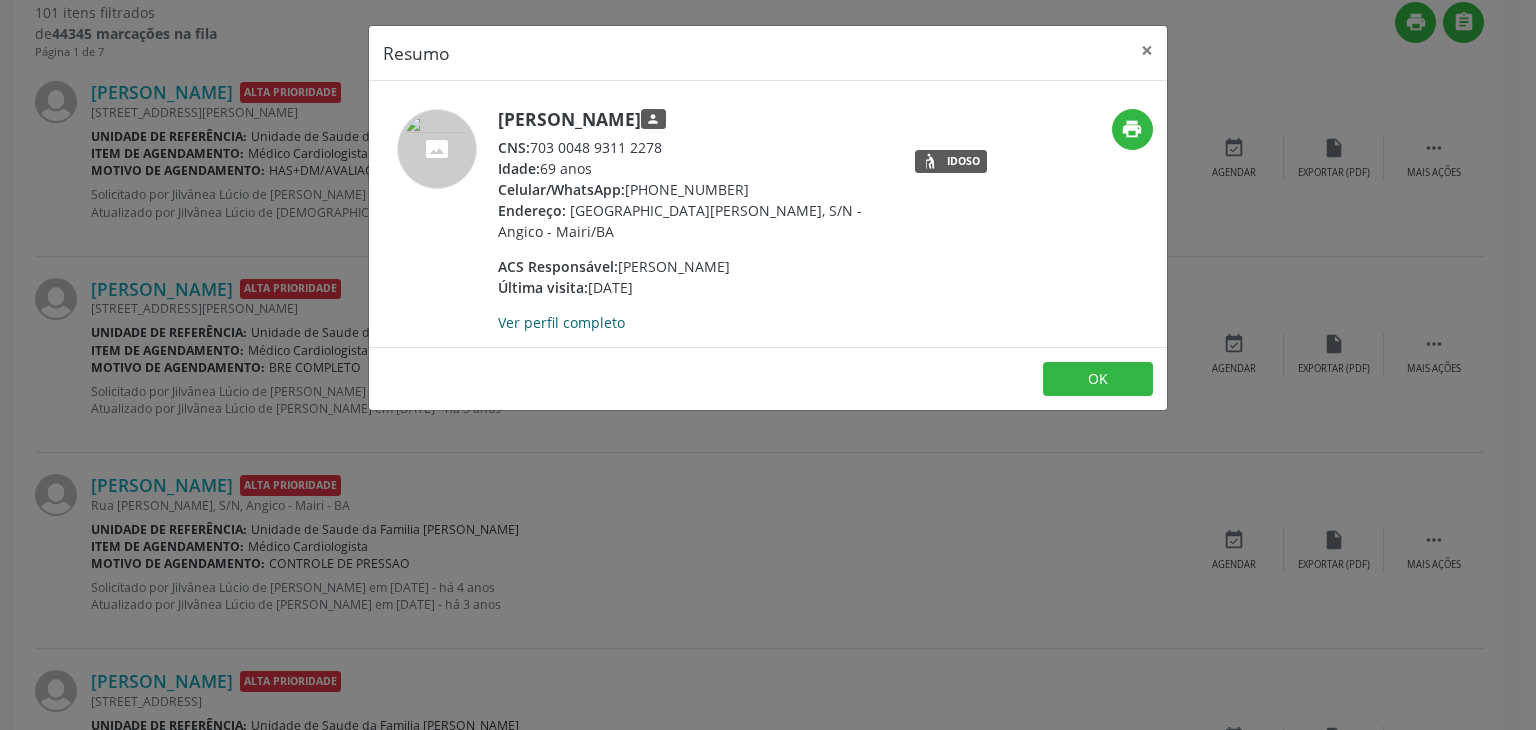 click on "Ver perfil completo" at bounding box center [561, 322] 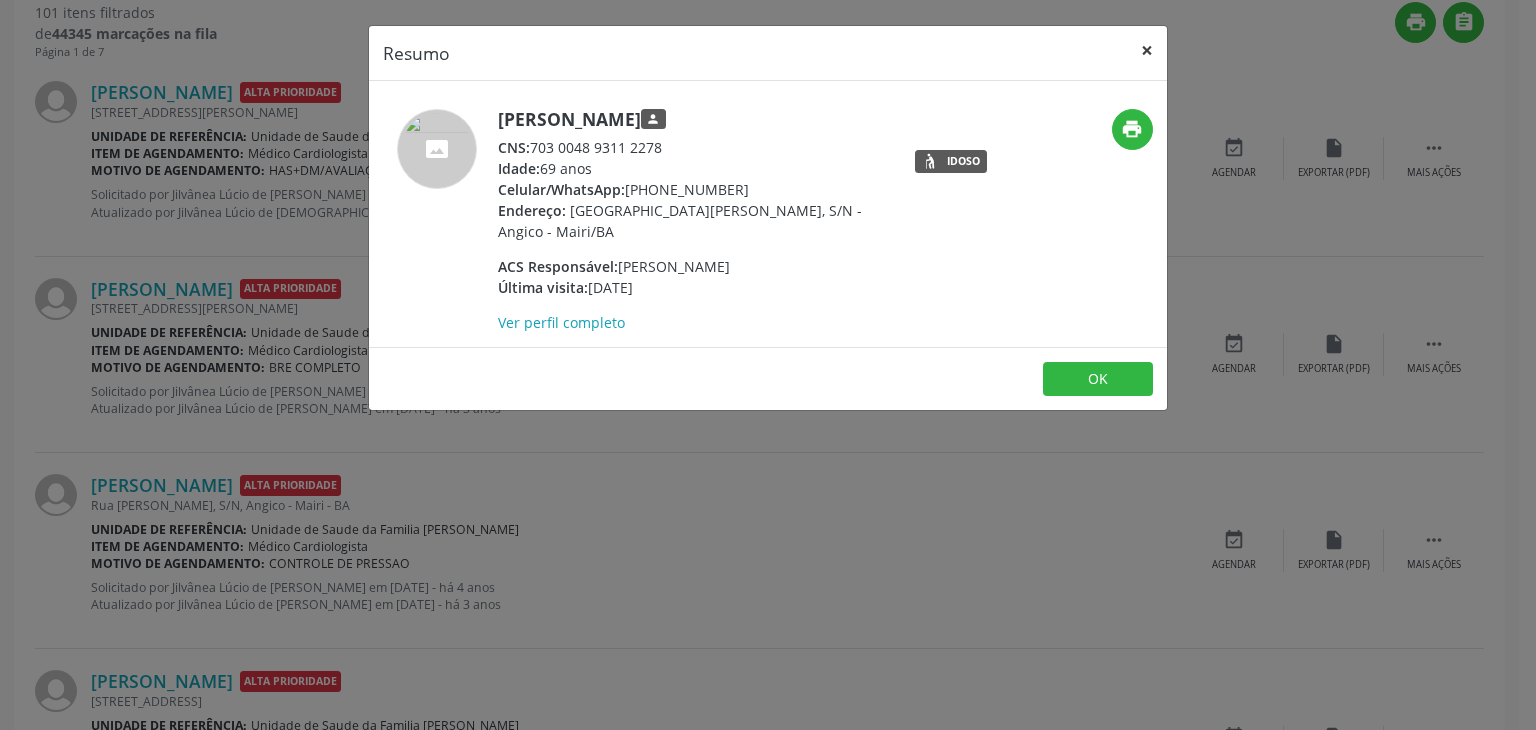 click on "×" at bounding box center [1147, 50] 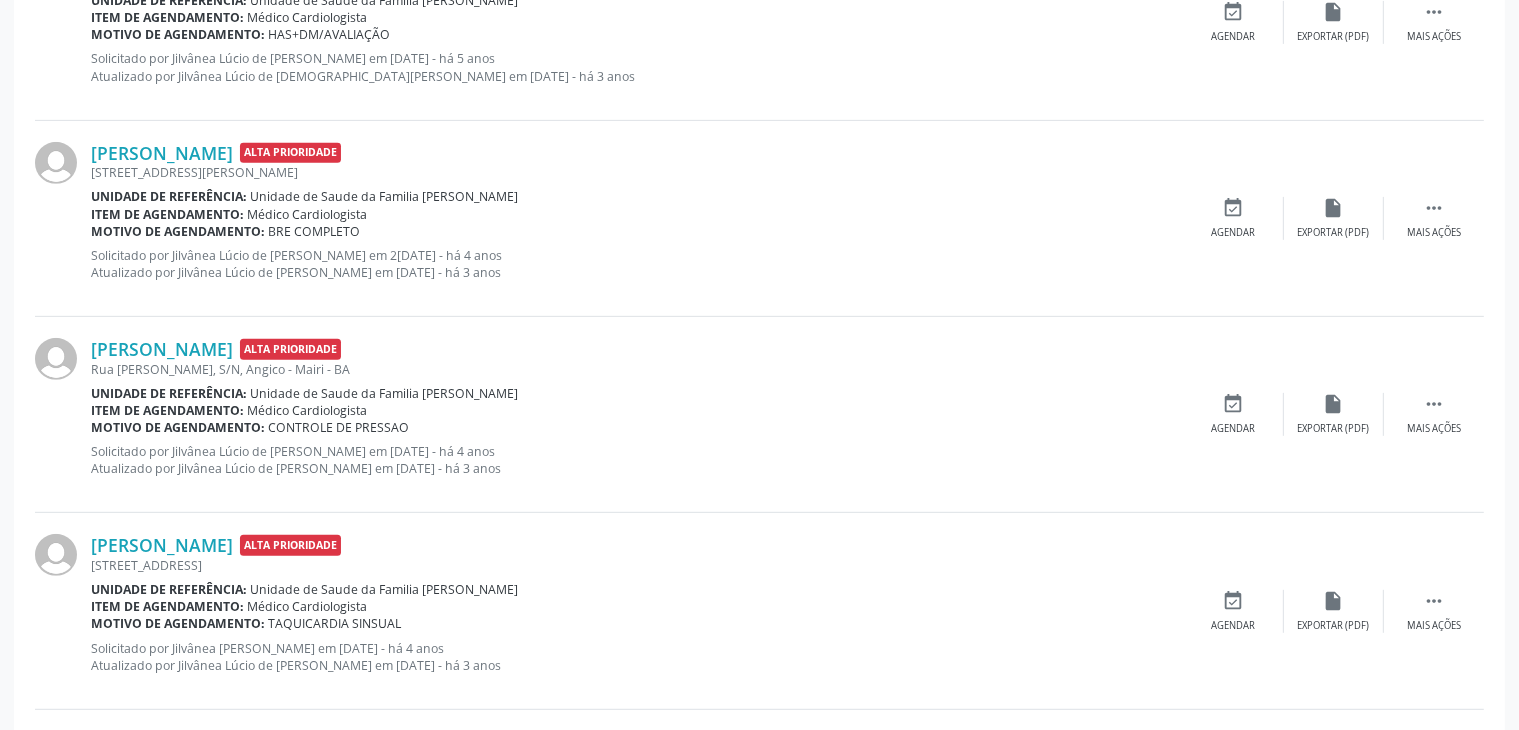 scroll, scrollTop: 900, scrollLeft: 0, axis: vertical 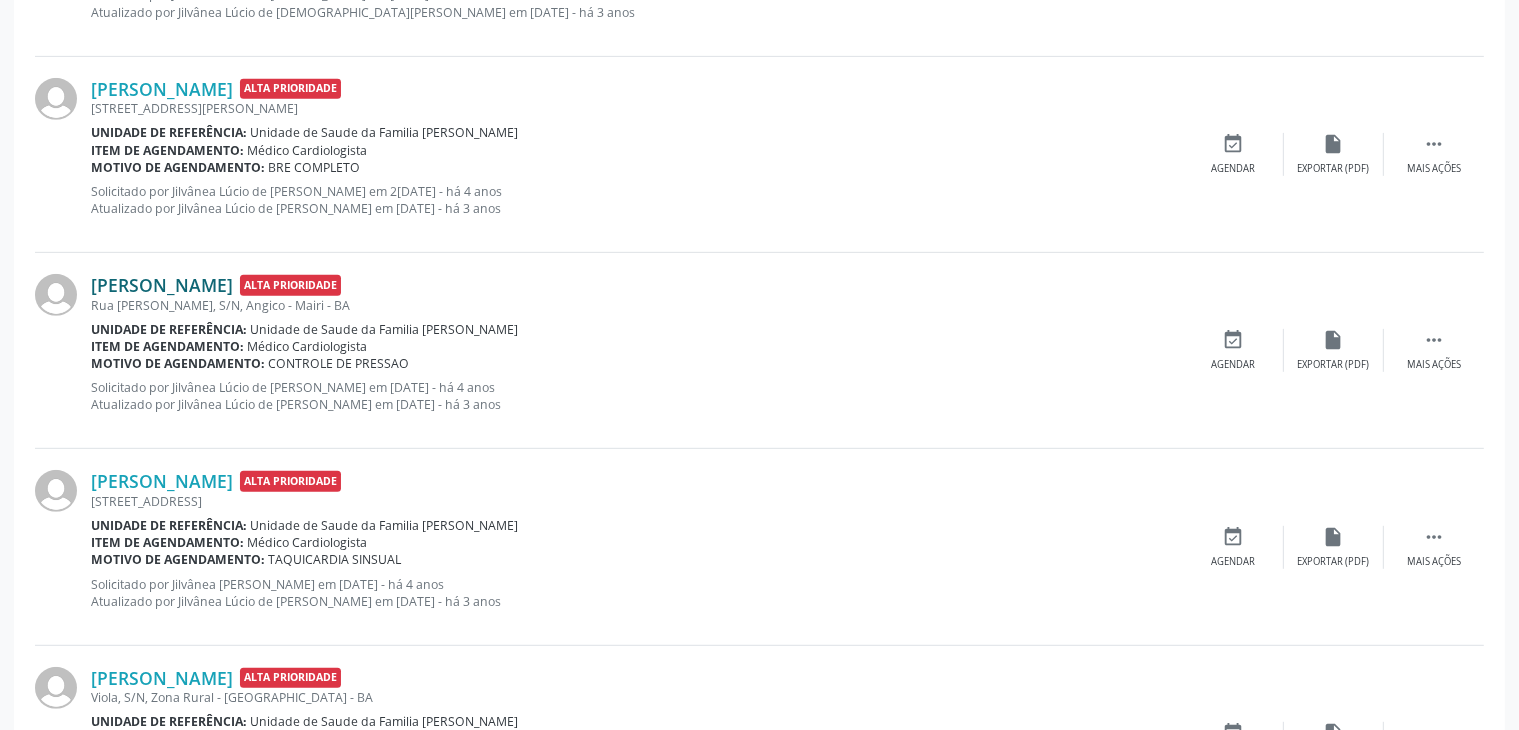 click on "[PERSON_NAME]" at bounding box center [162, 285] 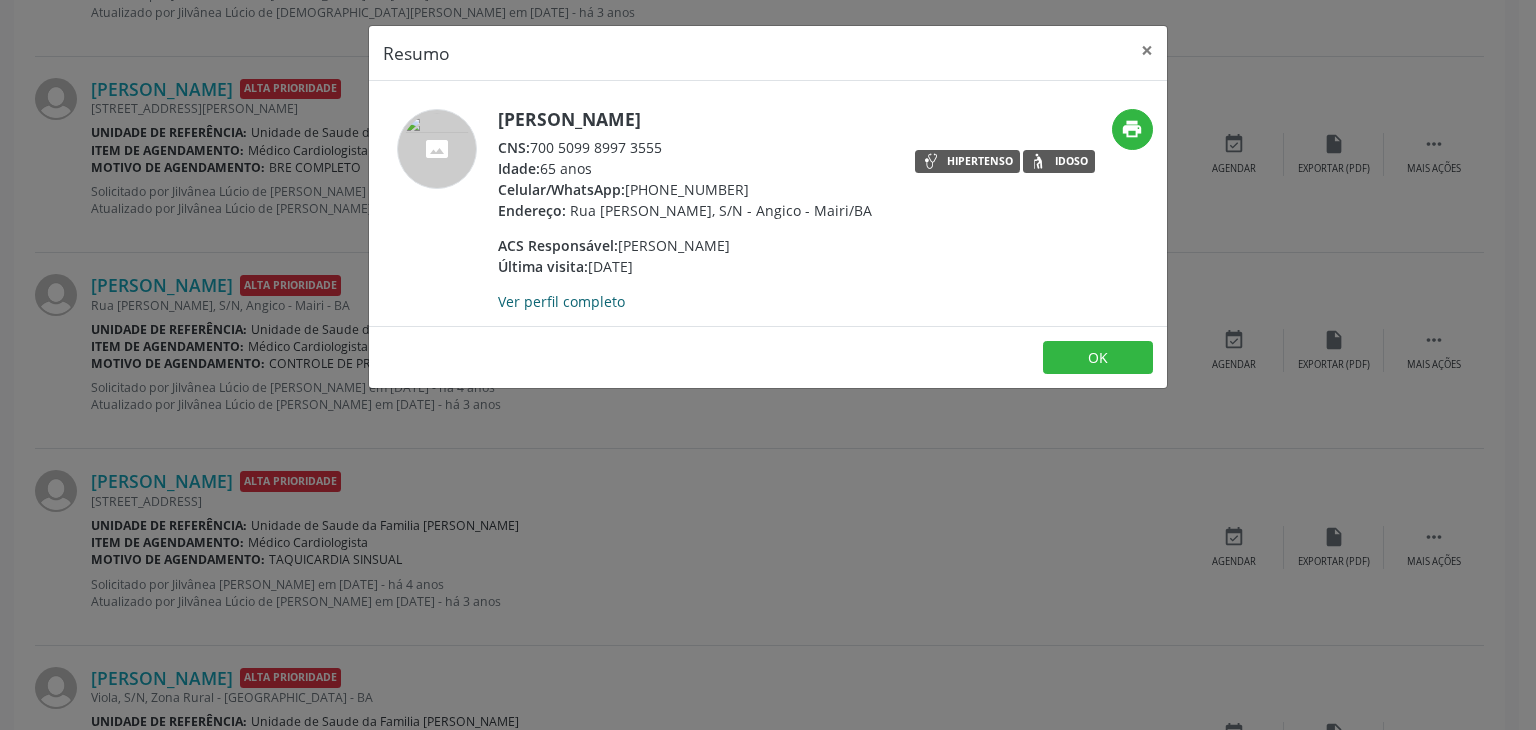 click on "Ver perfil completo" at bounding box center [561, 301] 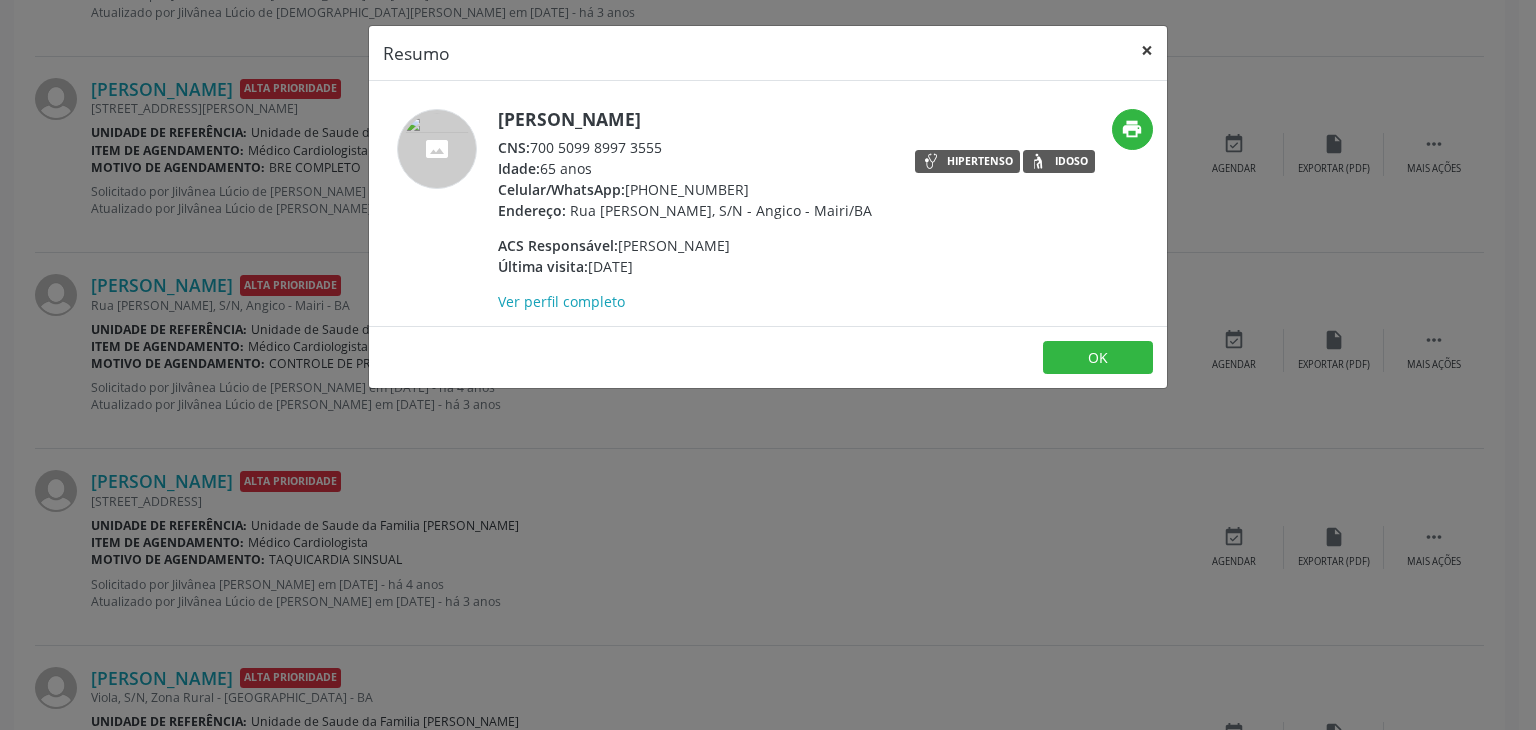 click on "×" at bounding box center [1147, 50] 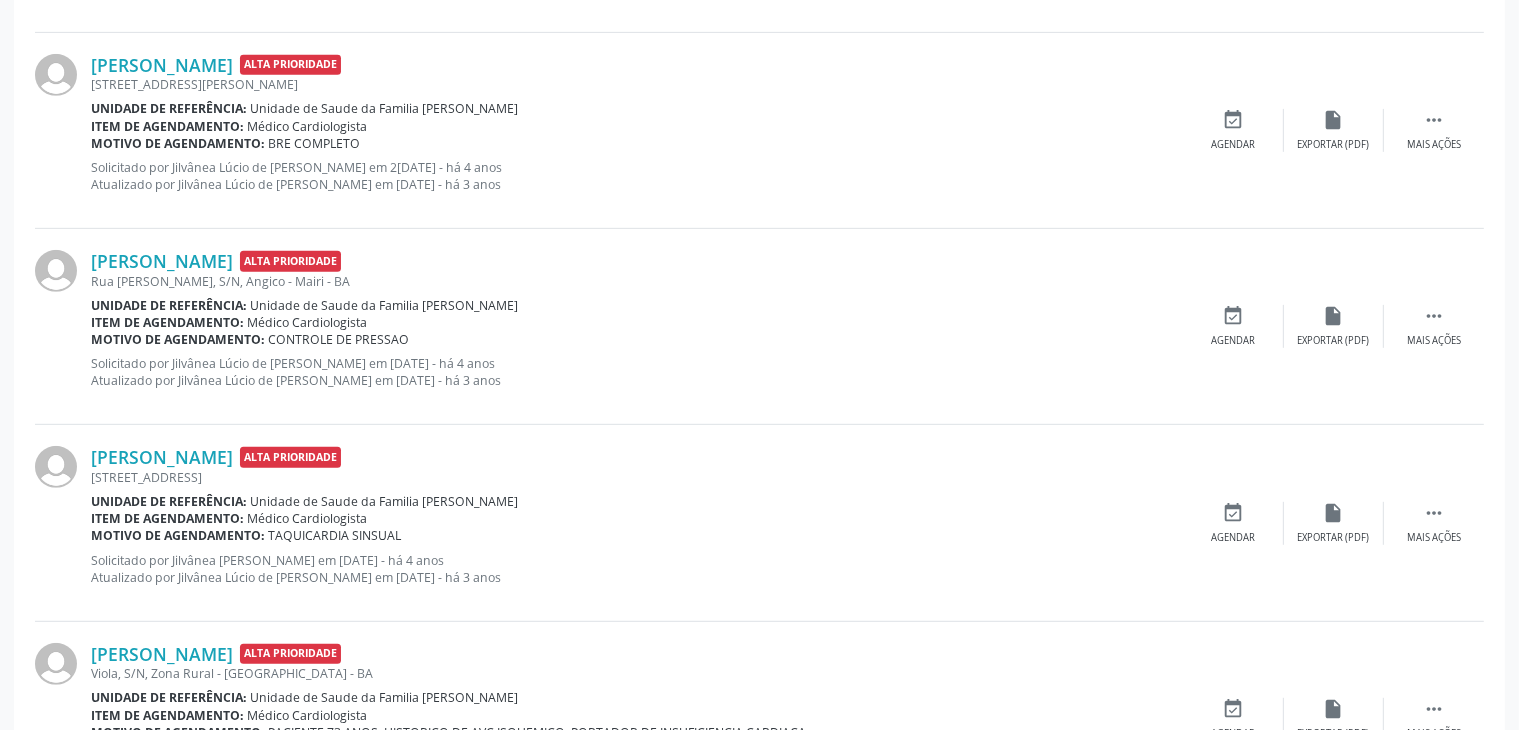 scroll, scrollTop: 1100, scrollLeft: 0, axis: vertical 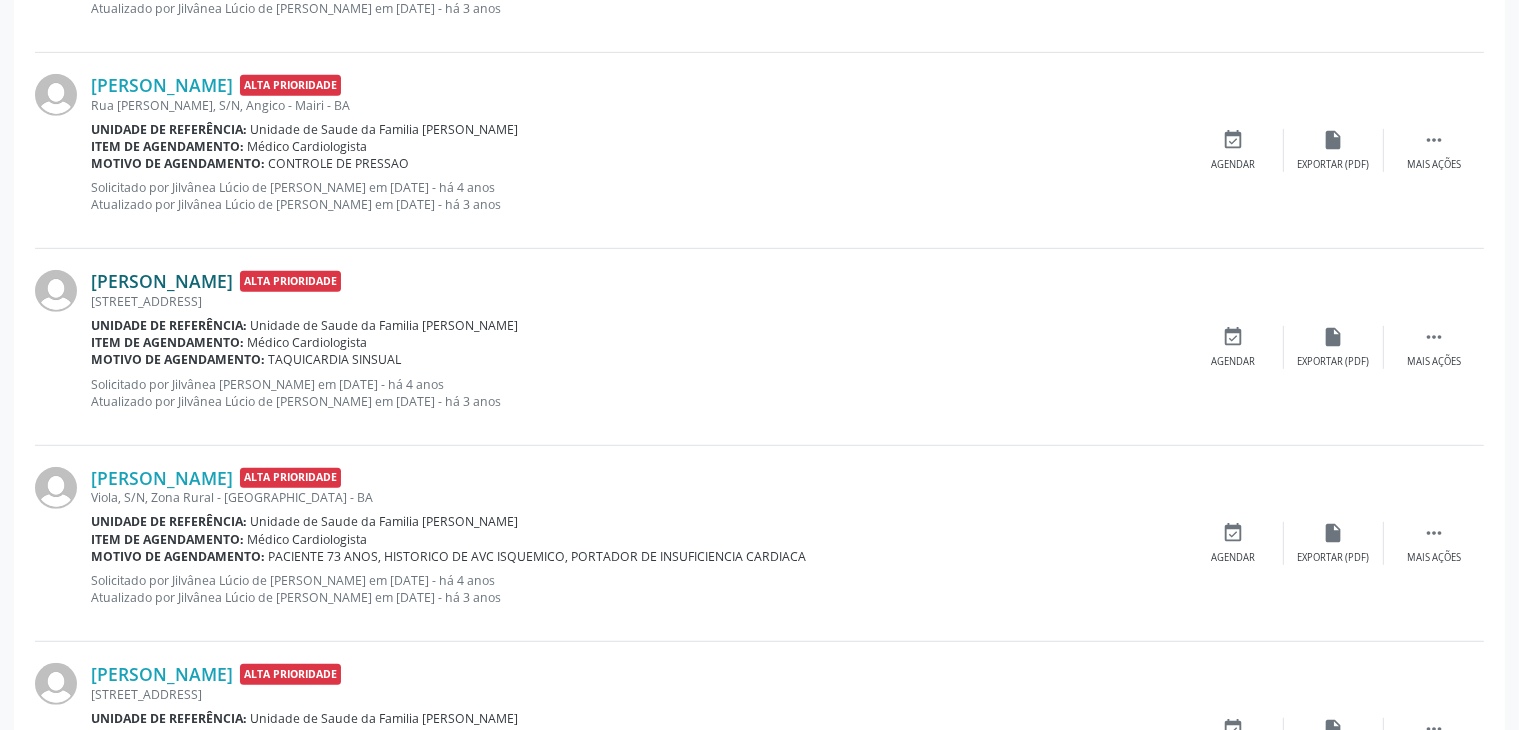 click on "[PERSON_NAME]" at bounding box center (162, 281) 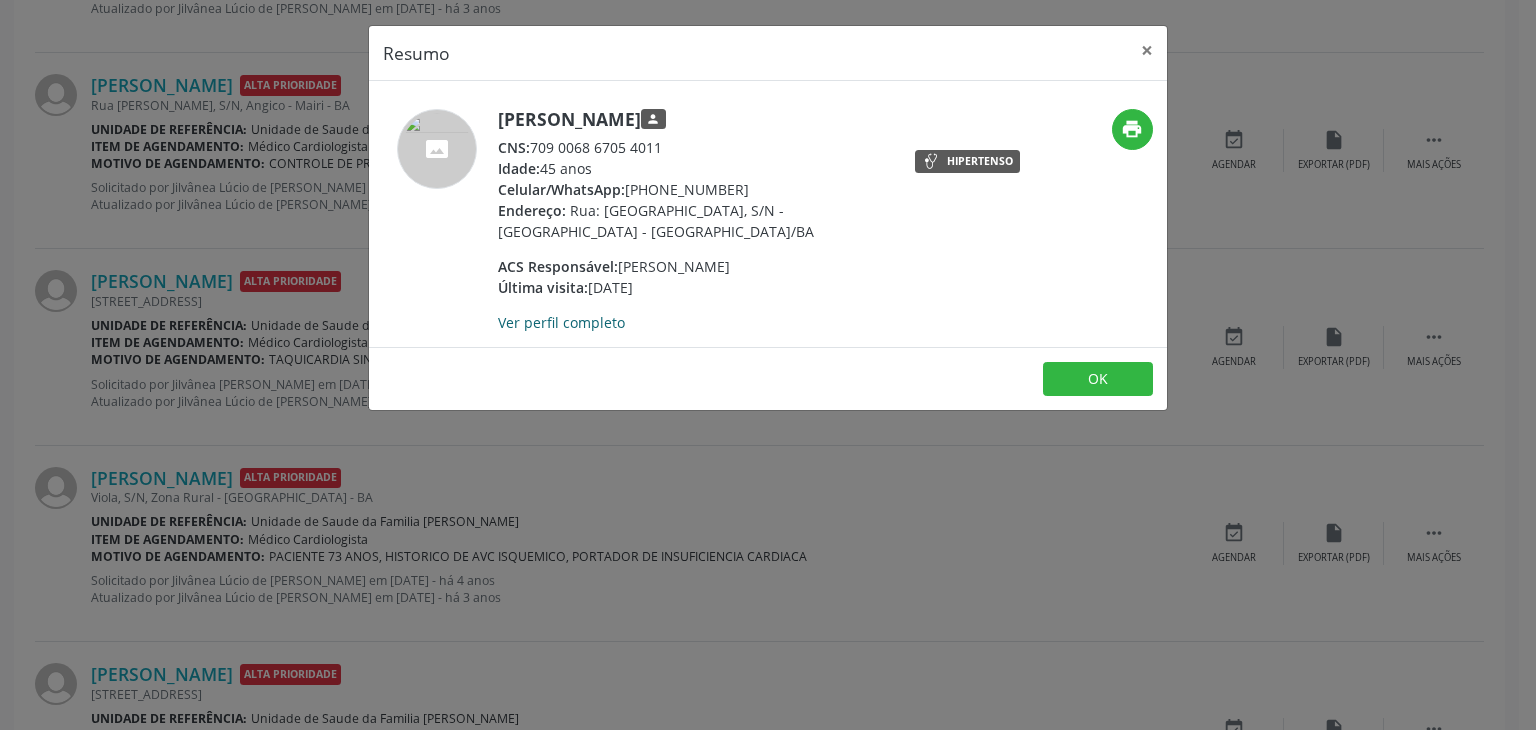click on "Ver perfil completo" at bounding box center (561, 322) 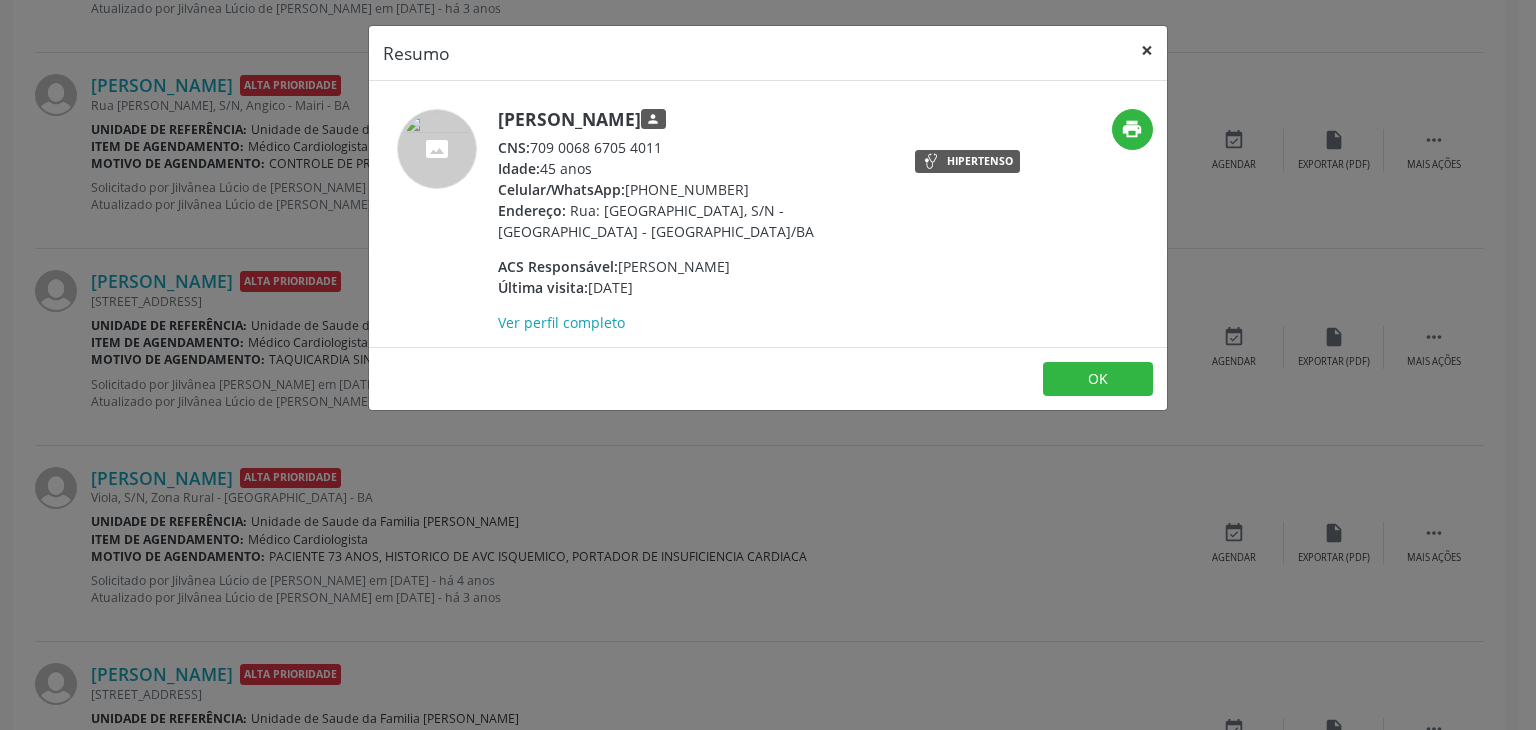 click on "×" at bounding box center (1147, 50) 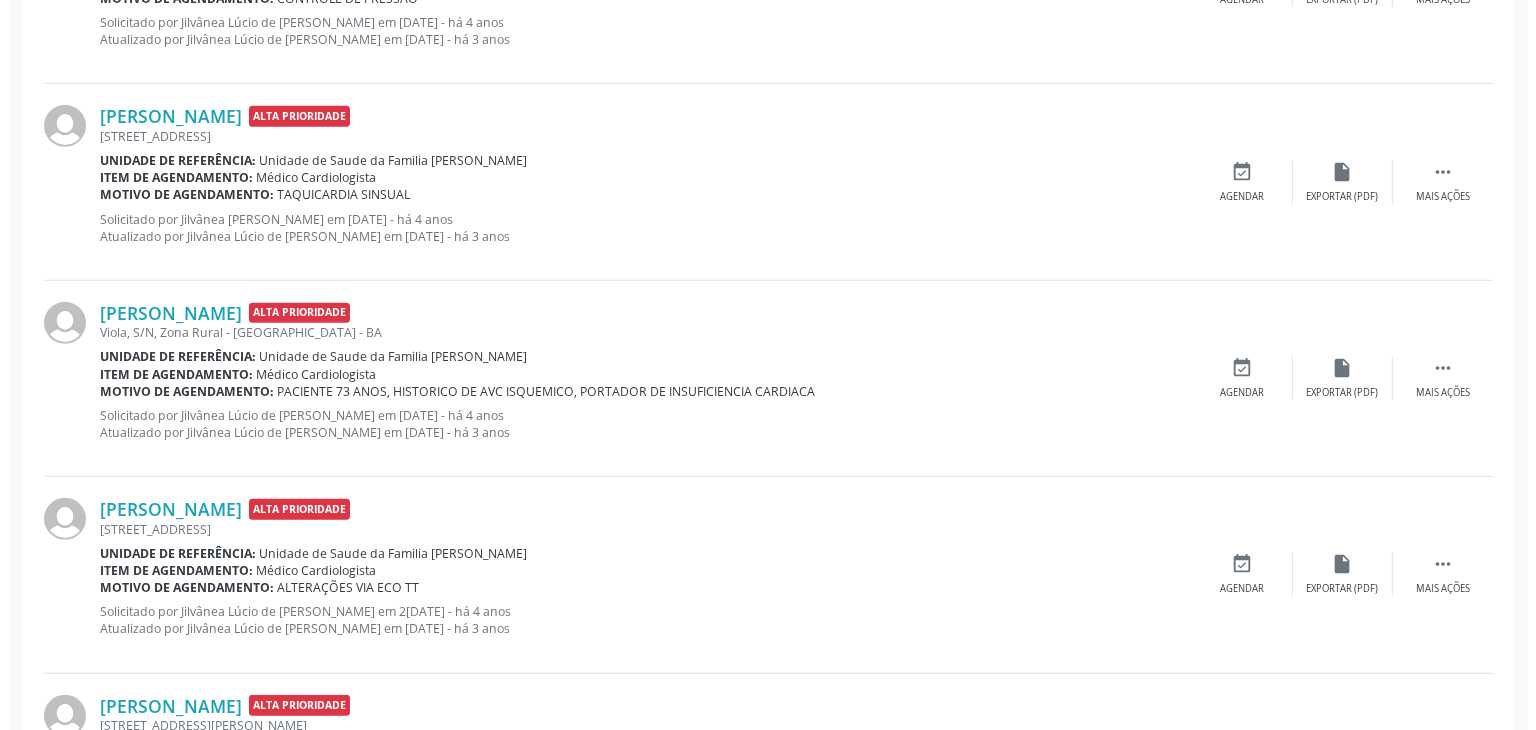 scroll, scrollTop: 1300, scrollLeft: 0, axis: vertical 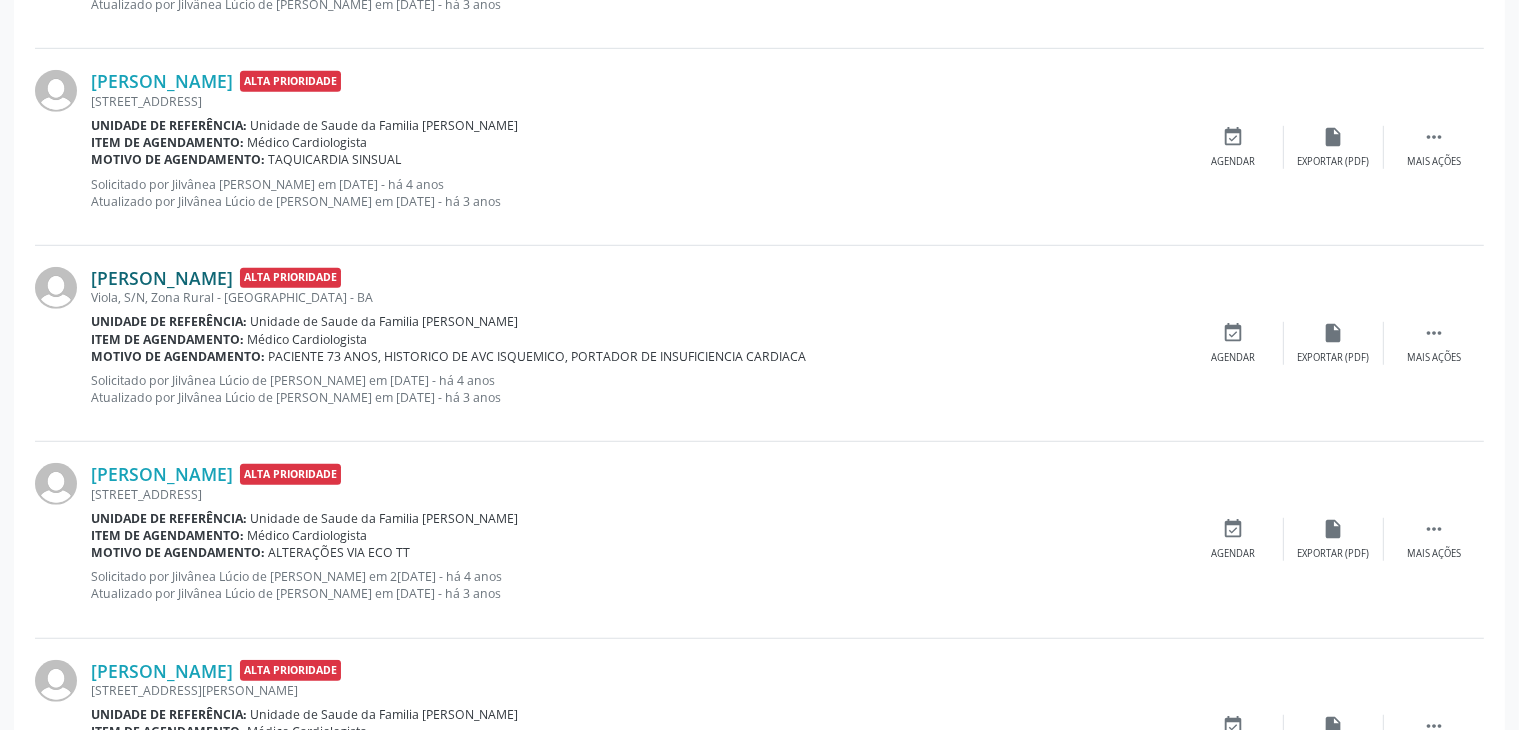 click on "[PERSON_NAME]" at bounding box center (162, 278) 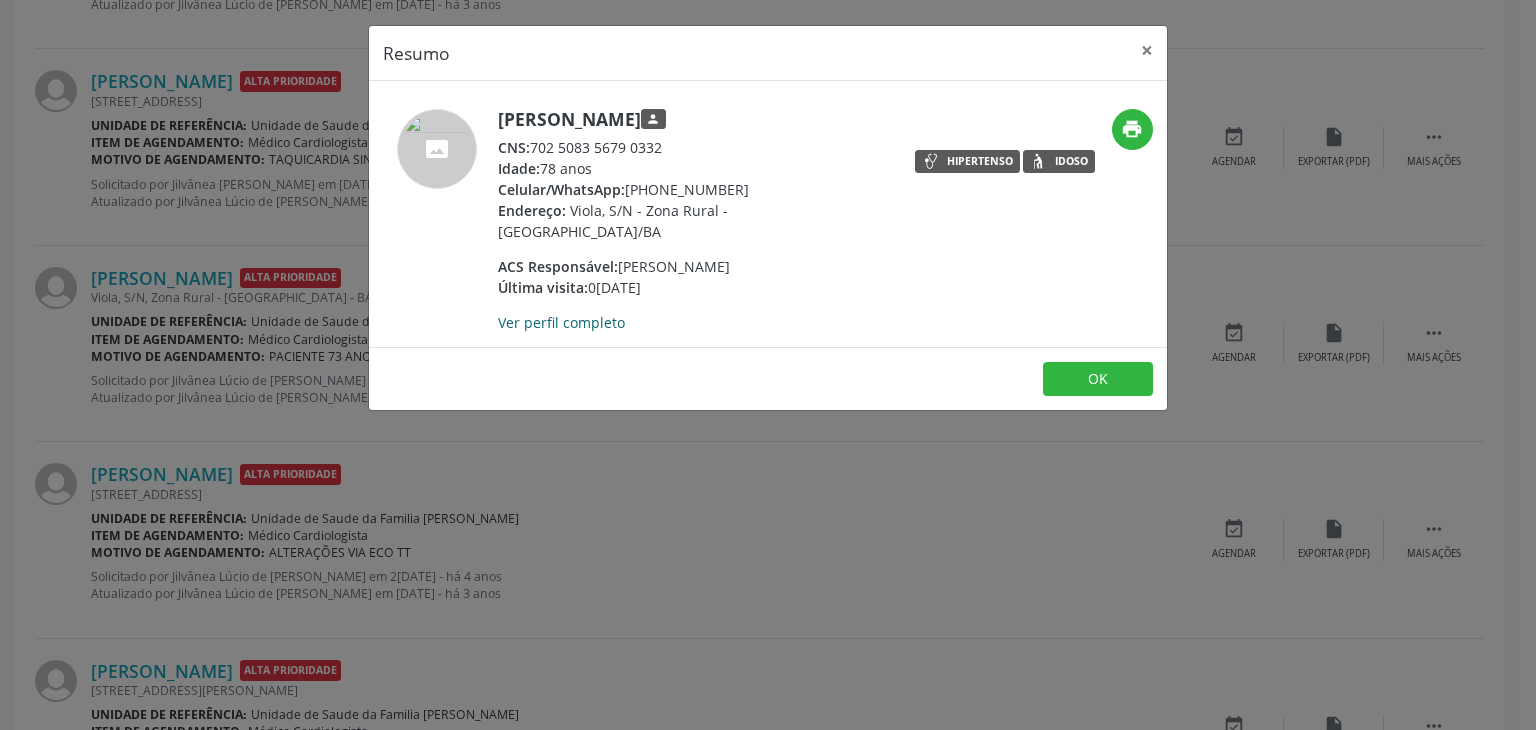 click on "Ver perfil completo" at bounding box center (561, 322) 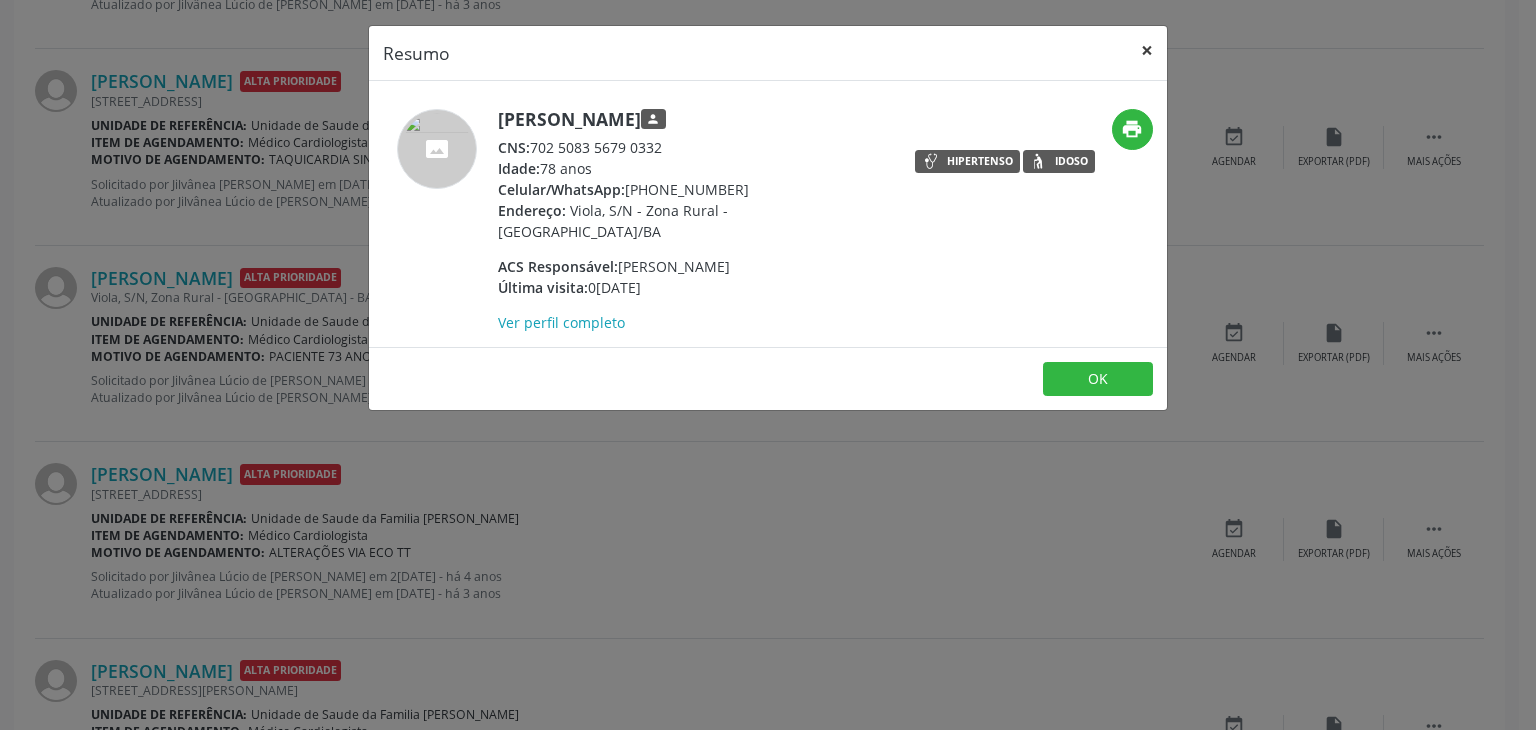 click on "×" at bounding box center (1147, 50) 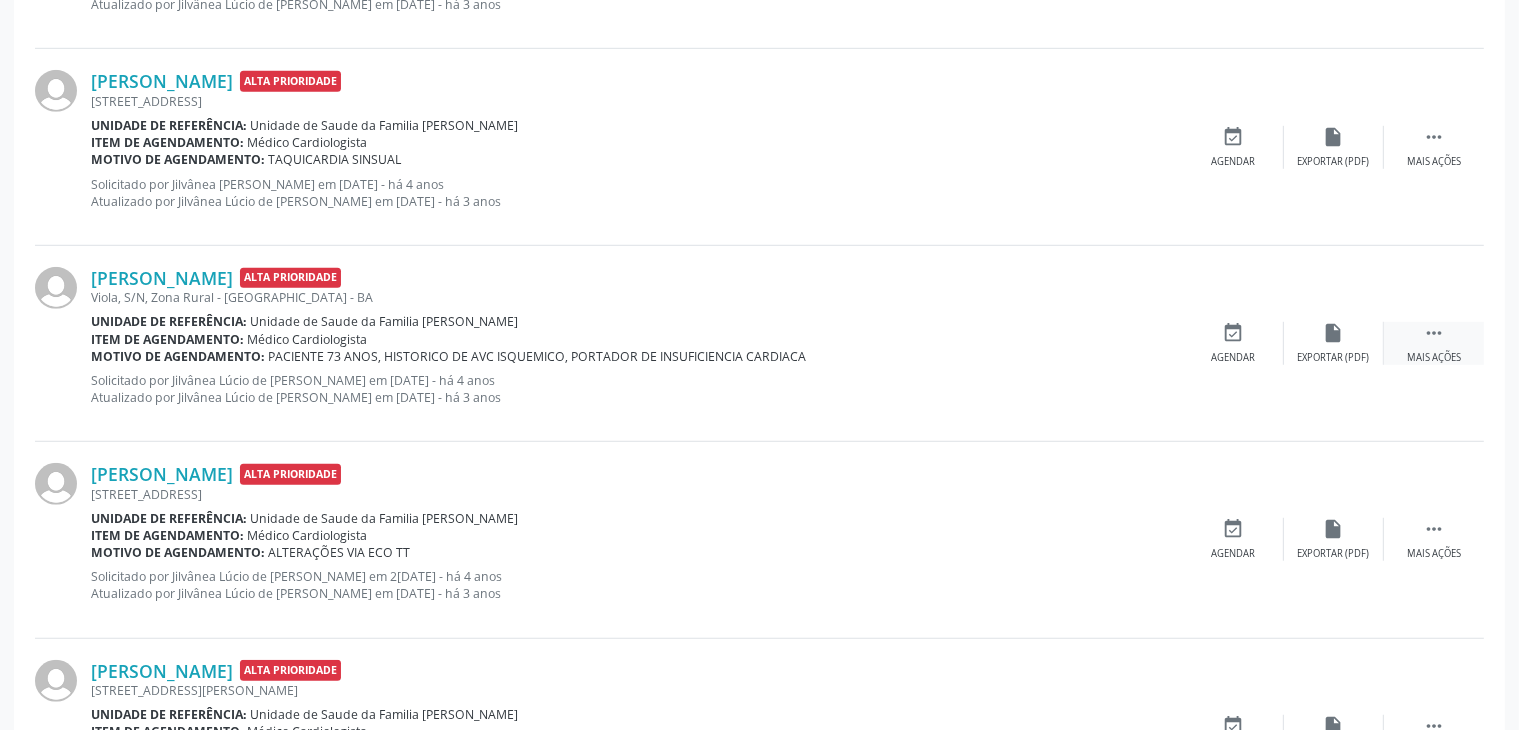 click on "" at bounding box center [1434, 333] 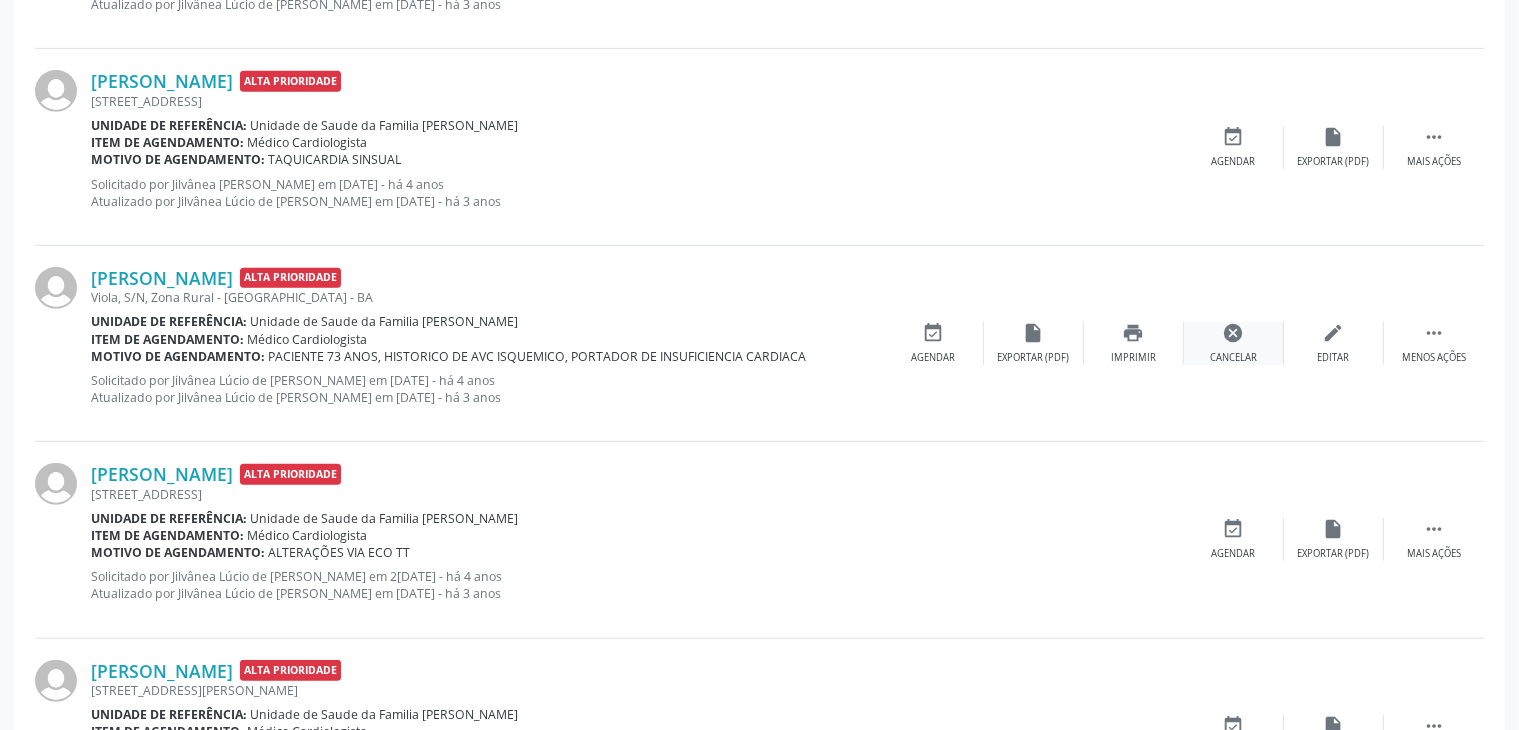 click on "cancel" at bounding box center [1234, 333] 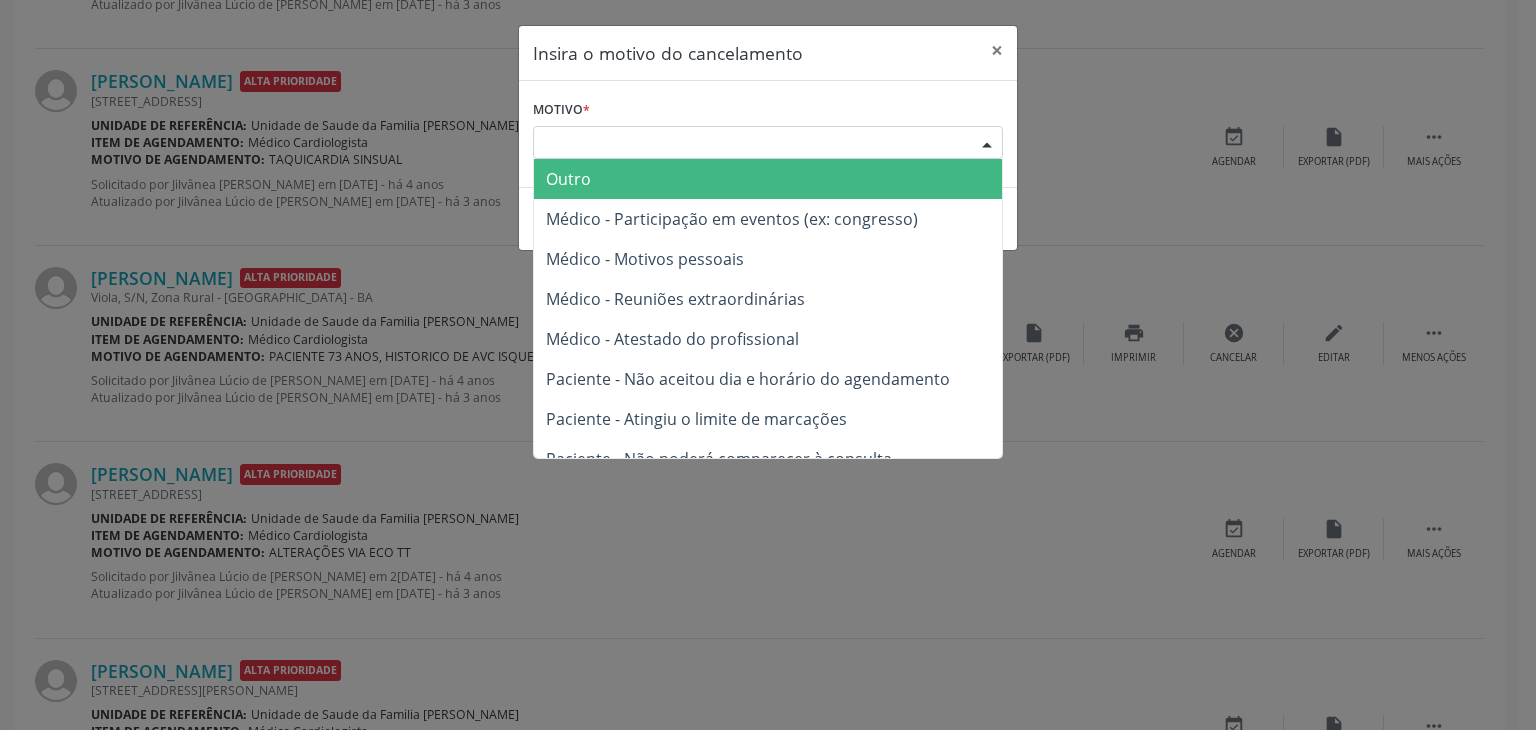 click on "Escolha o motivo" at bounding box center [768, 143] 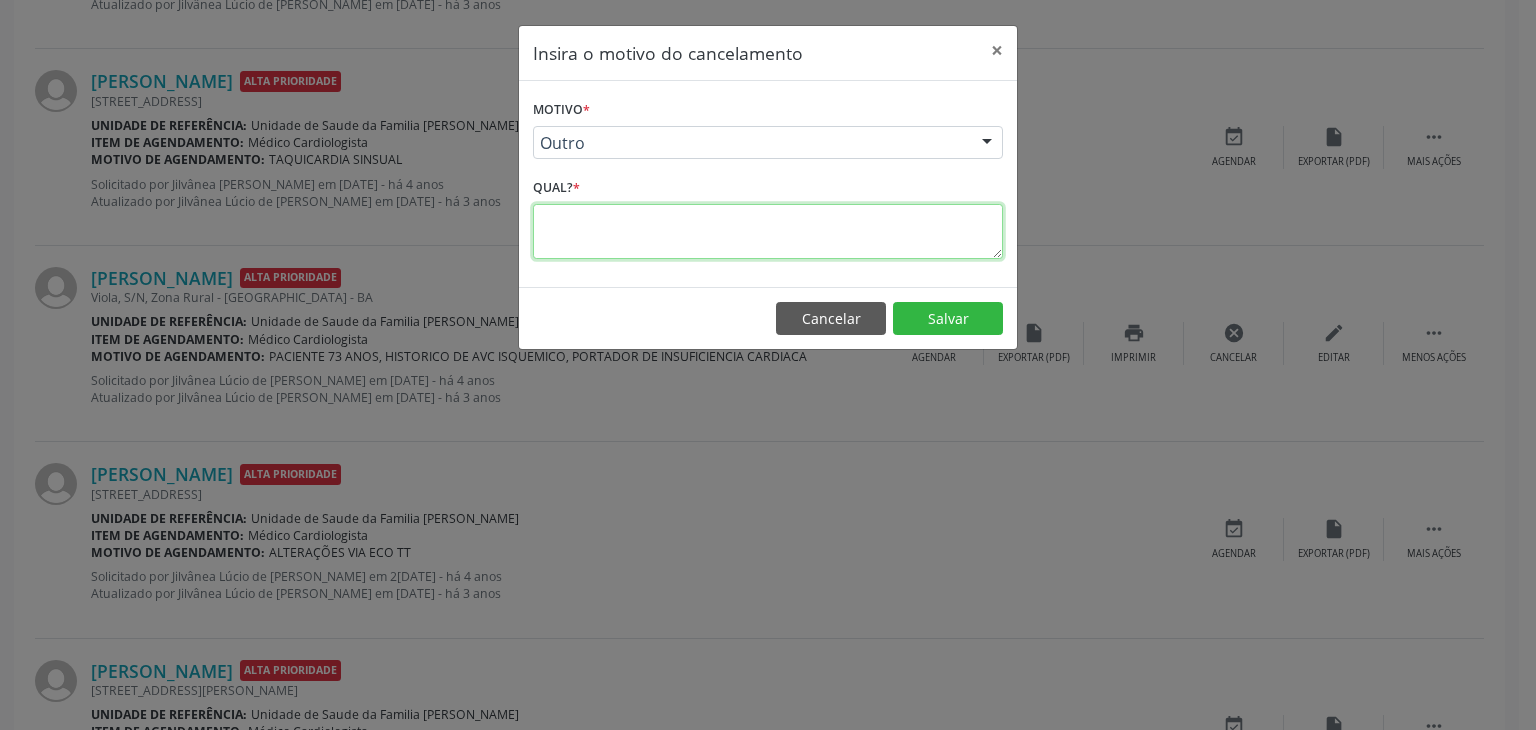 click at bounding box center (768, 231) 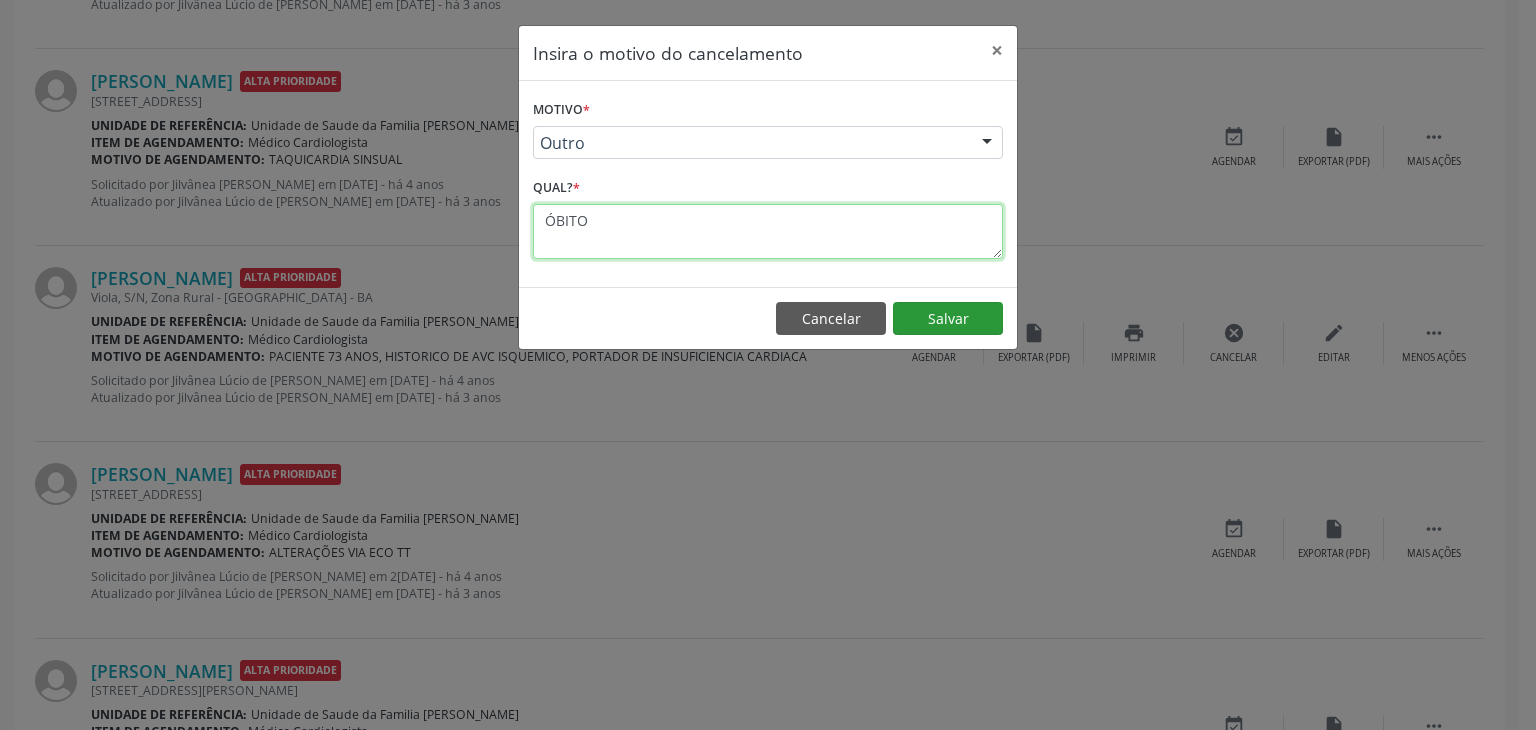 type on "ÓBITO" 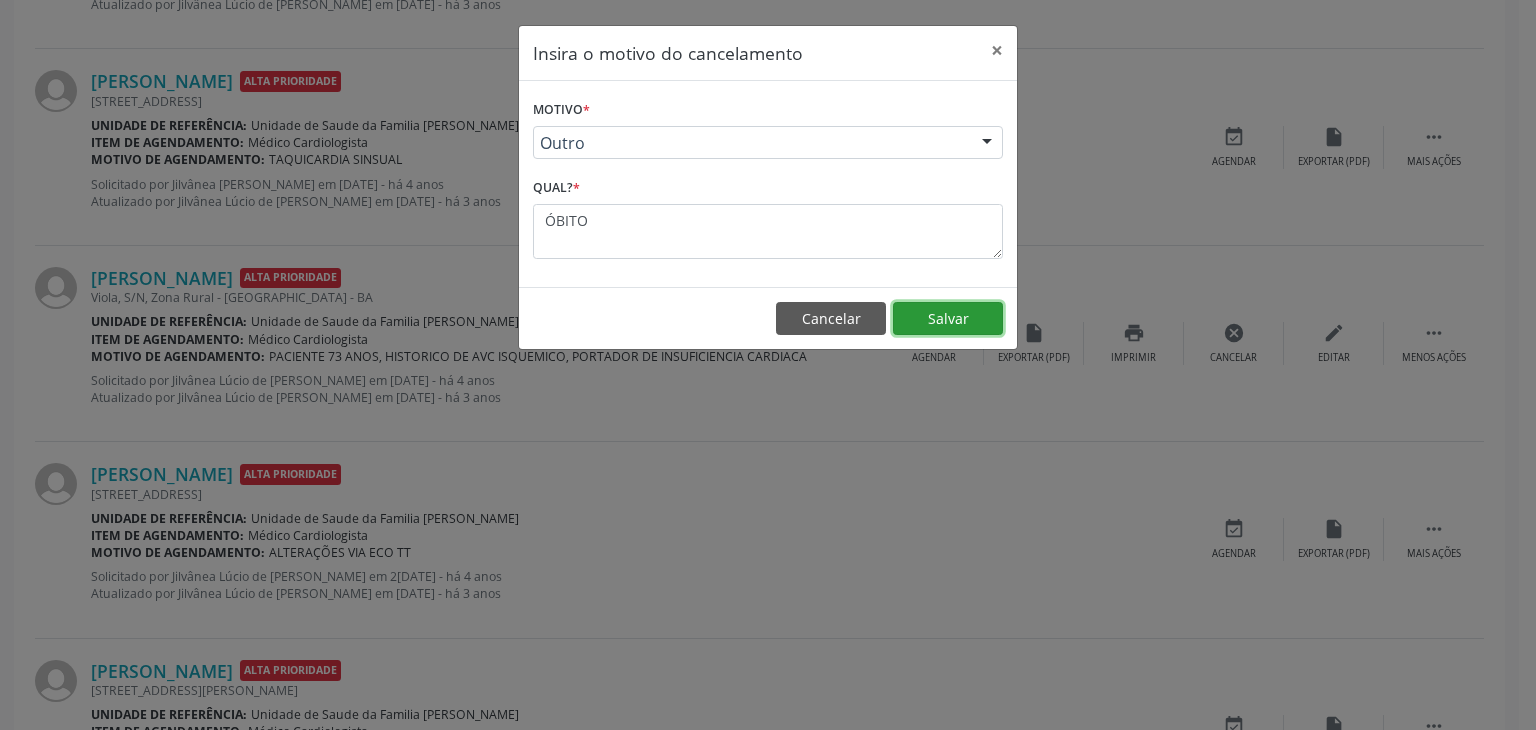 click on "Salvar" at bounding box center [948, 319] 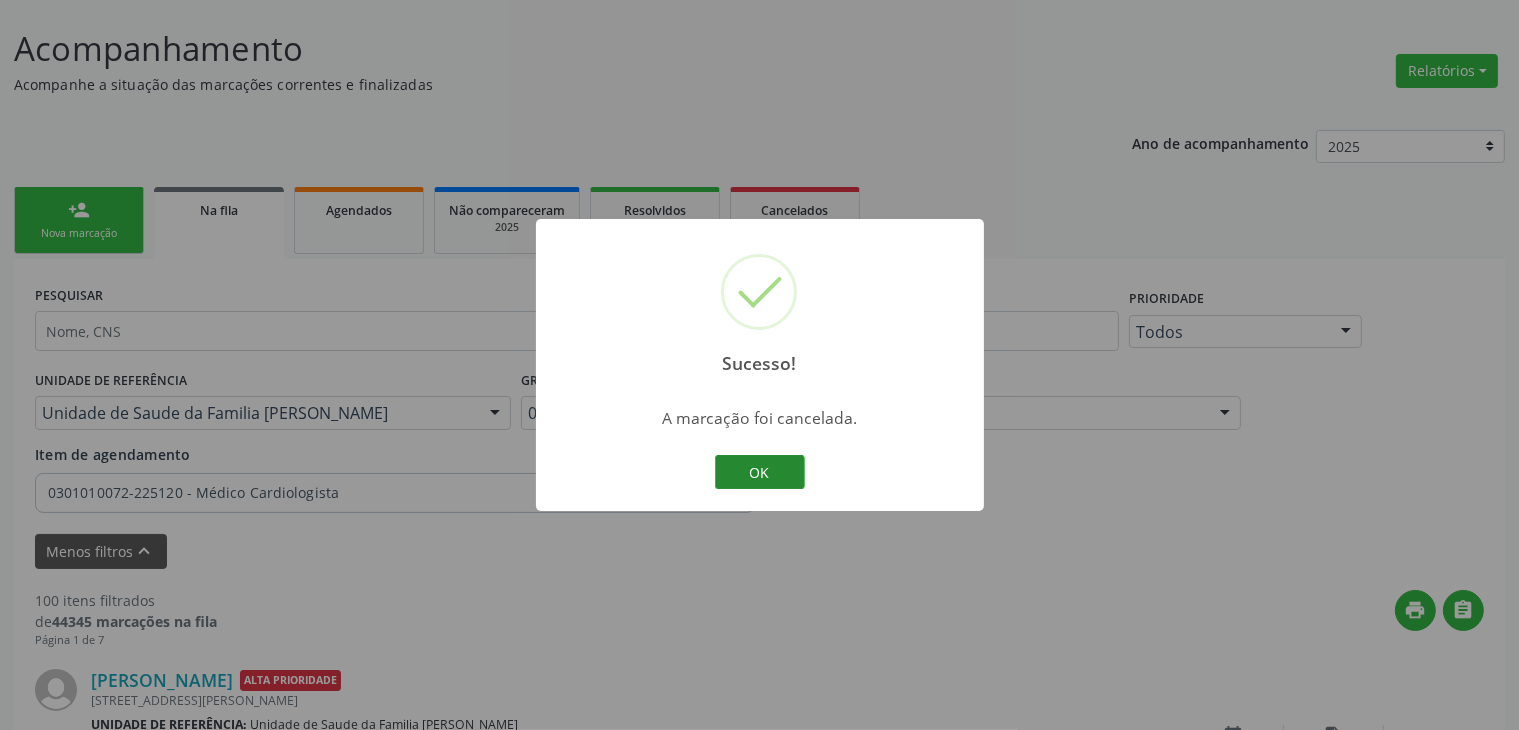 scroll, scrollTop: 1300, scrollLeft: 0, axis: vertical 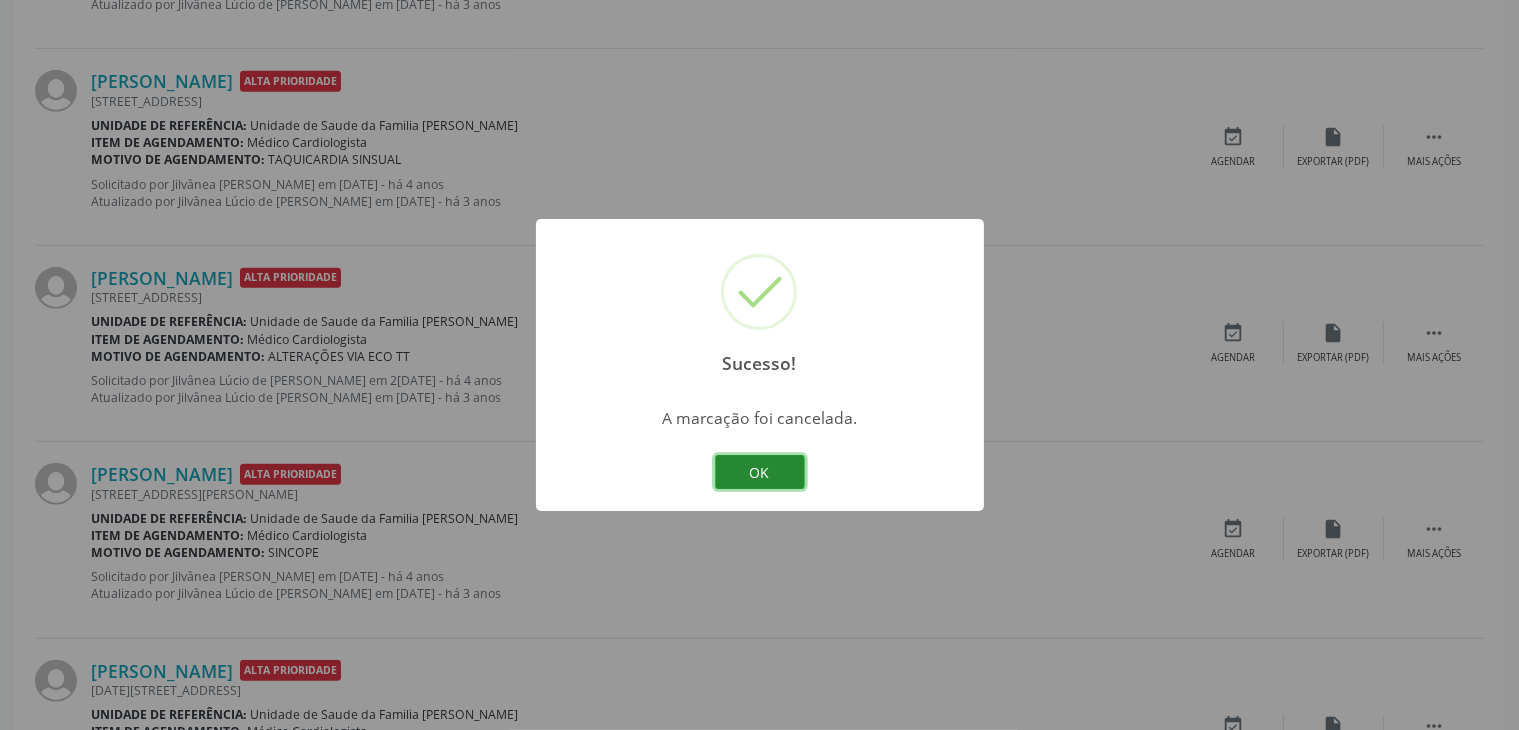 click on "OK" at bounding box center [760, 472] 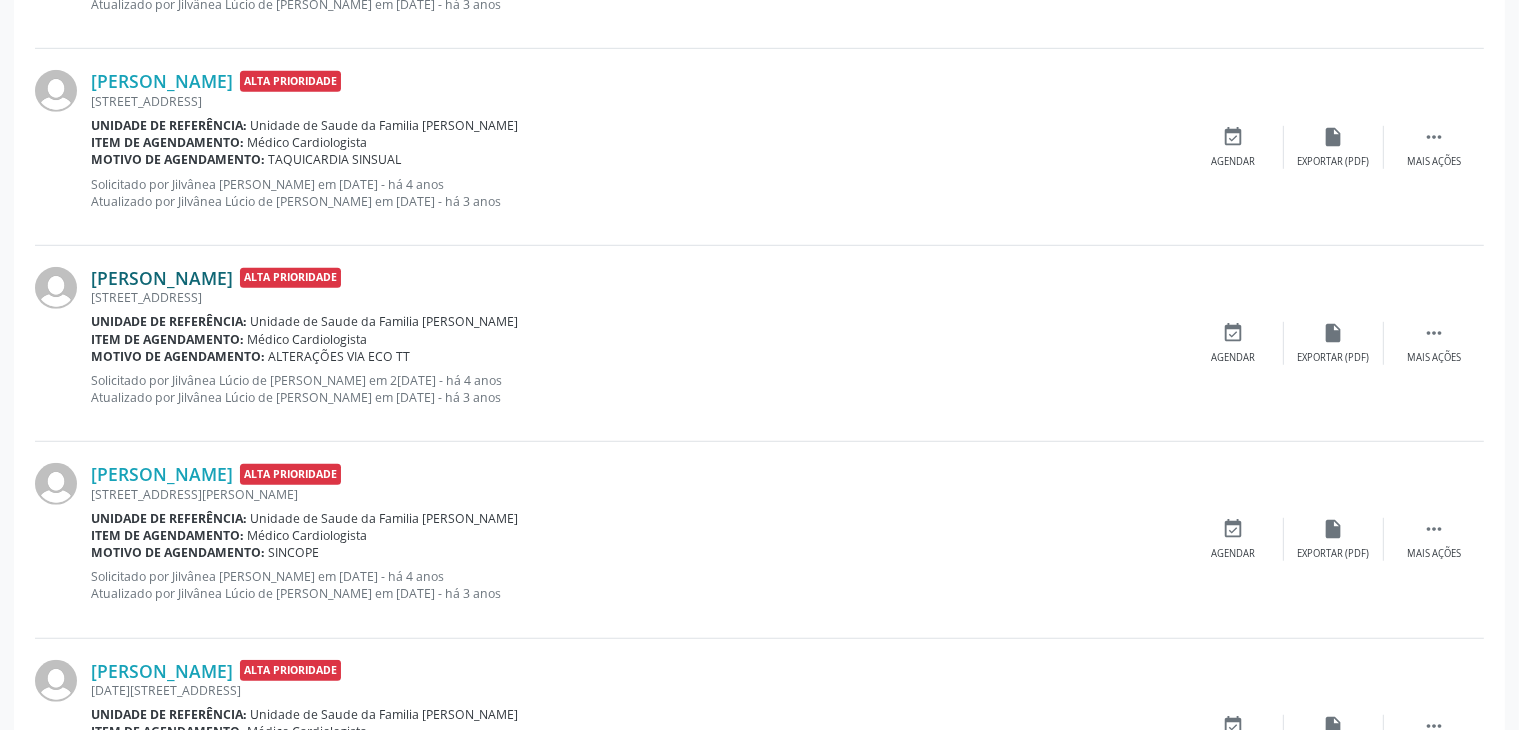 click on "[PERSON_NAME]" at bounding box center [162, 278] 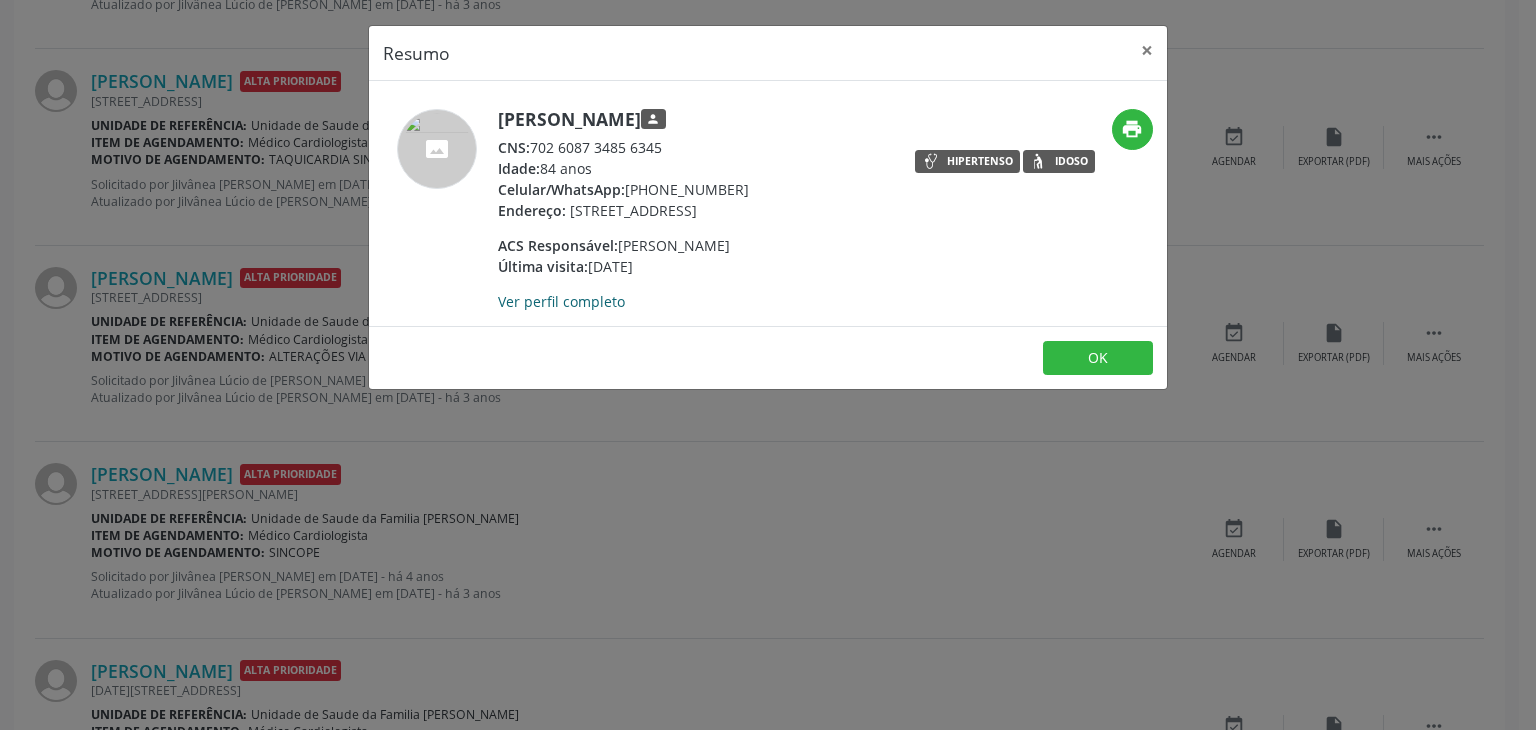 click on "Ver perfil completo" at bounding box center [561, 301] 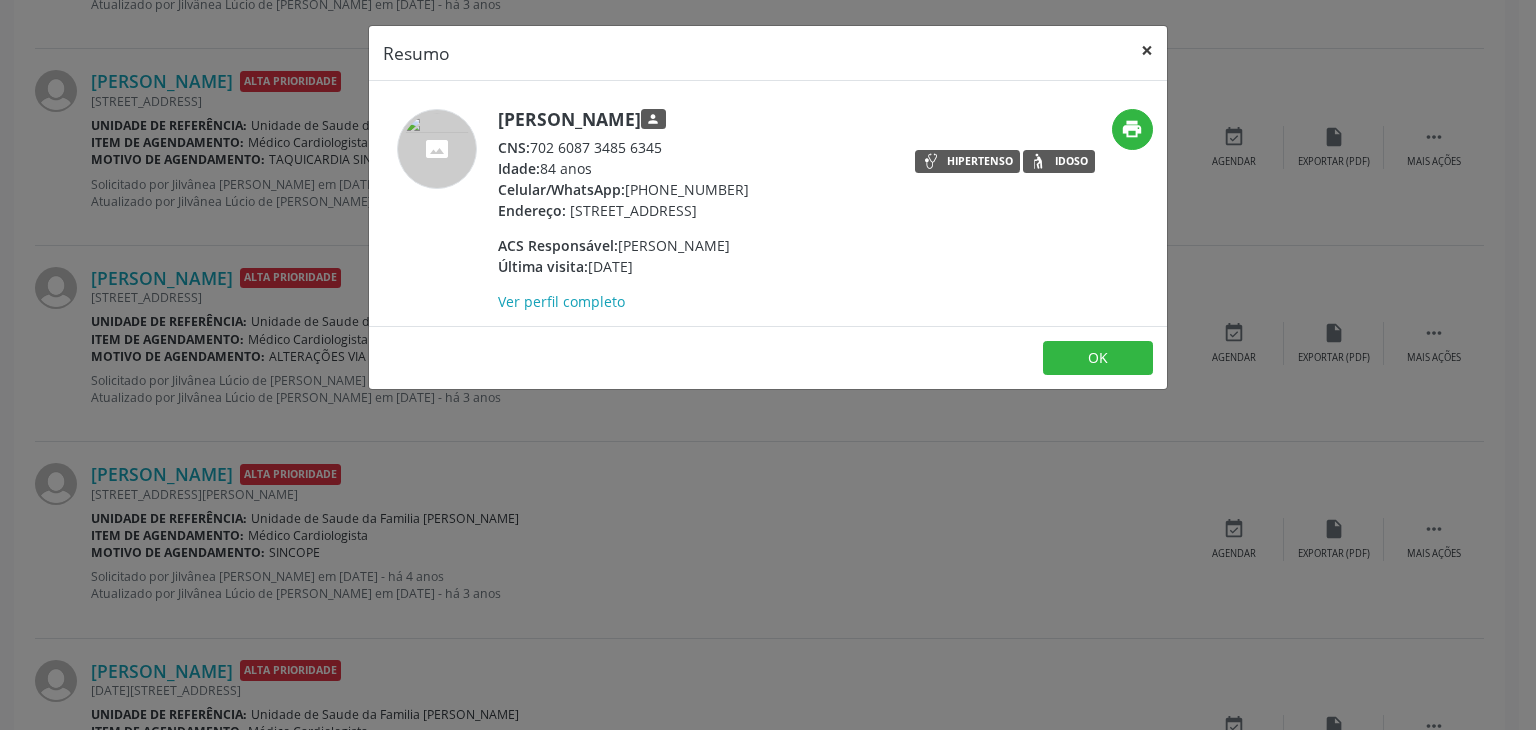 click on "×" at bounding box center (1147, 50) 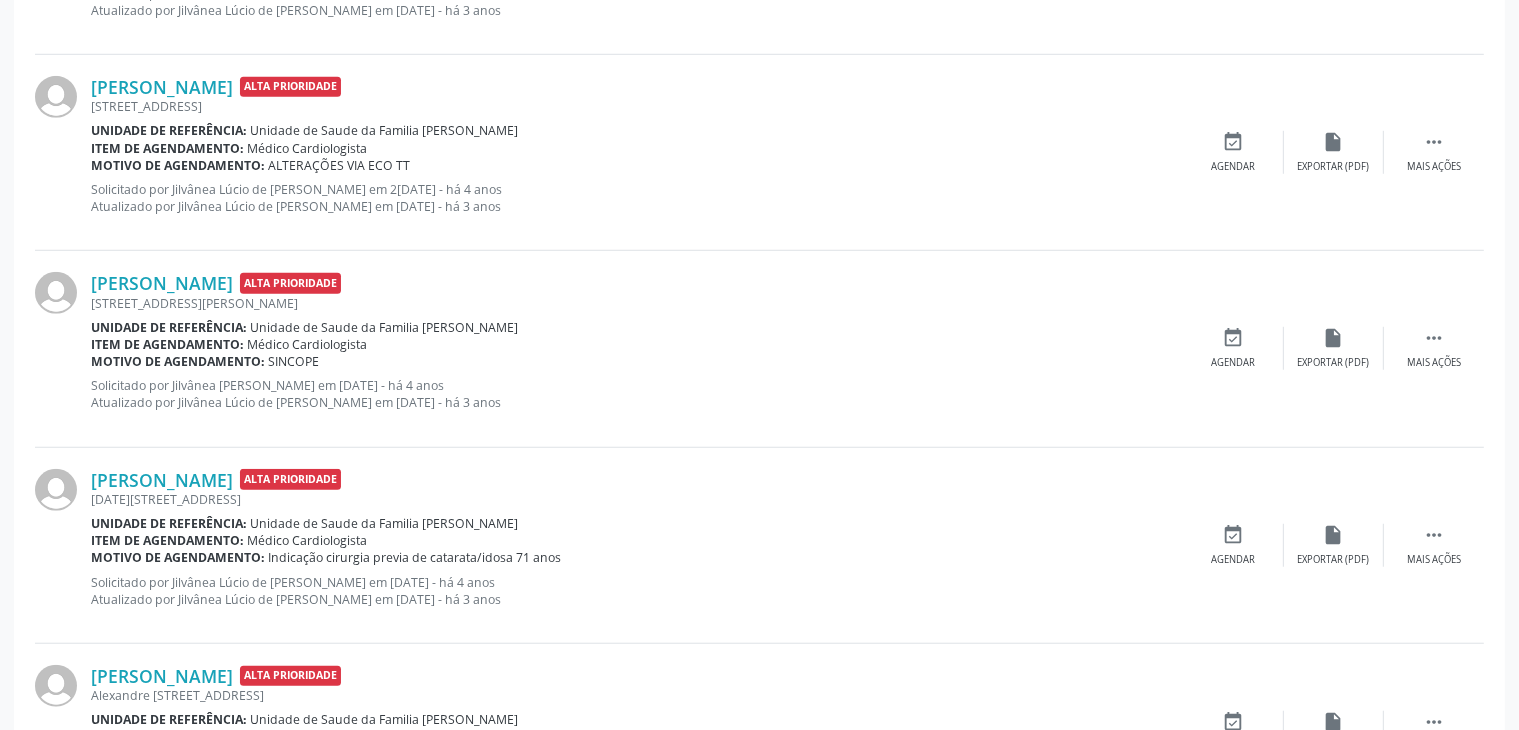 scroll, scrollTop: 1500, scrollLeft: 0, axis: vertical 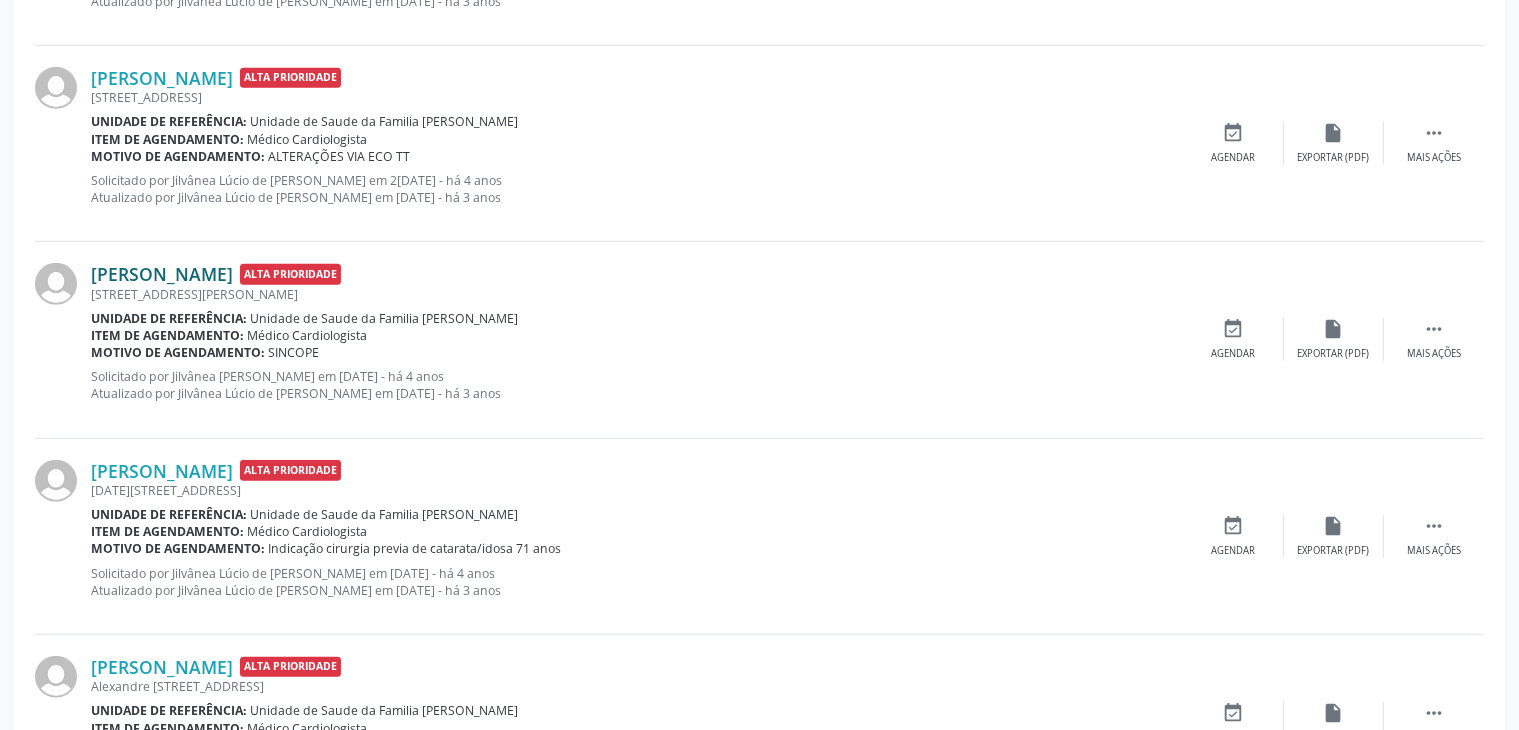 click on "[PERSON_NAME]" at bounding box center (162, 274) 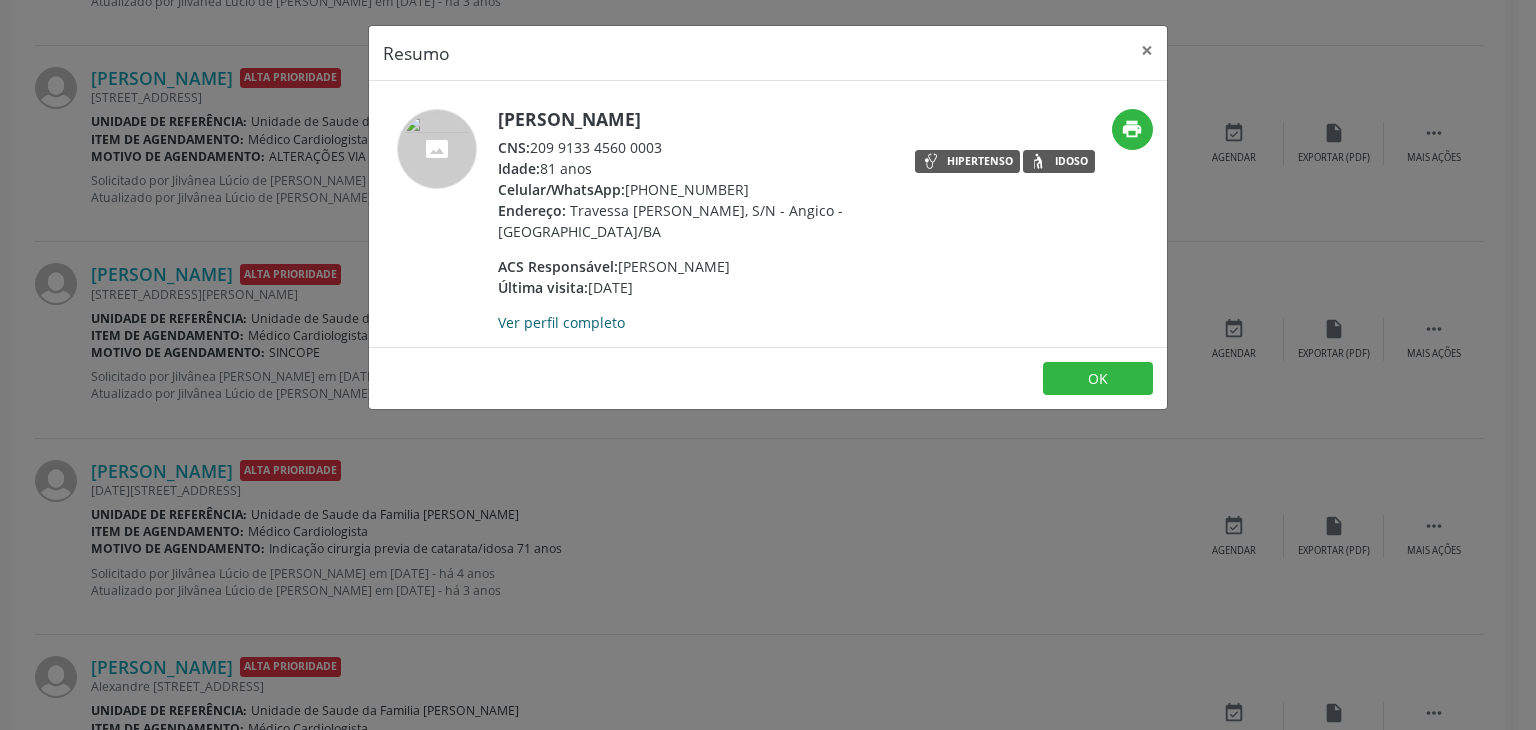 click on "Ver perfil completo" at bounding box center [561, 322] 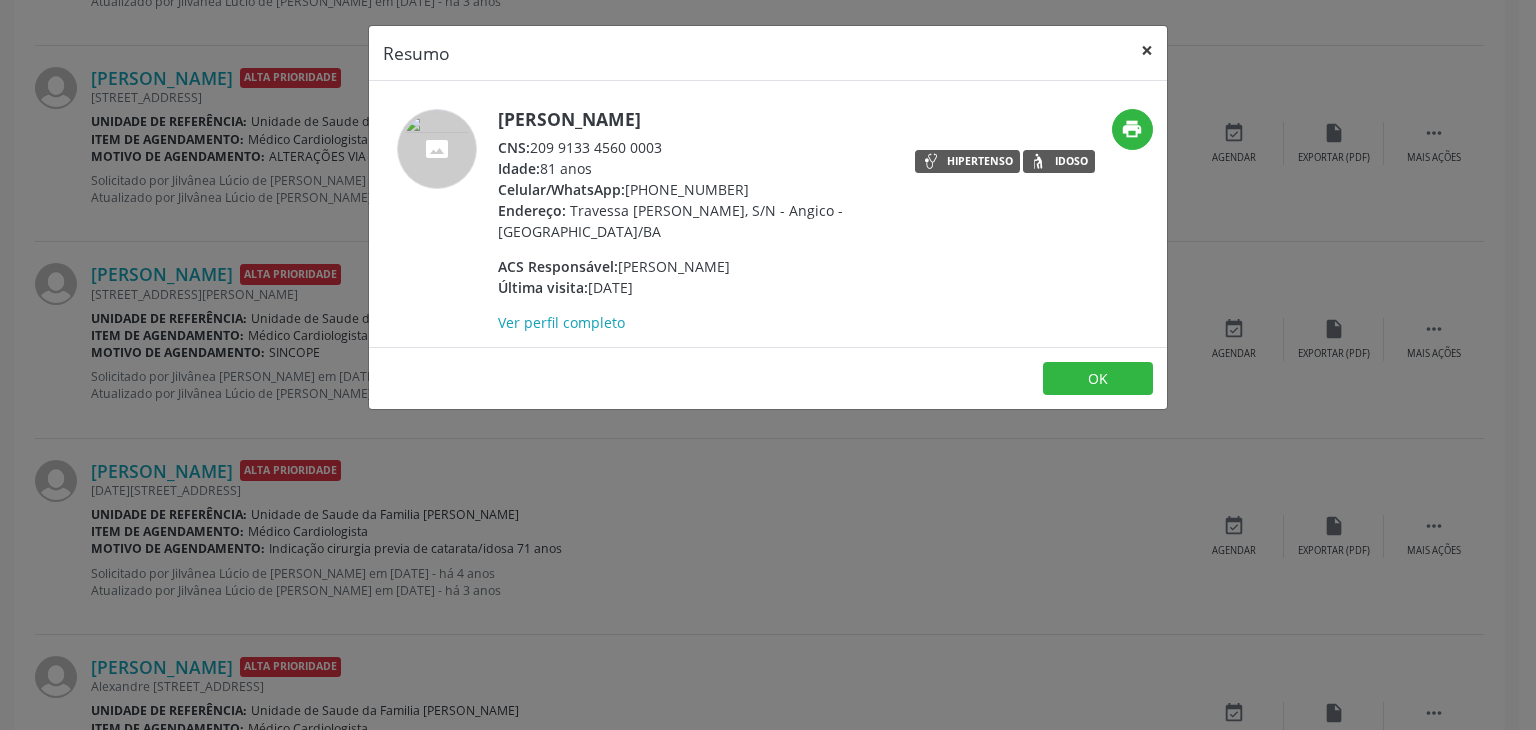click on "×" at bounding box center (1147, 50) 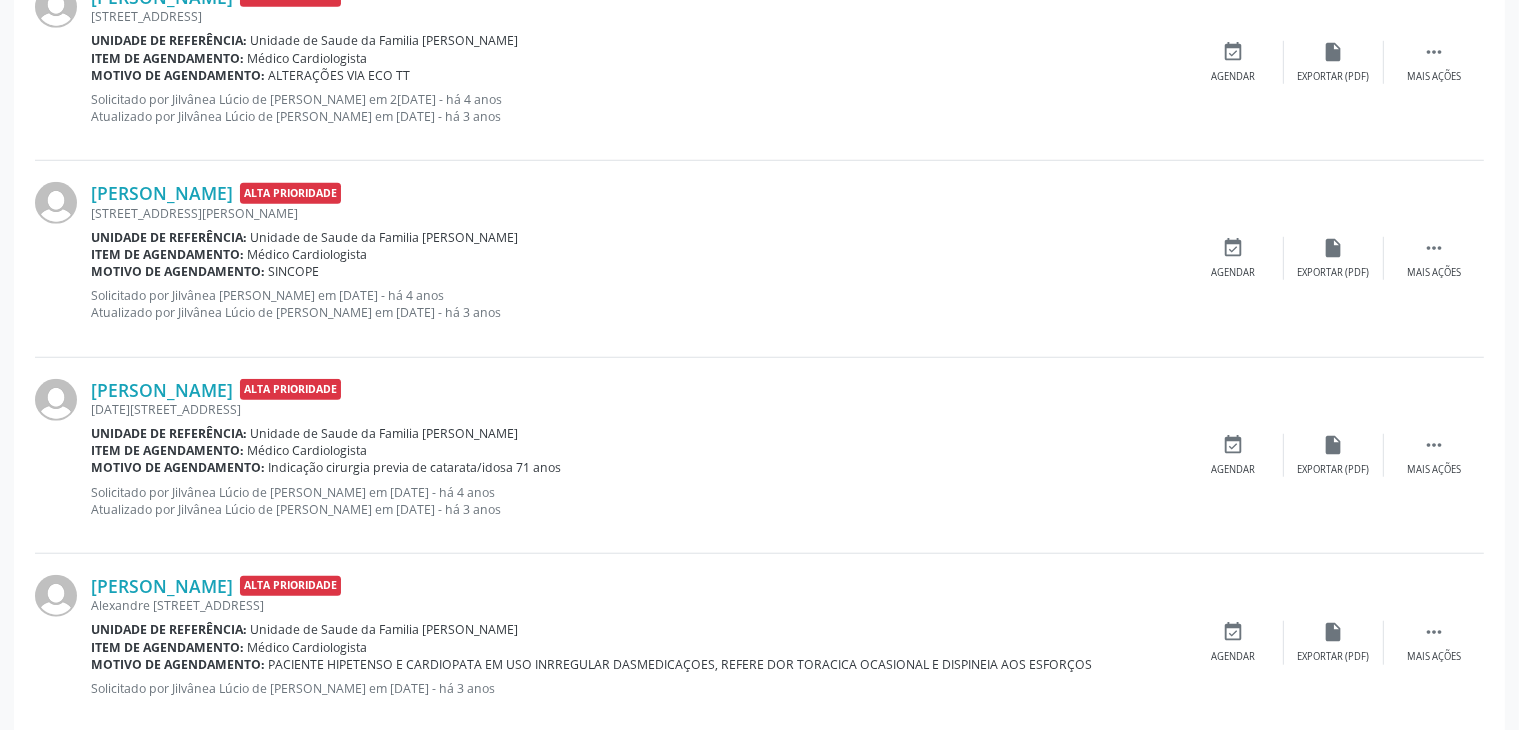 scroll, scrollTop: 1600, scrollLeft: 0, axis: vertical 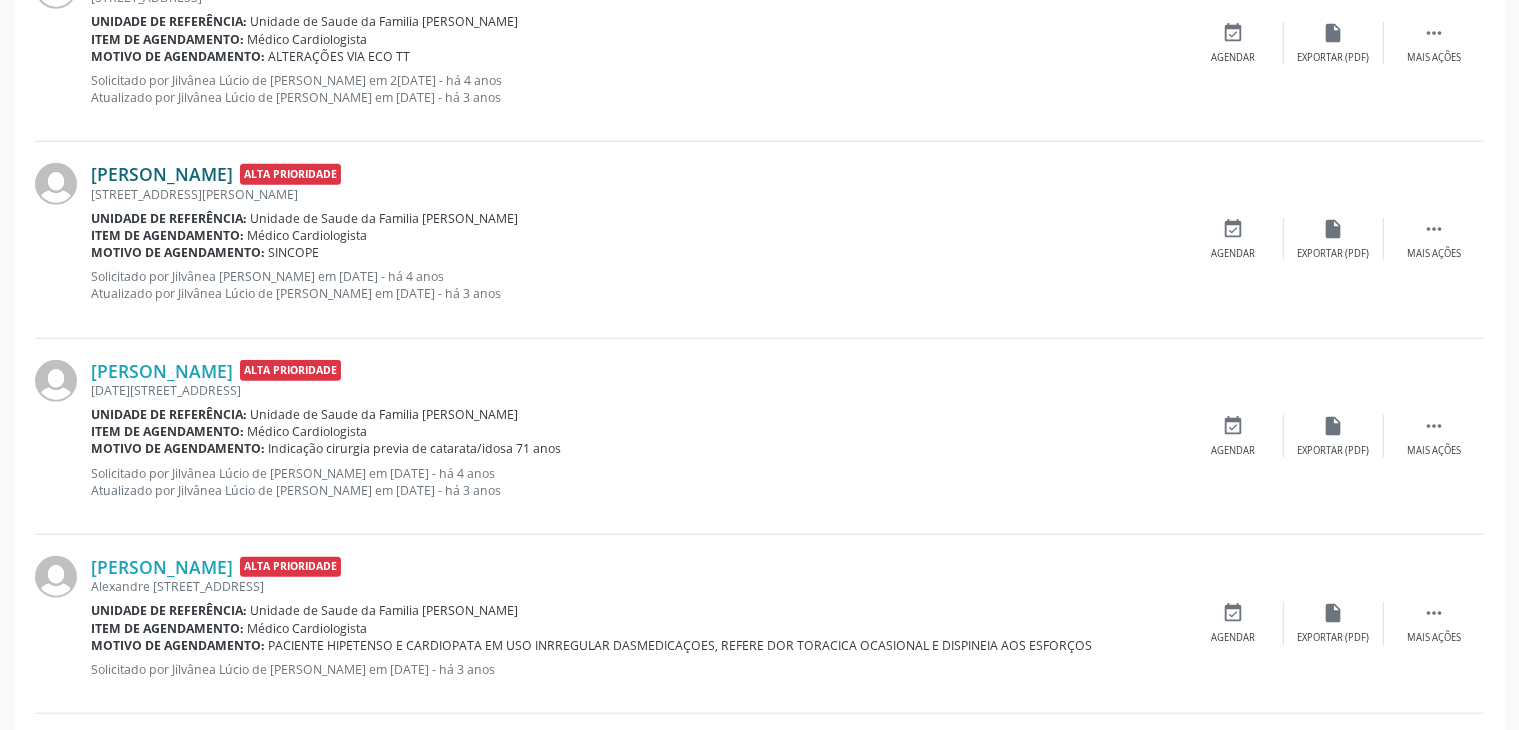 click on "[PERSON_NAME]" at bounding box center [162, 174] 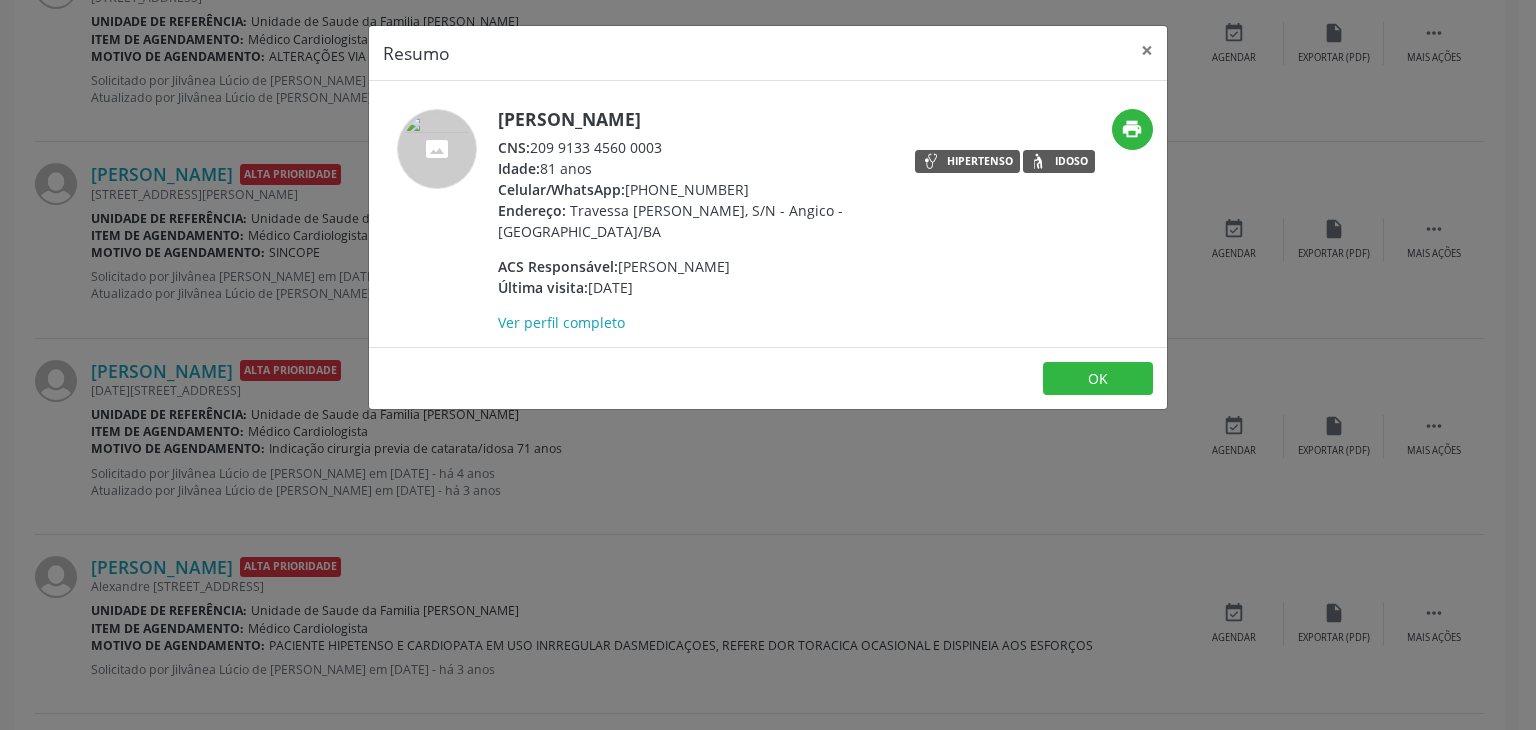 click on "[PERSON_NAME]
CNS:
209 9133 4560 0003
Idade:
81 anos
Celular/WhatsApp:
[PHONE_NUMBER]
Endereço:
Travessa [GEOGRAPHIC_DATA],
S/N -
Angico
-
[GEOGRAPHIC_DATA]/BA
ACS Responsável:
[PERSON_NAME]
Última visita:
[DATE]
Ver perfil completo
print     Hipertenso   Idoso" at bounding box center (768, 214) 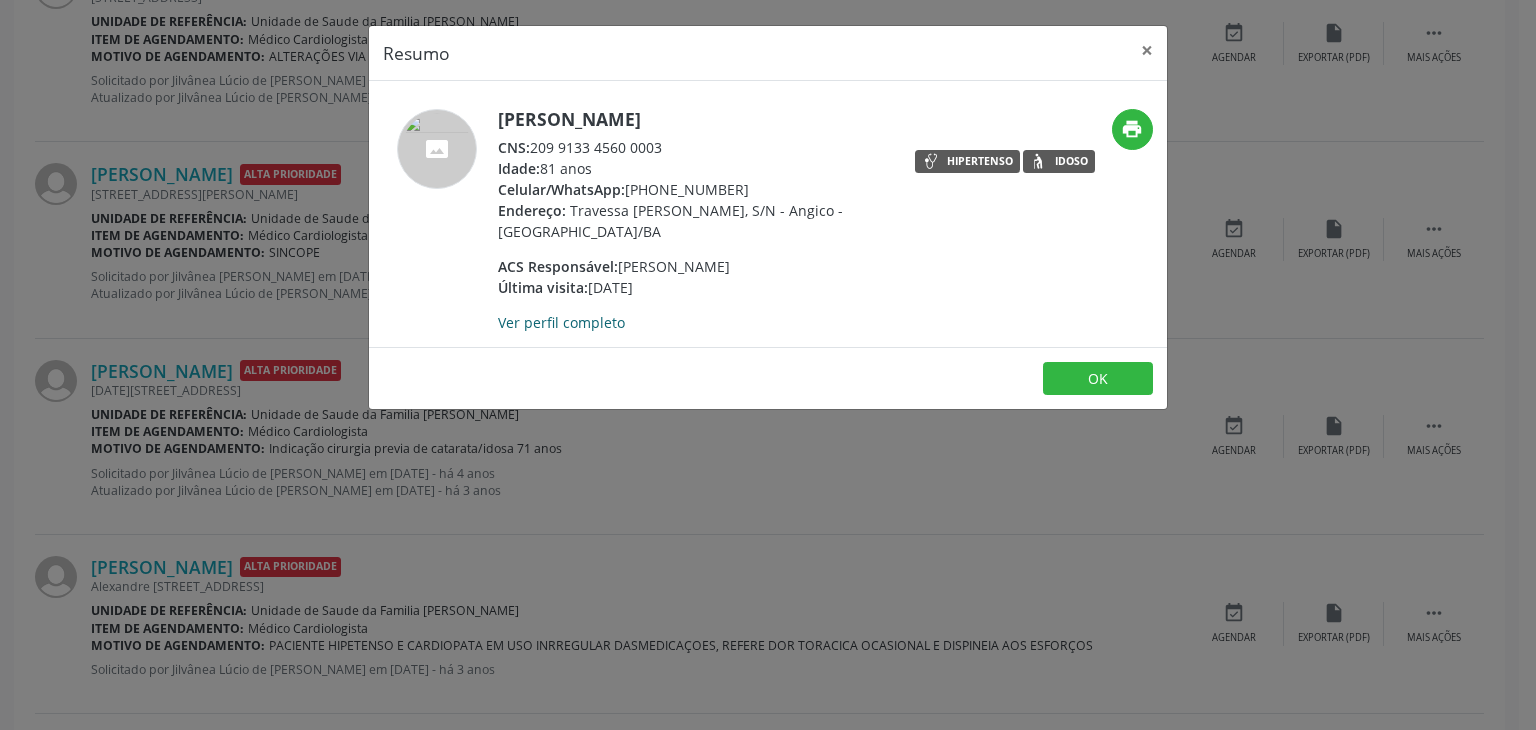click on "Ver perfil completo" at bounding box center (561, 322) 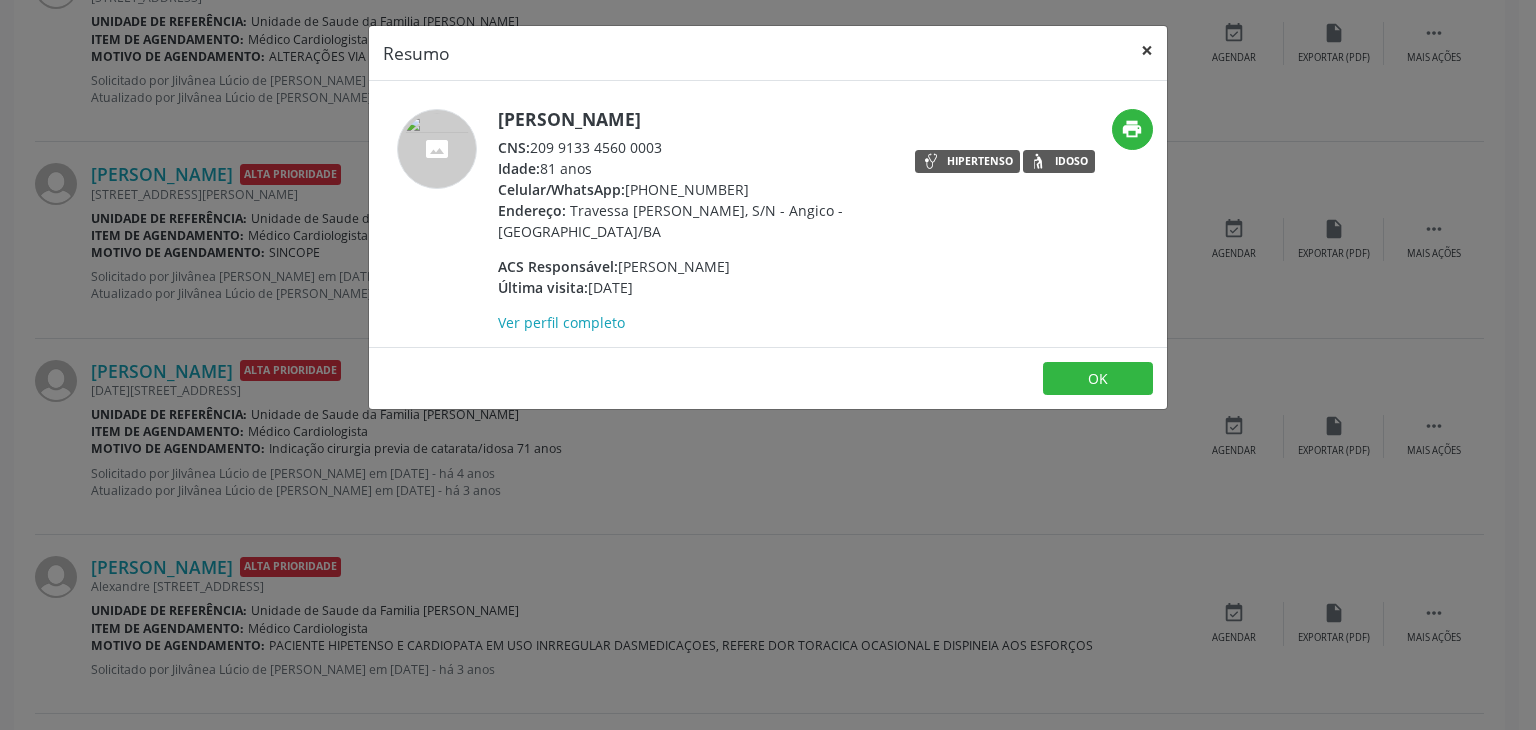 click on "×" at bounding box center (1147, 50) 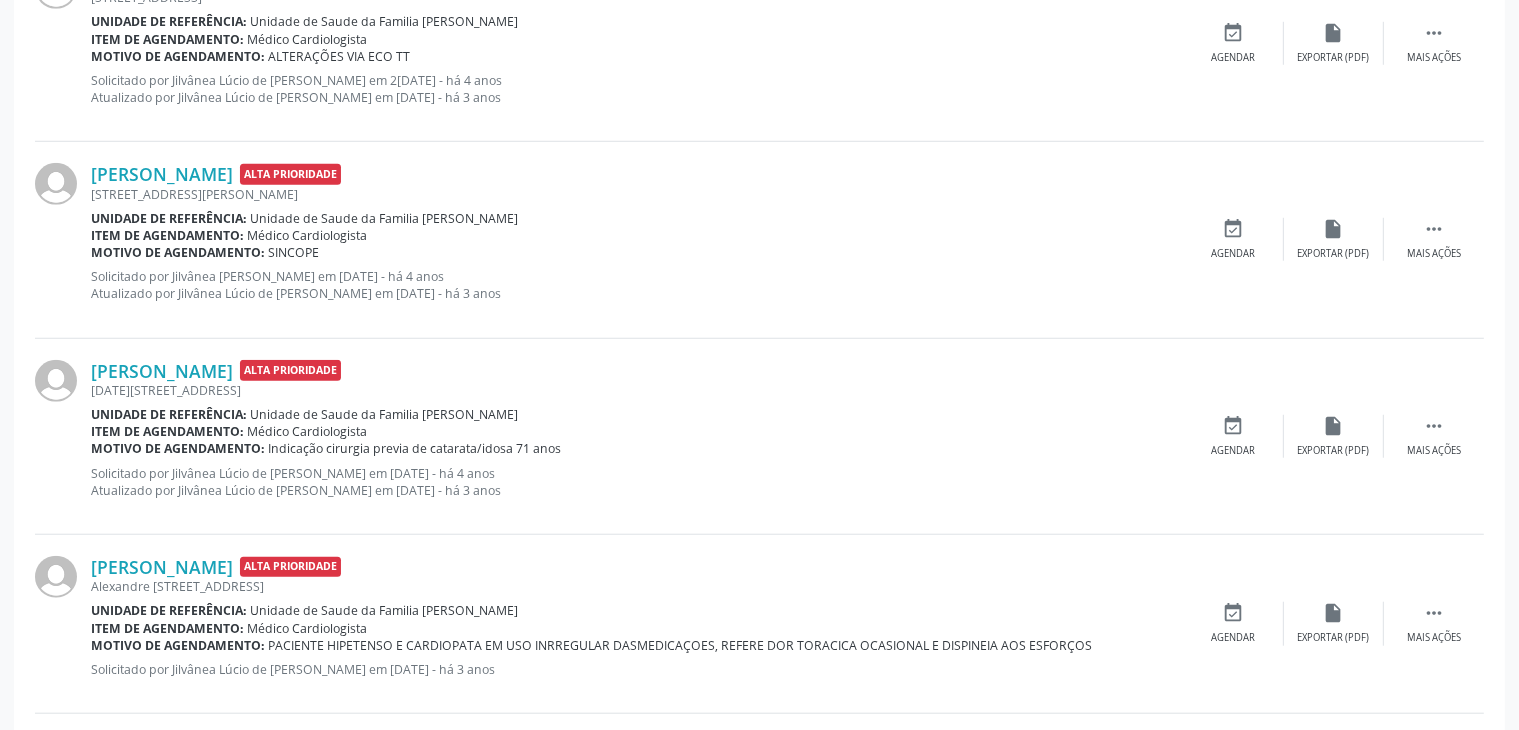 scroll, scrollTop: 1700, scrollLeft: 0, axis: vertical 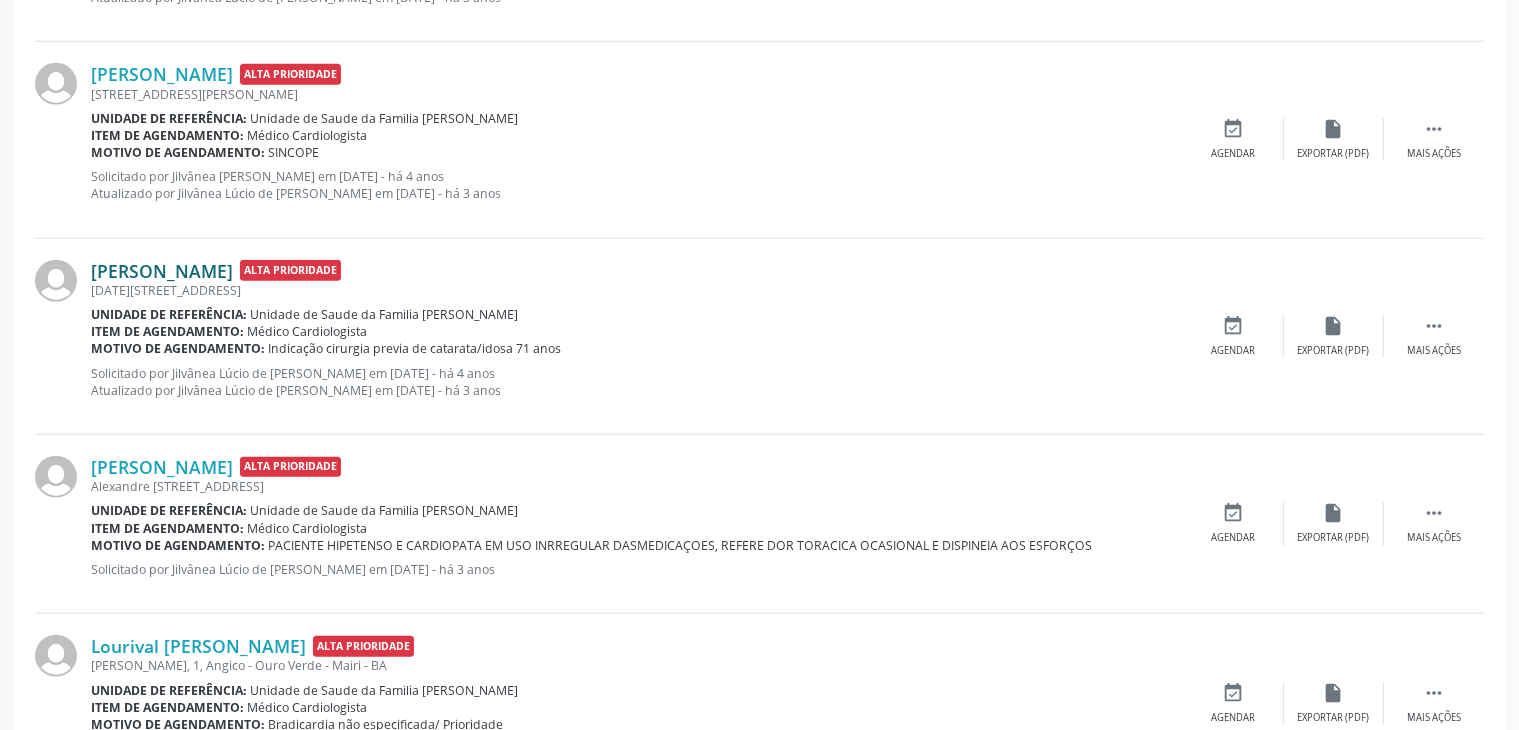 click on "[PERSON_NAME]" at bounding box center (162, 271) 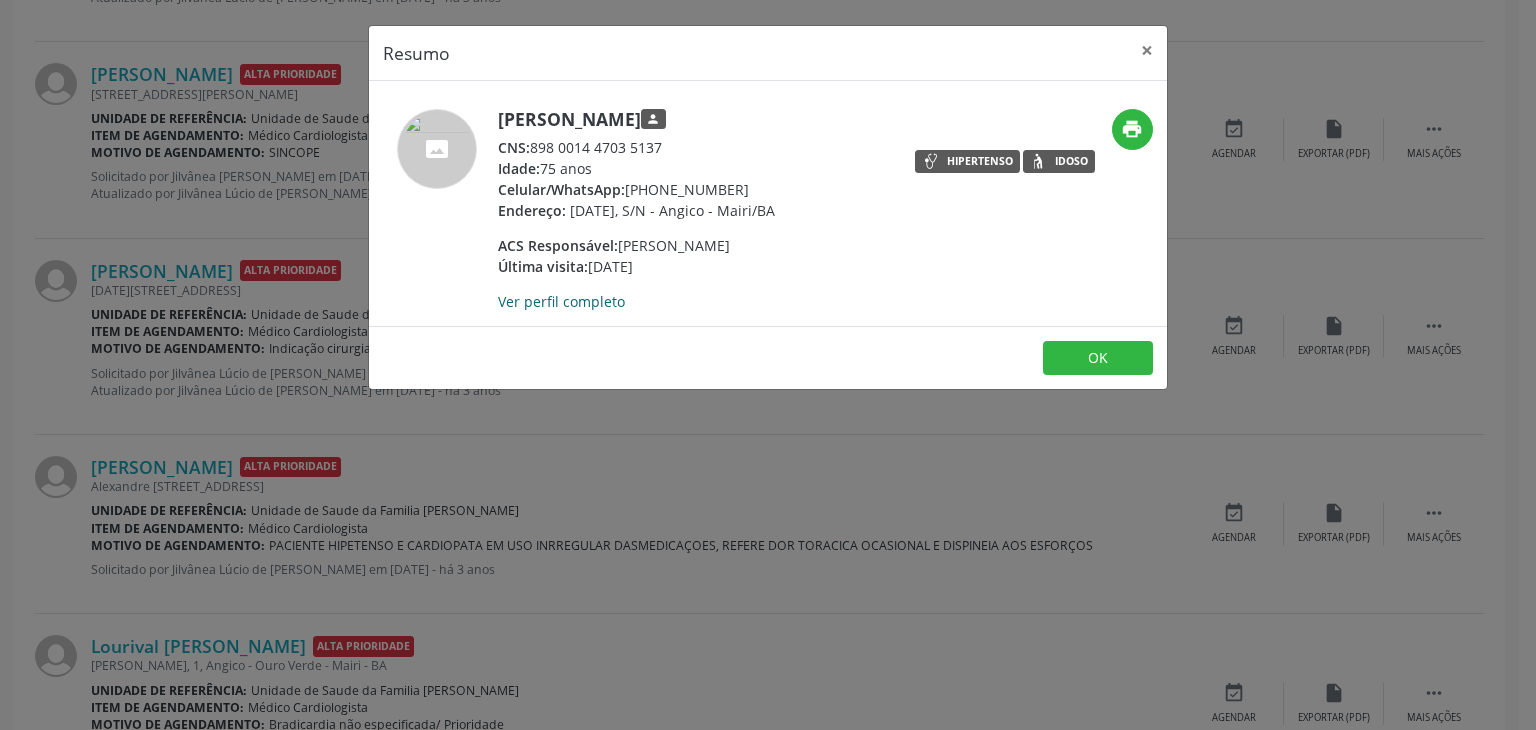 click on "Ver perfil completo" at bounding box center (561, 301) 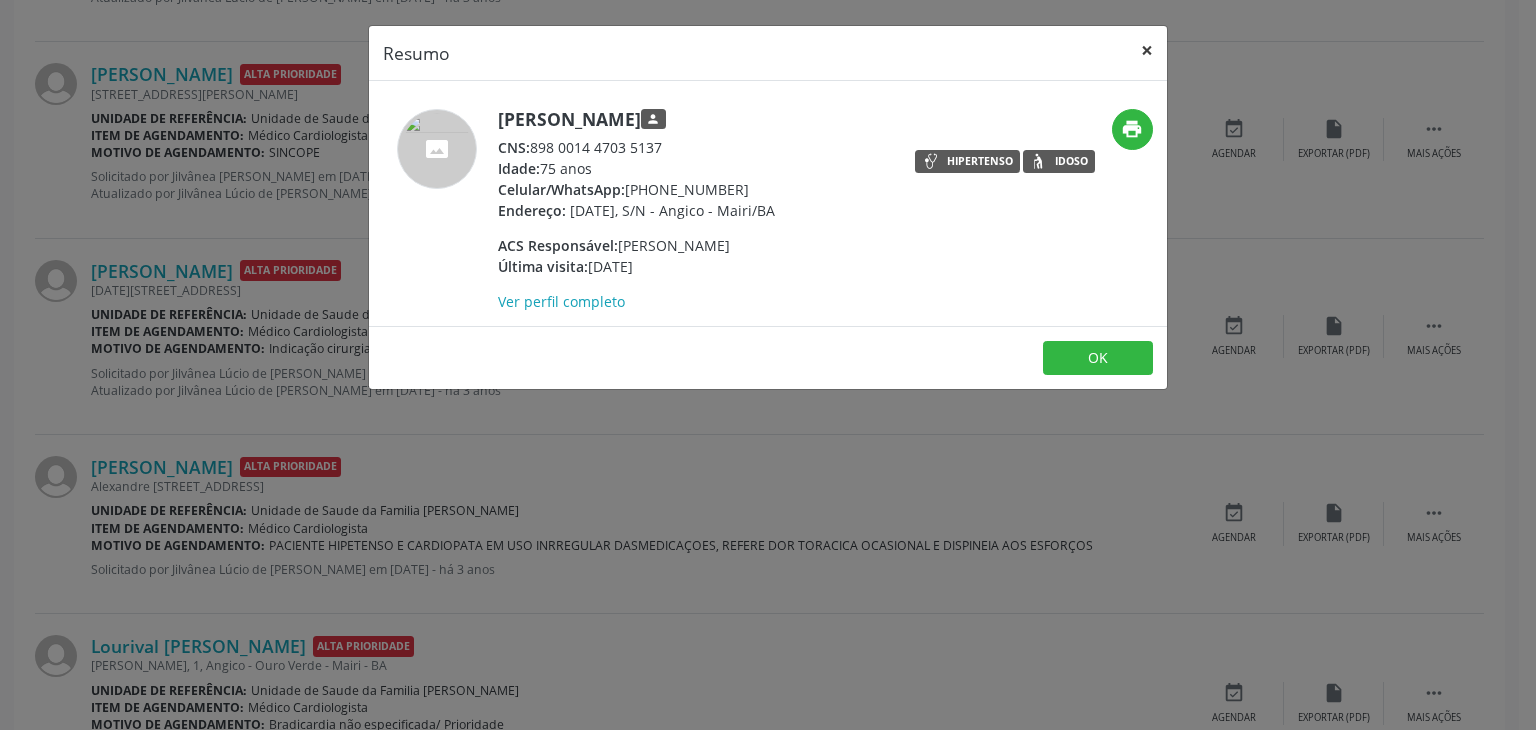 click on "×" at bounding box center (1147, 50) 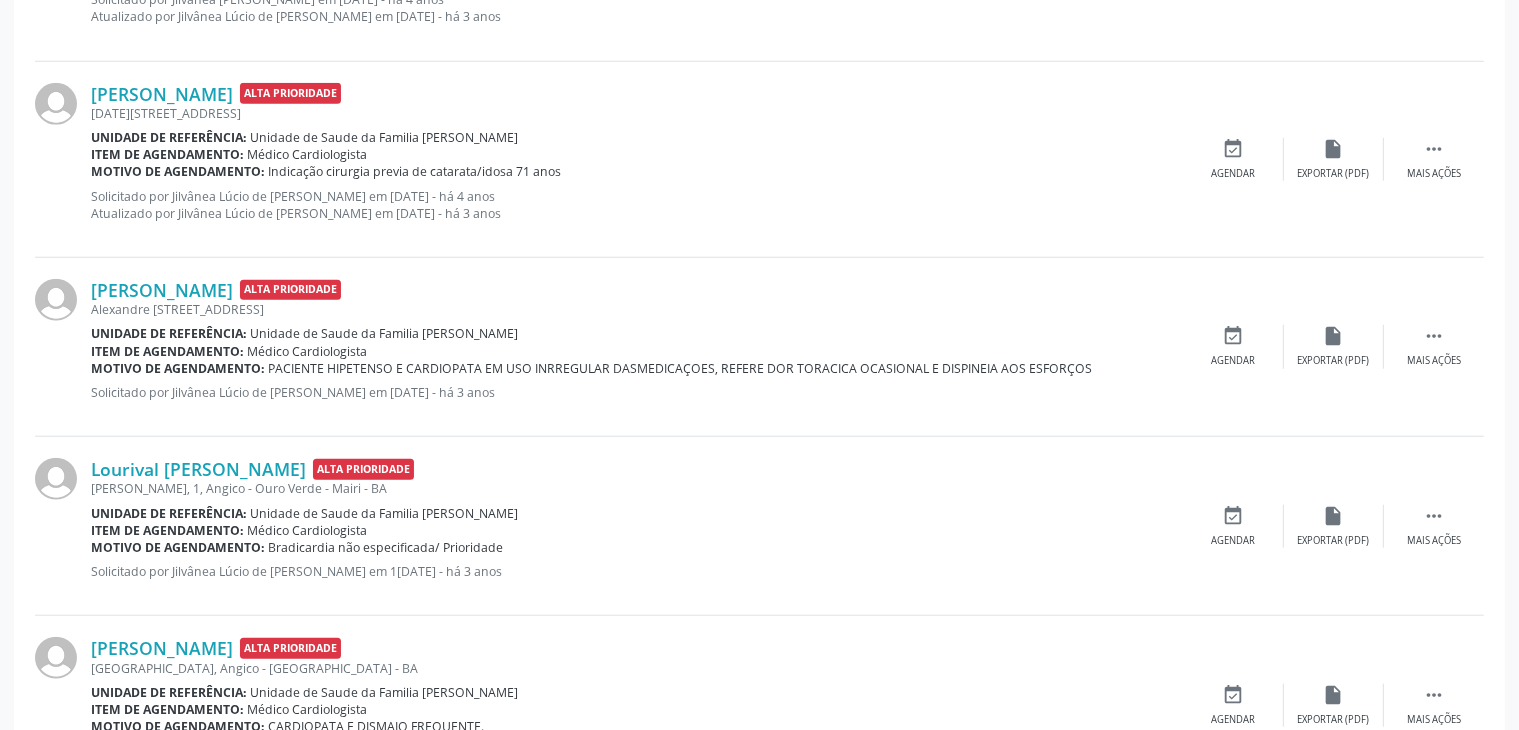 scroll, scrollTop: 1900, scrollLeft: 0, axis: vertical 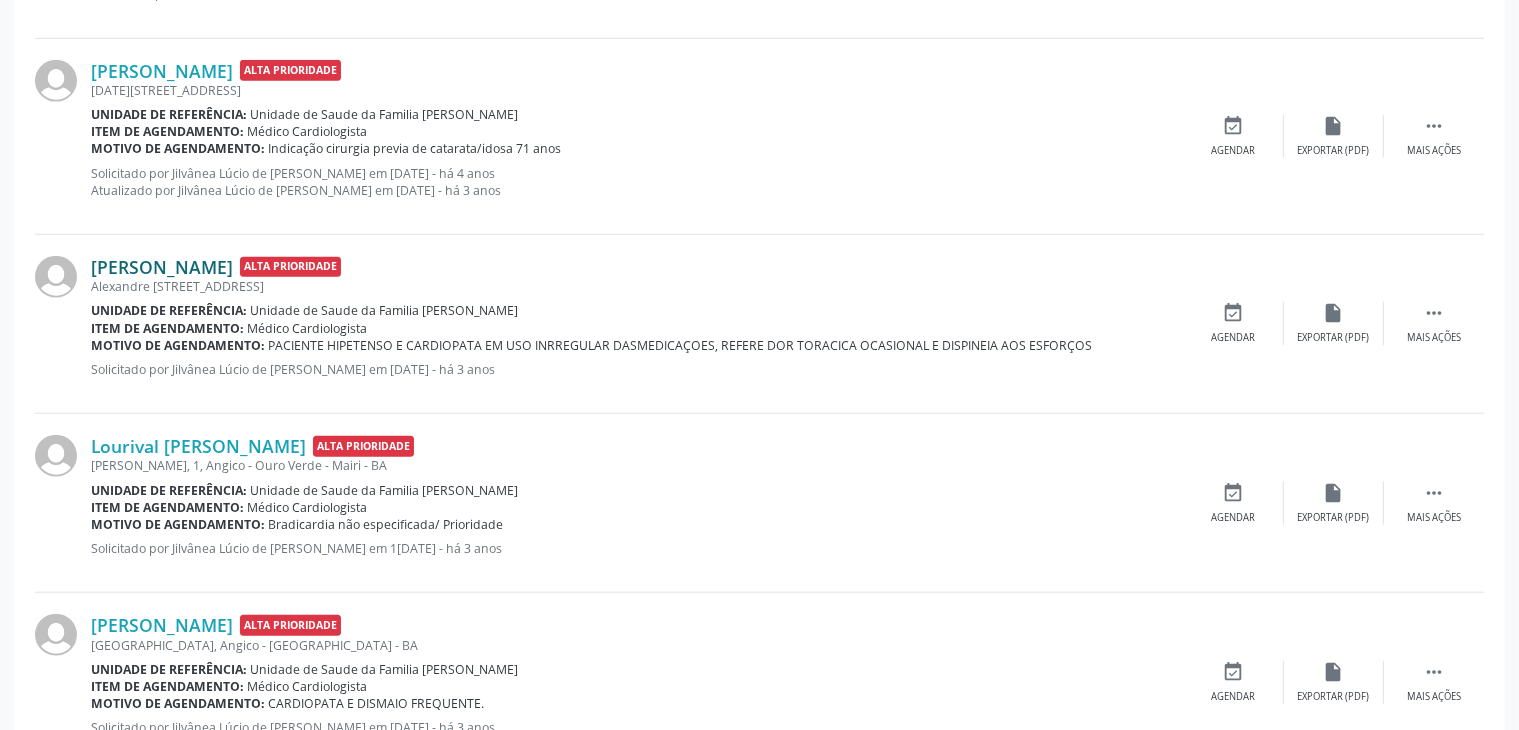 click on "[PERSON_NAME]" at bounding box center (162, 267) 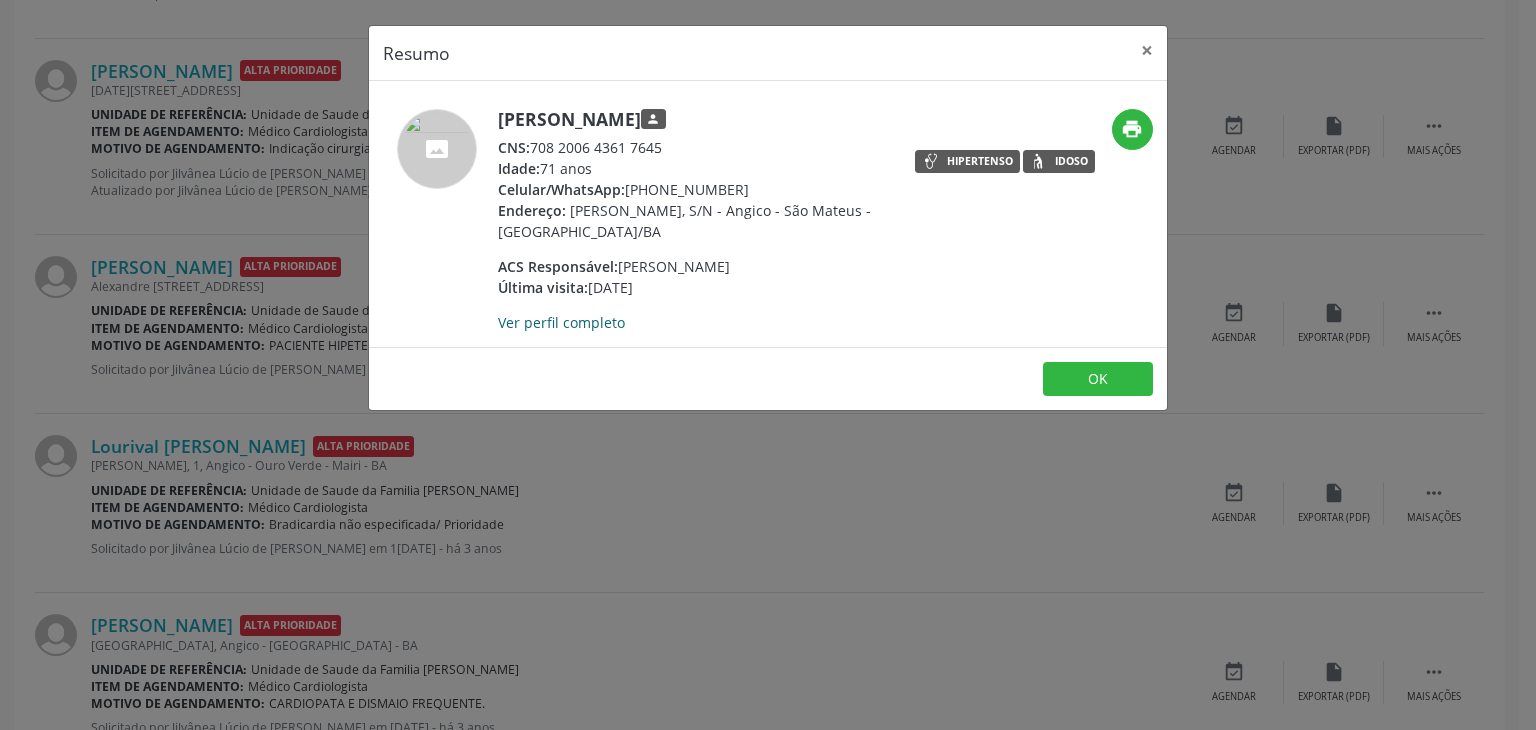 click on "Ver perfil completo" at bounding box center (561, 322) 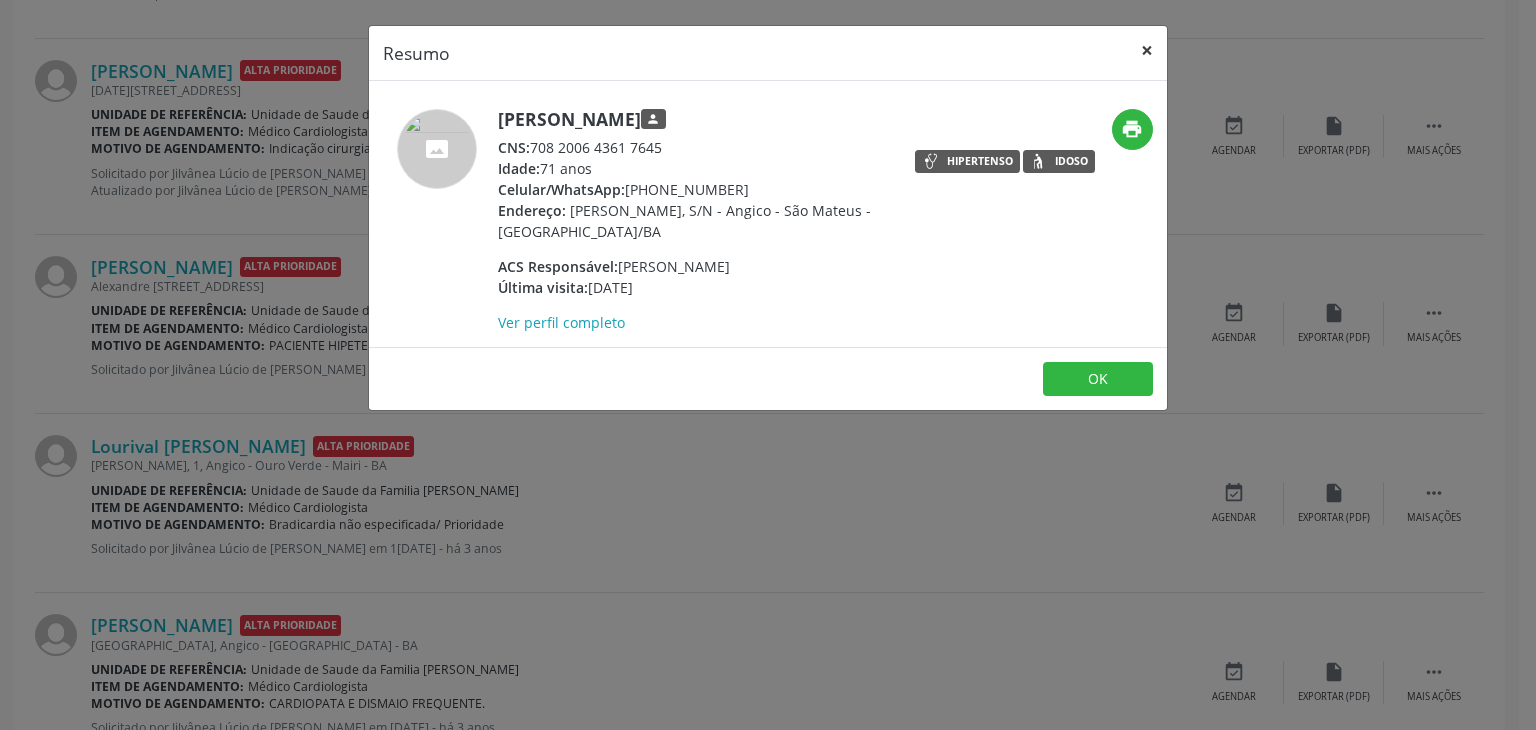 click on "×" at bounding box center (1147, 50) 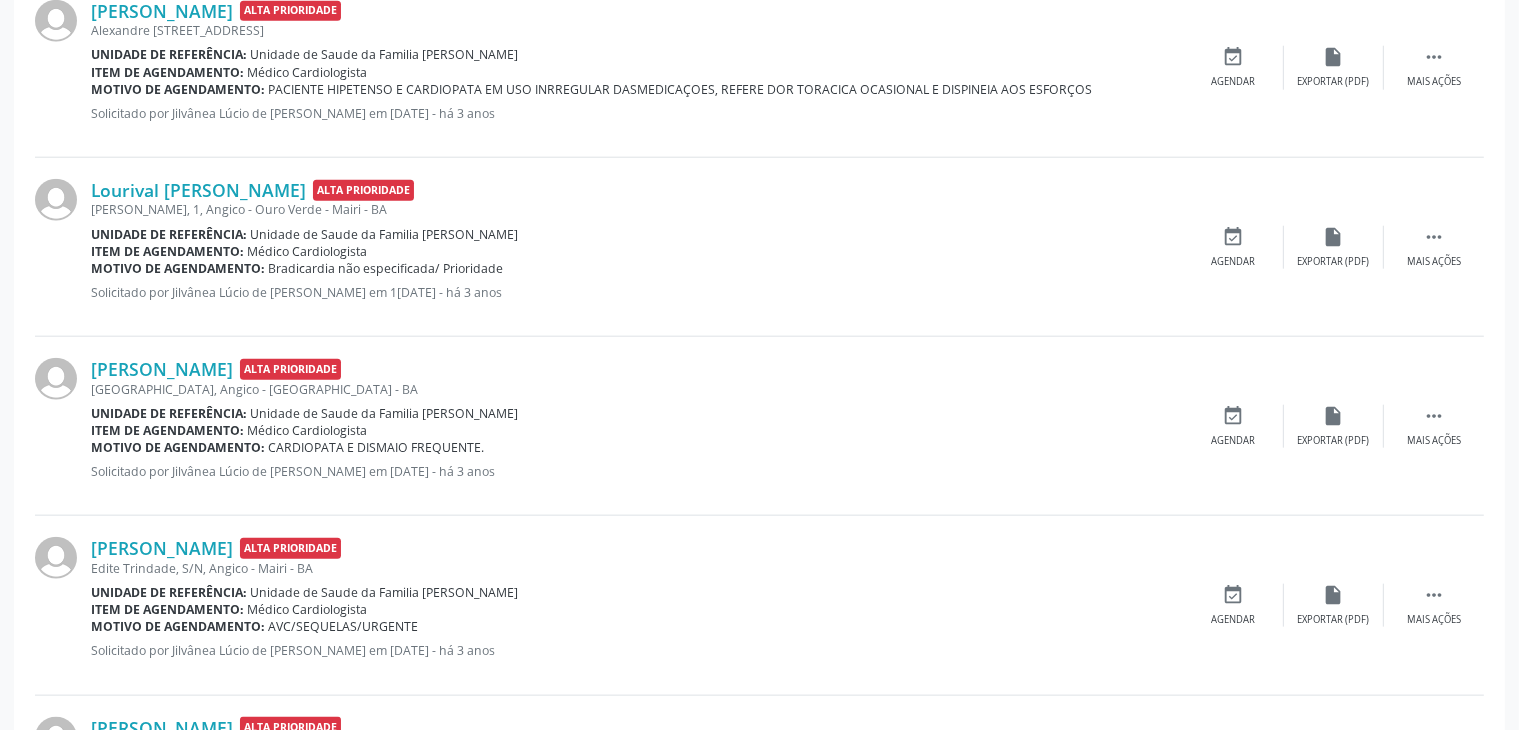 scroll, scrollTop: 2200, scrollLeft: 0, axis: vertical 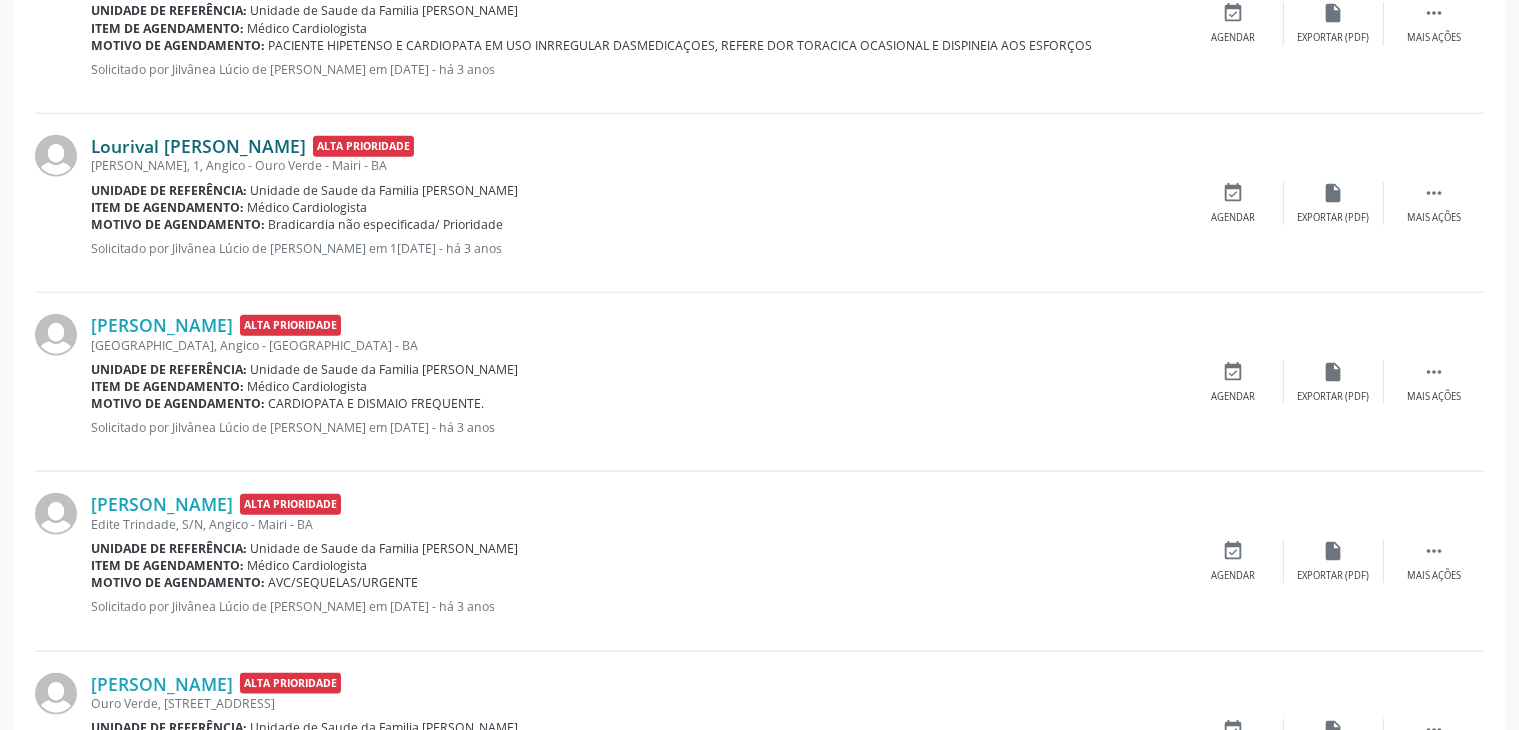 click on "Lourival [PERSON_NAME]" at bounding box center (198, 146) 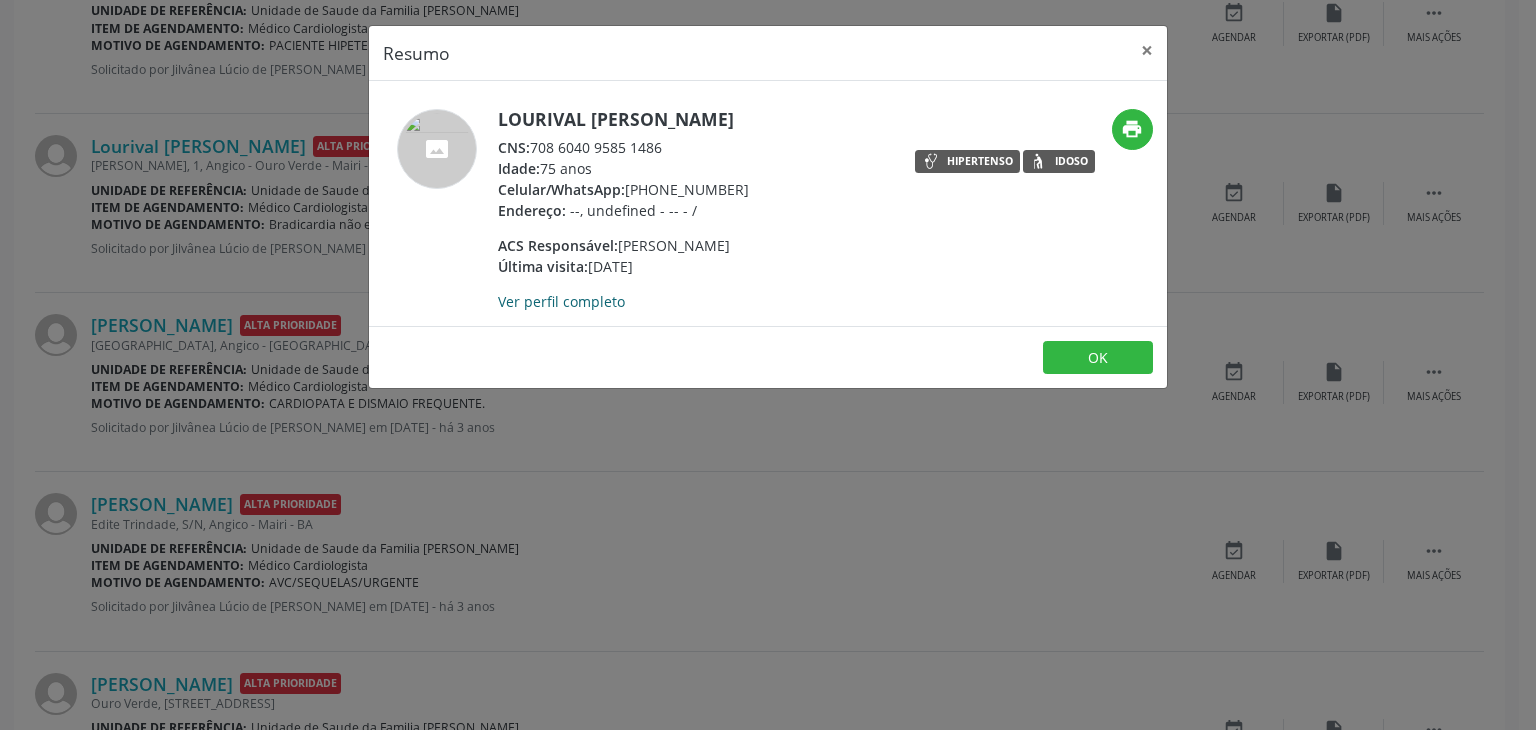 click on "Ver perfil completo" at bounding box center [561, 301] 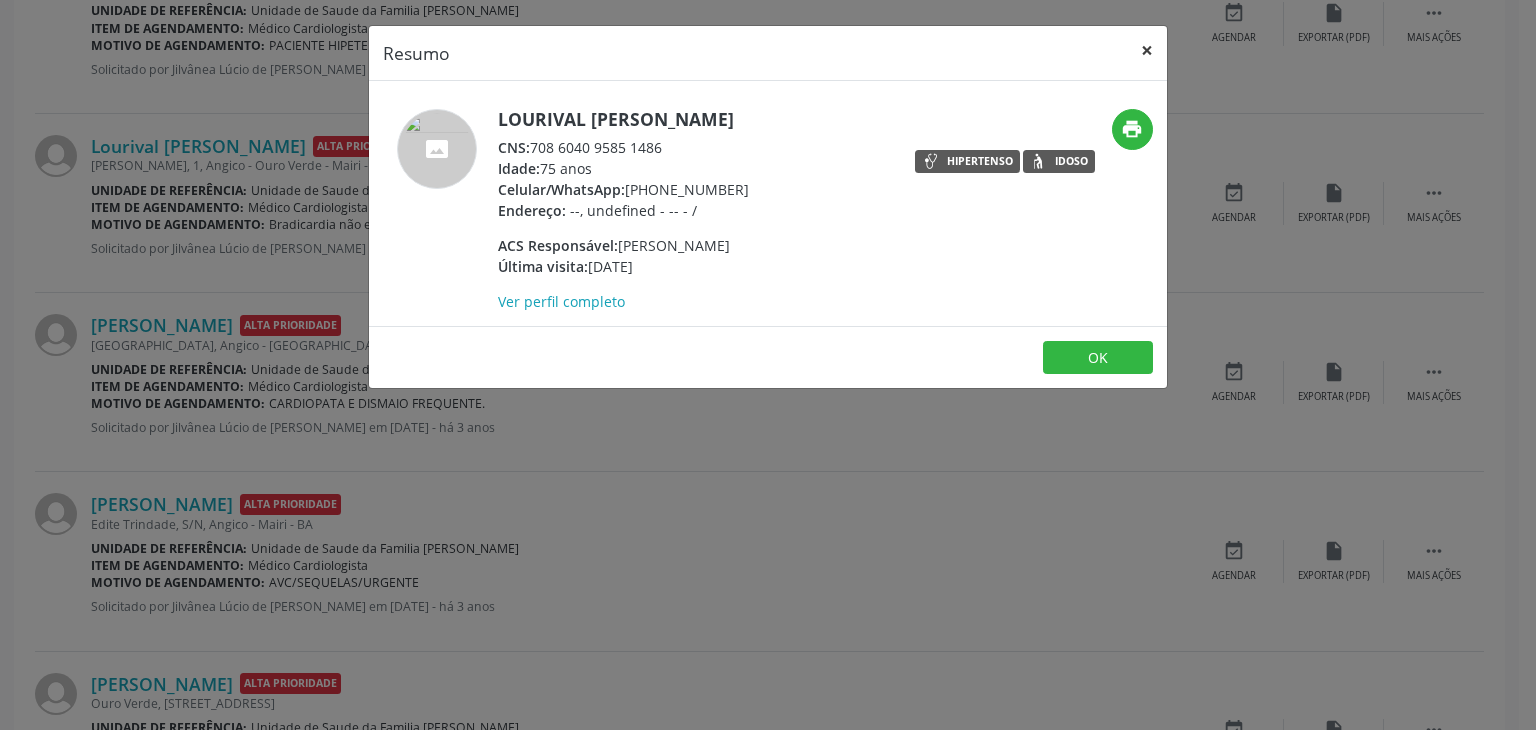 click on "×" at bounding box center (1147, 50) 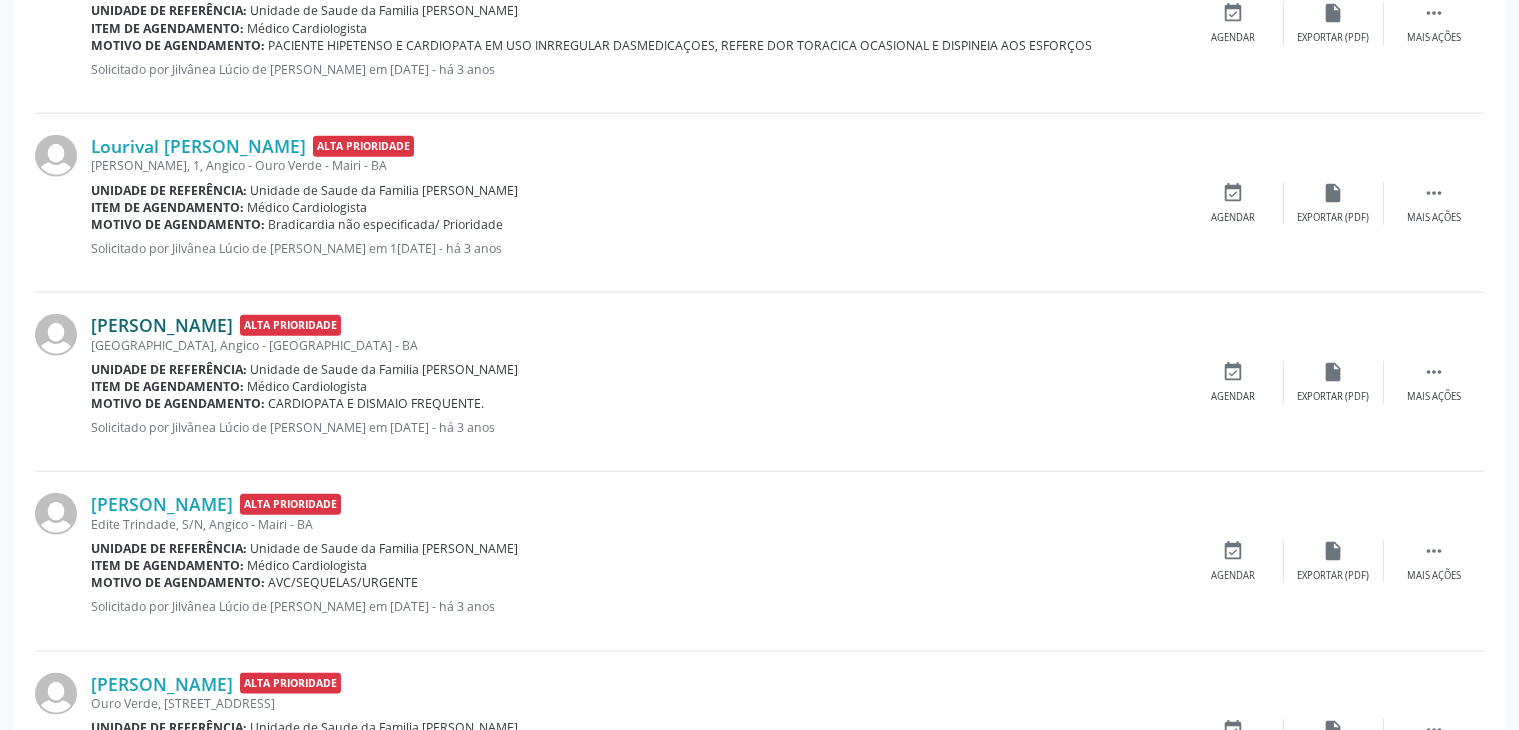 click on "[PERSON_NAME]" at bounding box center (162, 325) 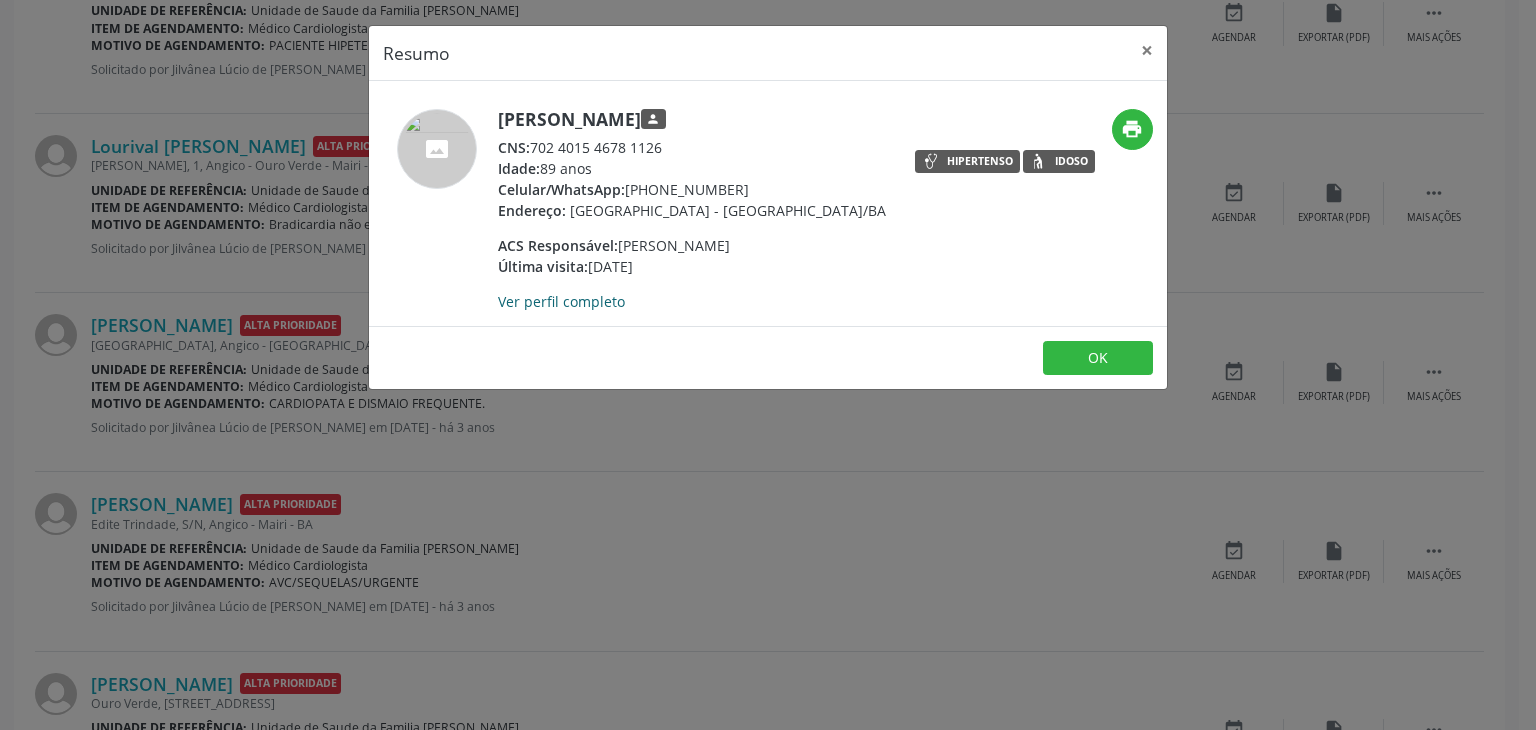 click on "Ver perfil completo" at bounding box center [561, 301] 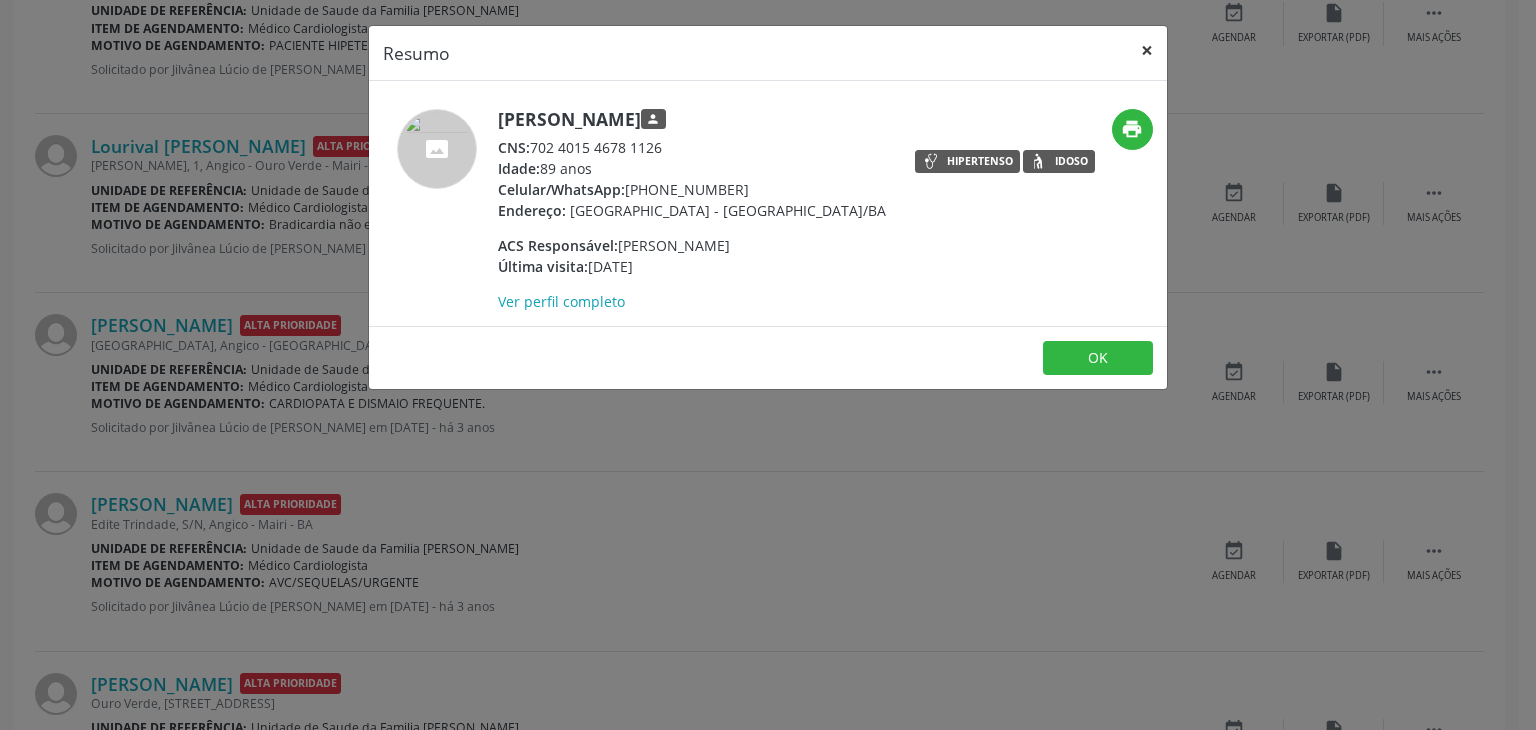 click on "×" at bounding box center (1147, 50) 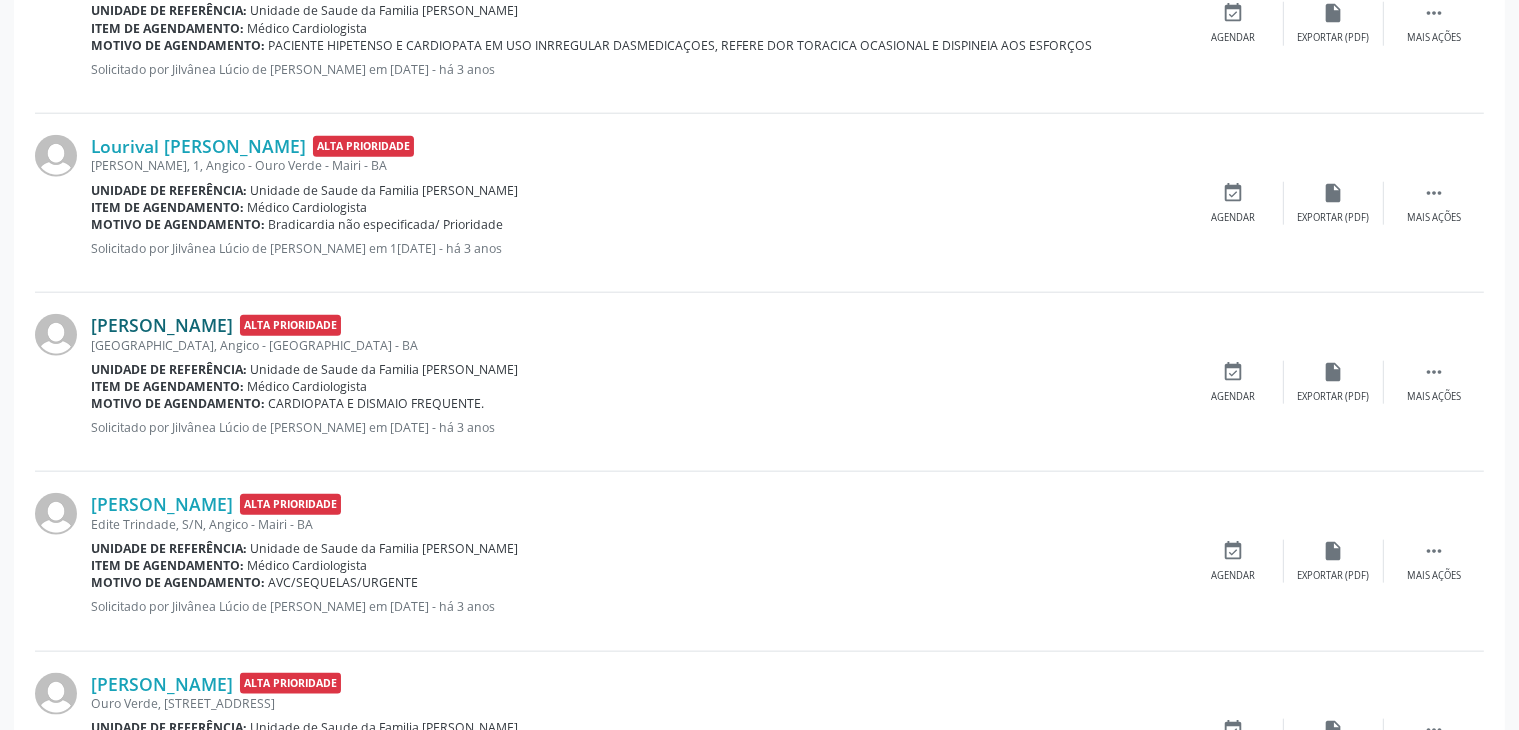 click on "[PERSON_NAME]" at bounding box center (162, 325) 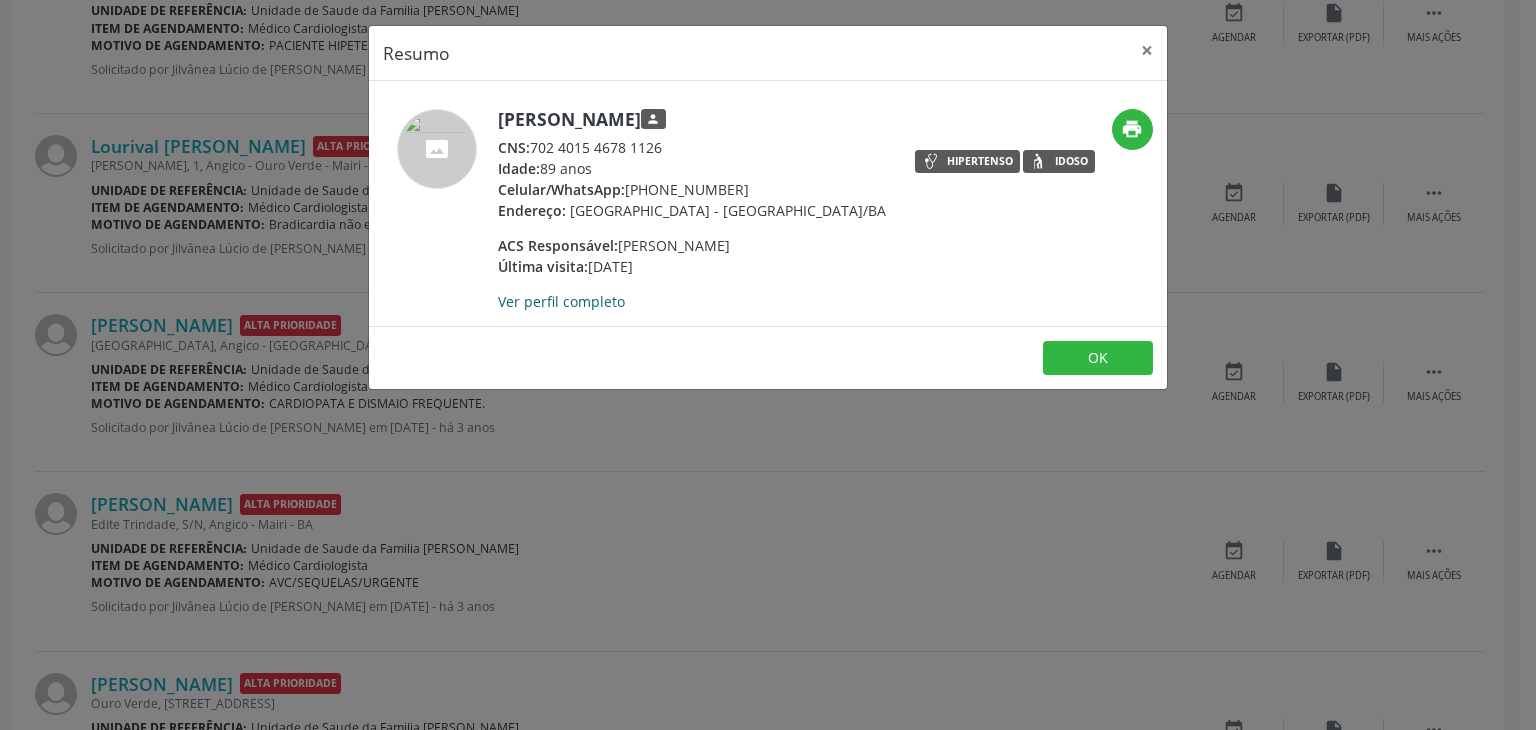 click on "Ver perfil completo" at bounding box center [561, 301] 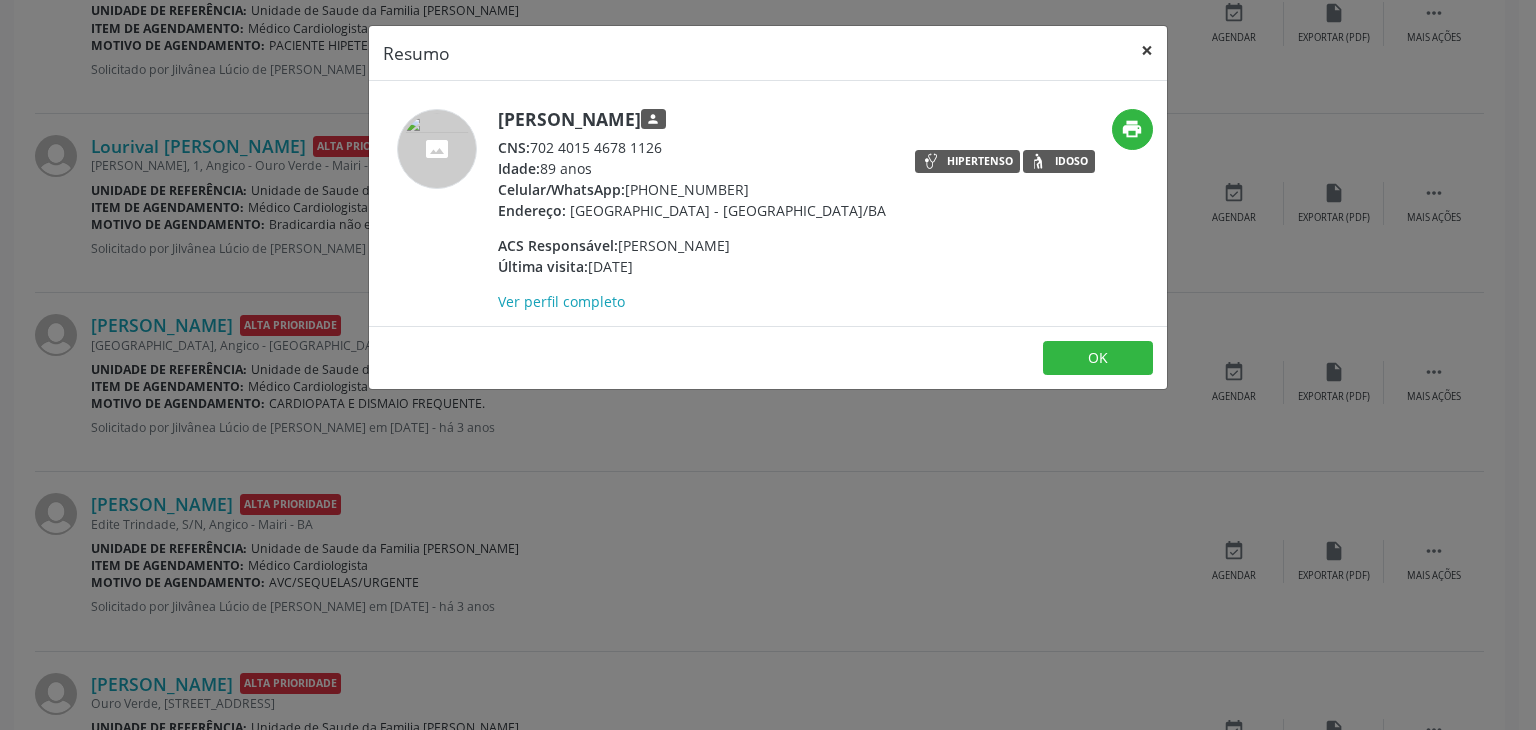click on "×" at bounding box center [1147, 50] 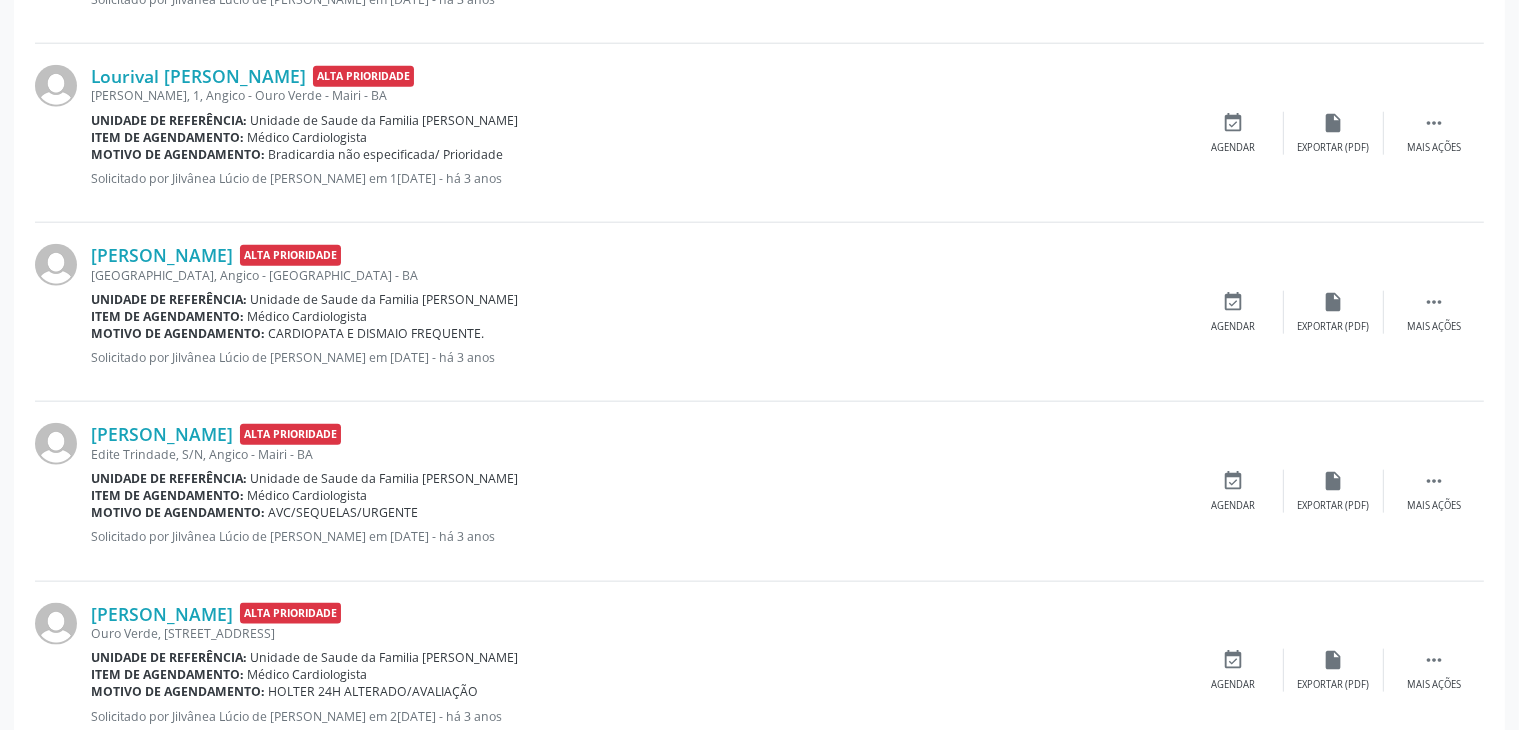 scroll, scrollTop: 2500, scrollLeft: 0, axis: vertical 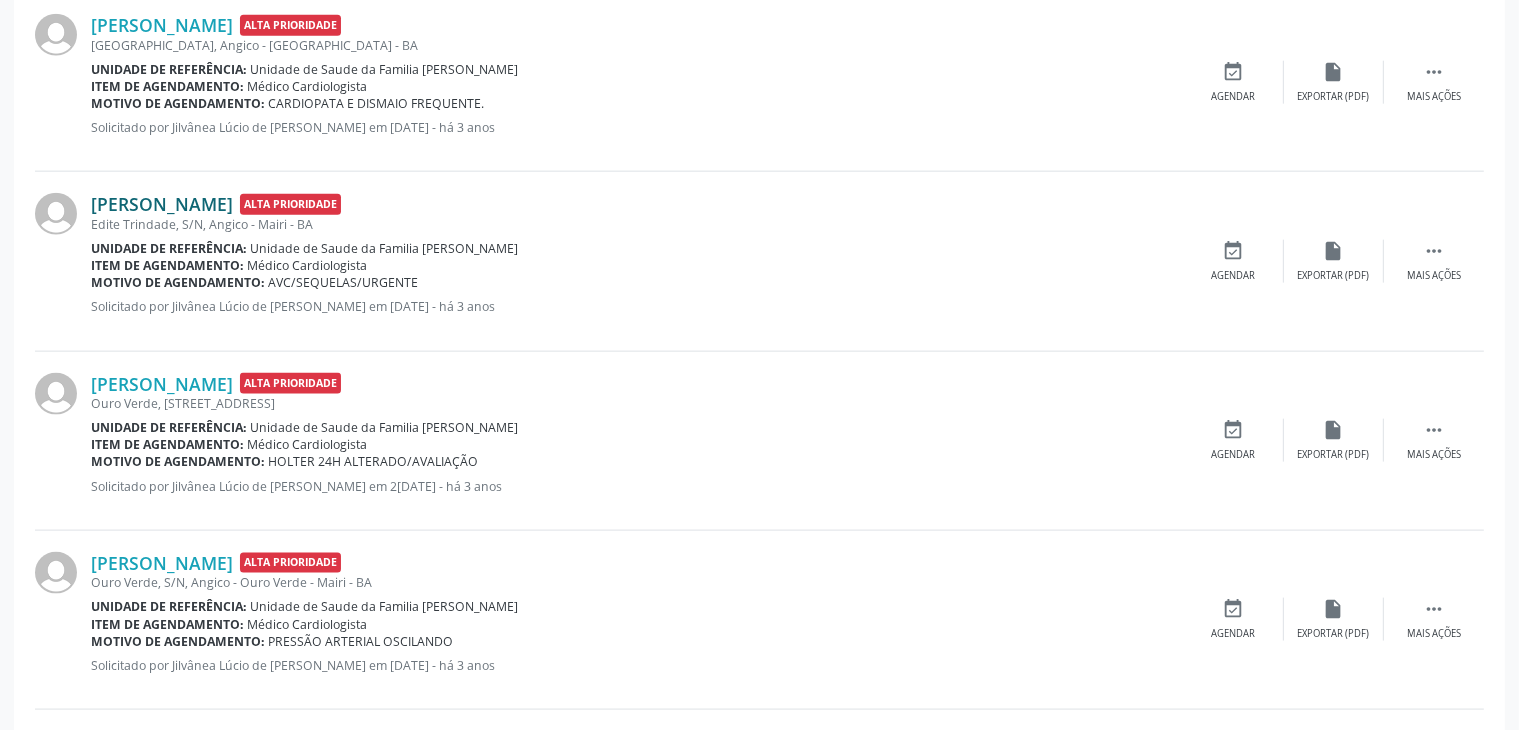 click on "[PERSON_NAME]" at bounding box center [162, 204] 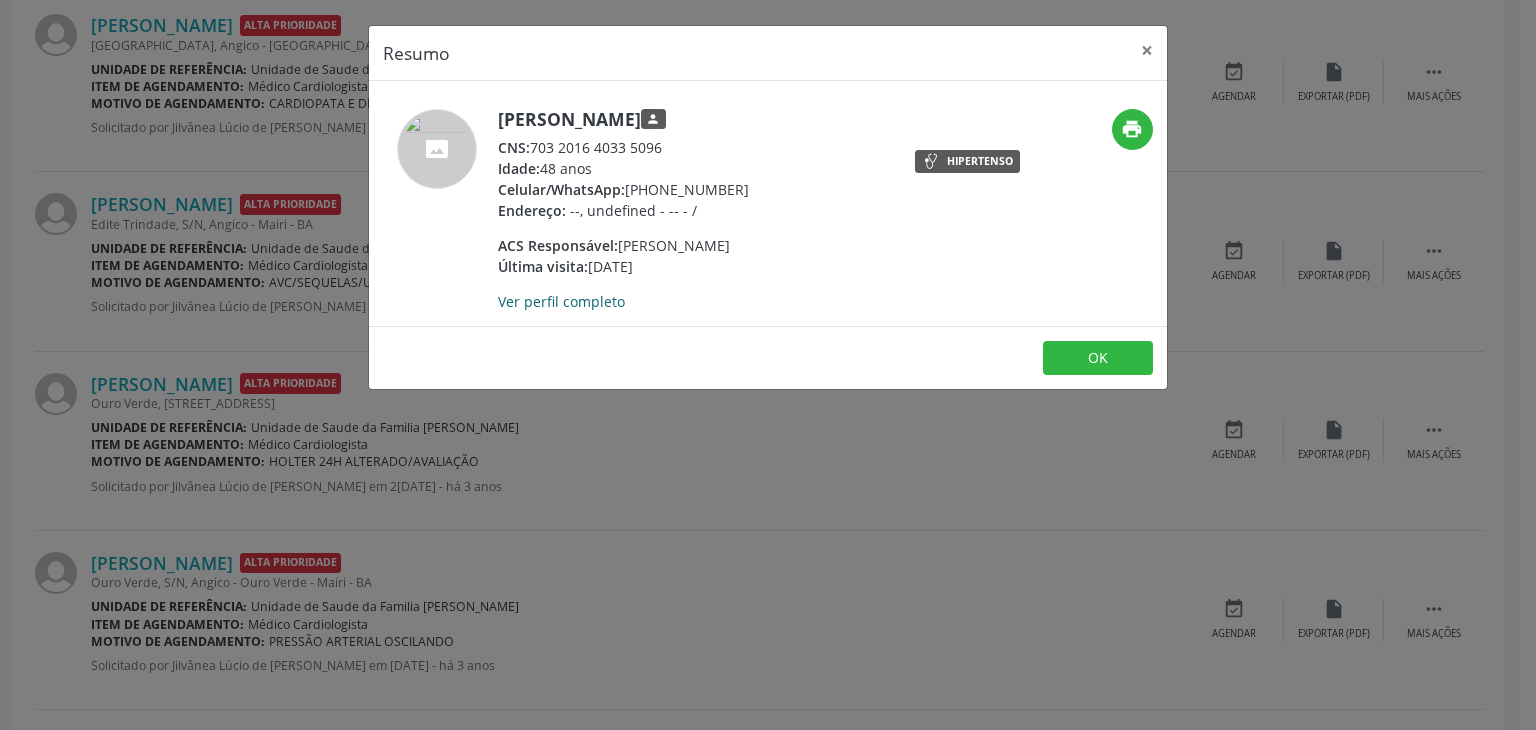 click on "Ver perfil completo" at bounding box center [561, 301] 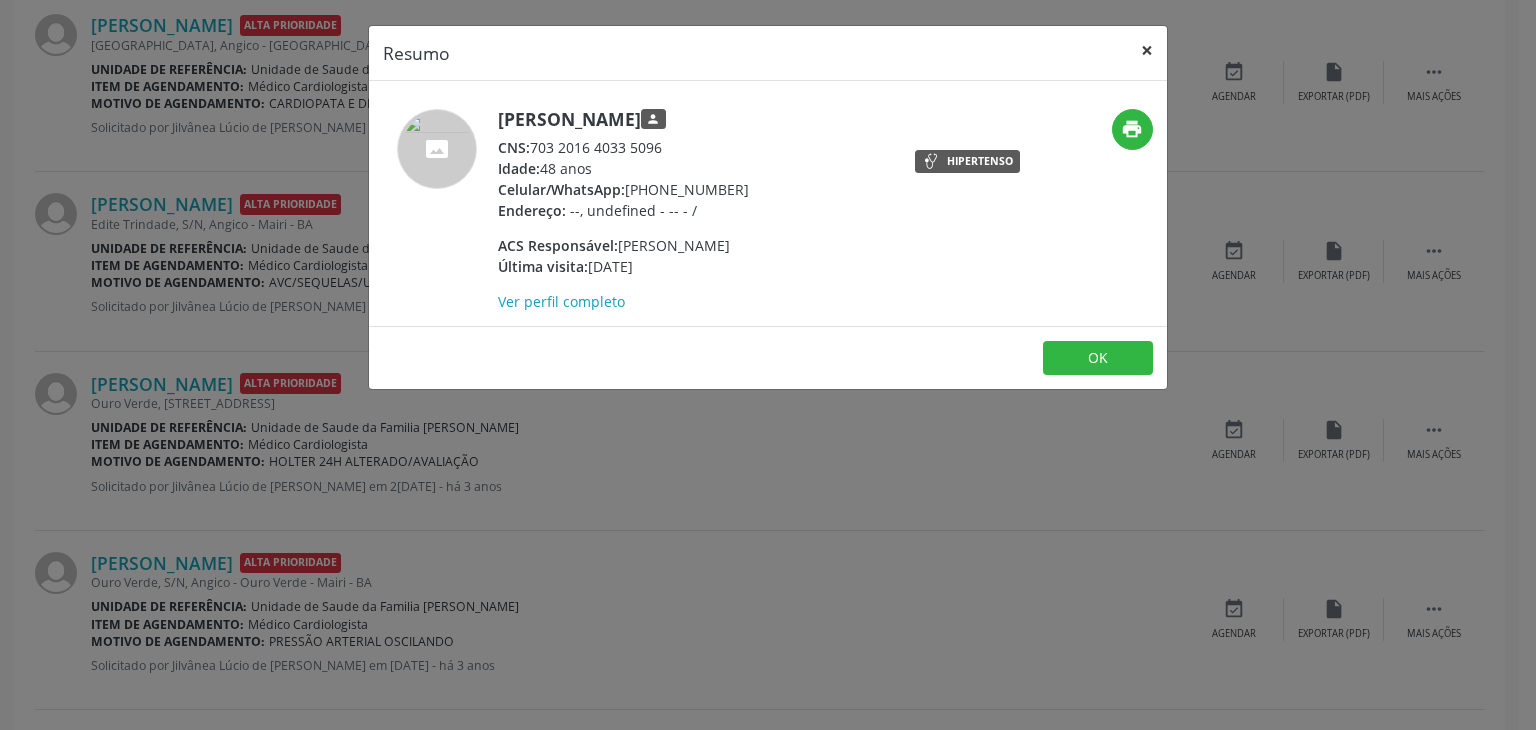 click on "×" at bounding box center (1147, 50) 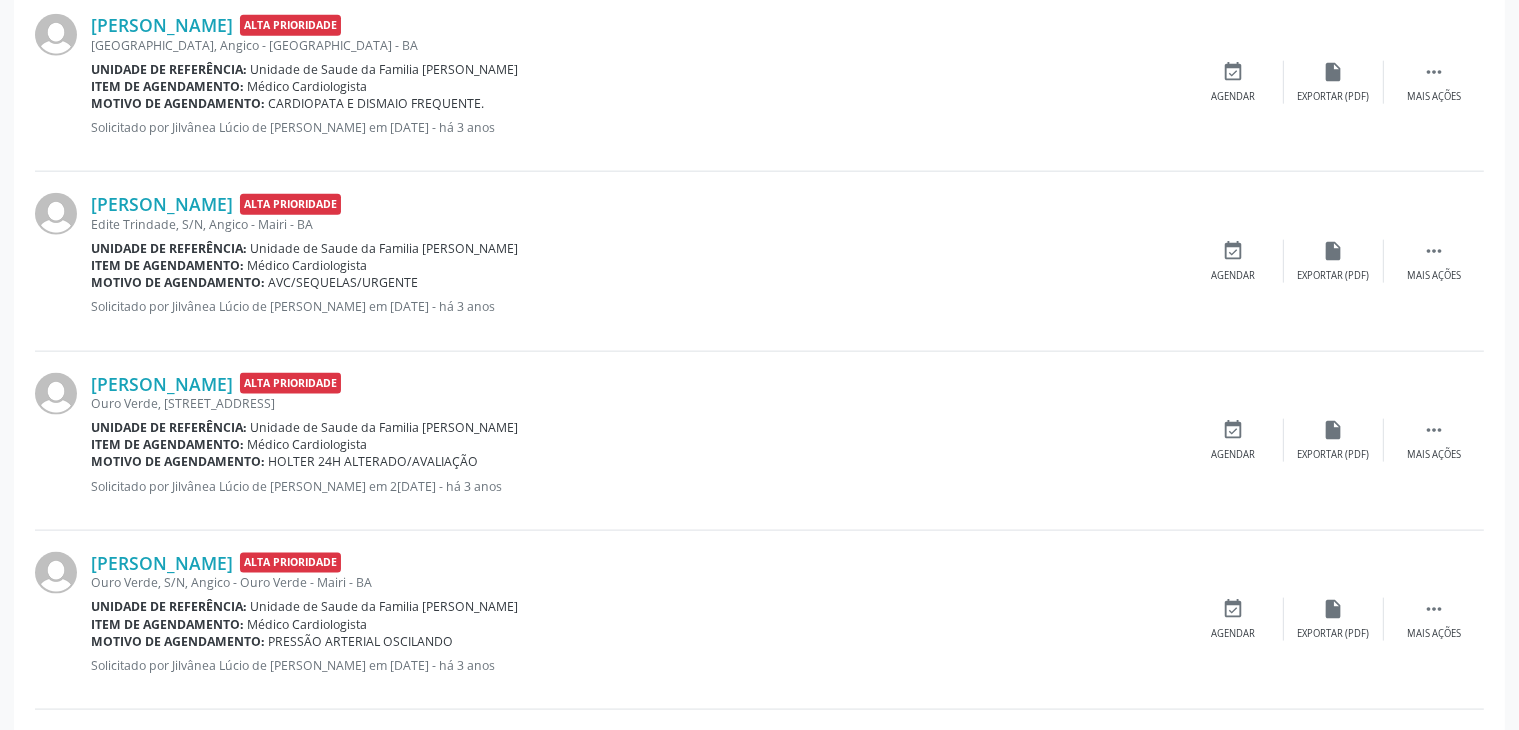 scroll, scrollTop: 2700, scrollLeft: 0, axis: vertical 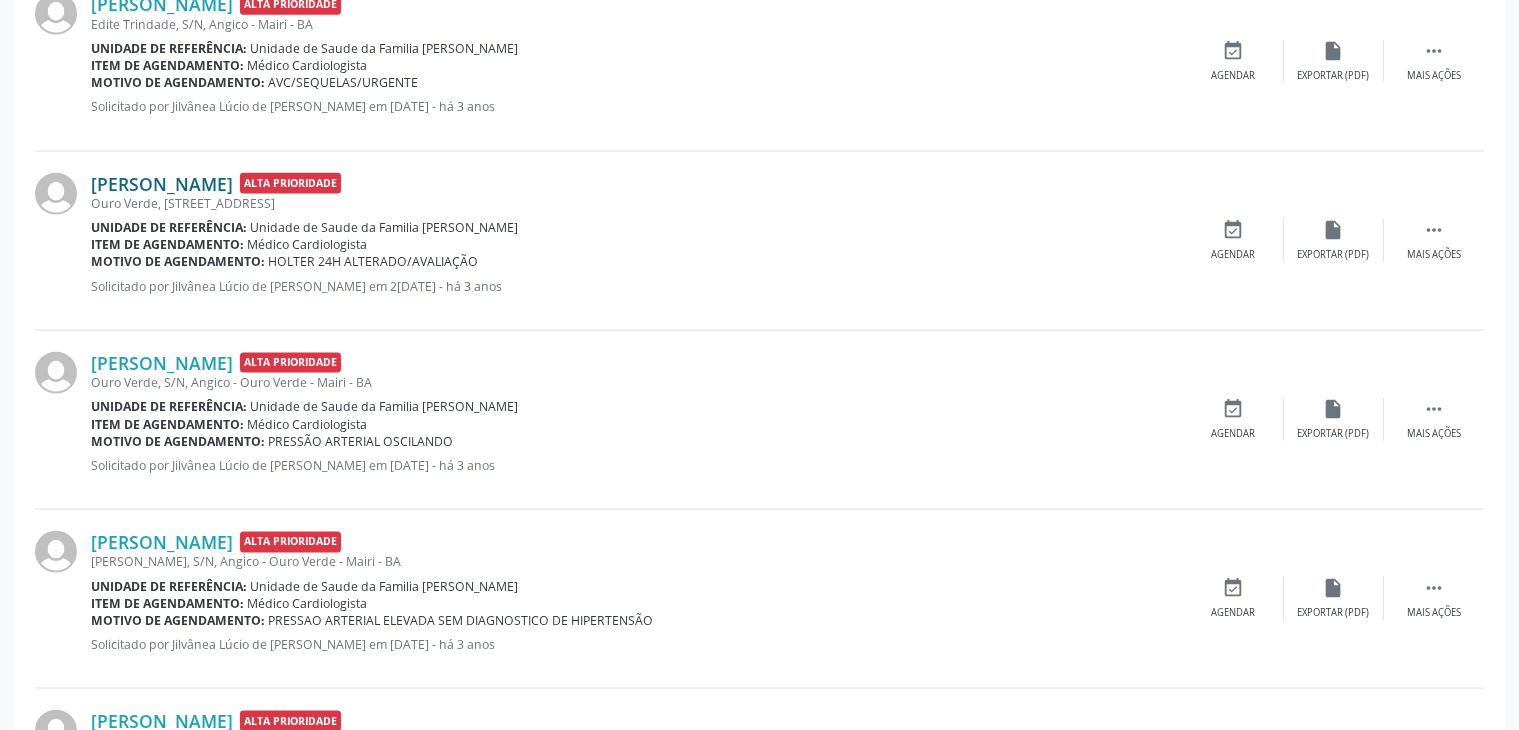 click on "[PERSON_NAME]" at bounding box center (162, 184) 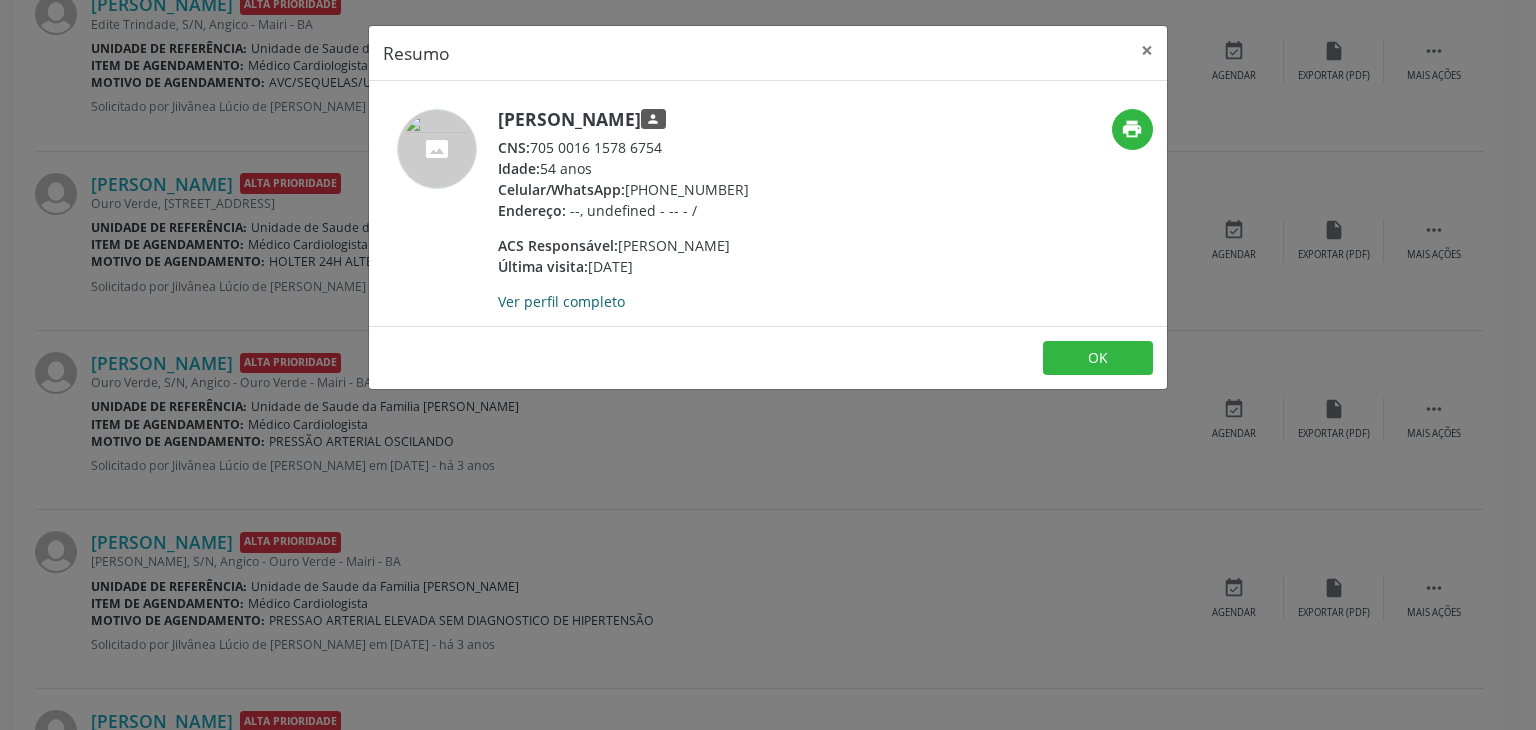 click on "Ver perfil completo" at bounding box center (561, 301) 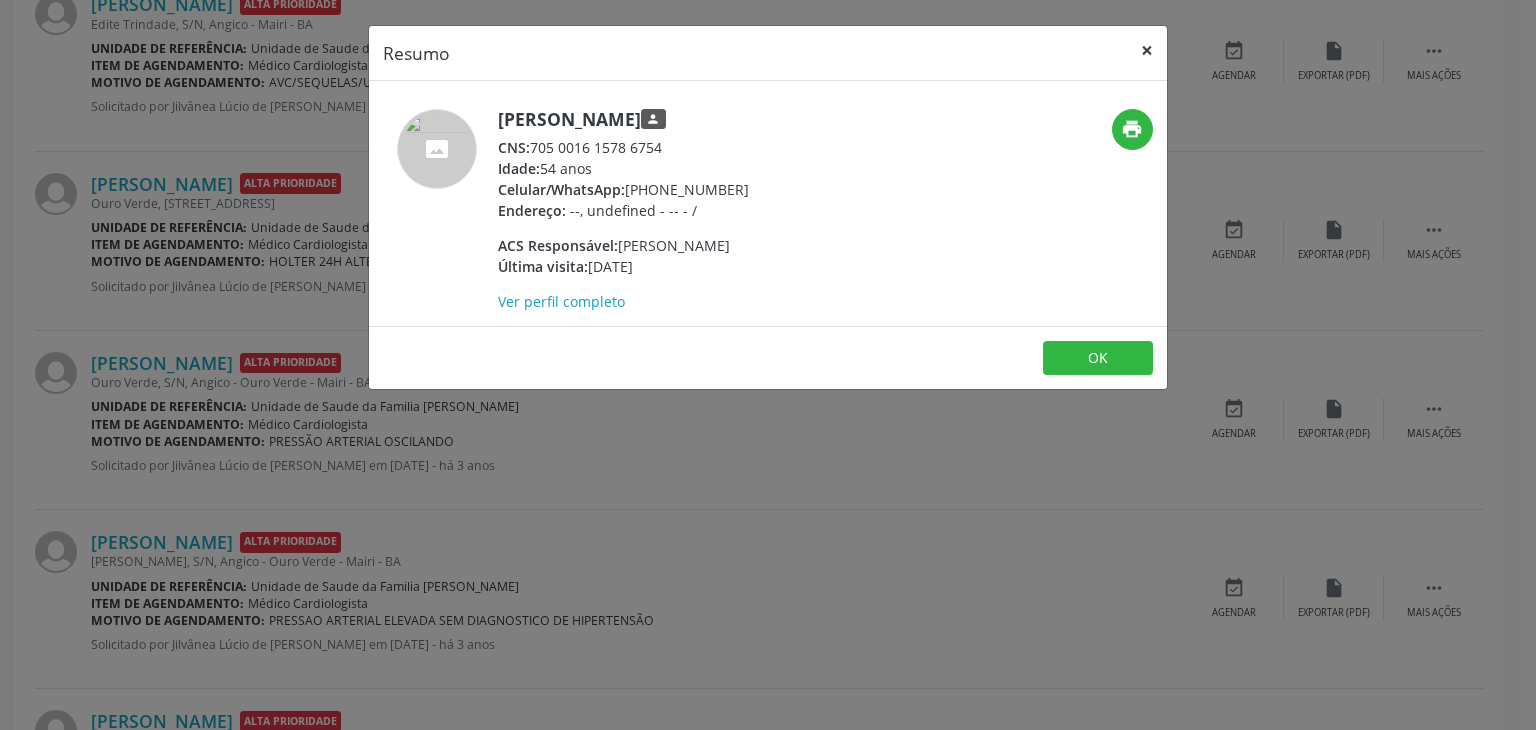 click on "×" at bounding box center [1147, 50] 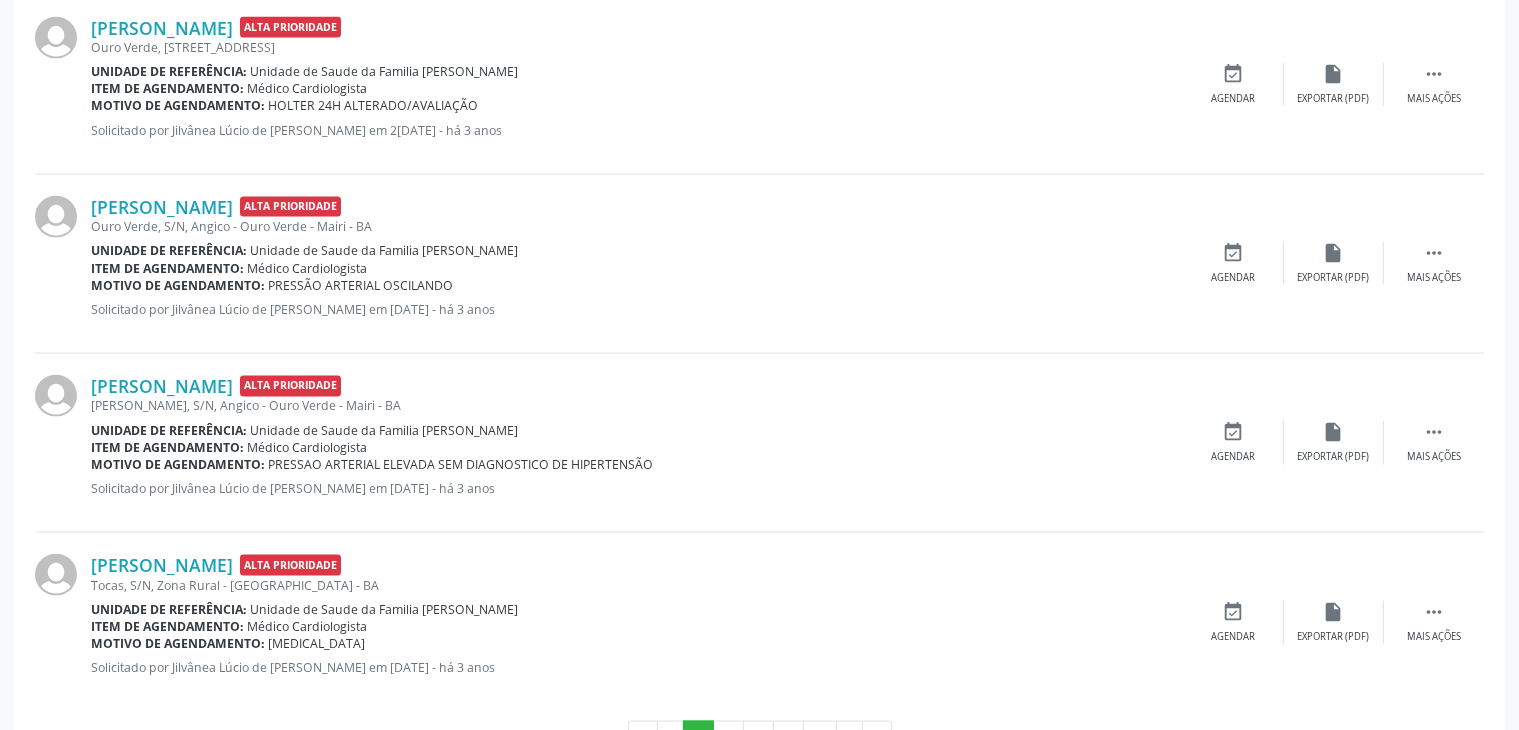 scroll, scrollTop: 2900, scrollLeft: 0, axis: vertical 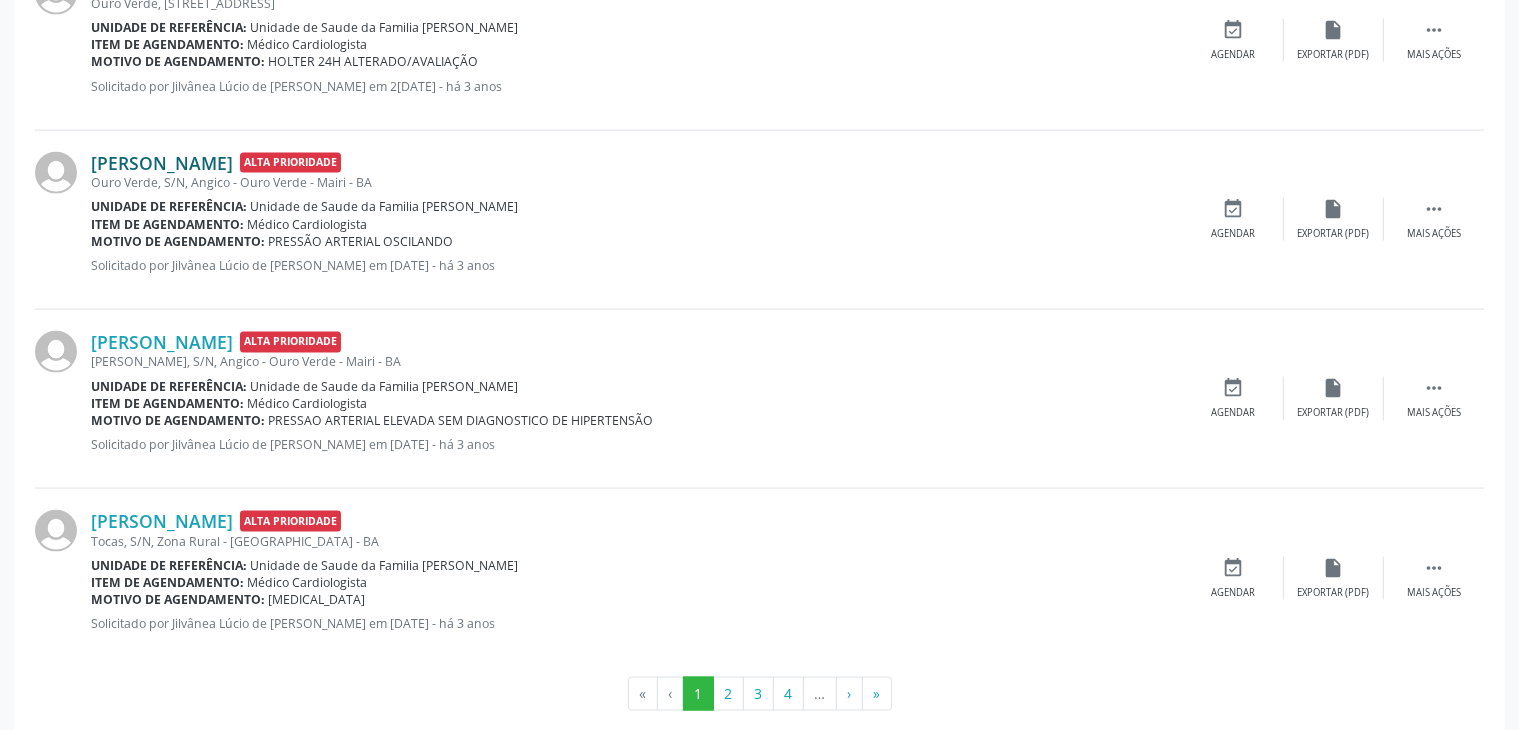 click on "[PERSON_NAME]" at bounding box center (162, 163) 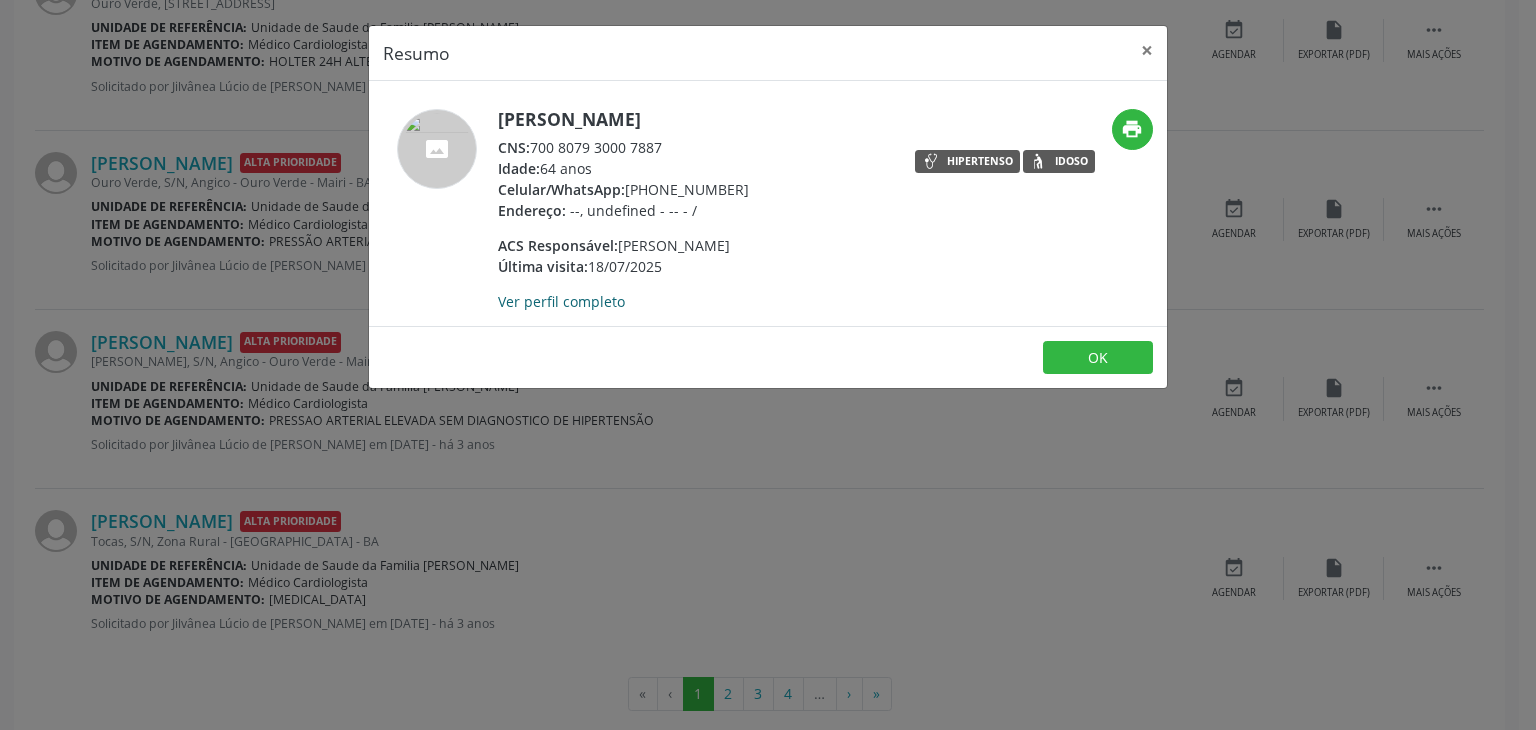 click on "Ver perfil completo" at bounding box center (561, 301) 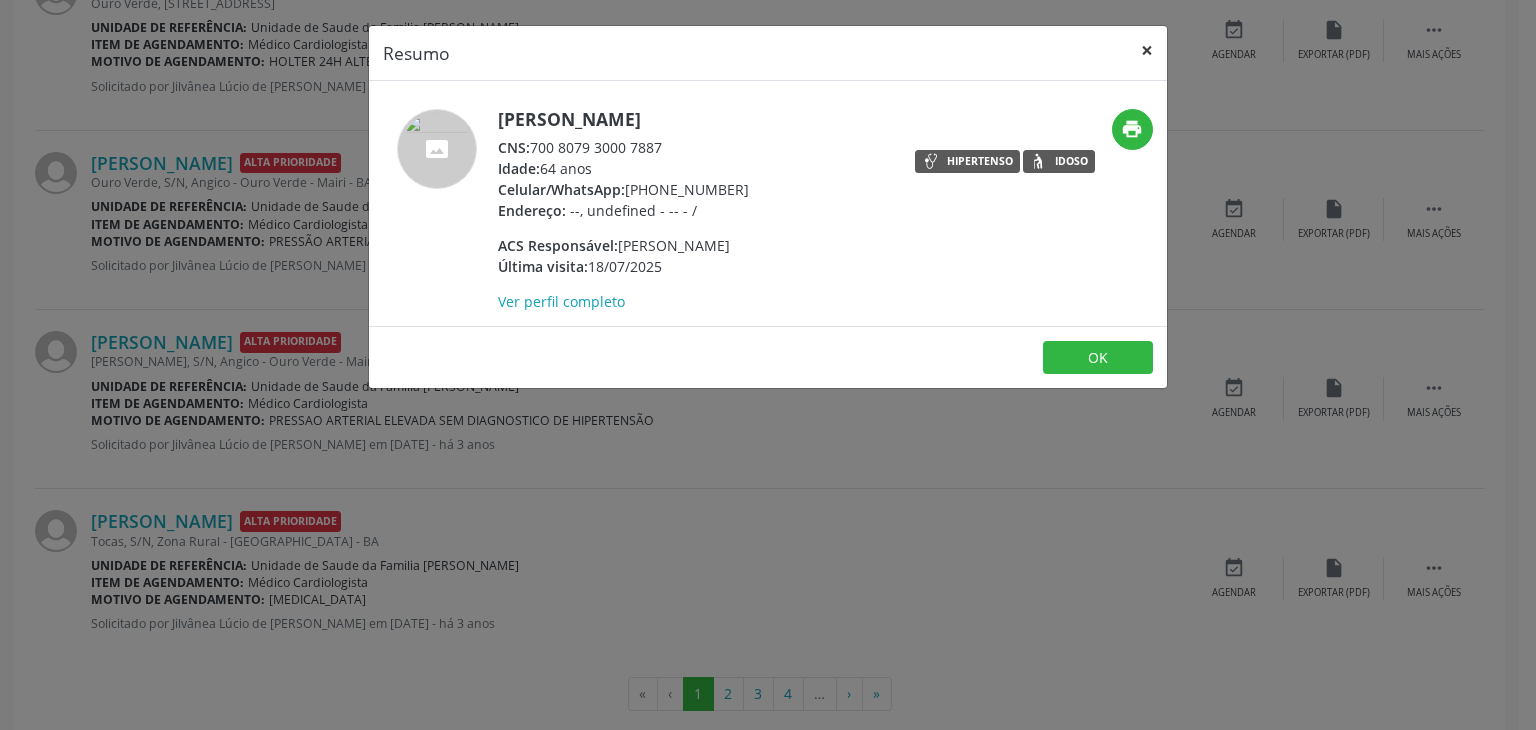 click on "×" at bounding box center (1147, 50) 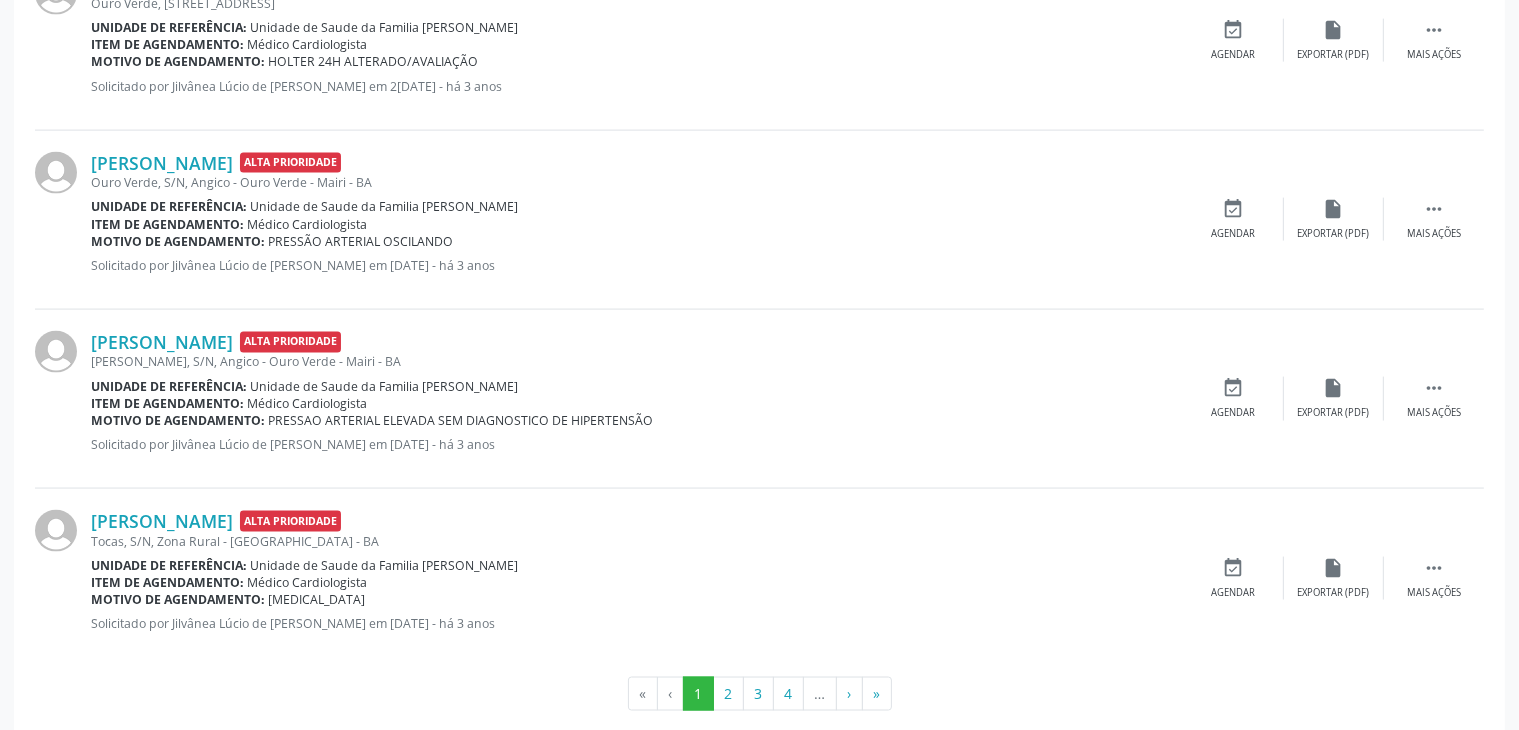 scroll, scrollTop: 2925, scrollLeft: 0, axis: vertical 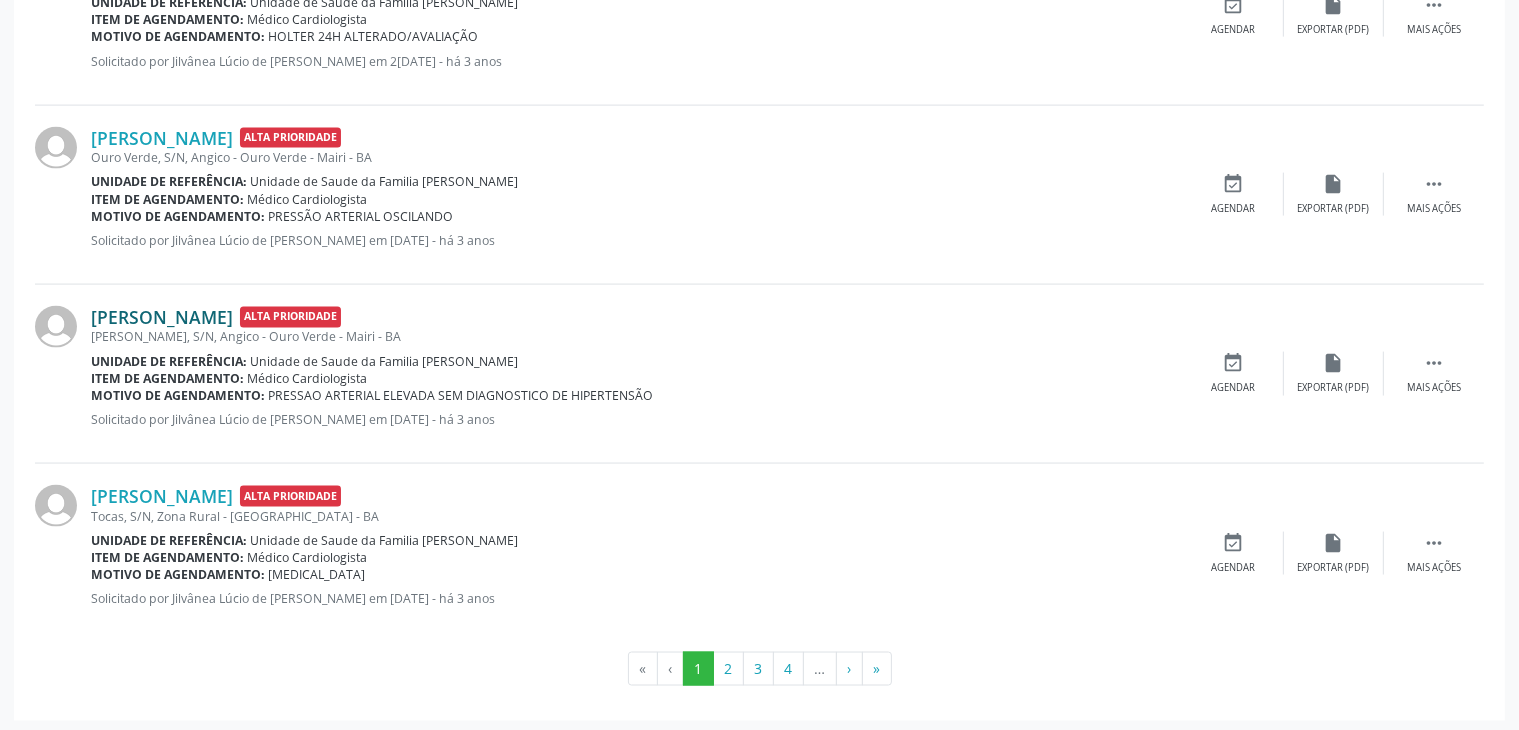 click on "[PERSON_NAME]" at bounding box center (162, 317) 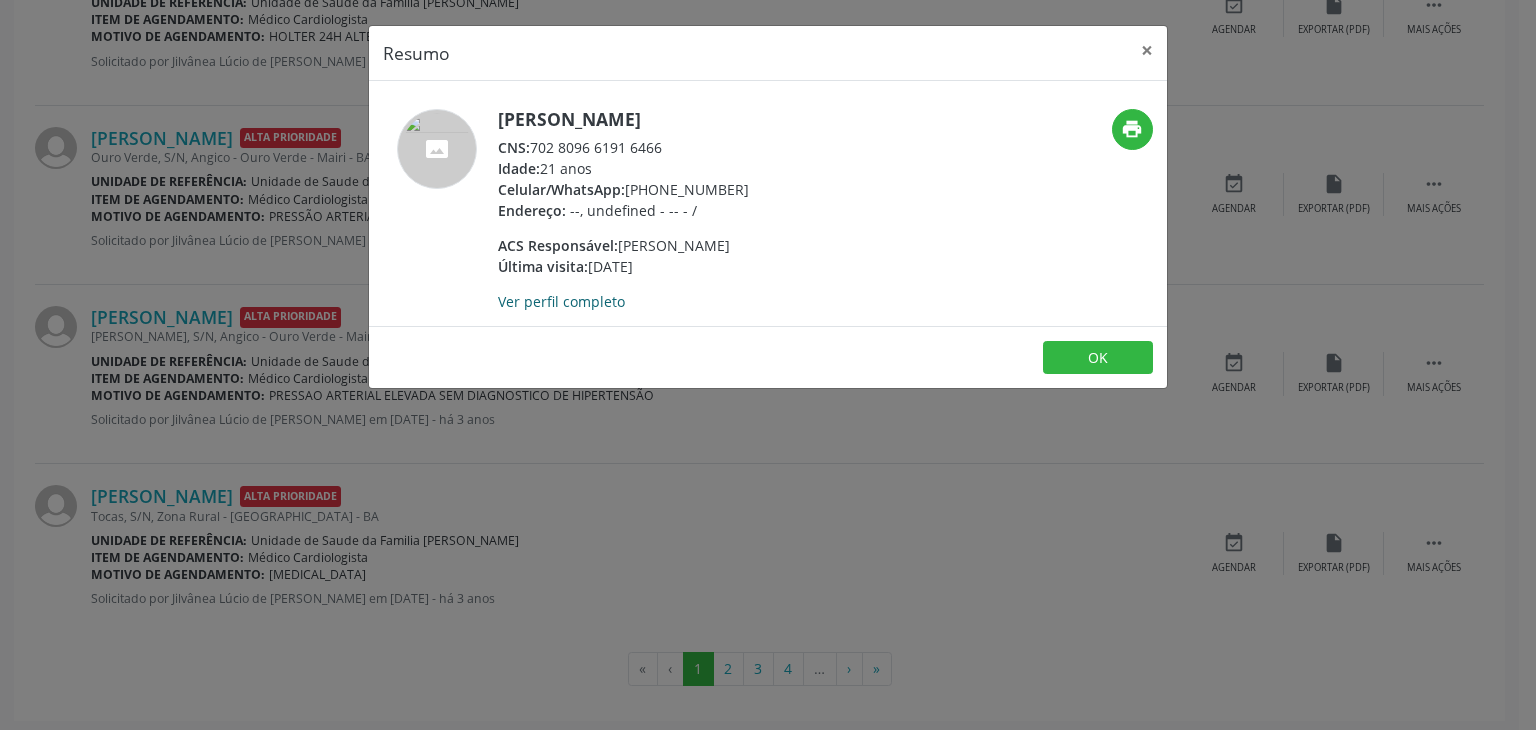click on "Ver perfil completo" at bounding box center (561, 301) 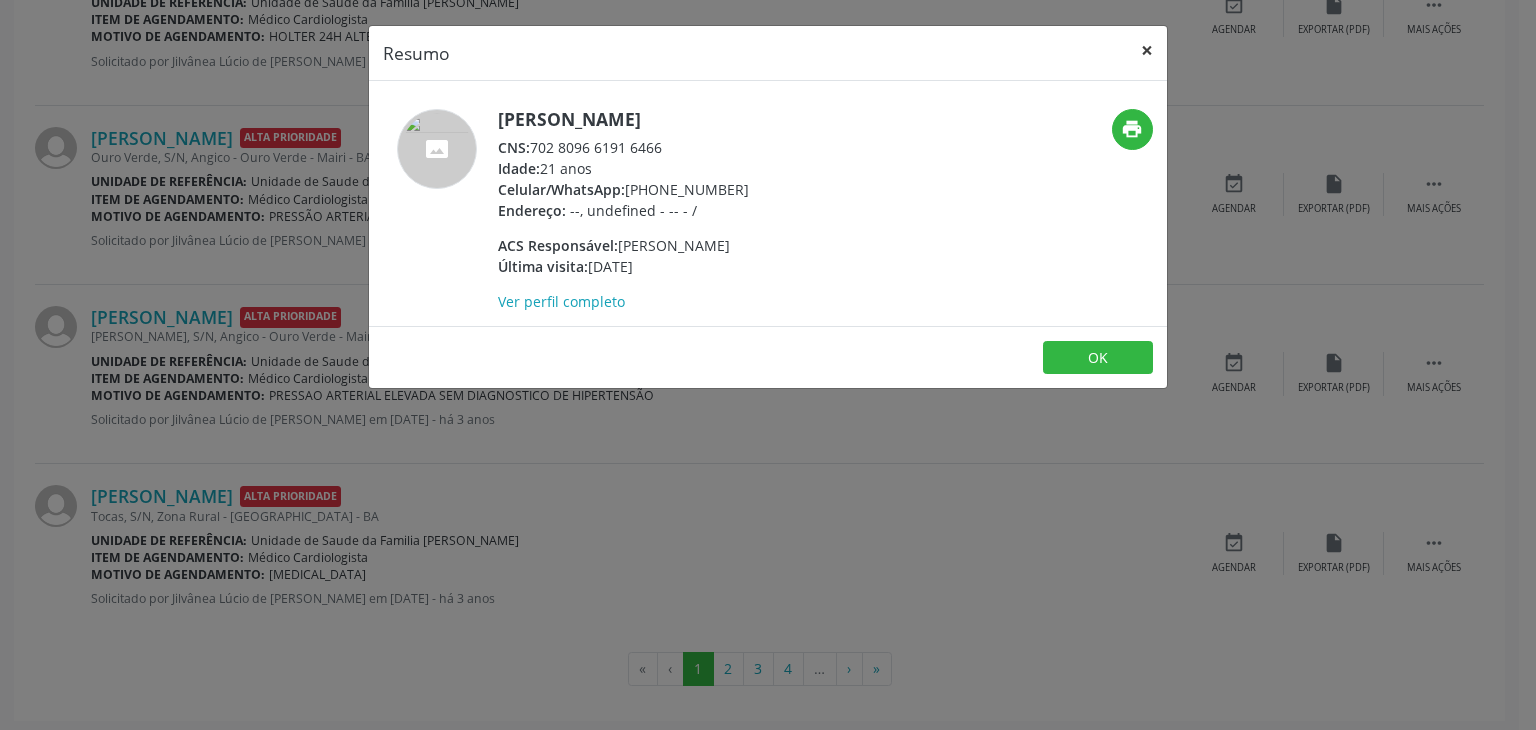 click on "×" at bounding box center (1147, 50) 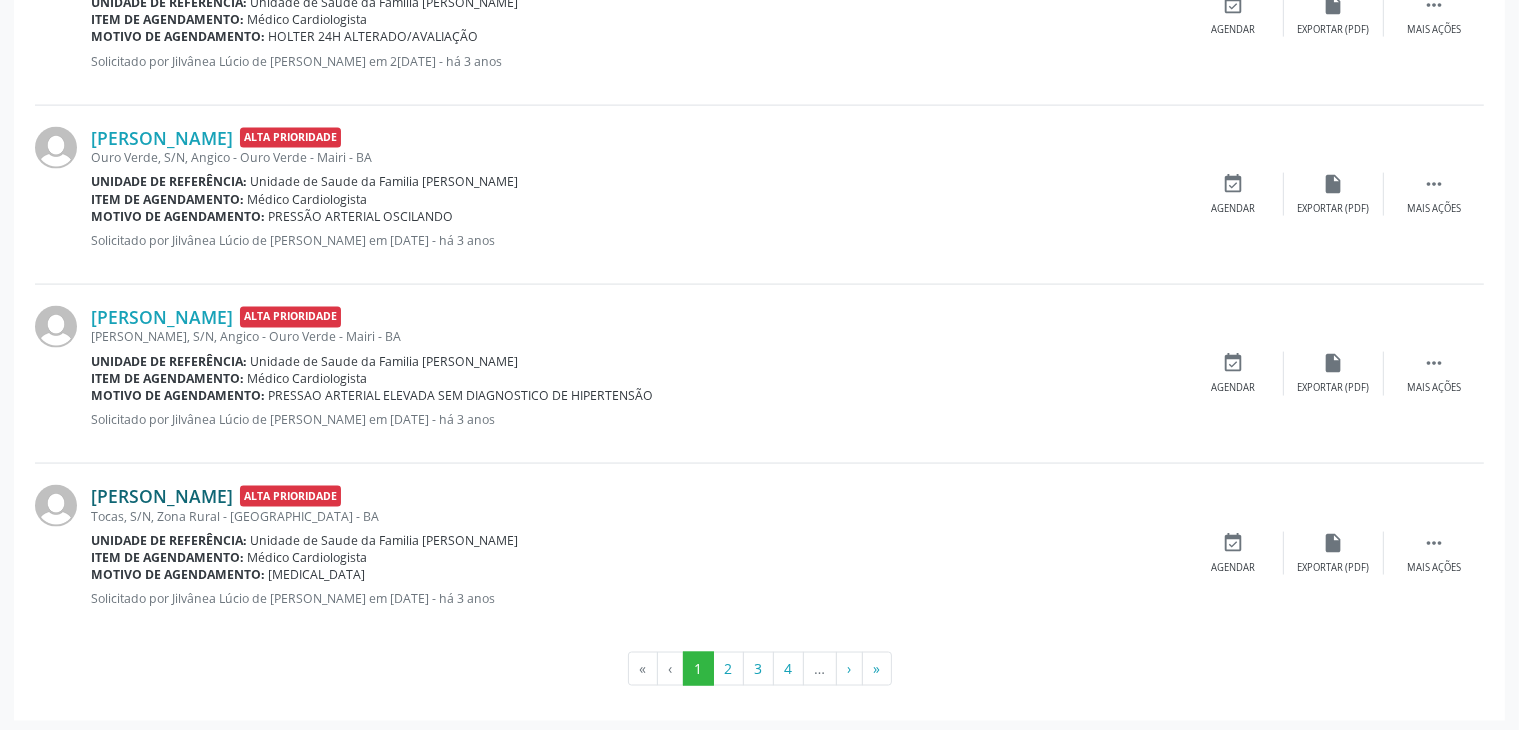 click on "[PERSON_NAME]" at bounding box center [162, 496] 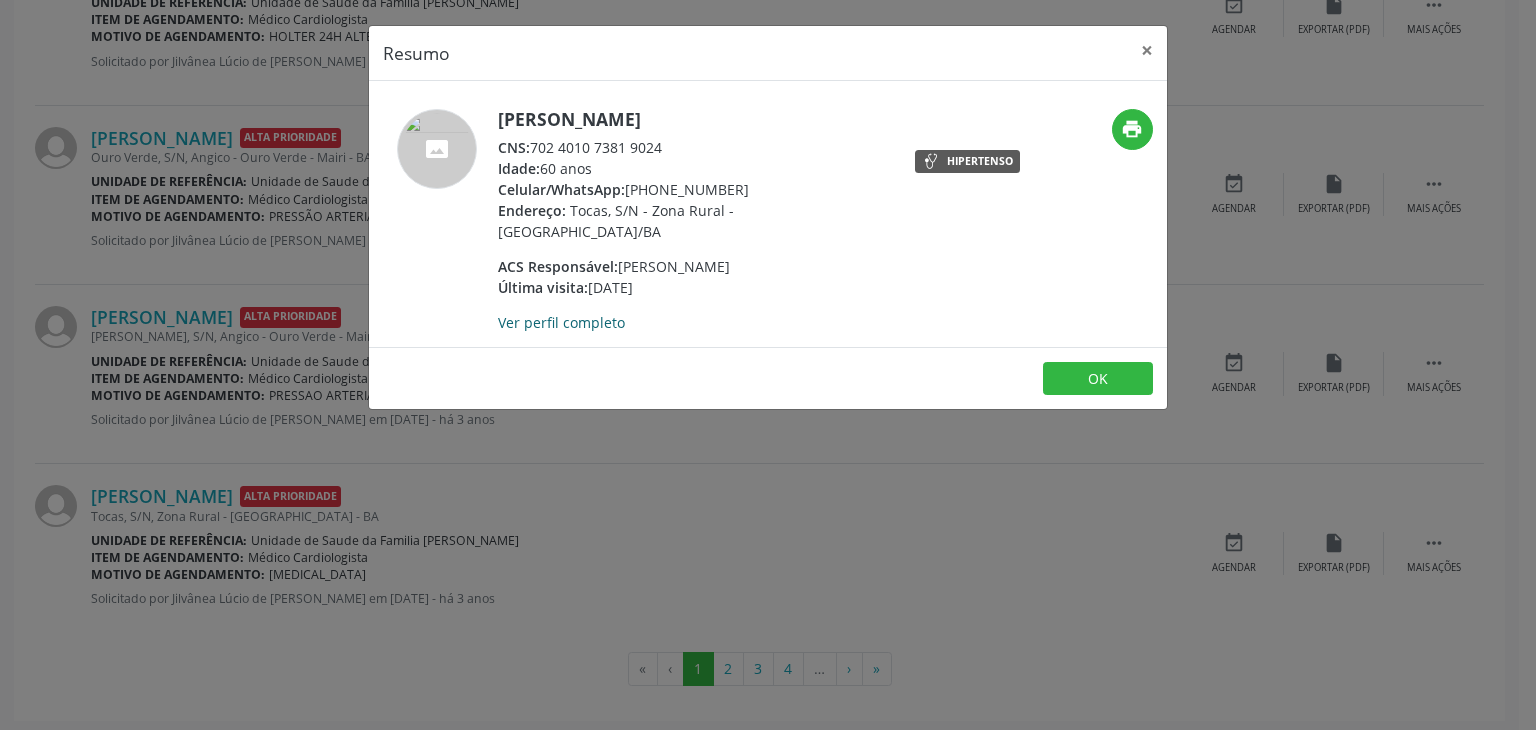 click on "Ver perfil completo" at bounding box center [561, 322] 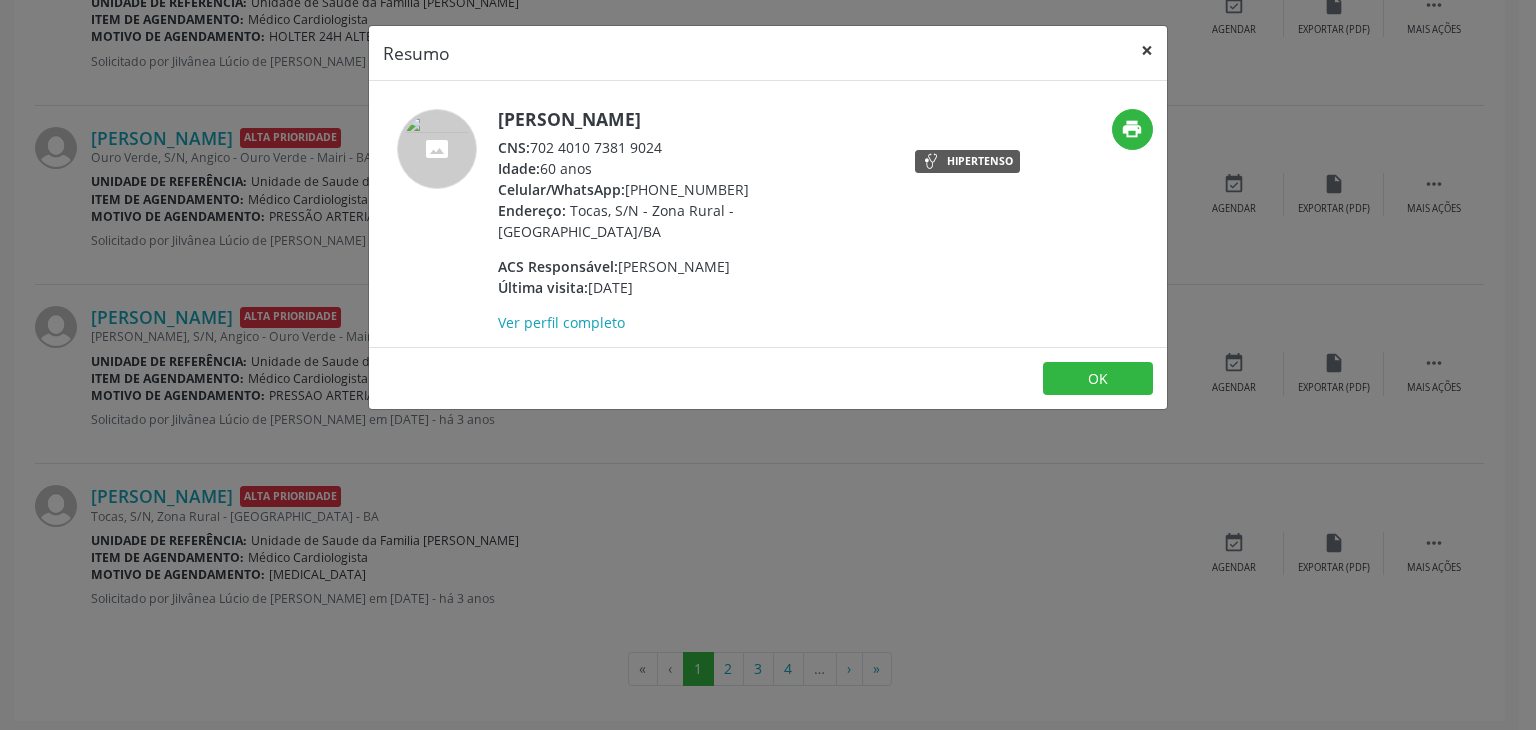 click on "×" at bounding box center (1147, 50) 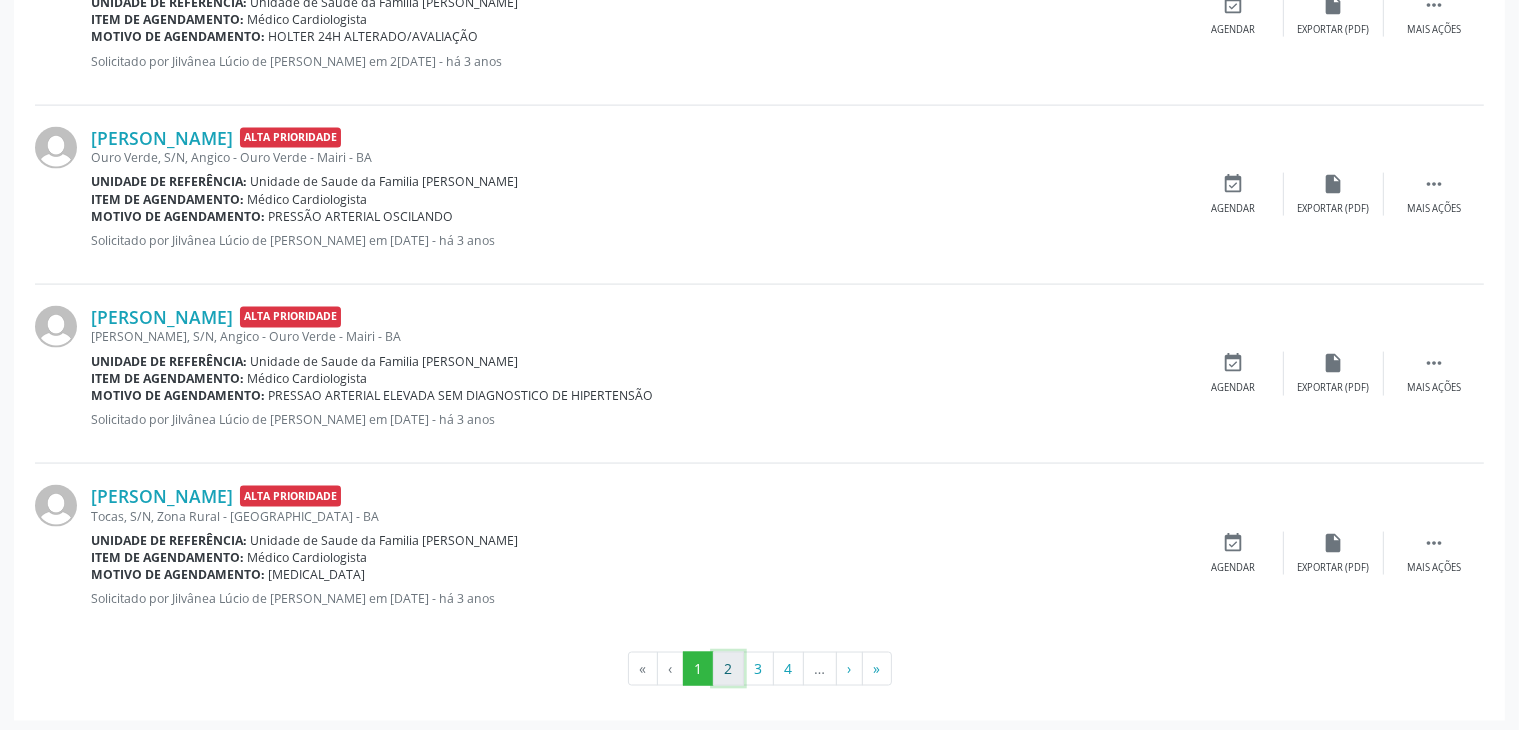 click on "2" at bounding box center [728, 669] 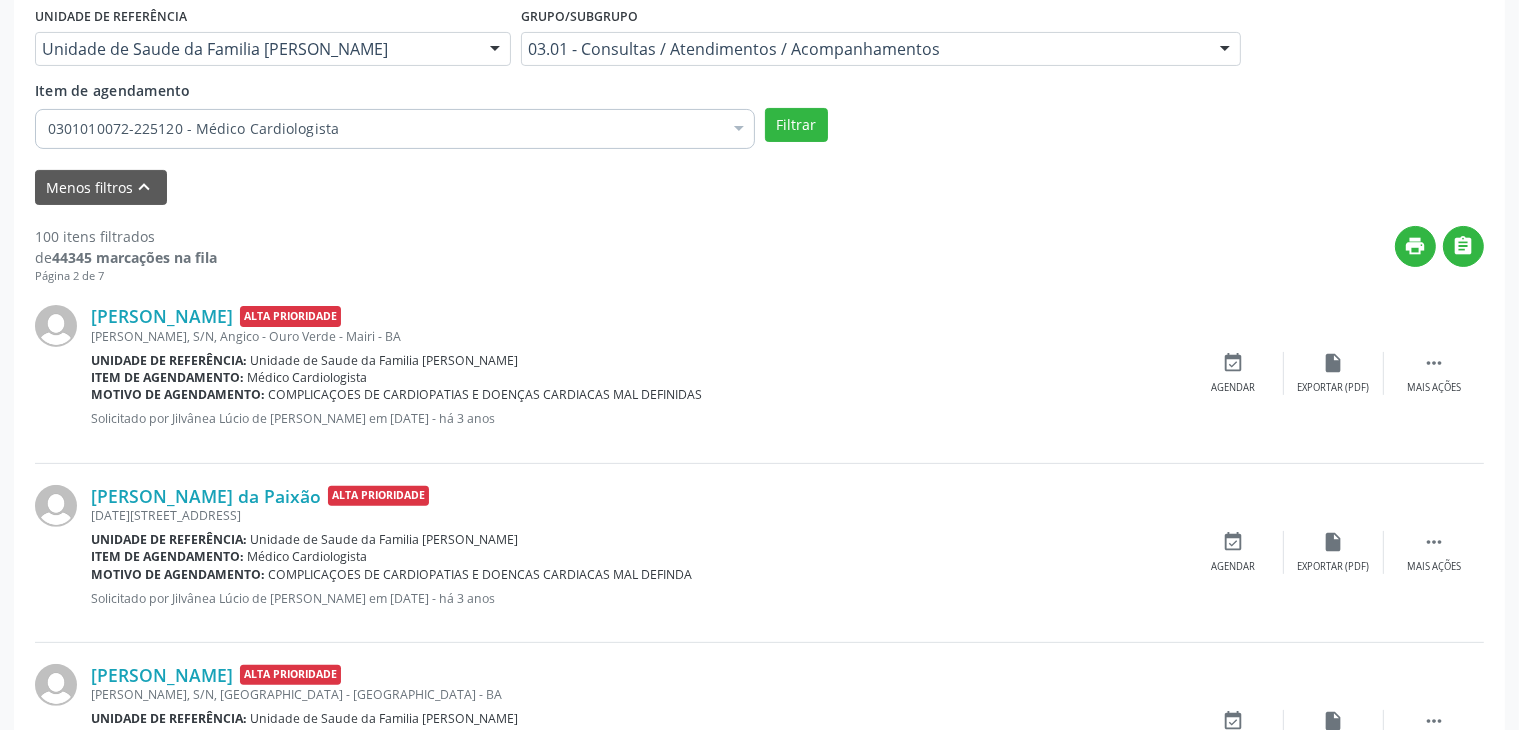 scroll, scrollTop: 500, scrollLeft: 0, axis: vertical 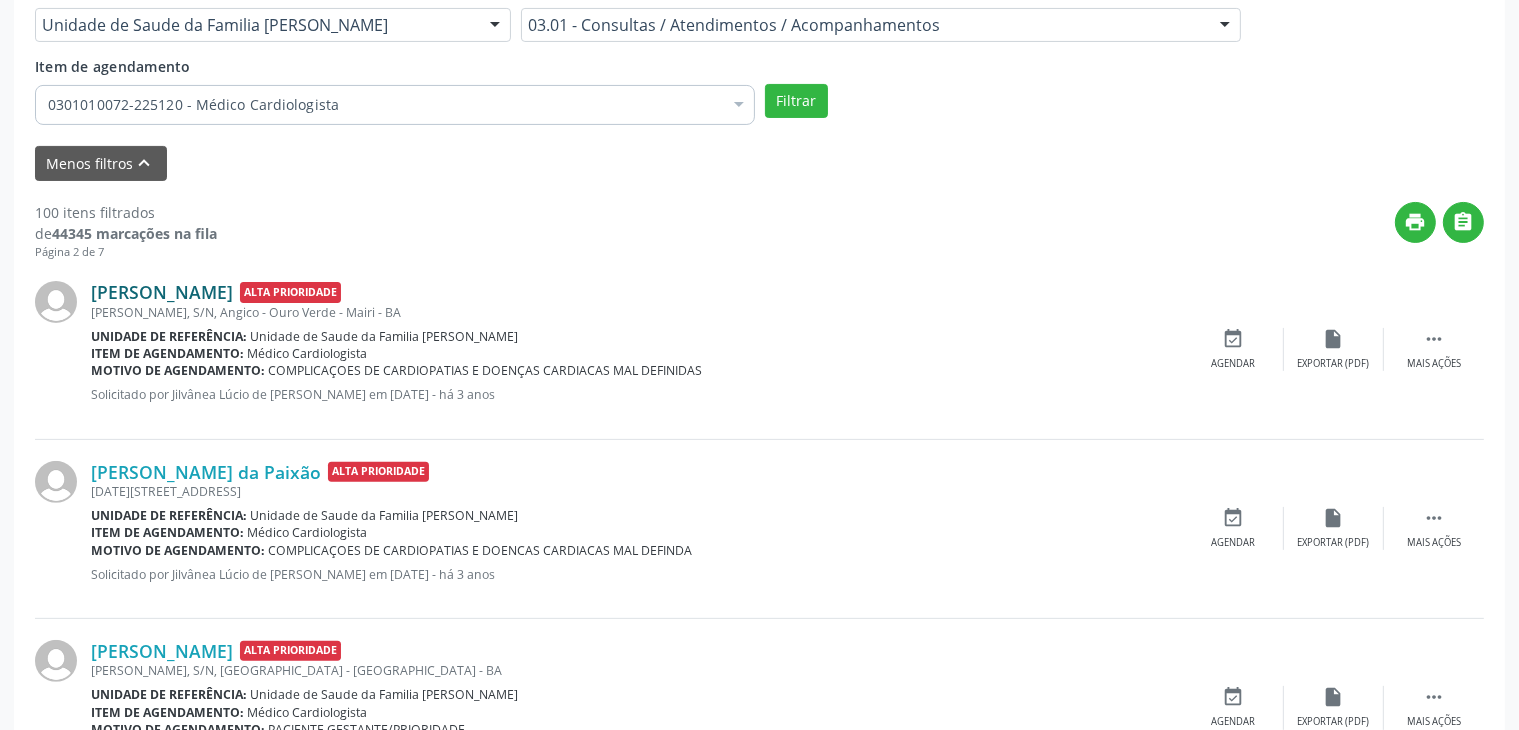click on "[PERSON_NAME]" at bounding box center [162, 292] 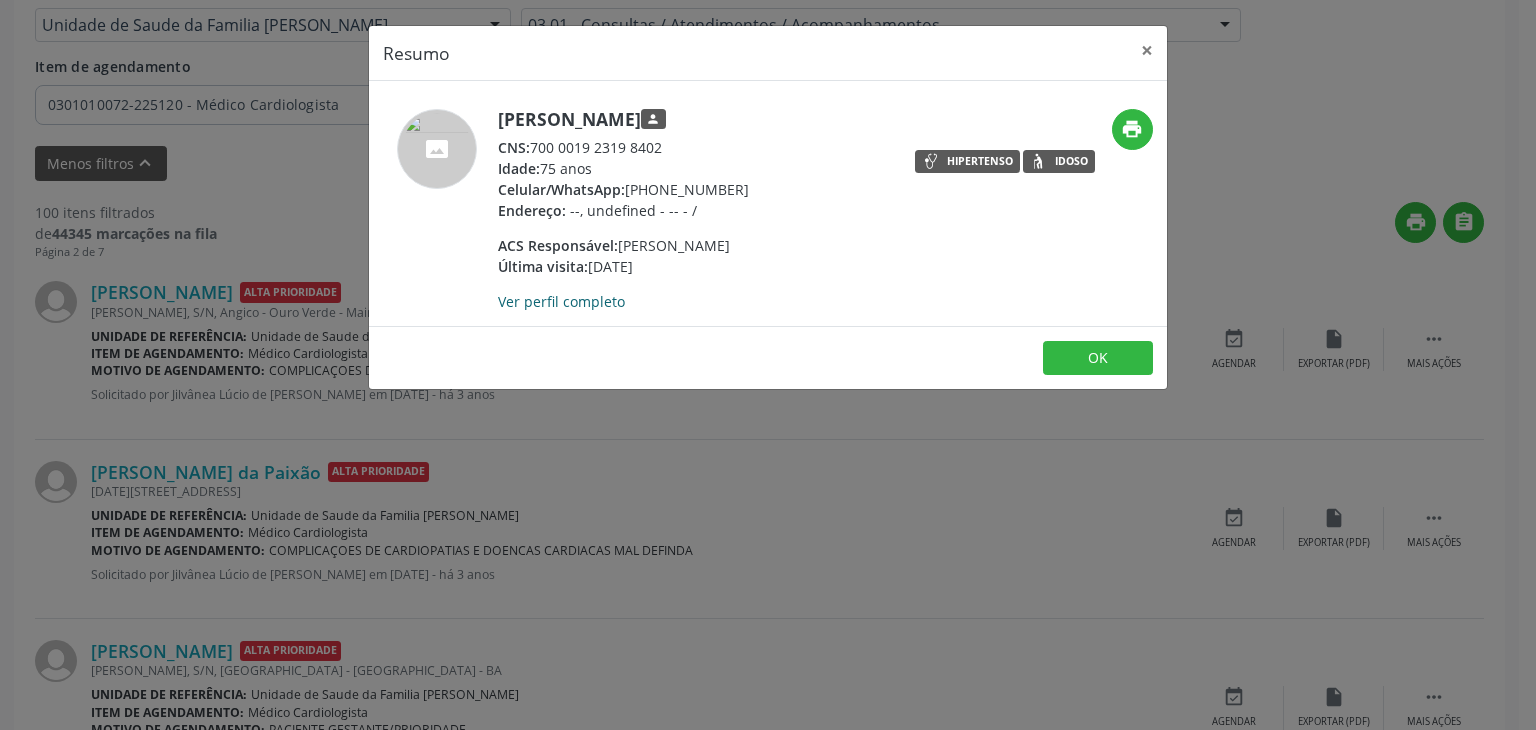 click on "Ver perfil completo" at bounding box center [561, 301] 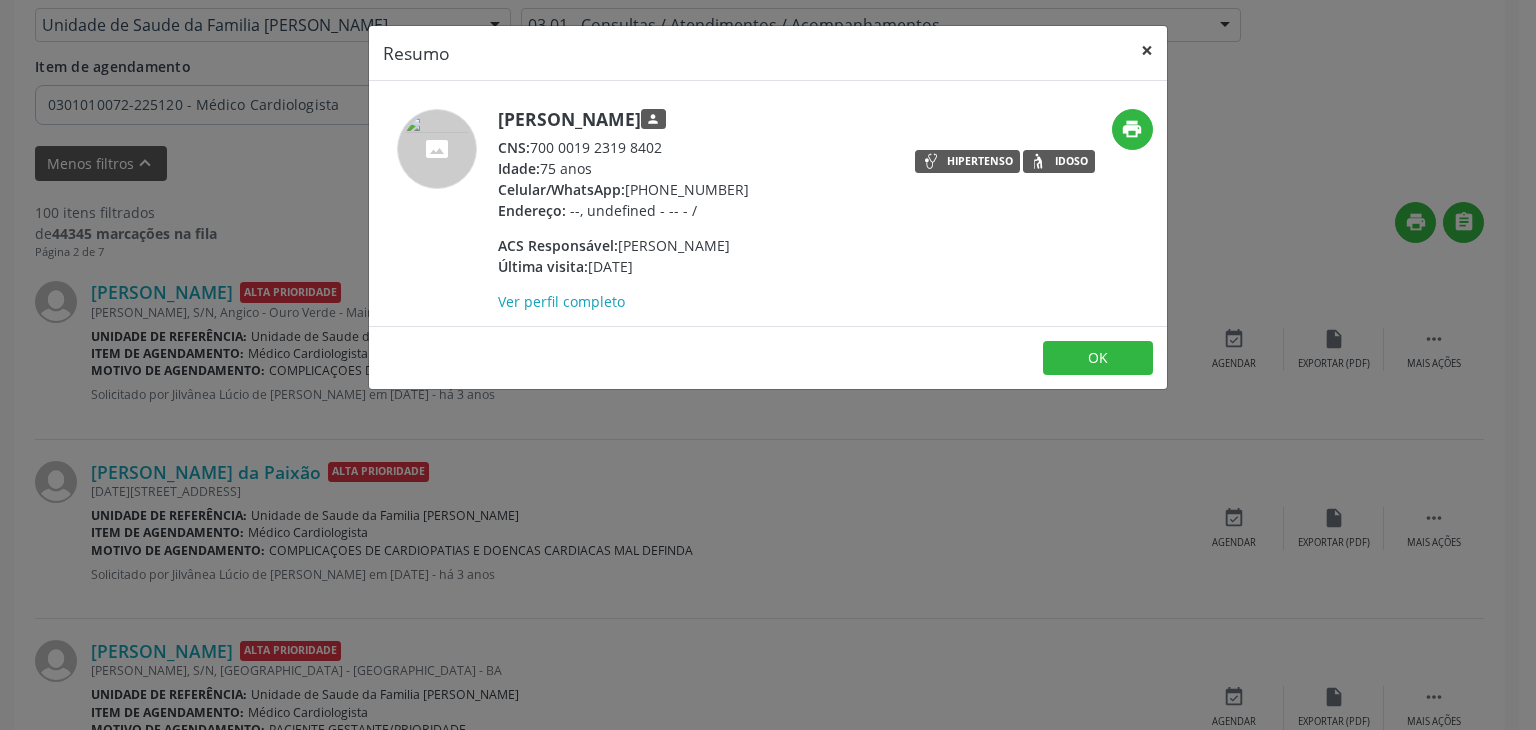 click on "×" at bounding box center (1147, 50) 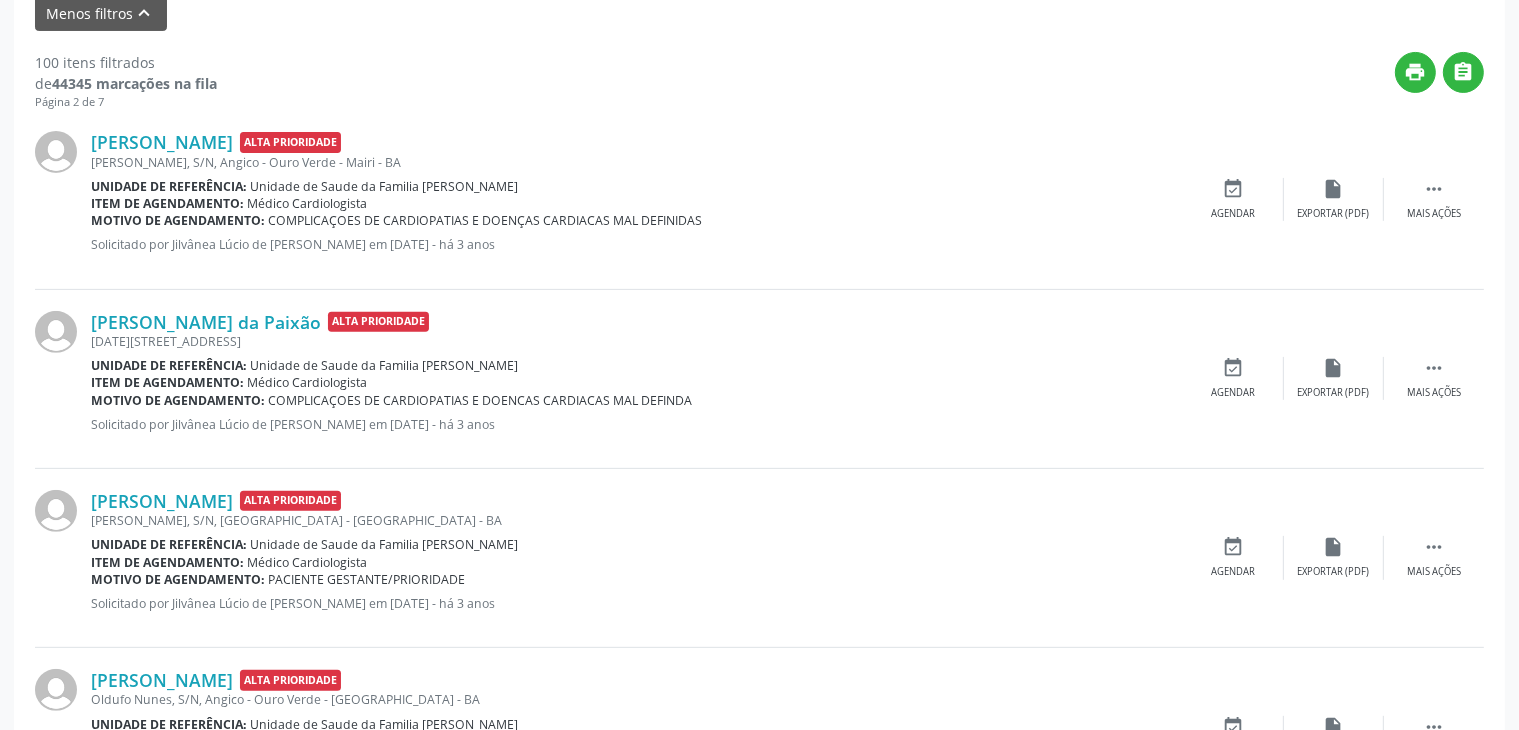 scroll, scrollTop: 700, scrollLeft: 0, axis: vertical 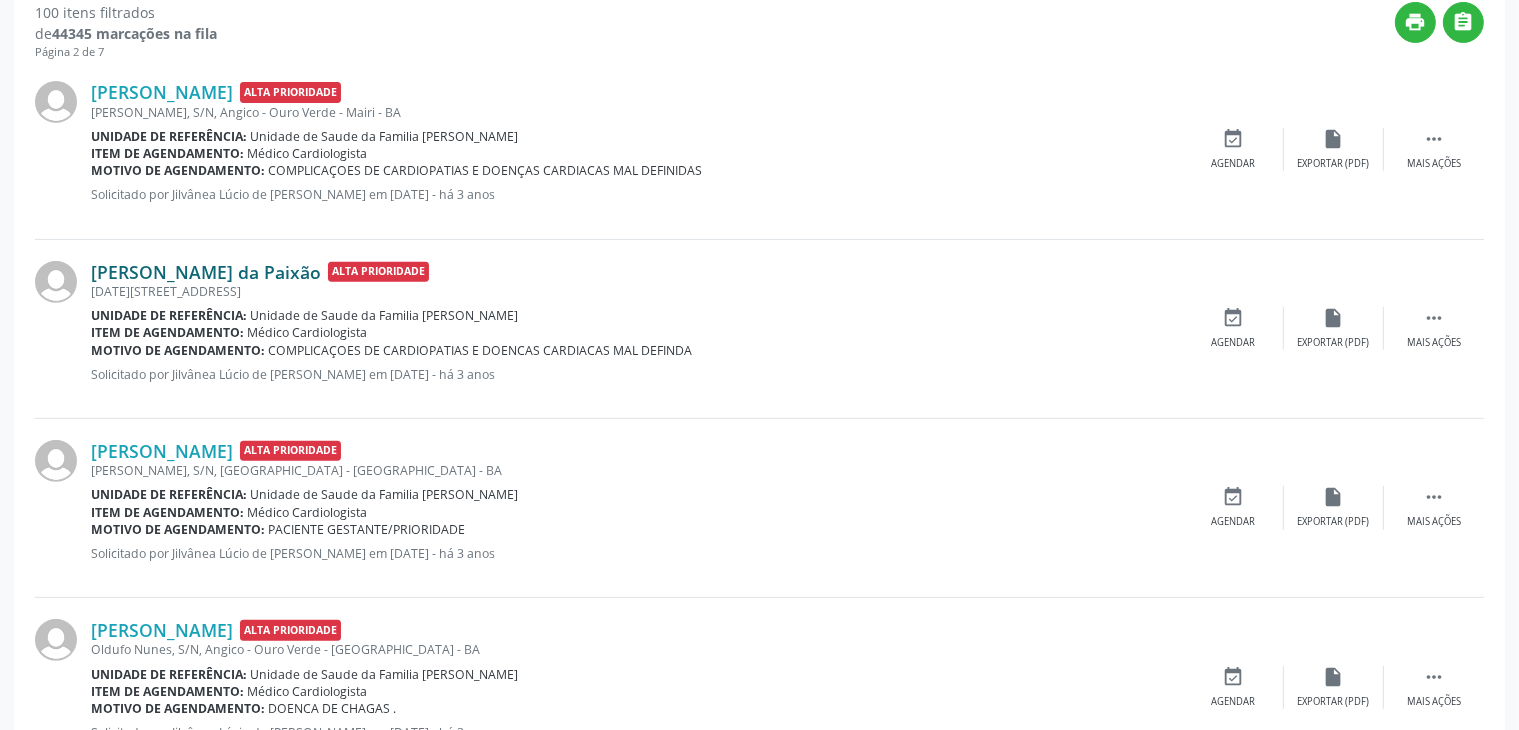 click on "[PERSON_NAME] da Paixão" at bounding box center [206, 272] 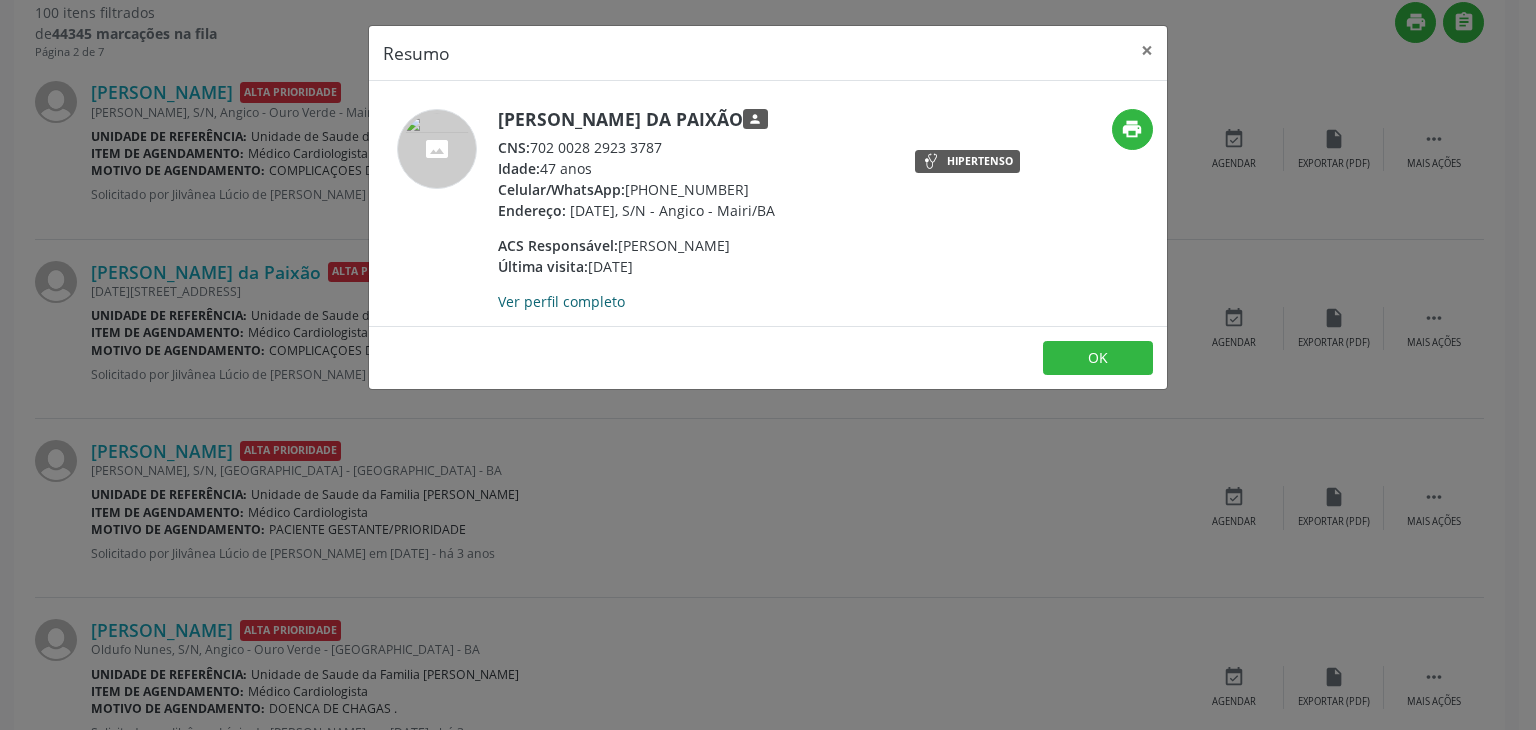 click on "Ver perfil completo" at bounding box center [561, 301] 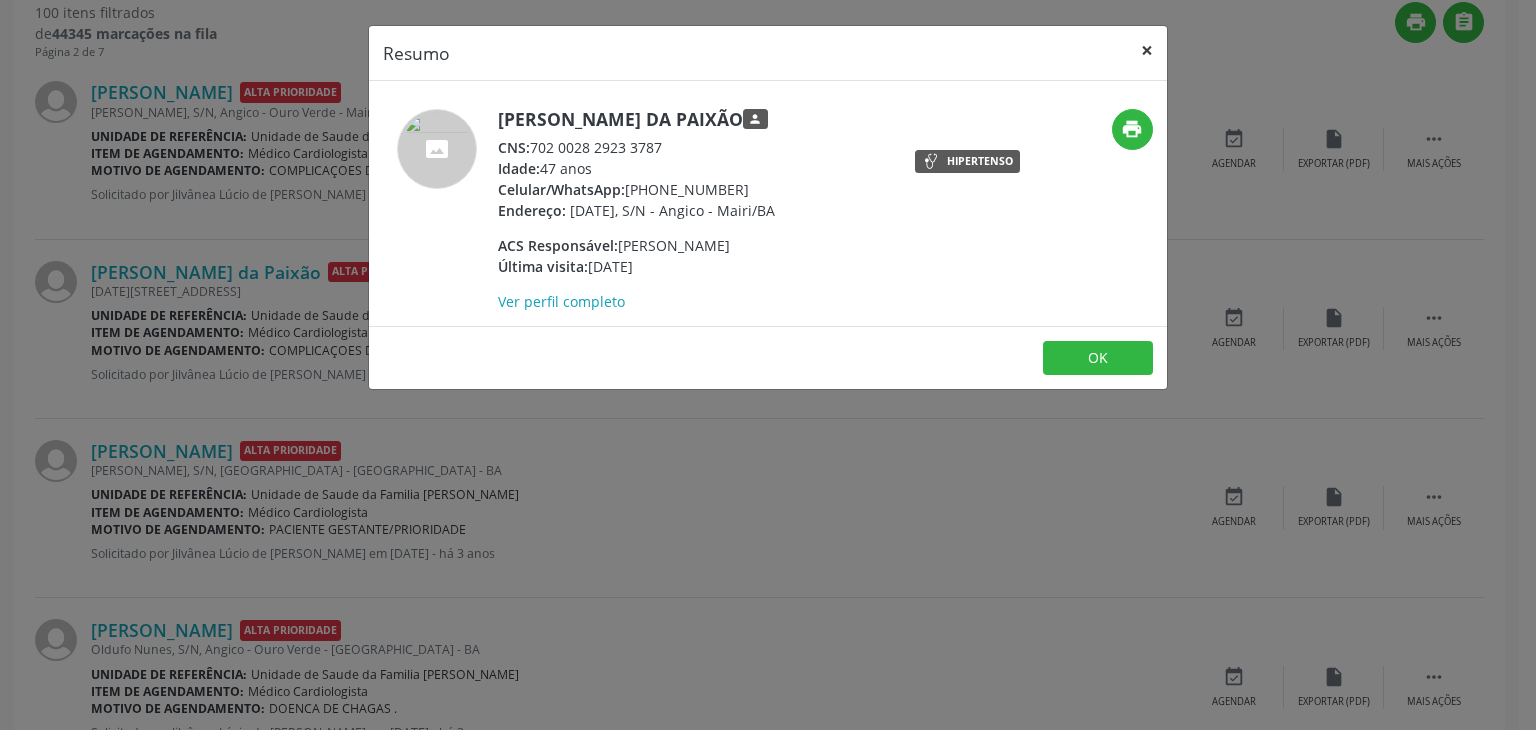 click on "×" at bounding box center (1147, 50) 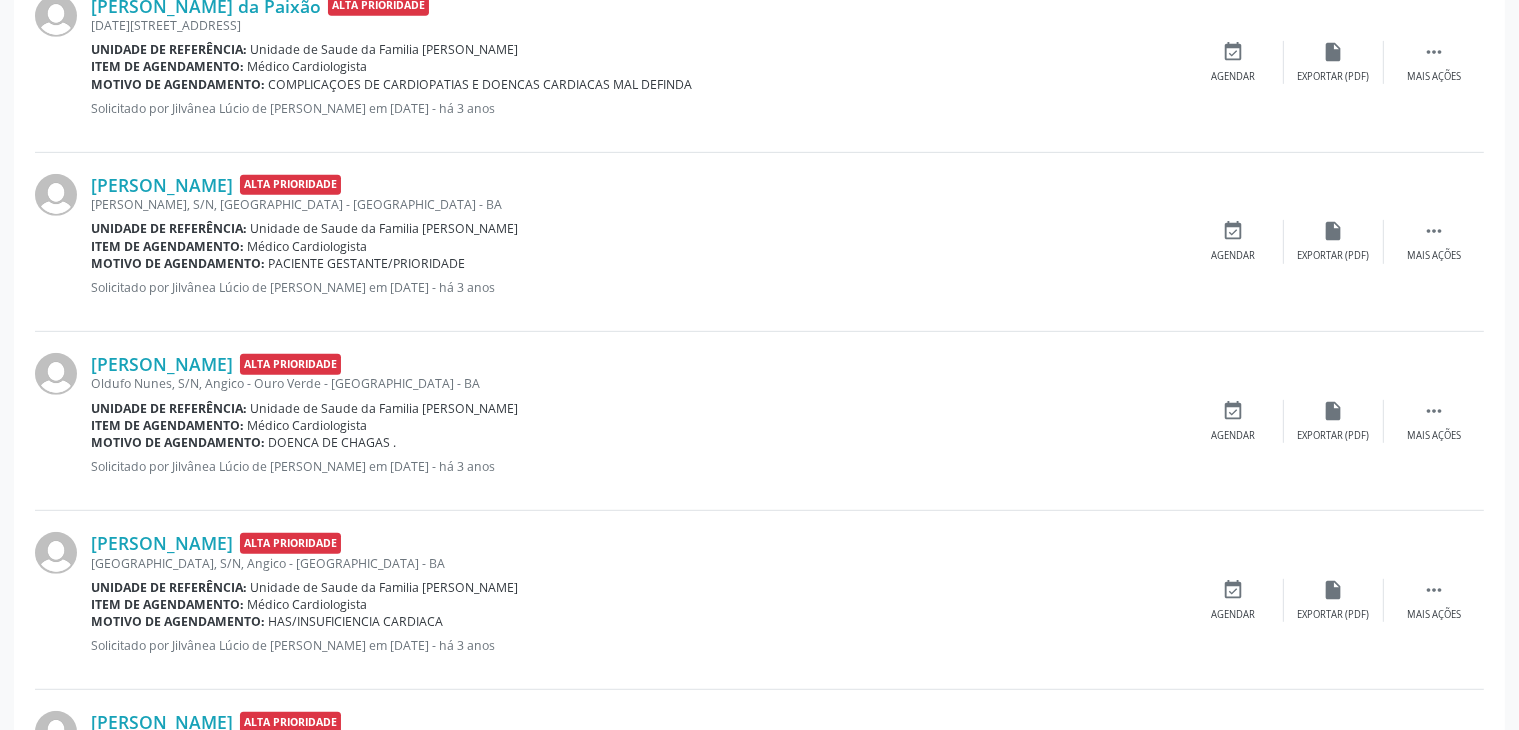 scroll, scrollTop: 1000, scrollLeft: 0, axis: vertical 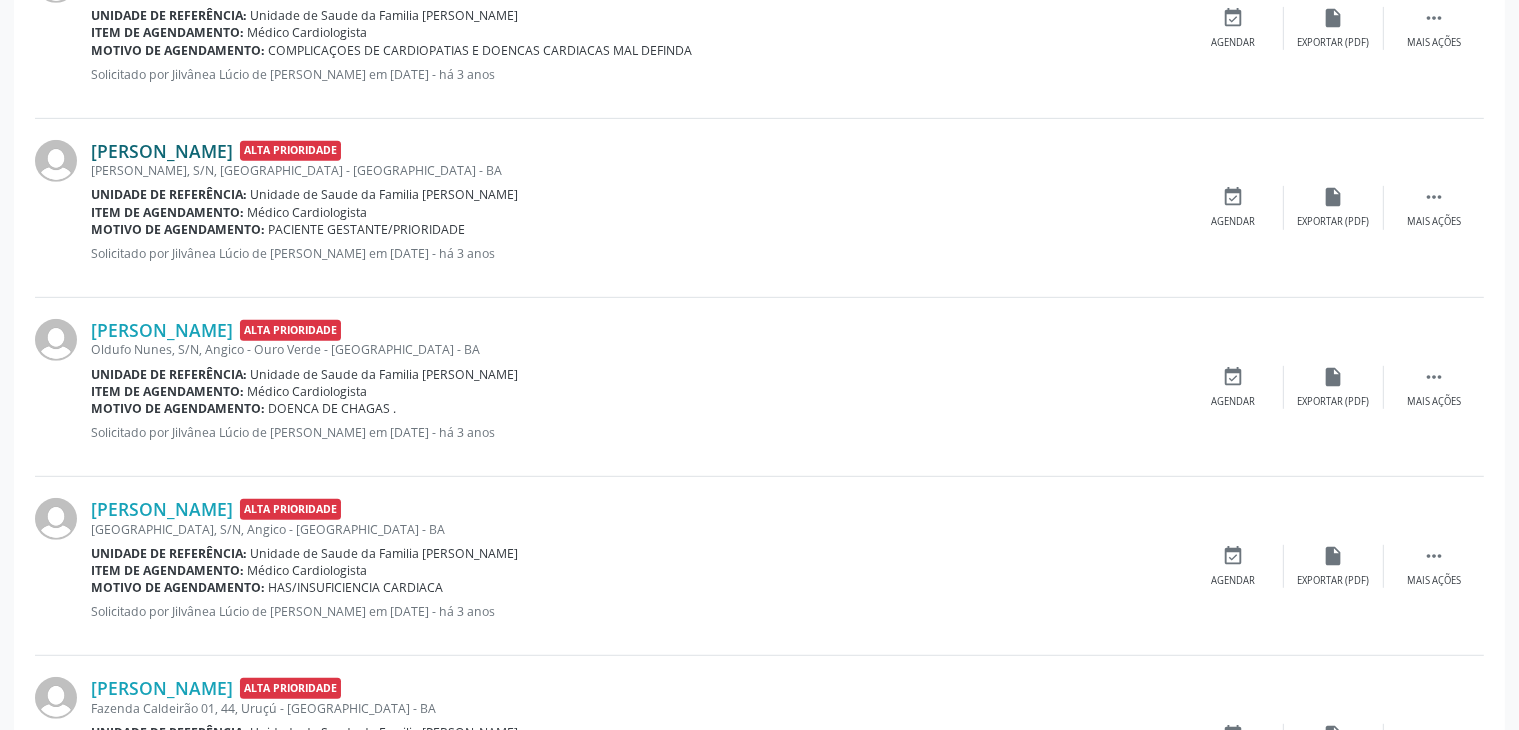 click on "[PERSON_NAME]" at bounding box center [162, 151] 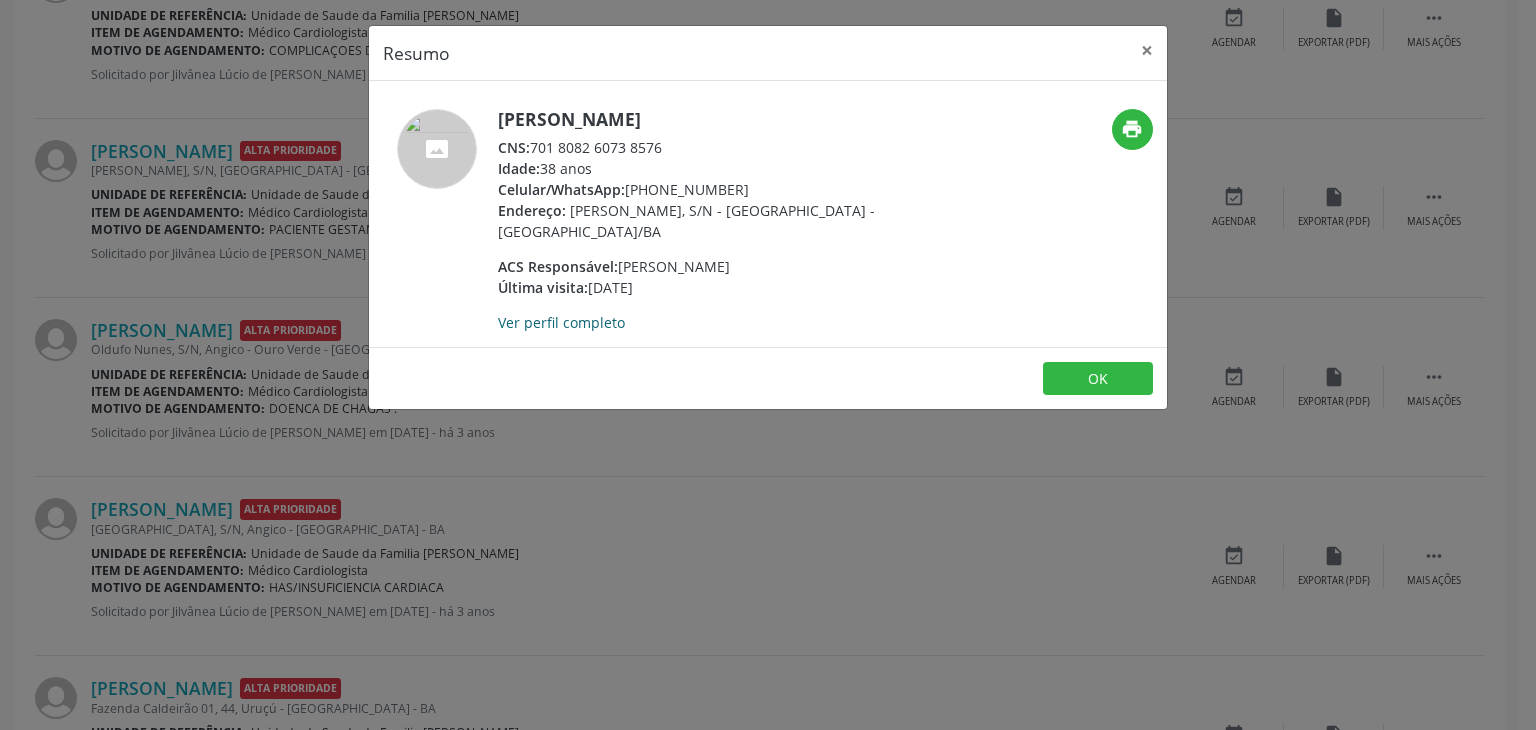 click on "Ver perfil completo" at bounding box center [561, 322] 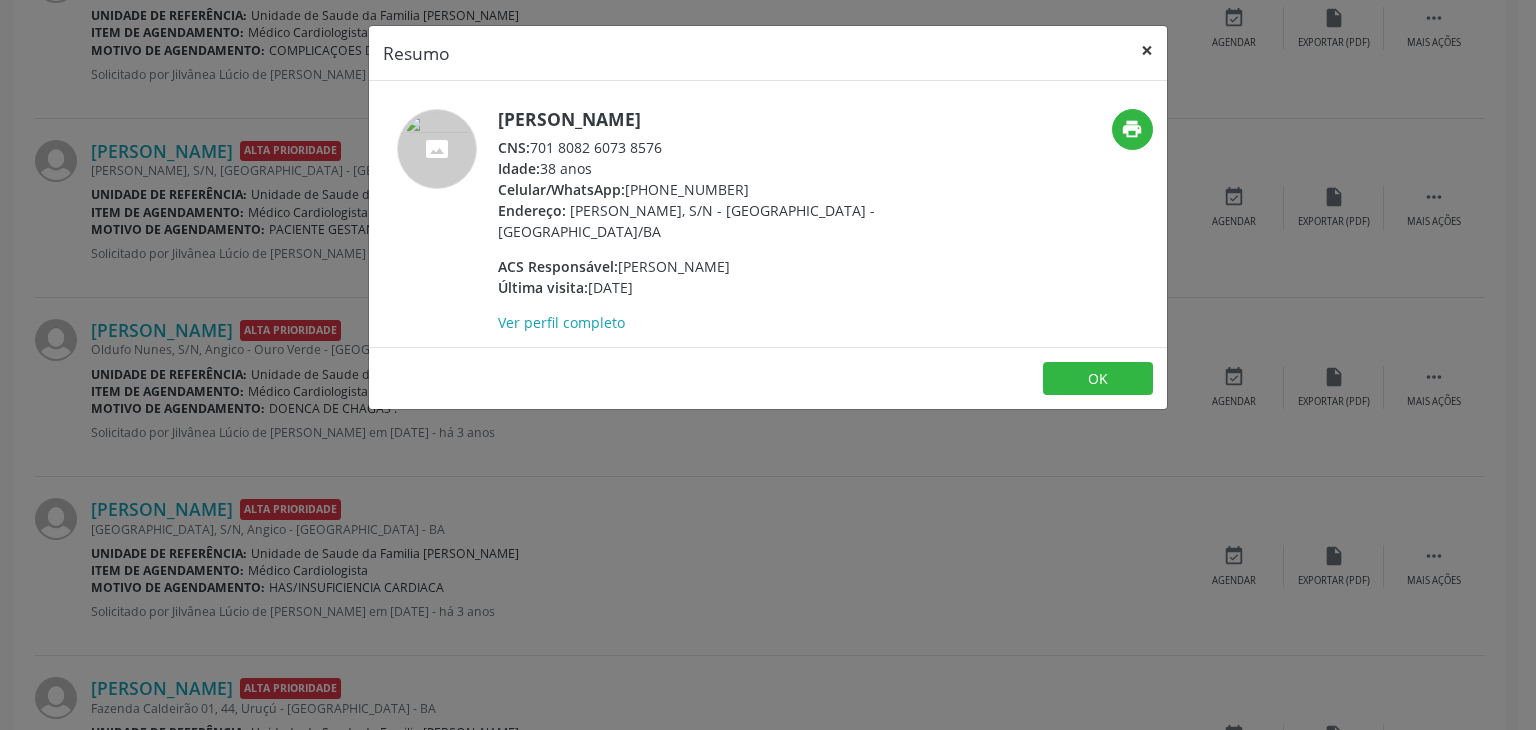 click on "×" at bounding box center (1147, 50) 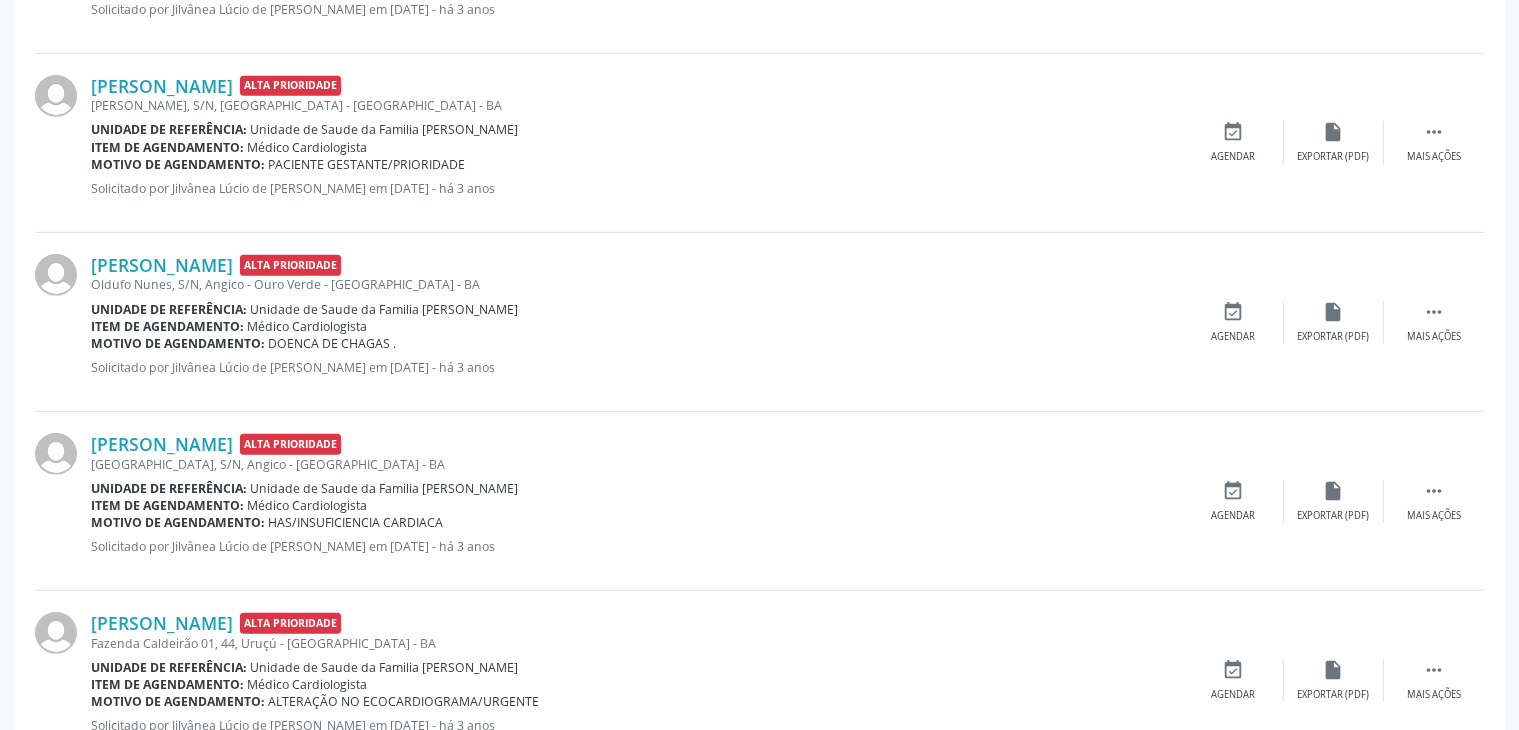 scroll, scrollTop: 1100, scrollLeft: 0, axis: vertical 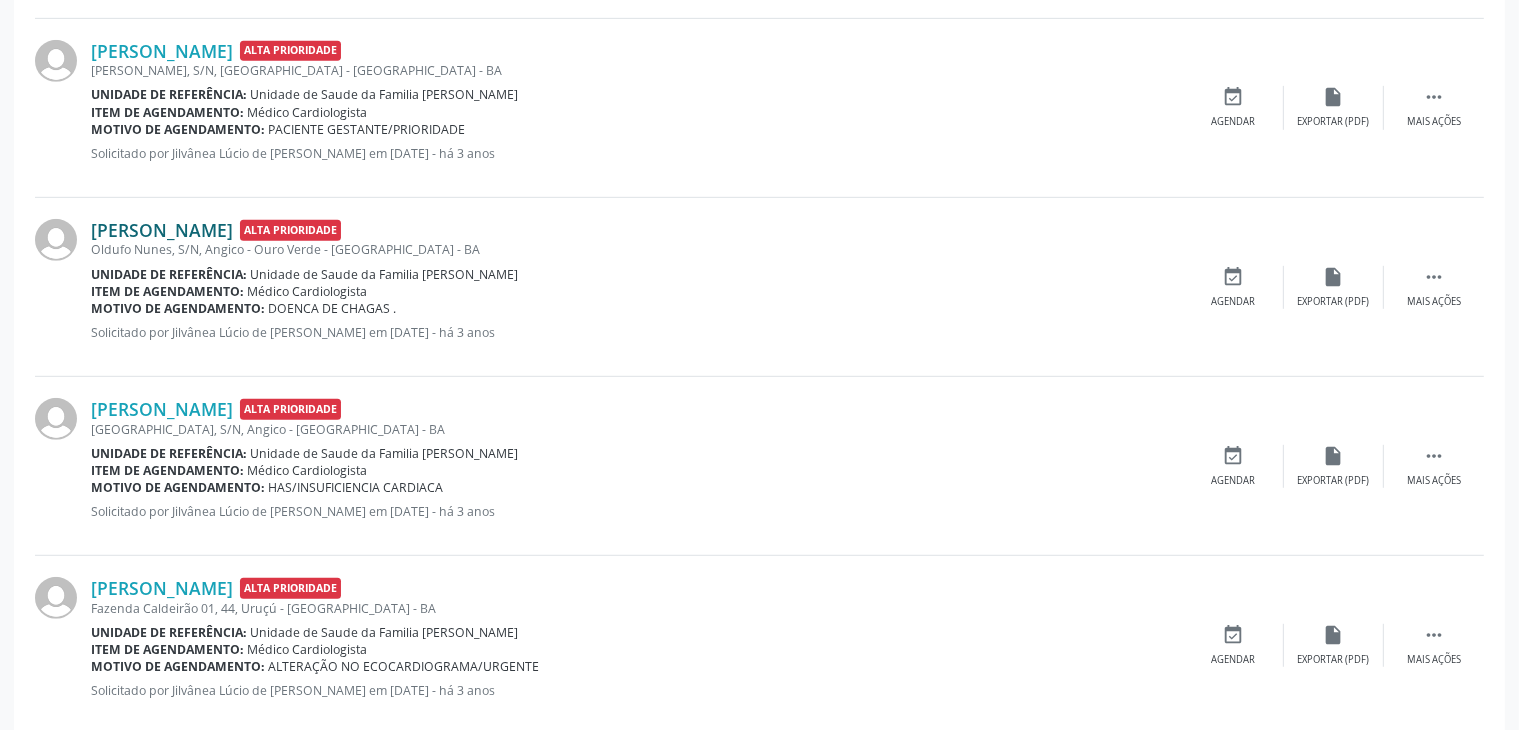 click on "[PERSON_NAME]" at bounding box center (162, 230) 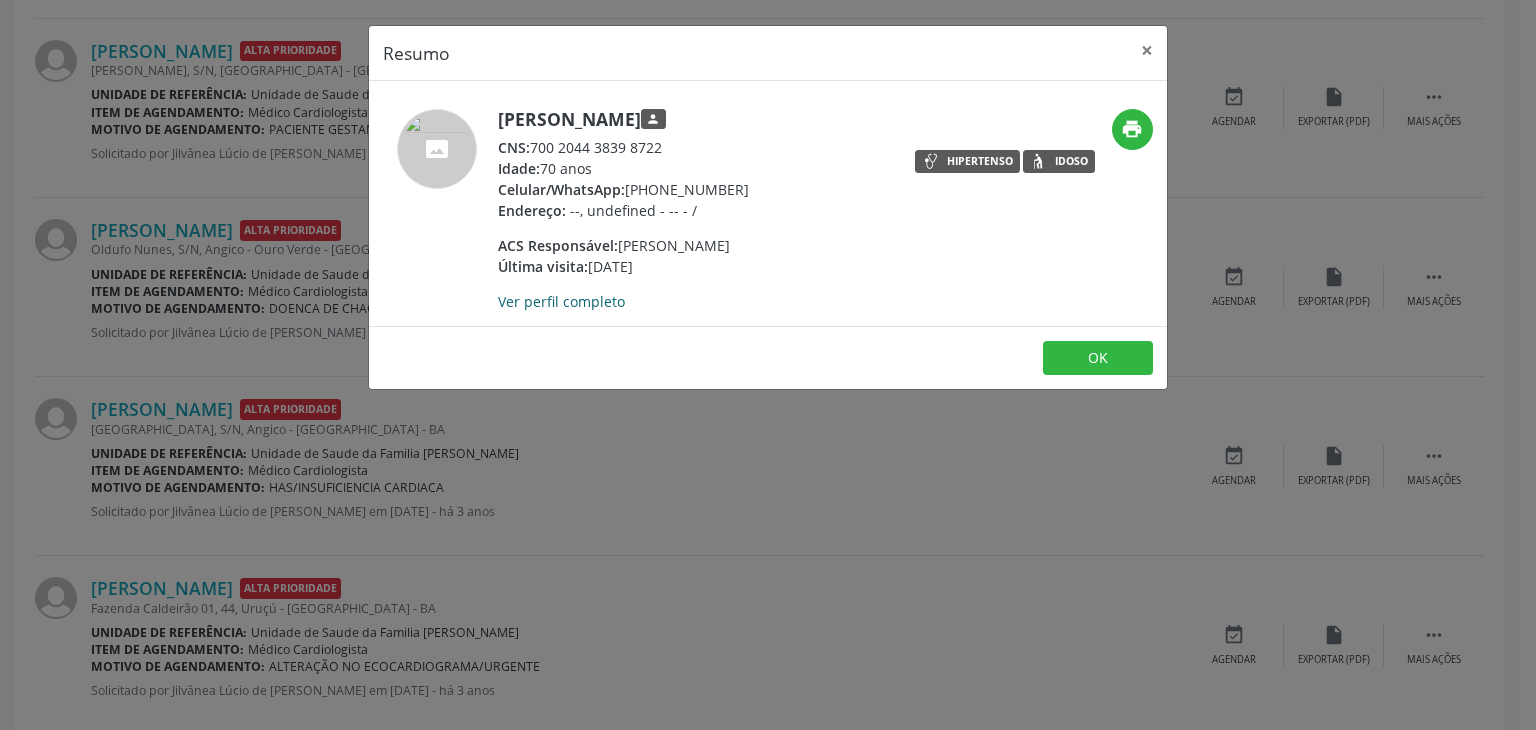 click on "Ver perfil completo" at bounding box center [561, 301] 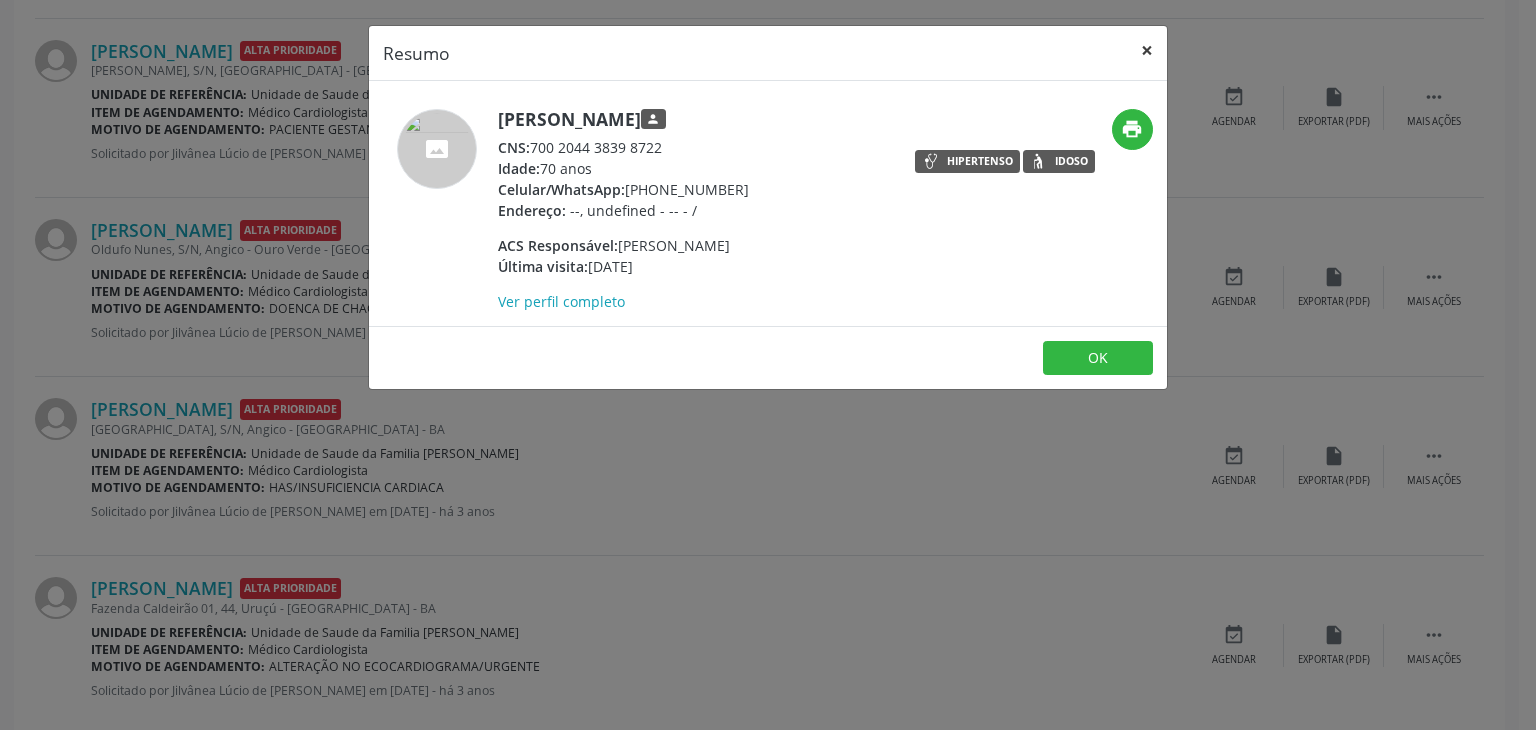 click on "×" at bounding box center [1147, 50] 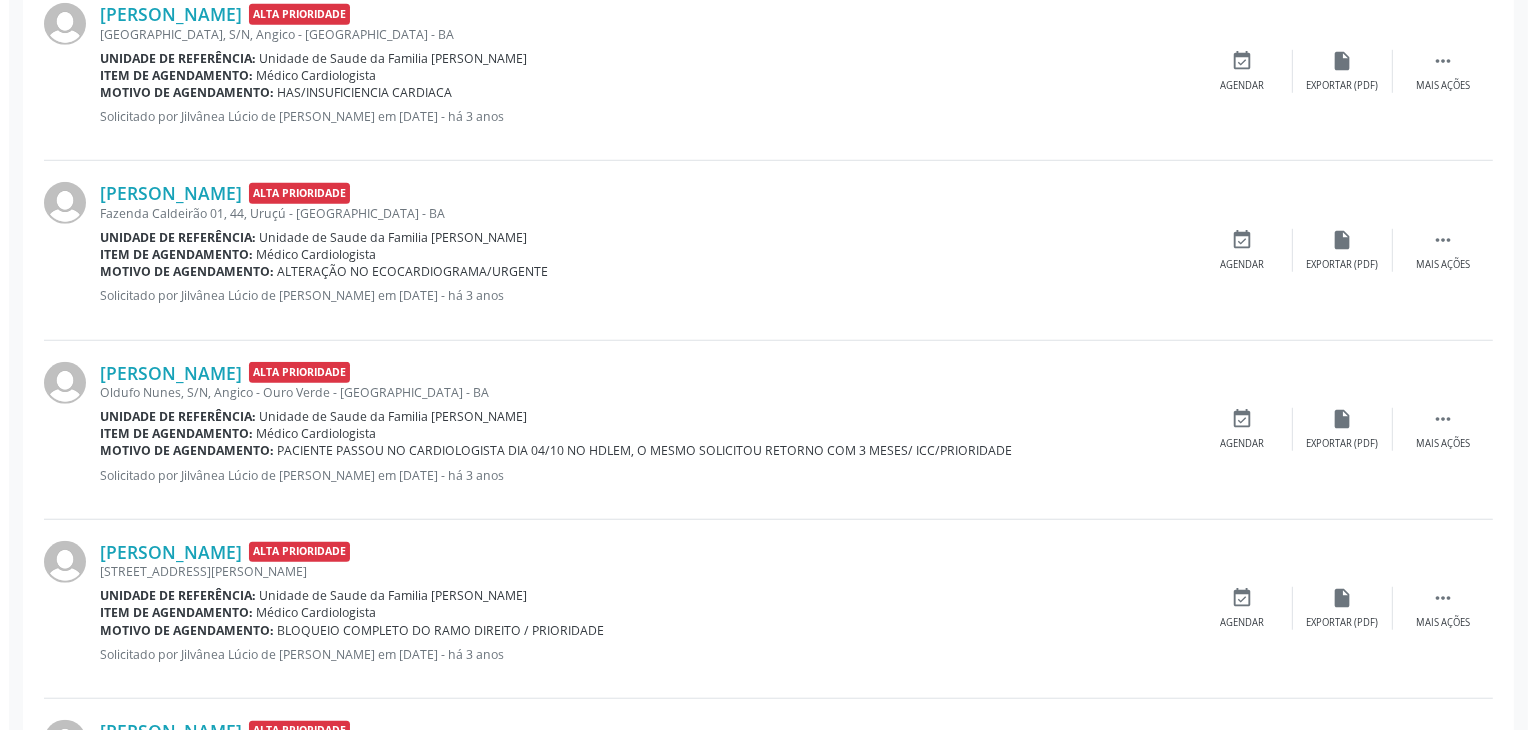 scroll, scrollTop: 1500, scrollLeft: 0, axis: vertical 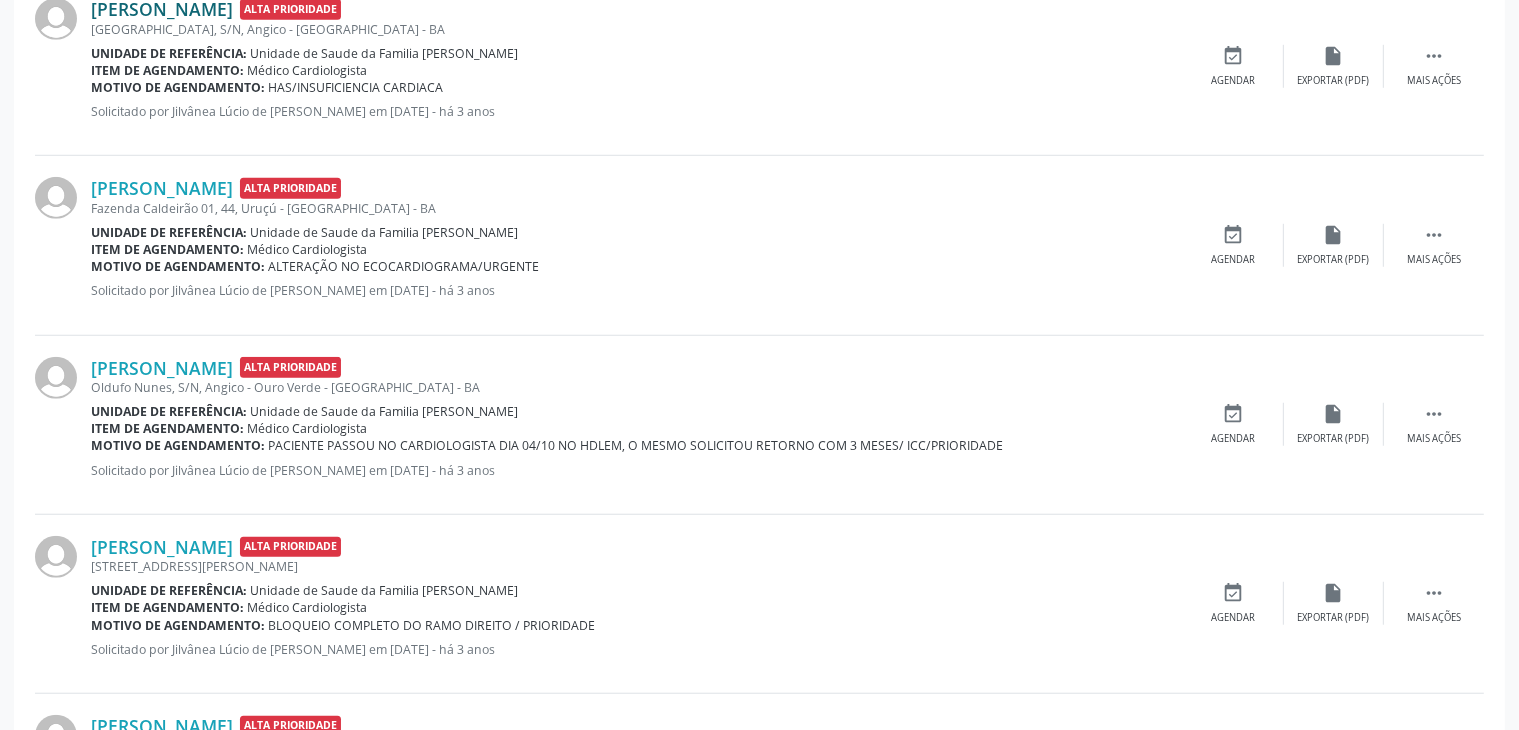 click on "[PERSON_NAME]" at bounding box center (162, 9) 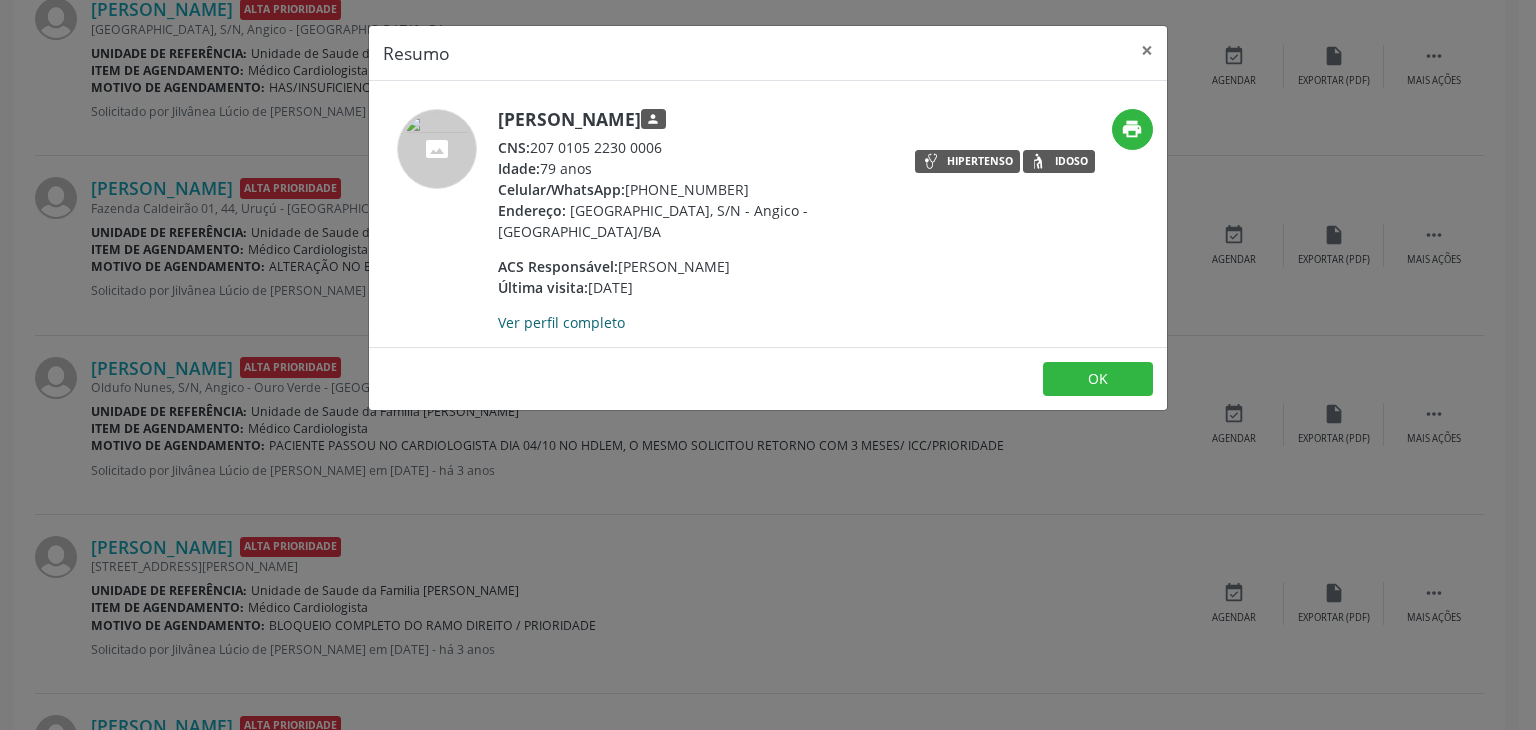 click on "Ver perfil completo" at bounding box center [561, 322] 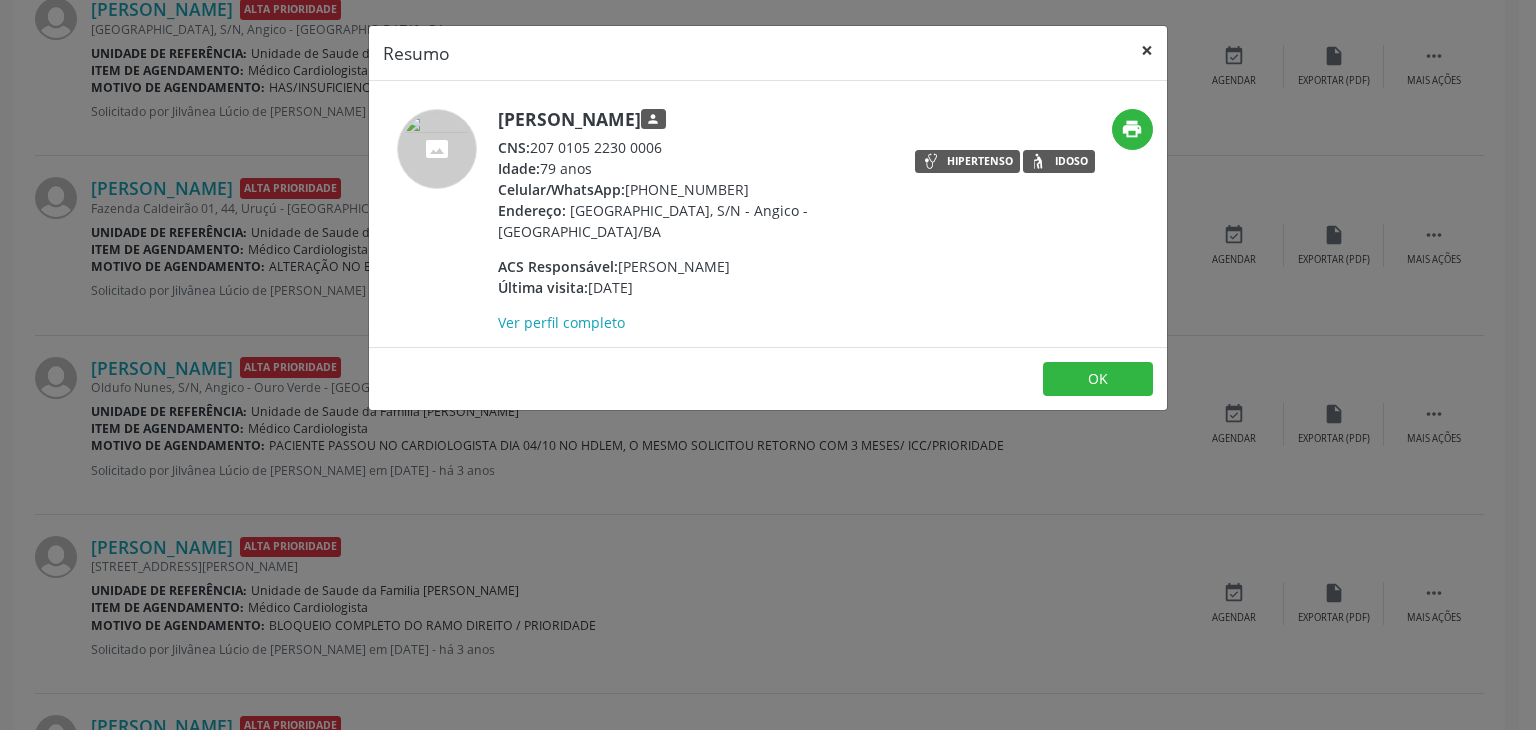 click on "×" at bounding box center [1147, 50] 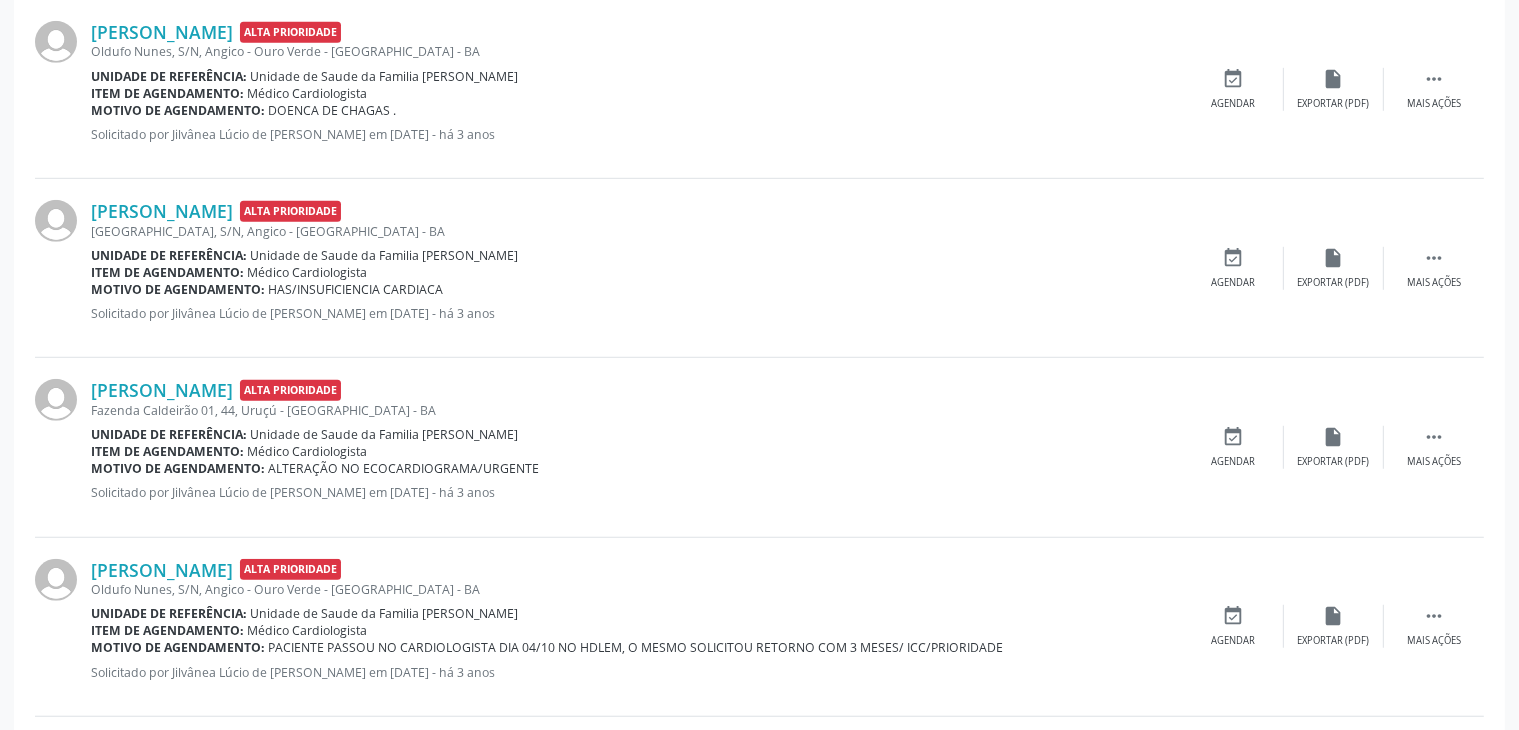 scroll, scrollTop: 1296, scrollLeft: 0, axis: vertical 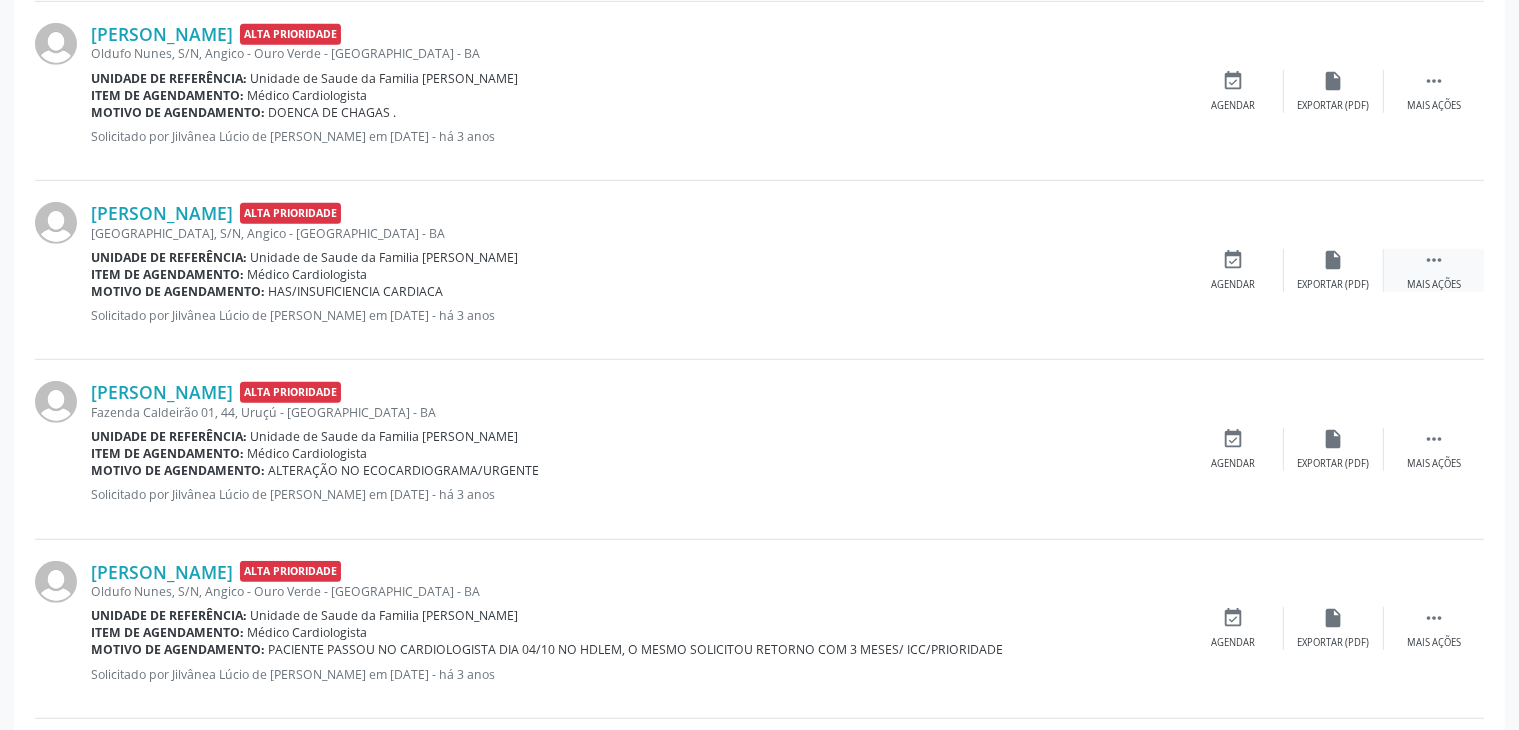 click on "" at bounding box center [1434, 260] 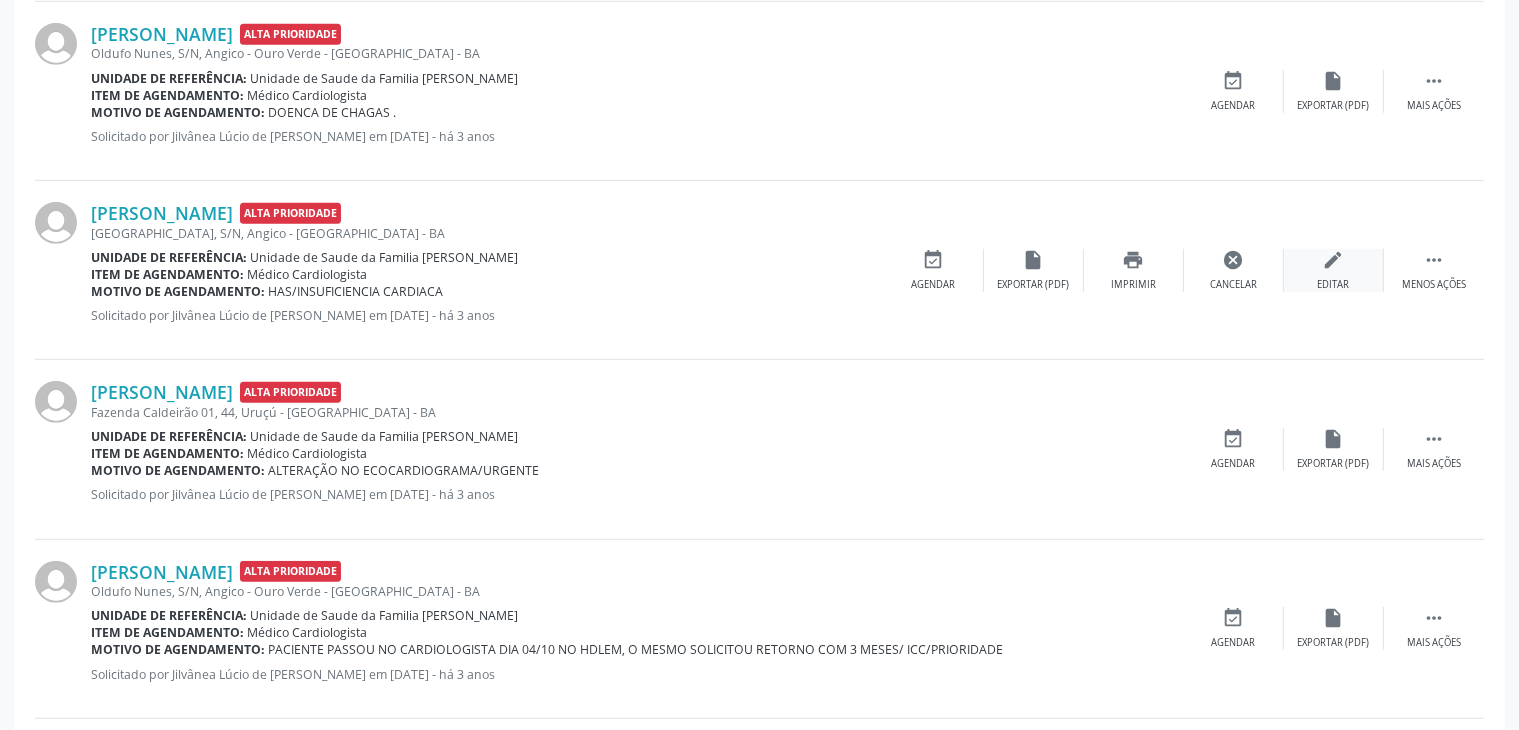 click on "edit" at bounding box center [1334, 260] 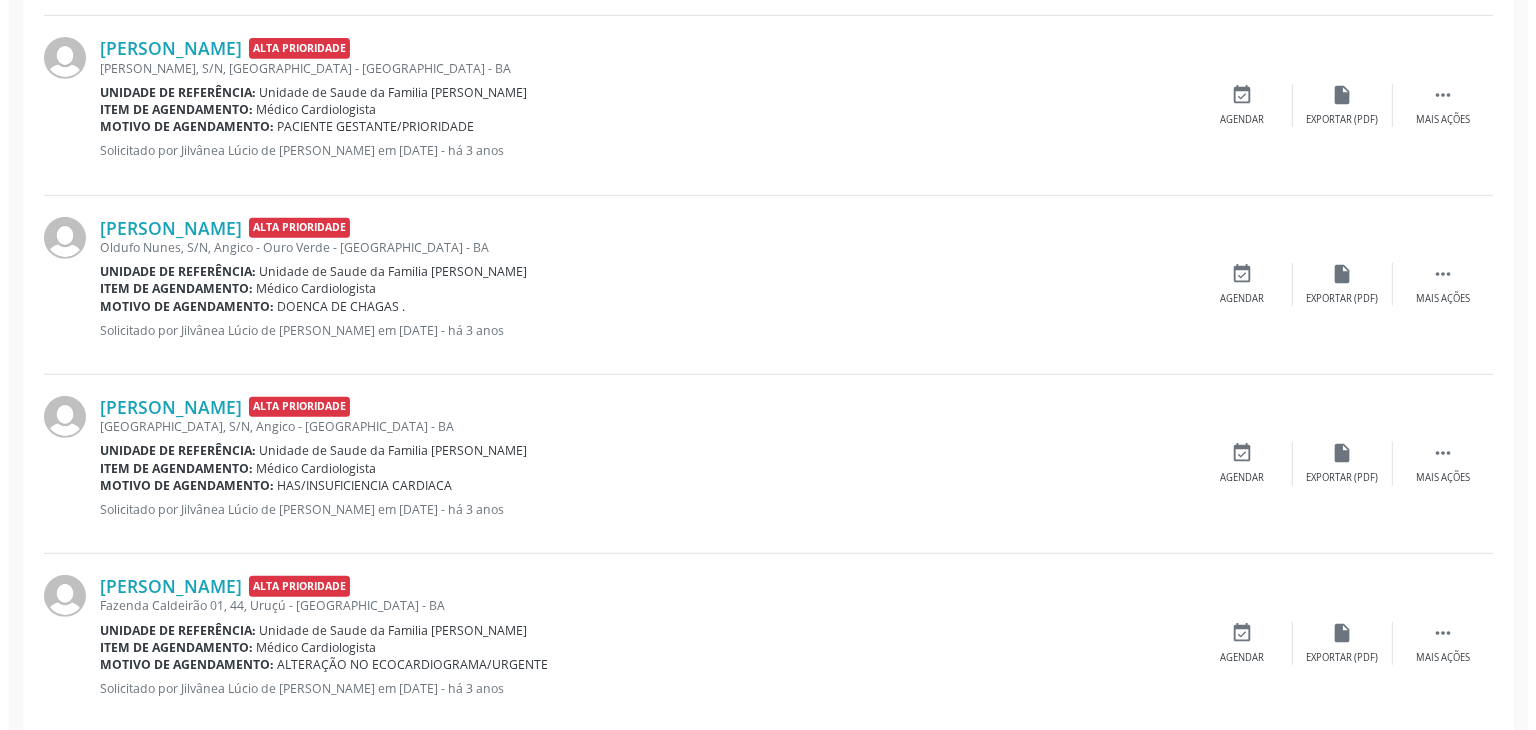 scroll, scrollTop: 900, scrollLeft: 0, axis: vertical 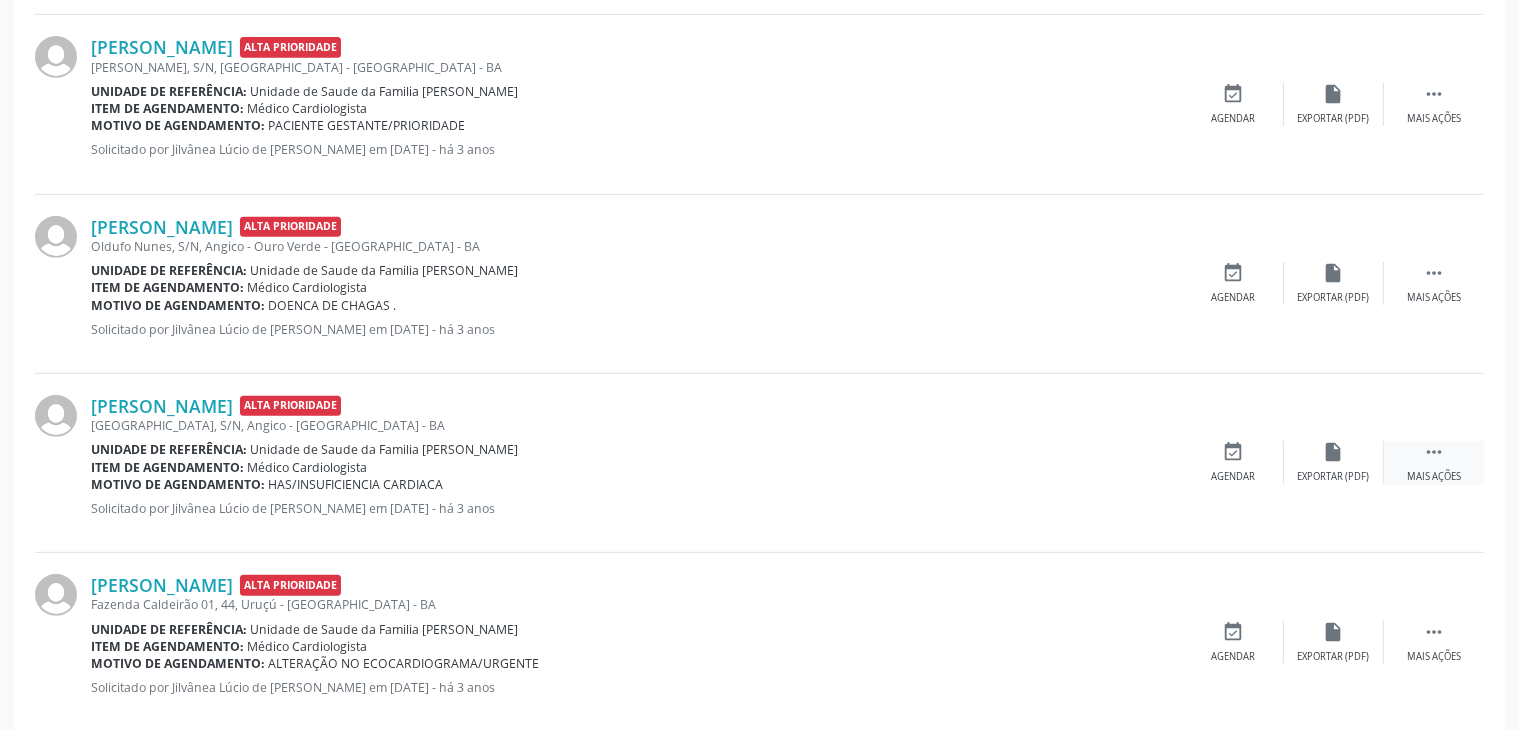 click on "" at bounding box center [1434, 452] 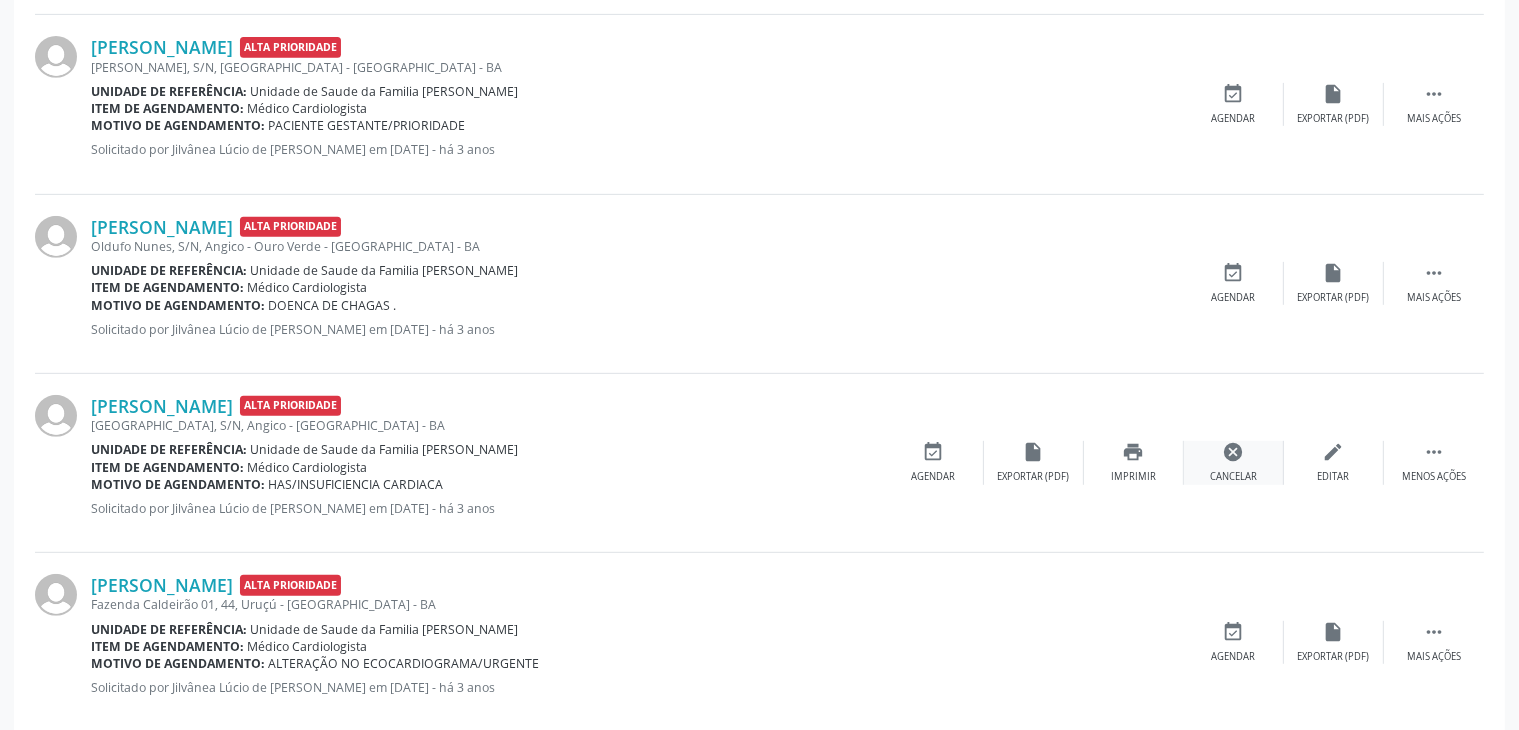 click on "cancel" at bounding box center [1234, 452] 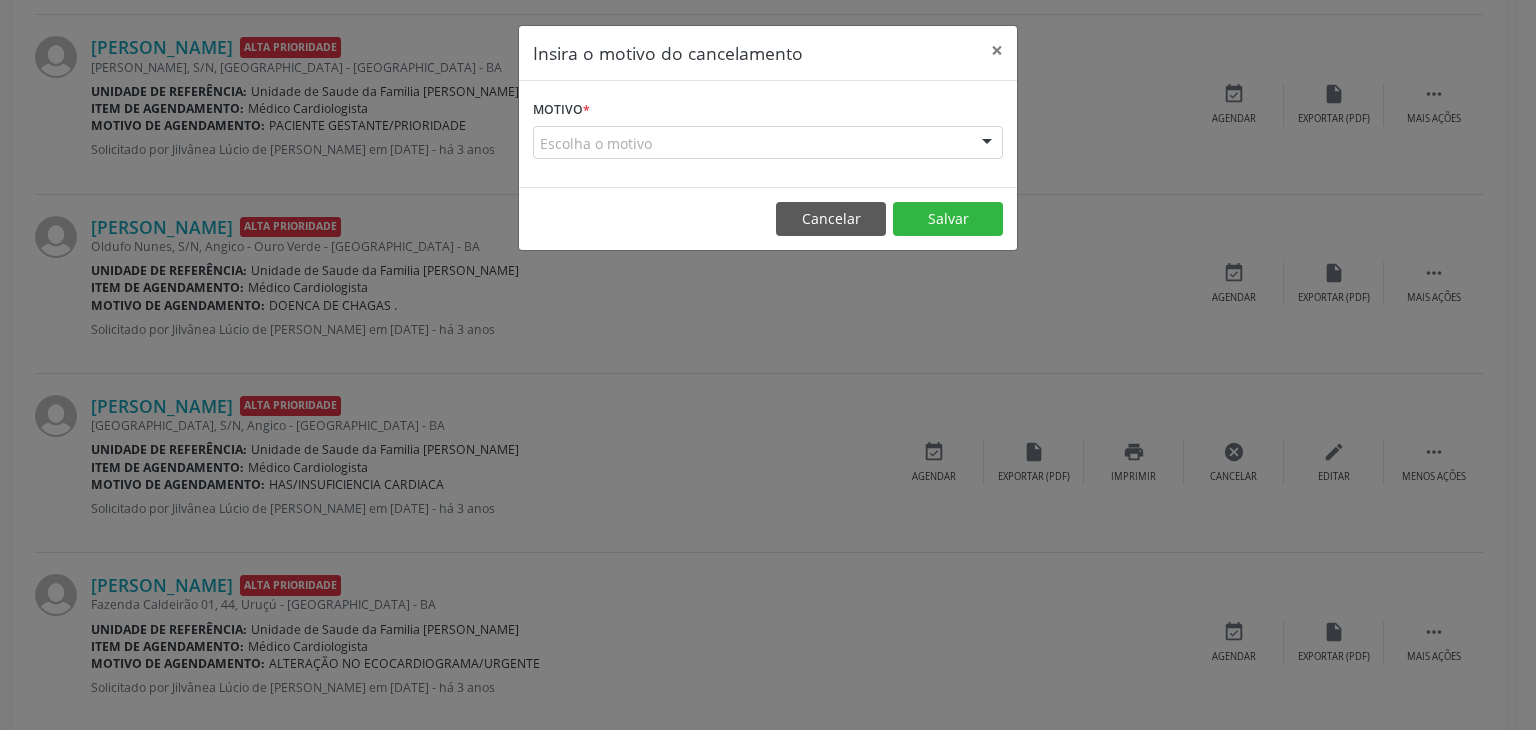 click on "Escolha o motivo" at bounding box center [768, 143] 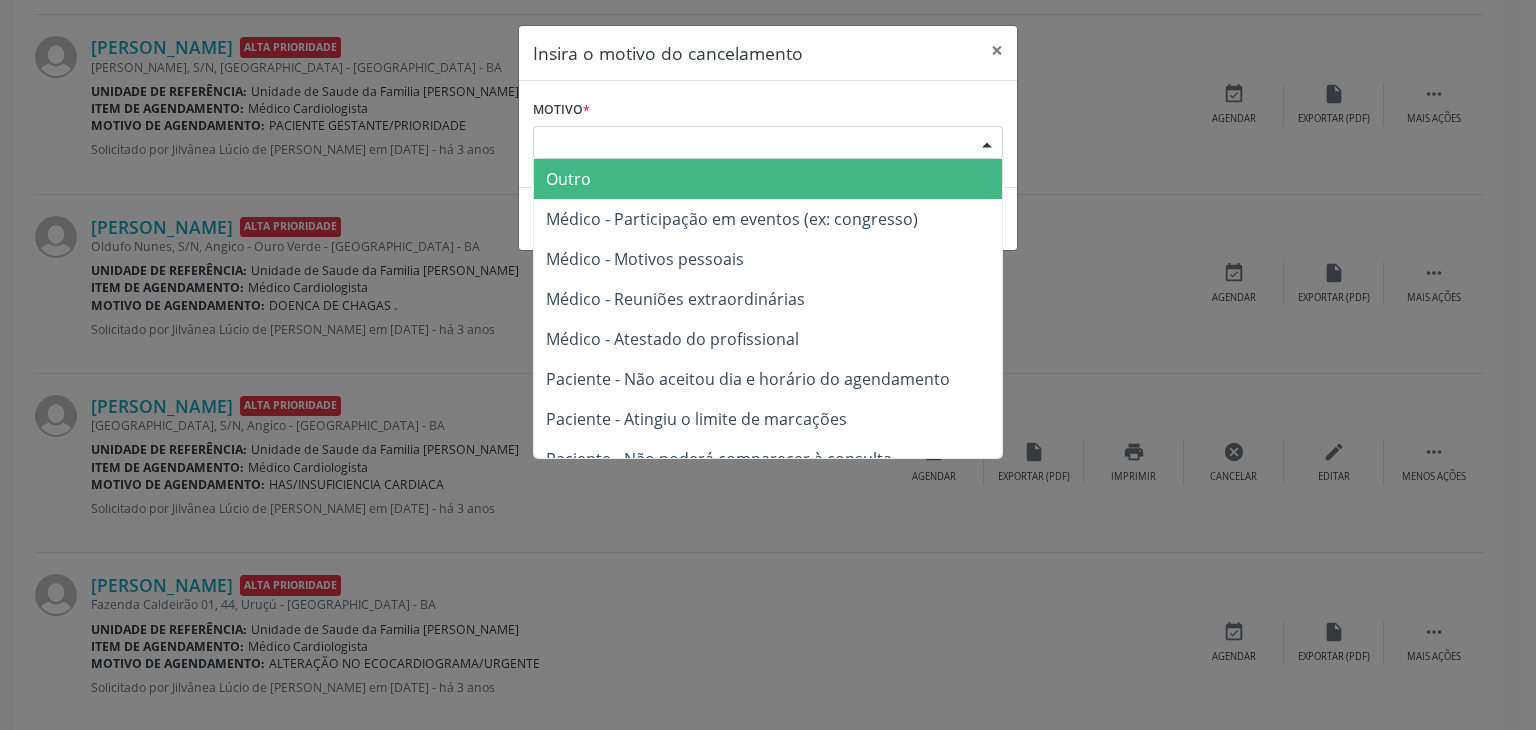 click on "Outro" at bounding box center (768, 179) 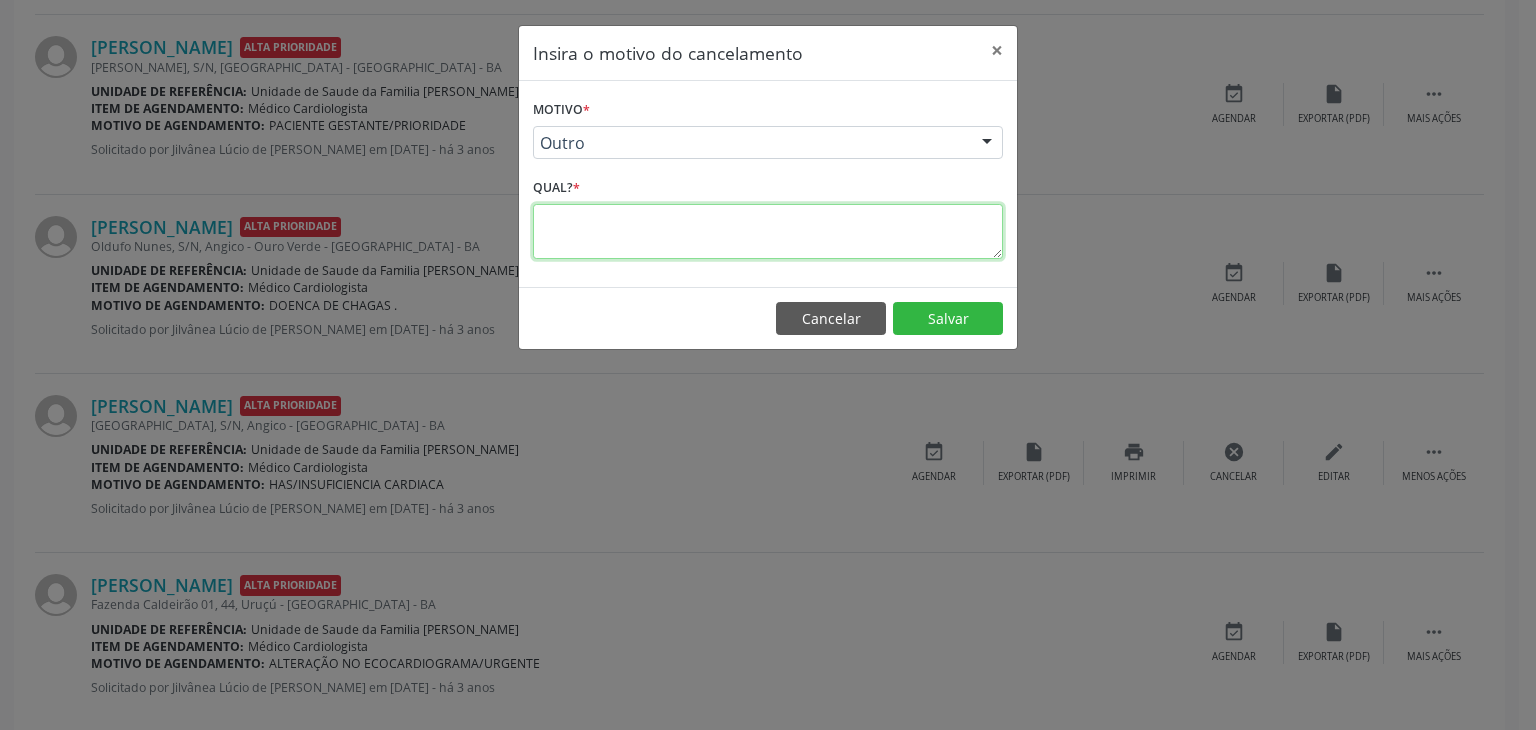 click at bounding box center (768, 231) 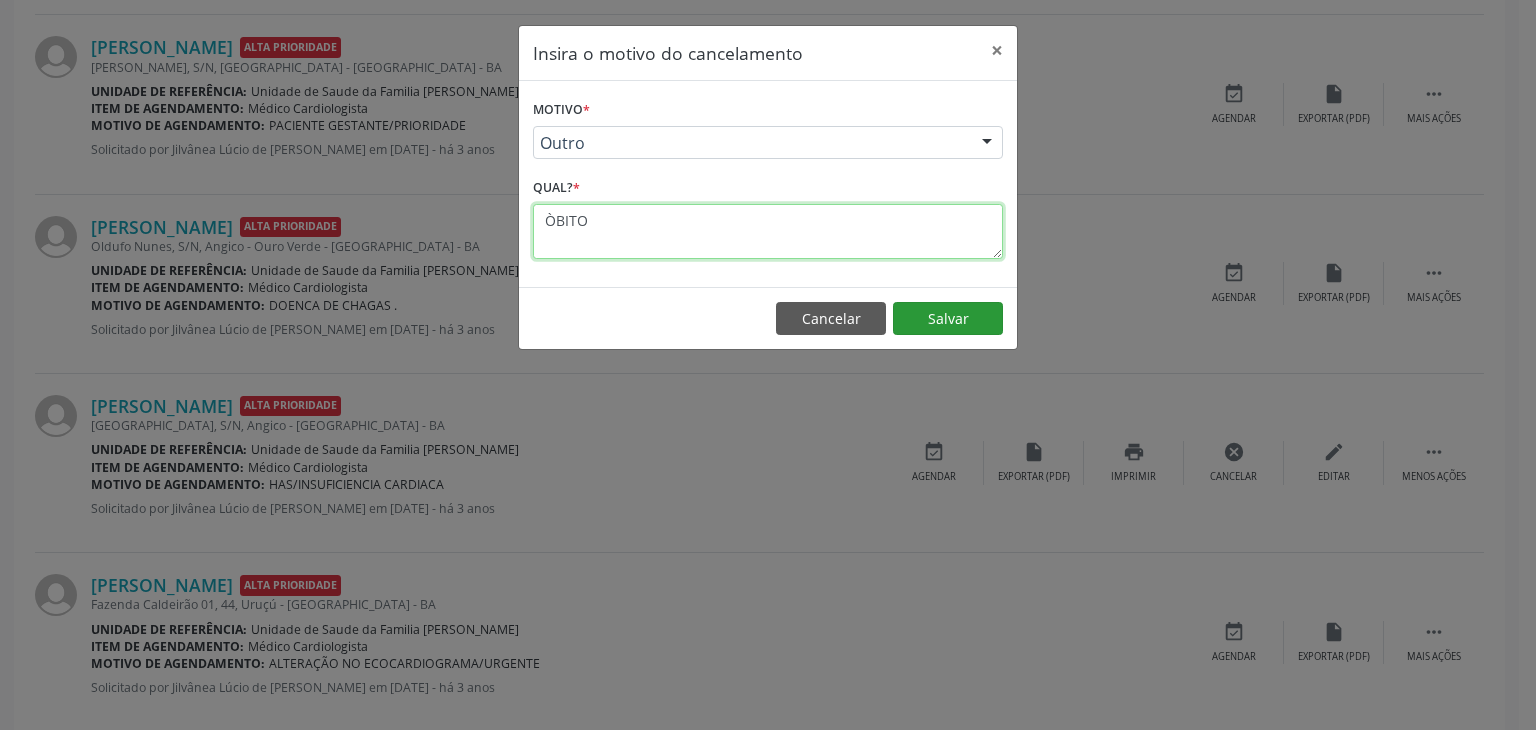 type on "ÒBITO" 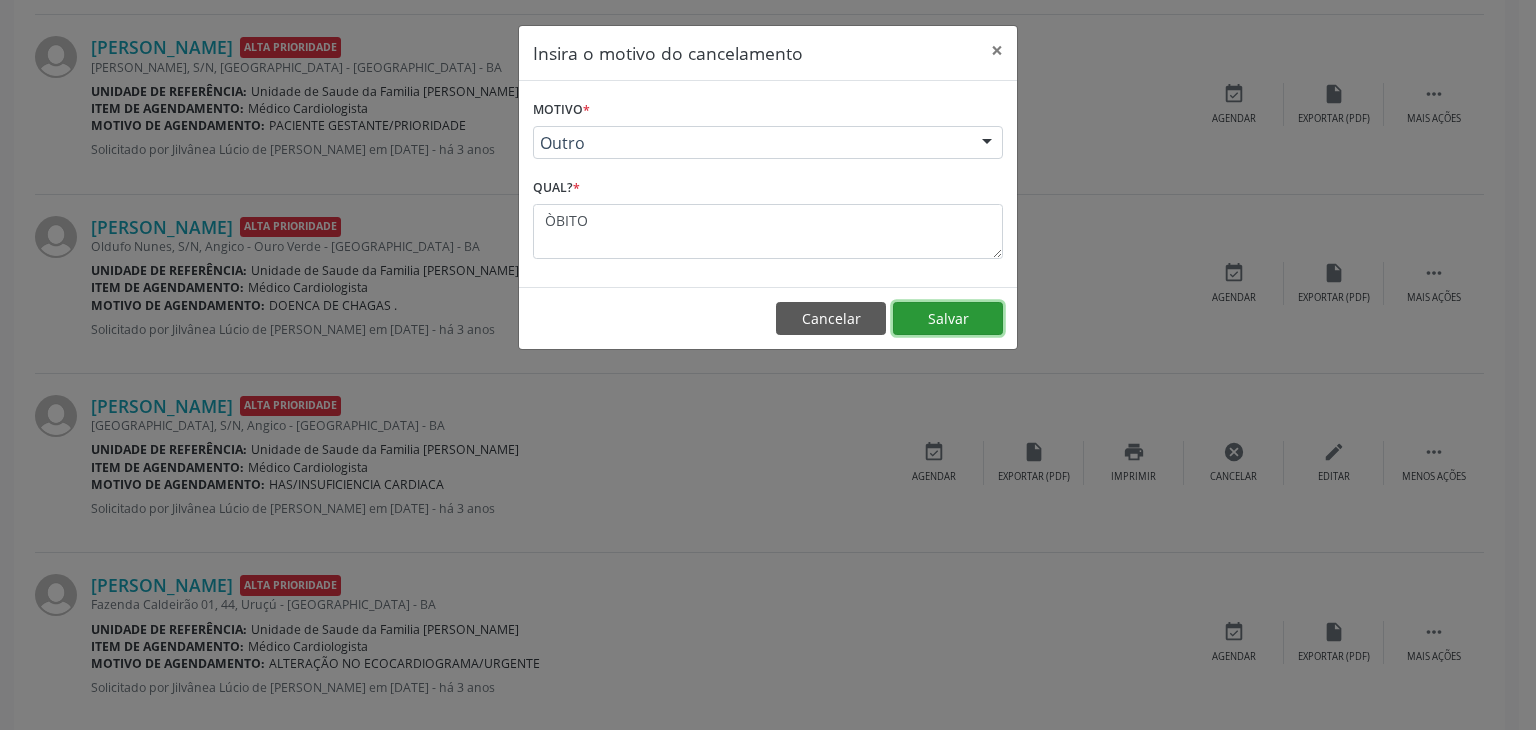 click on "Salvar" at bounding box center [948, 319] 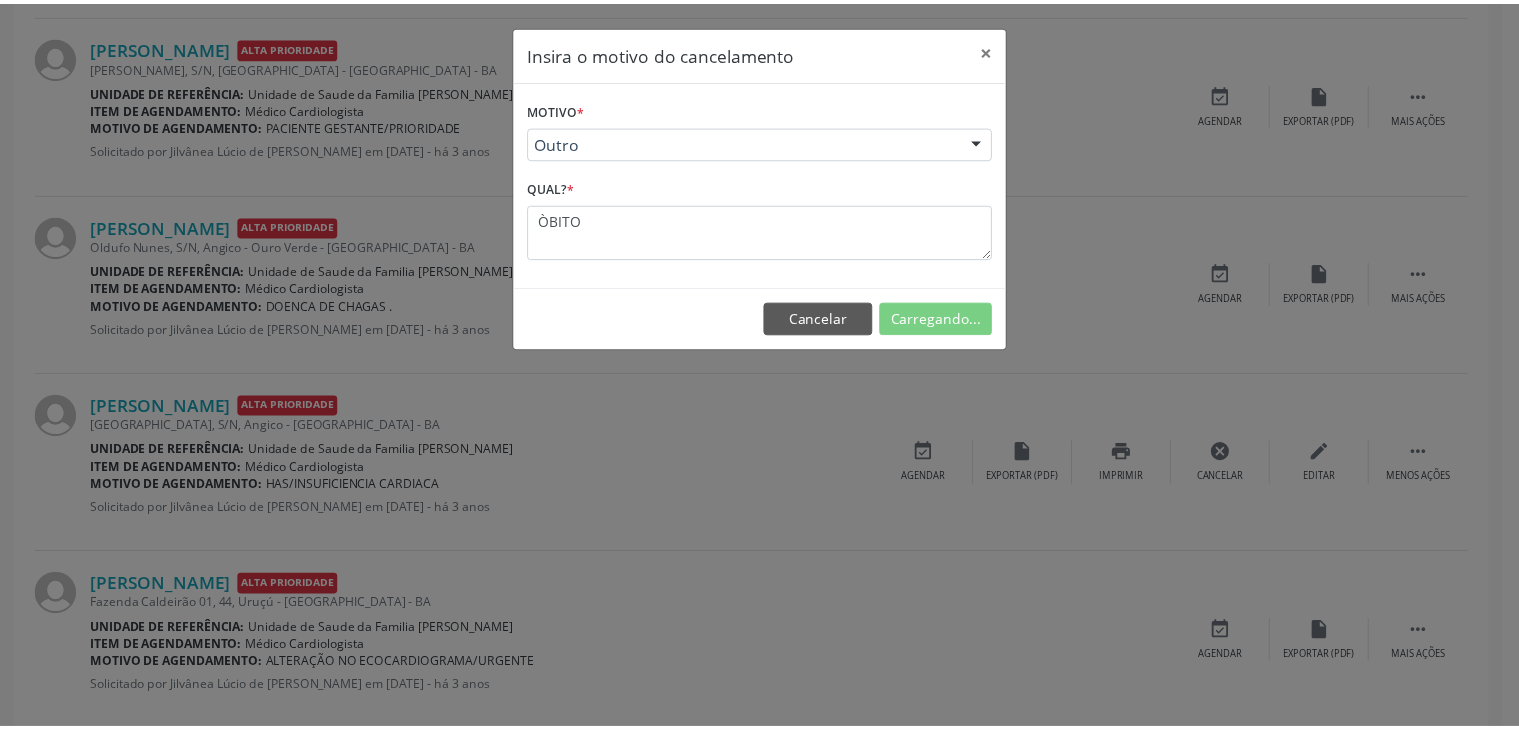 scroll, scrollTop: 0, scrollLeft: 0, axis: both 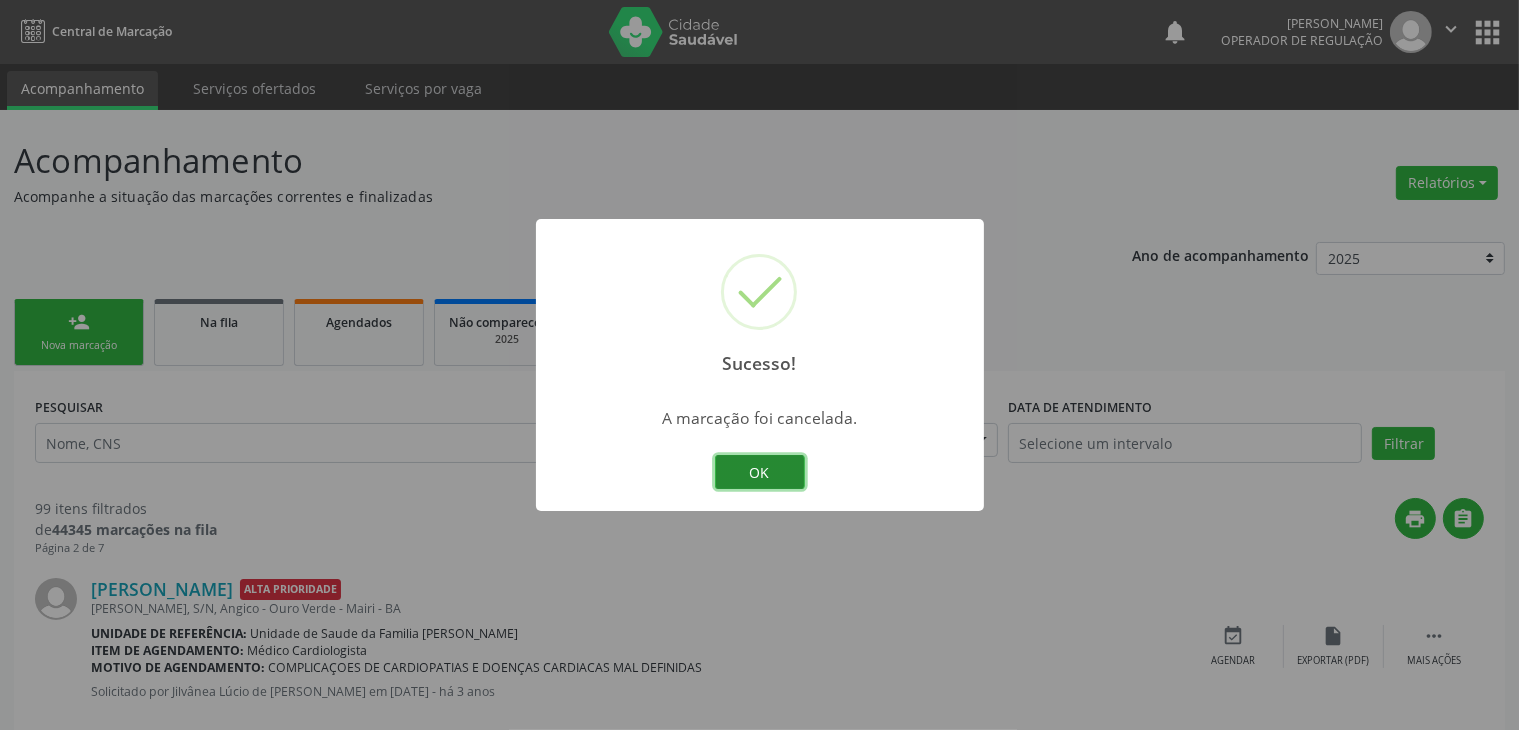 click on "OK" at bounding box center [760, 472] 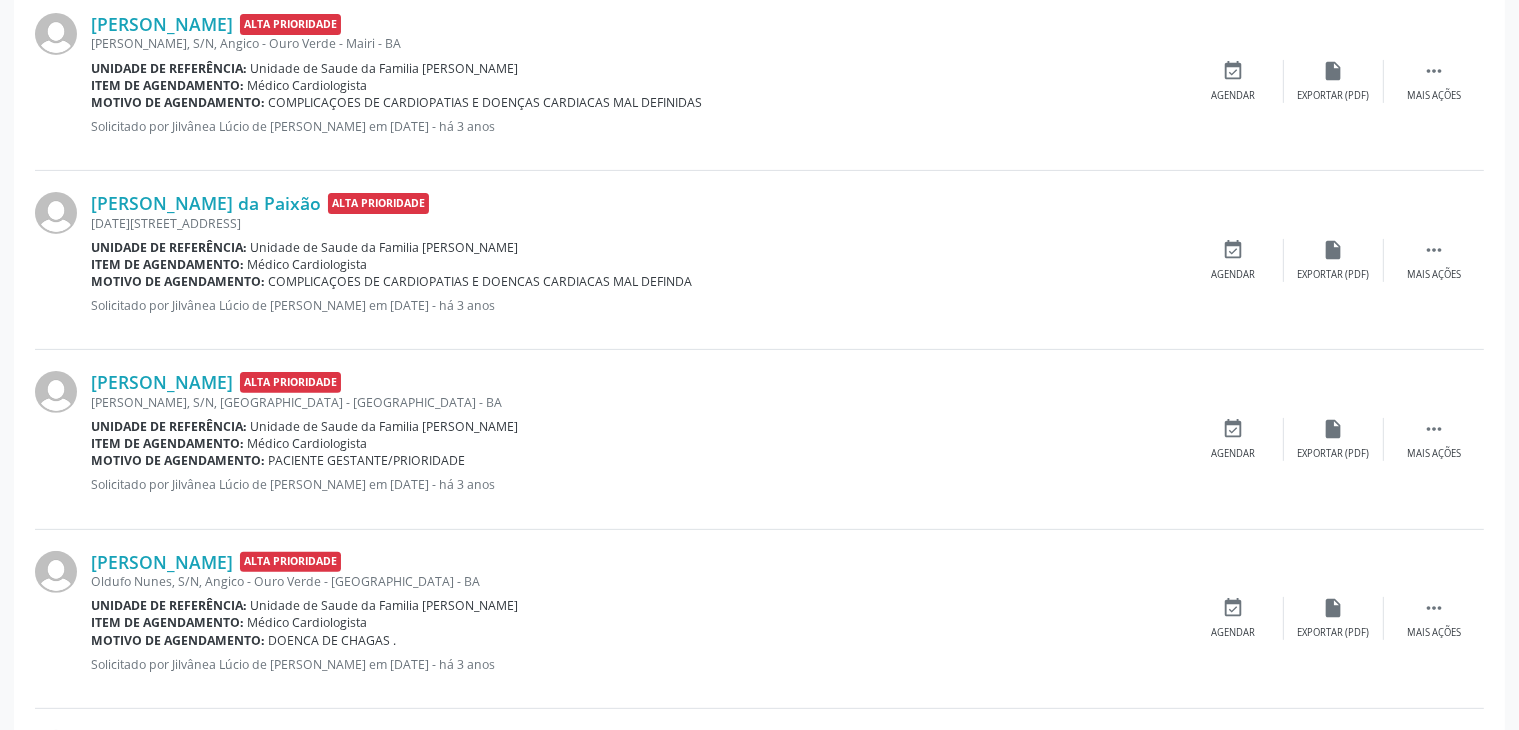 scroll, scrollTop: 600, scrollLeft: 0, axis: vertical 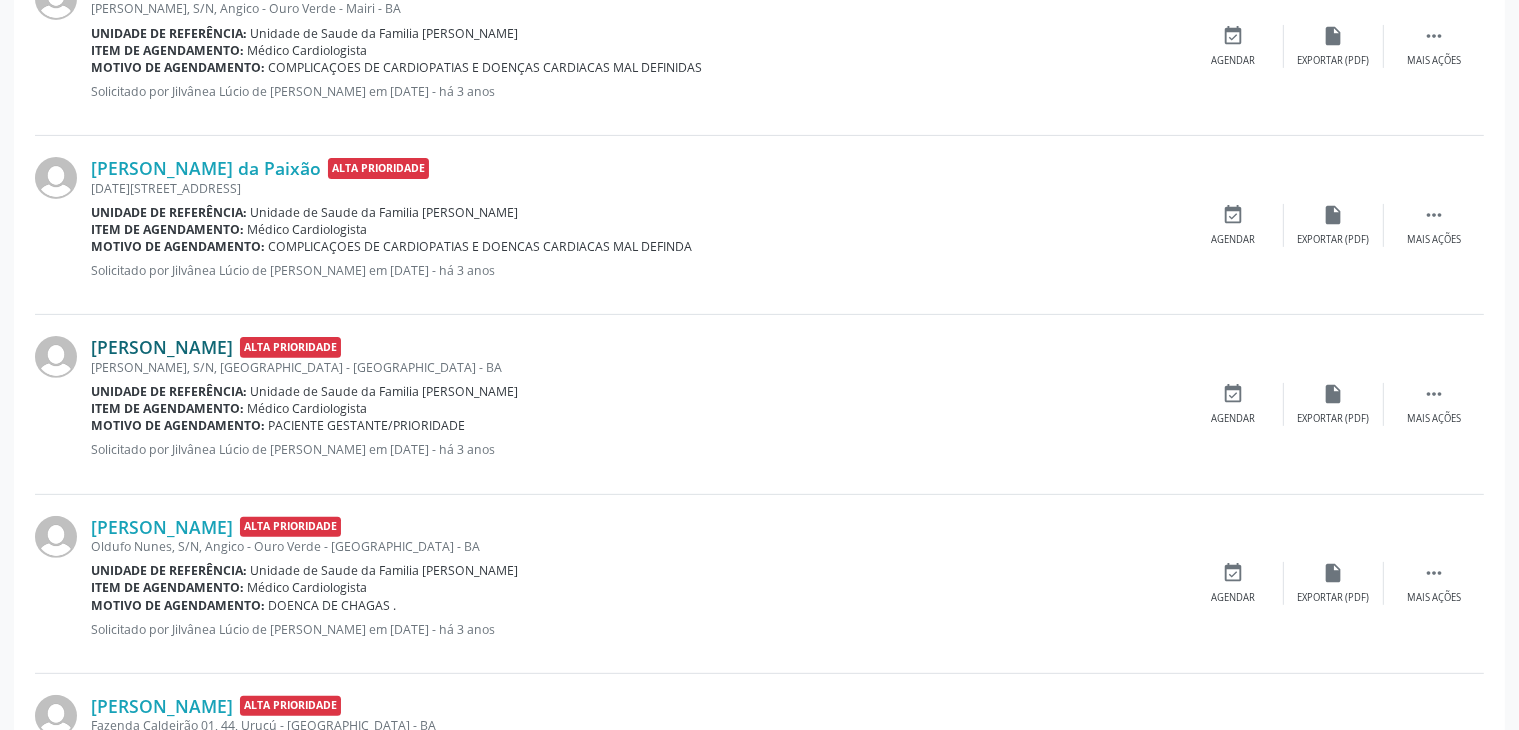 click on "[PERSON_NAME]" at bounding box center (162, 347) 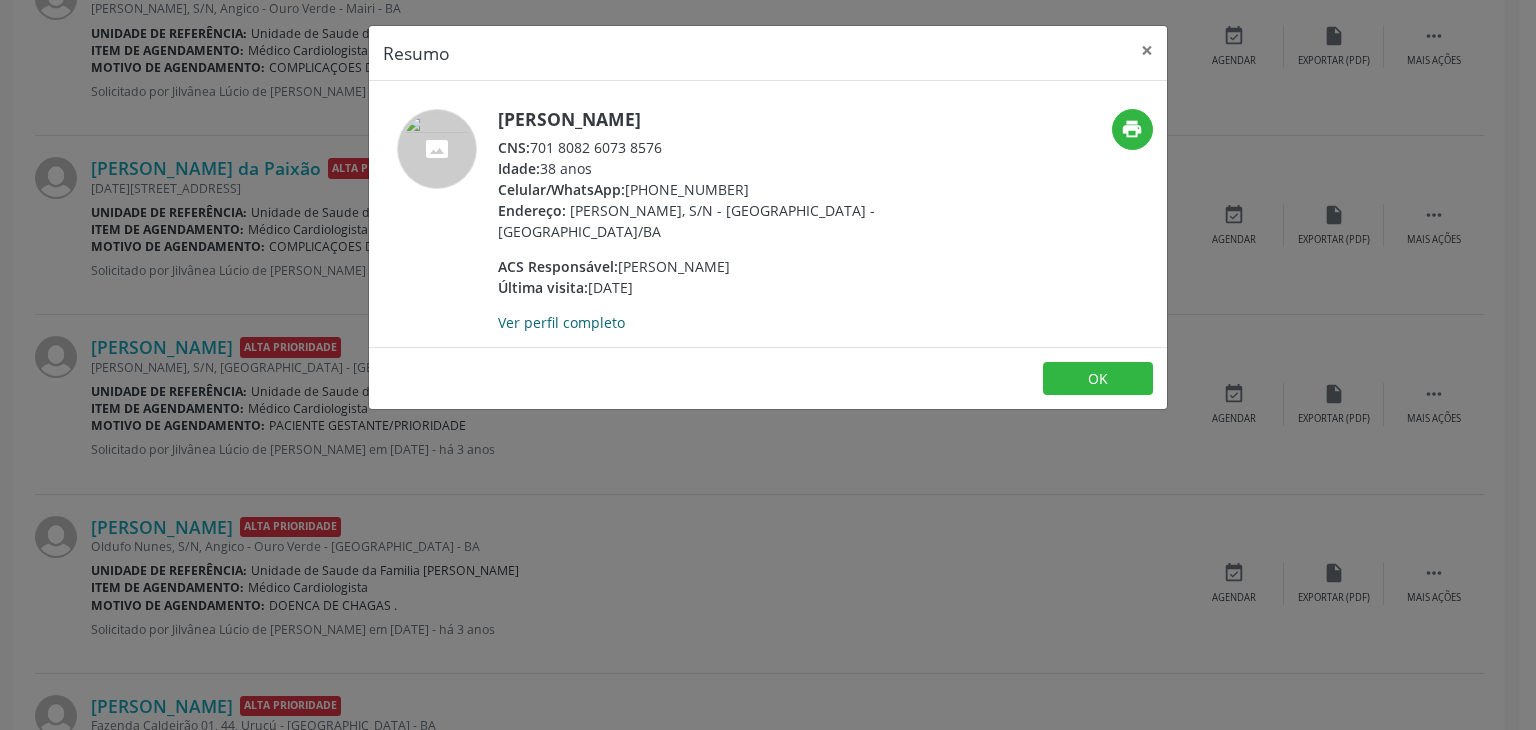 click on "Ver perfil completo" at bounding box center [561, 322] 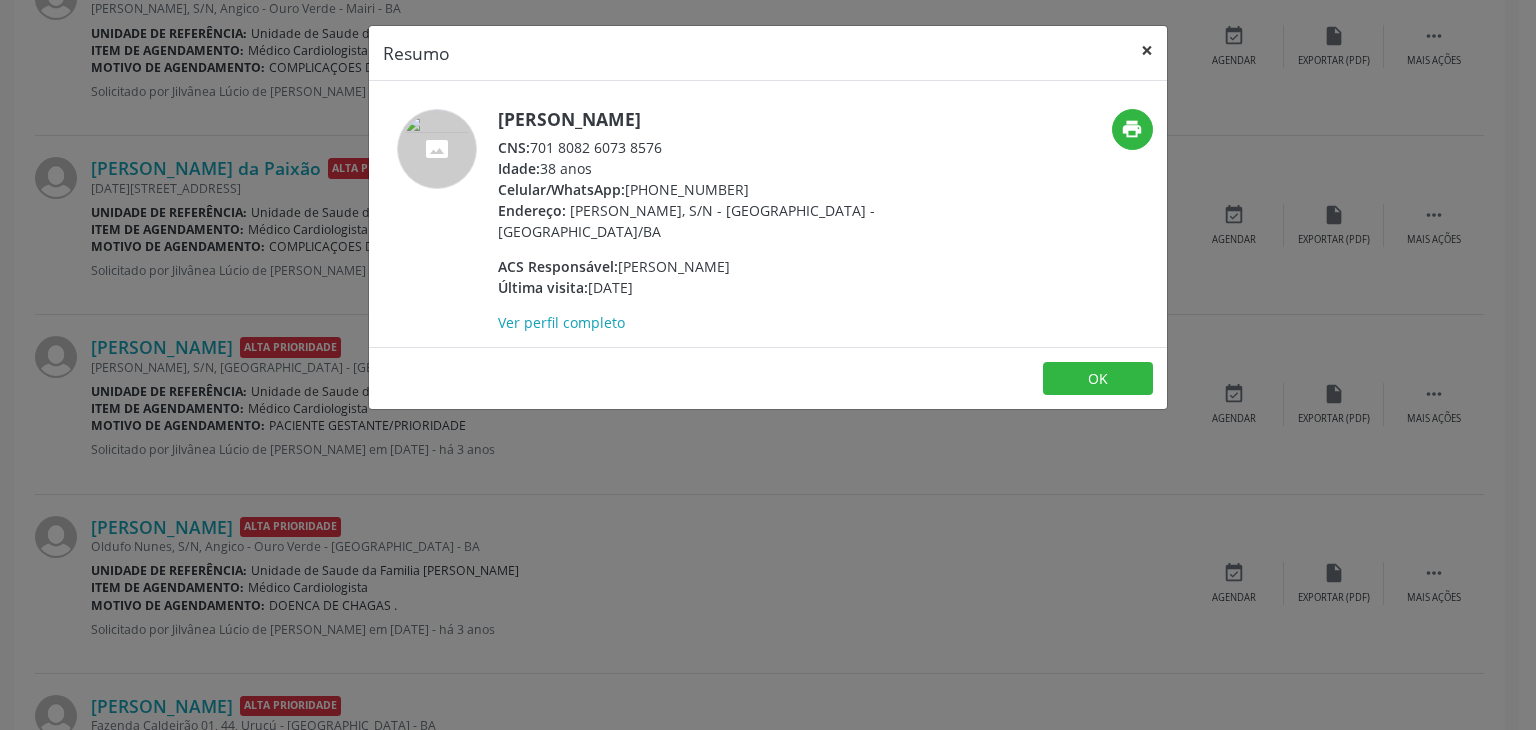 click on "×" at bounding box center [1147, 50] 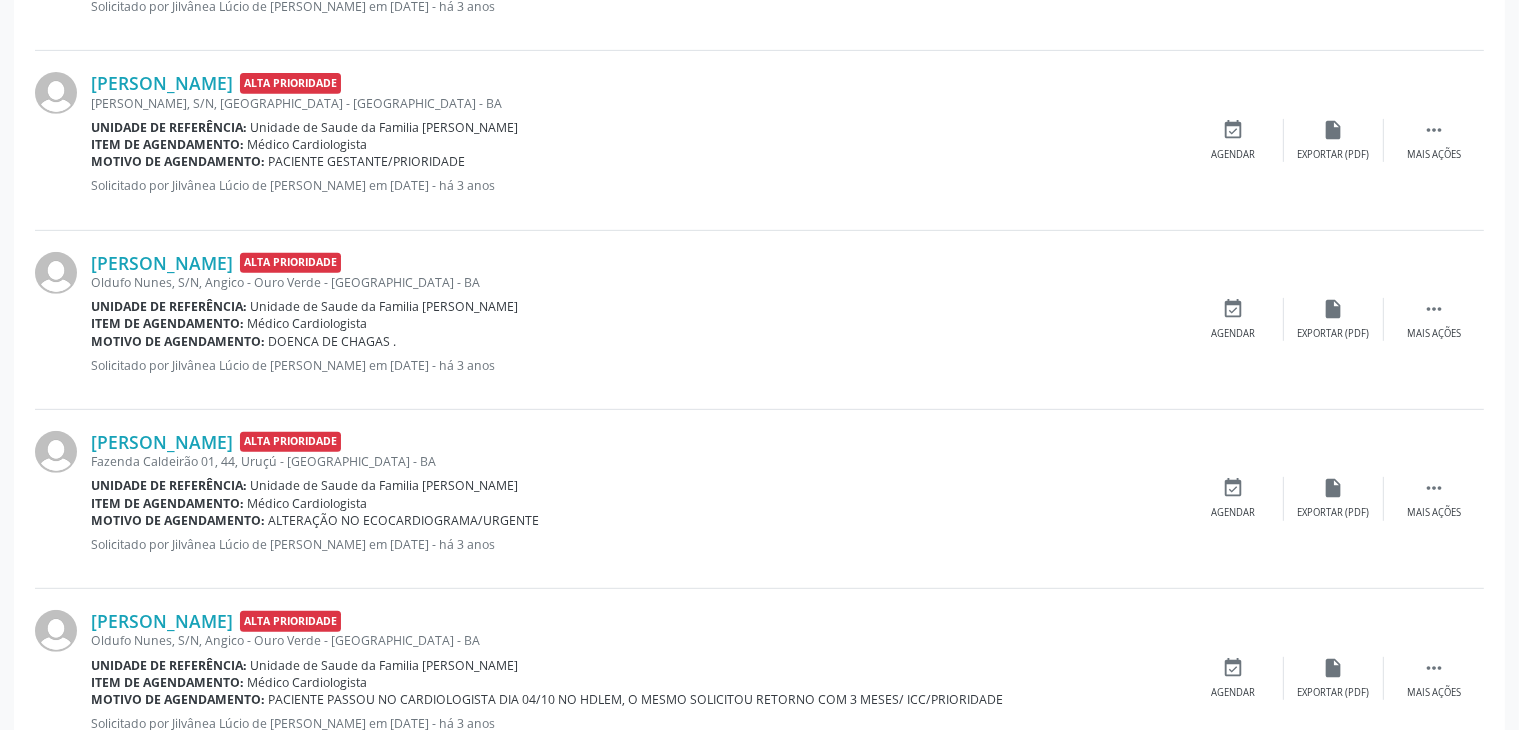 scroll, scrollTop: 900, scrollLeft: 0, axis: vertical 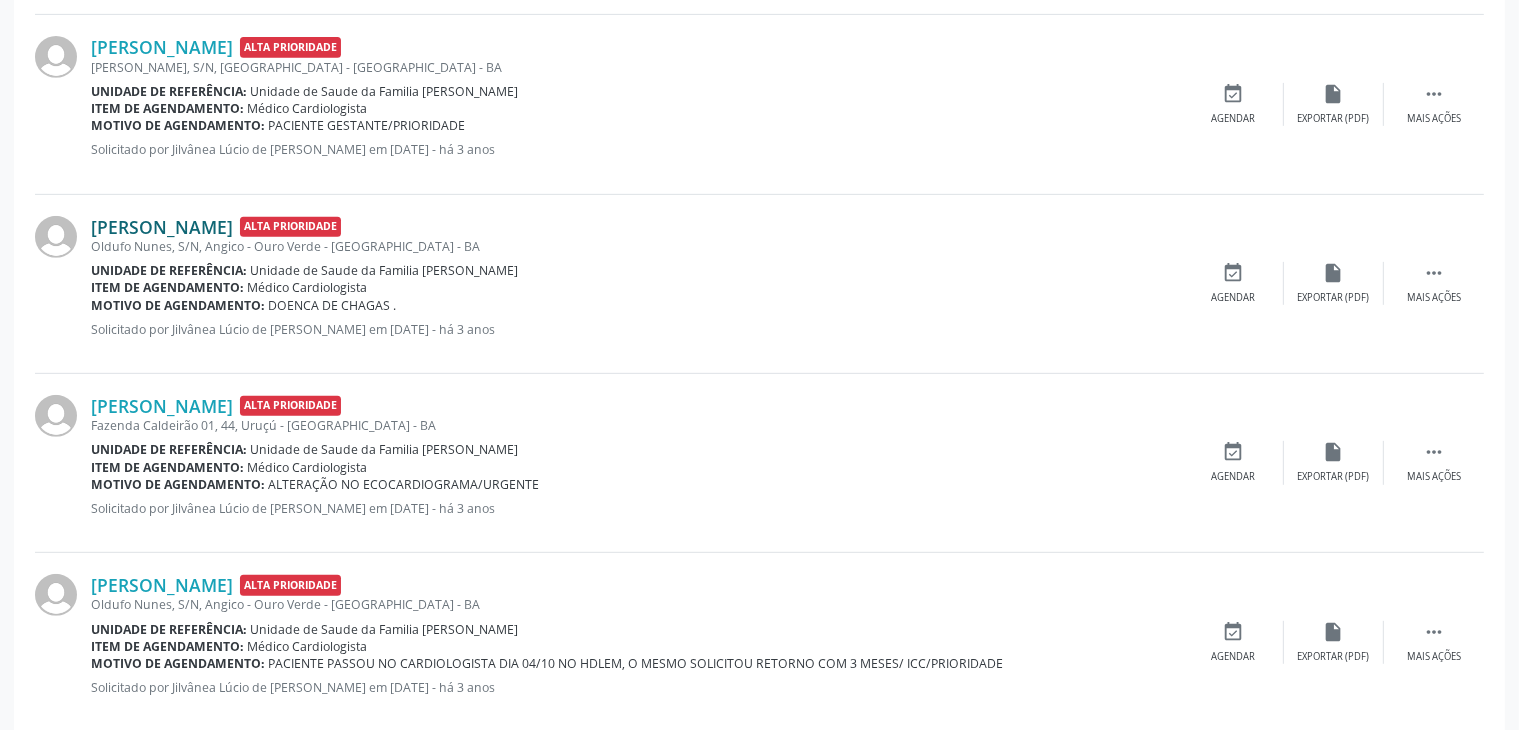 click on "[PERSON_NAME]" at bounding box center (162, 227) 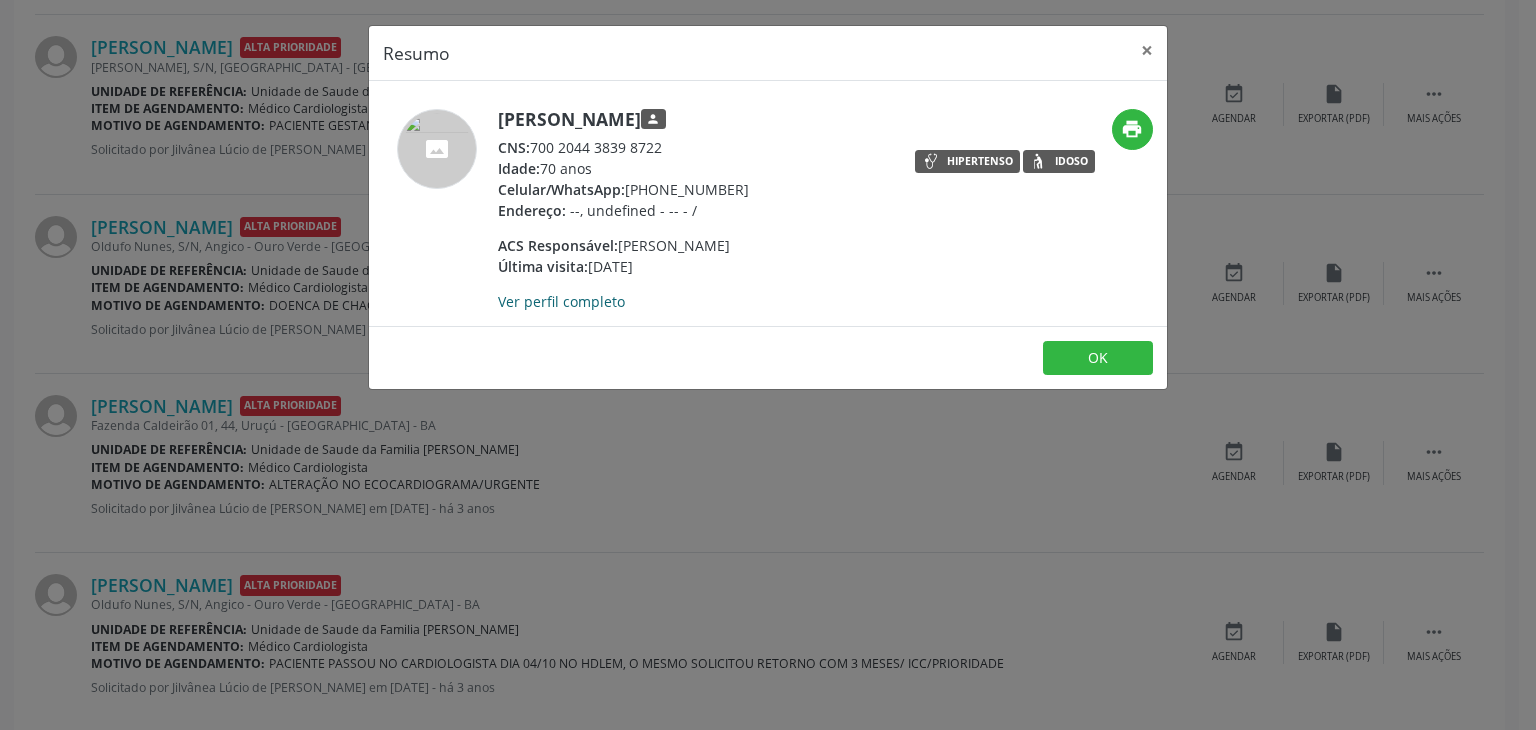 click on "Ver perfil completo" at bounding box center (561, 301) 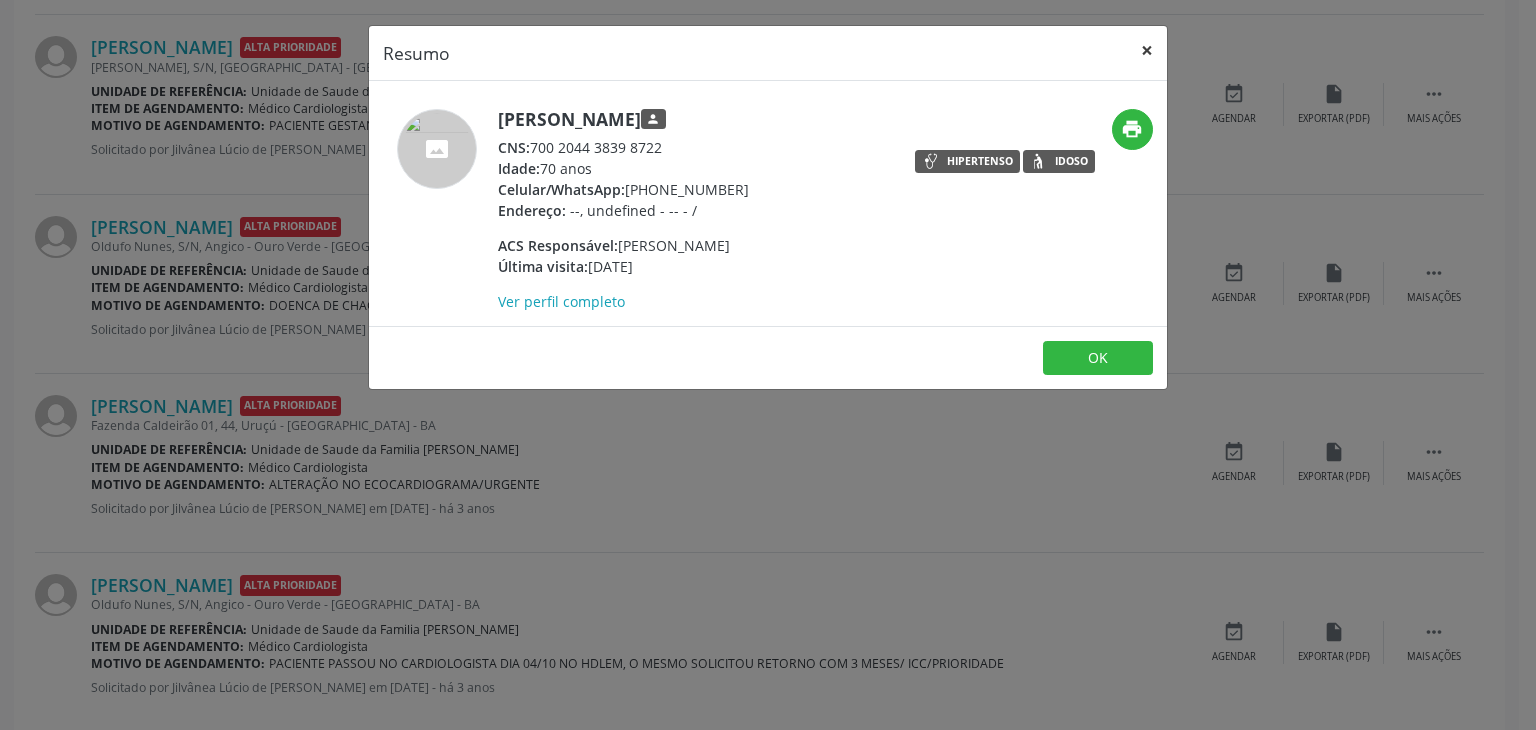 click on "×" at bounding box center (1147, 50) 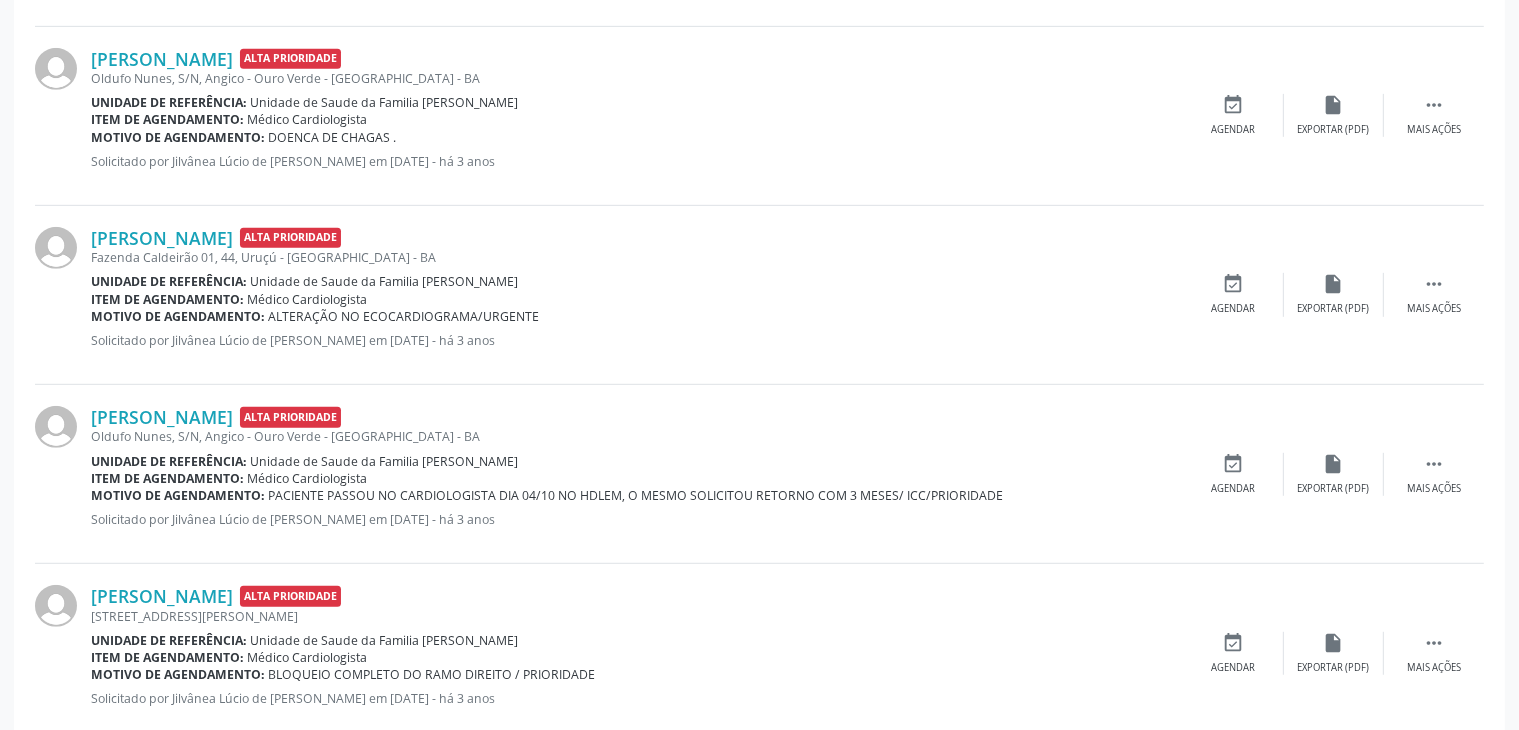 scroll, scrollTop: 1100, scrollLeft: 0, axis: vertical 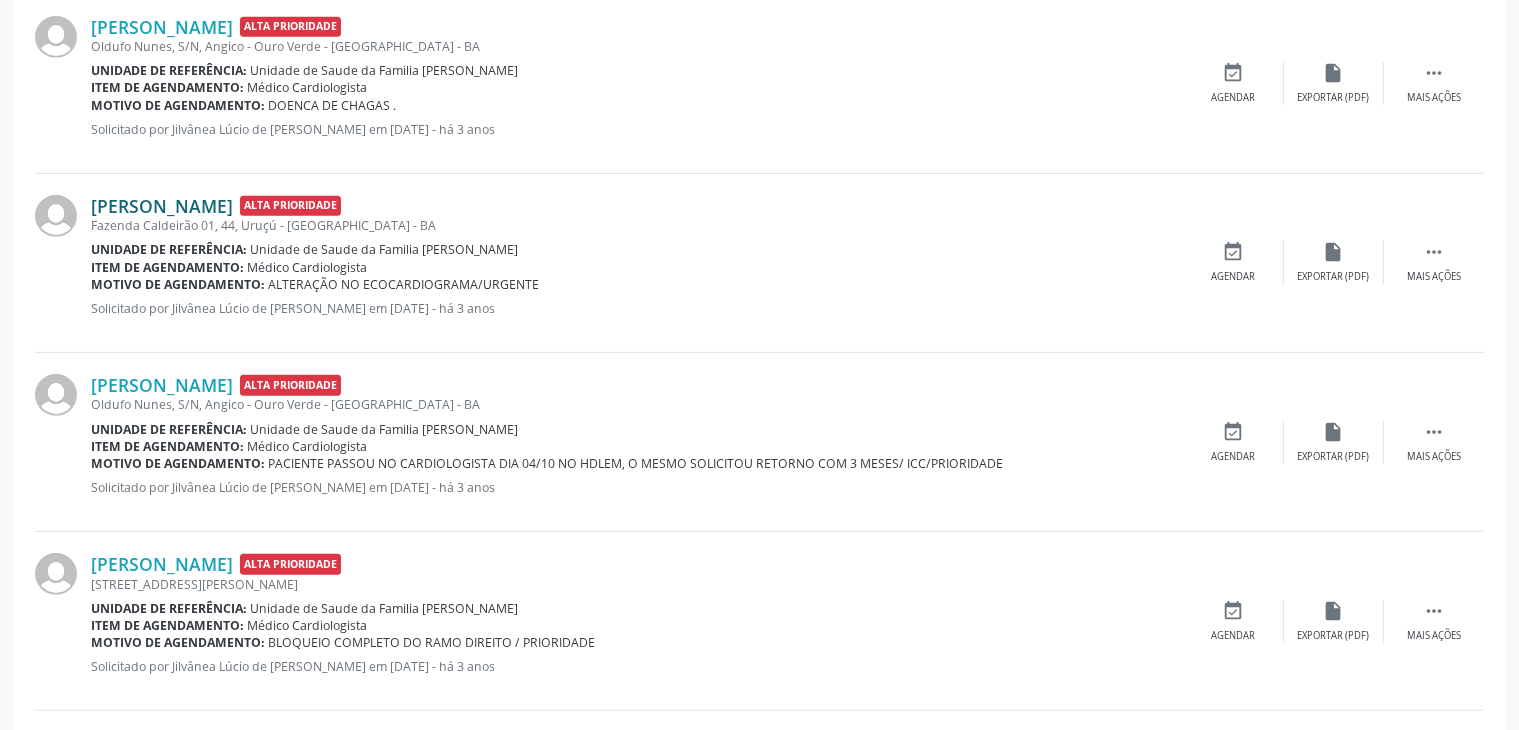click on "[PERSON_NAME]" at bounding box center (162, 206) 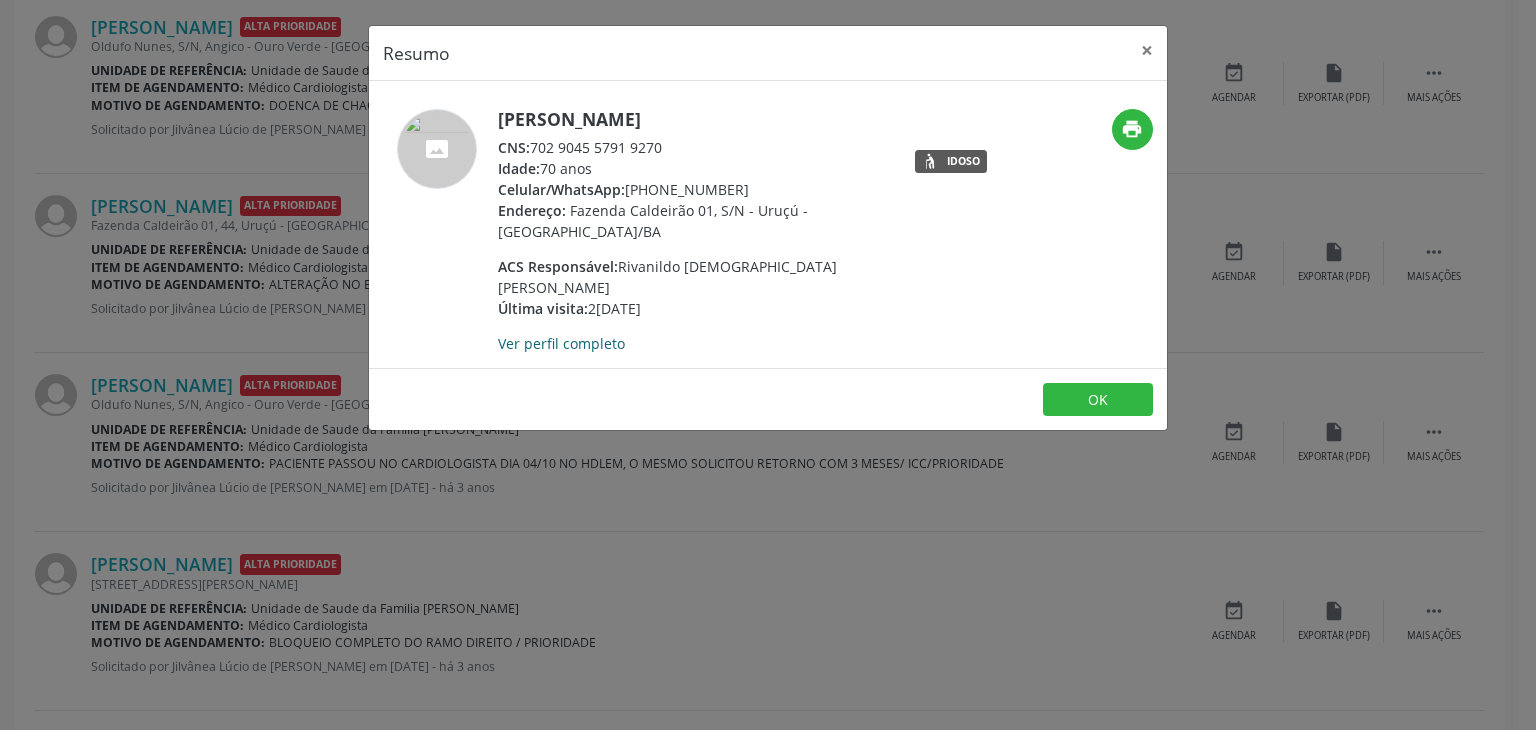 click on "Ver perfil completo" at bounding box center [561, 343] 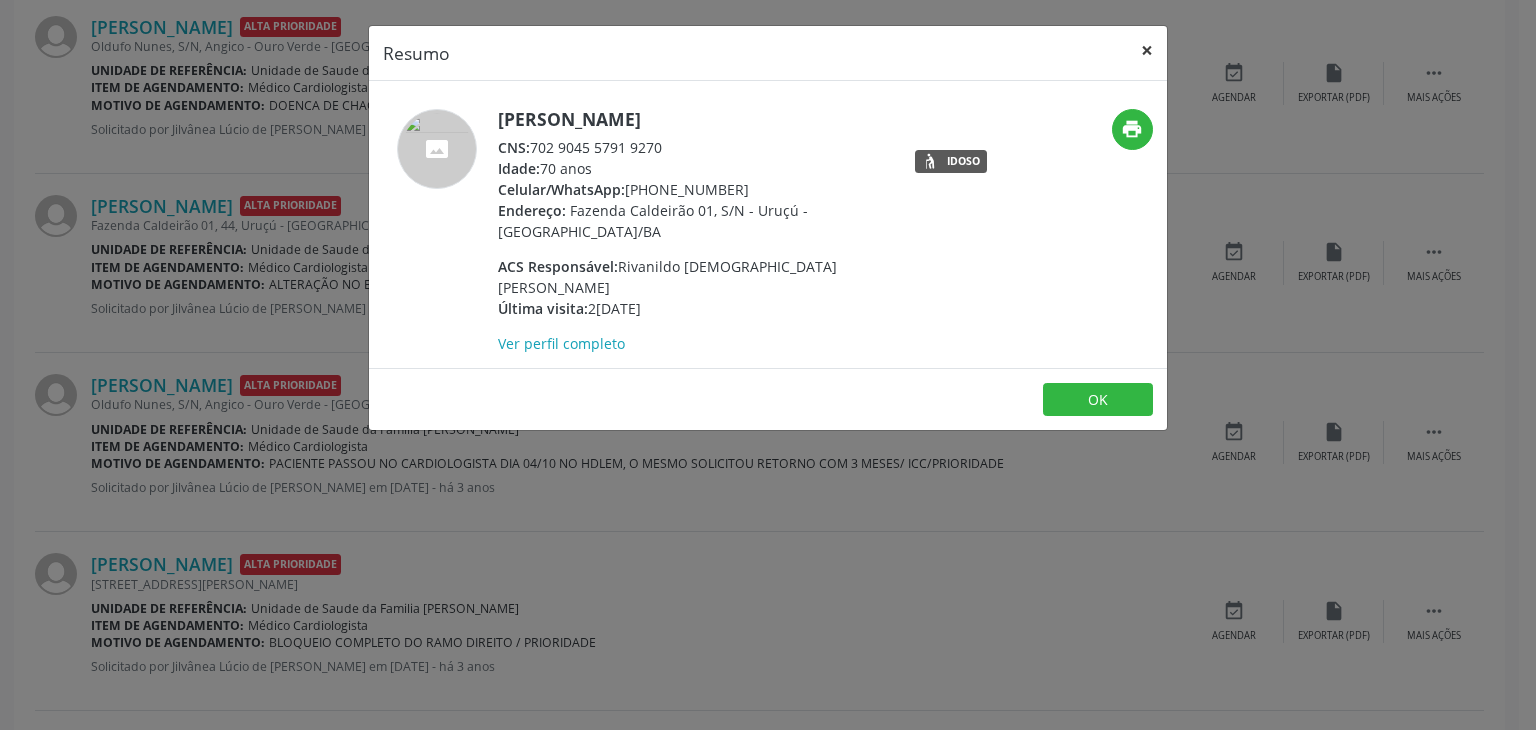 click on "×" at bounding box center (1147, 50) 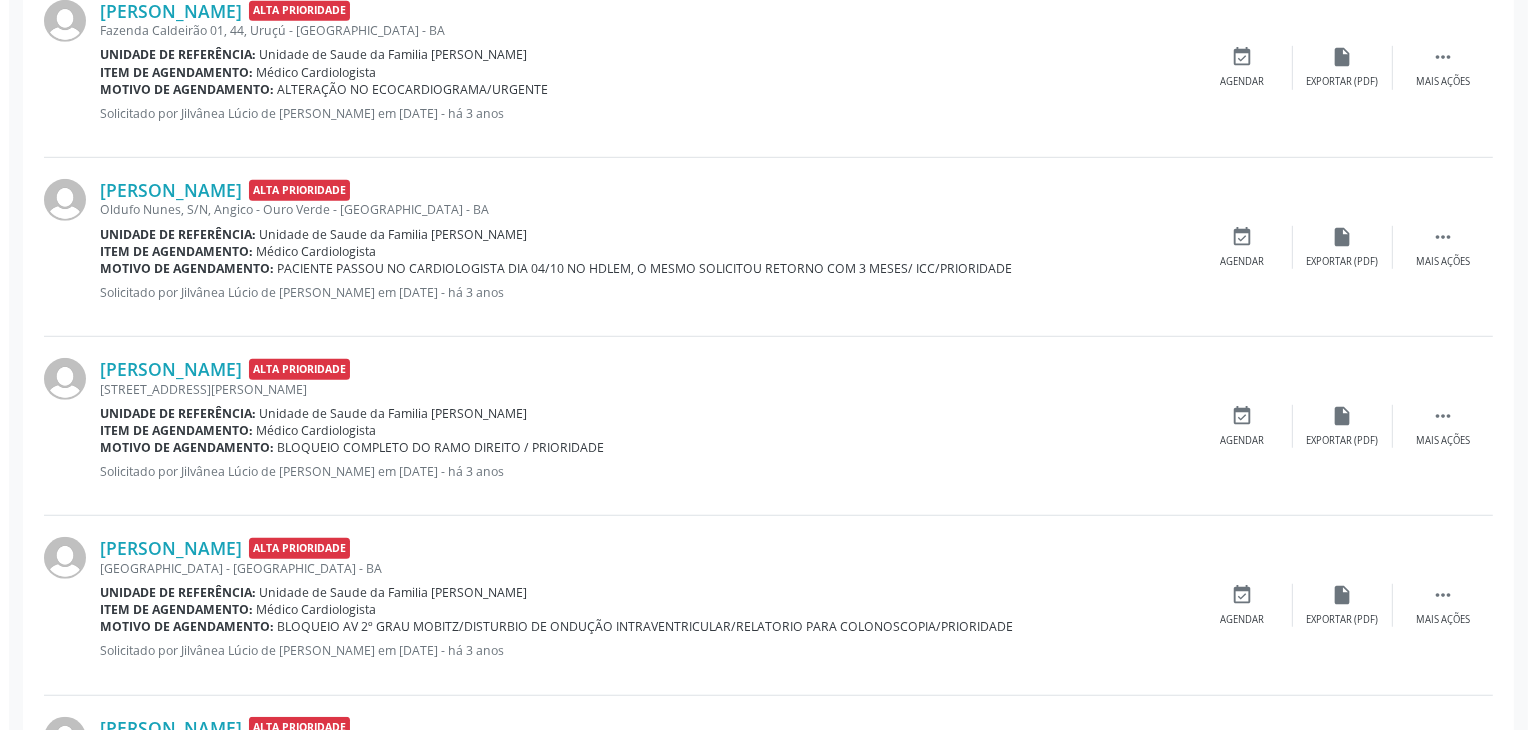 scroll, scrollTop: 1300, scrollLeft: 0, axis: vertical 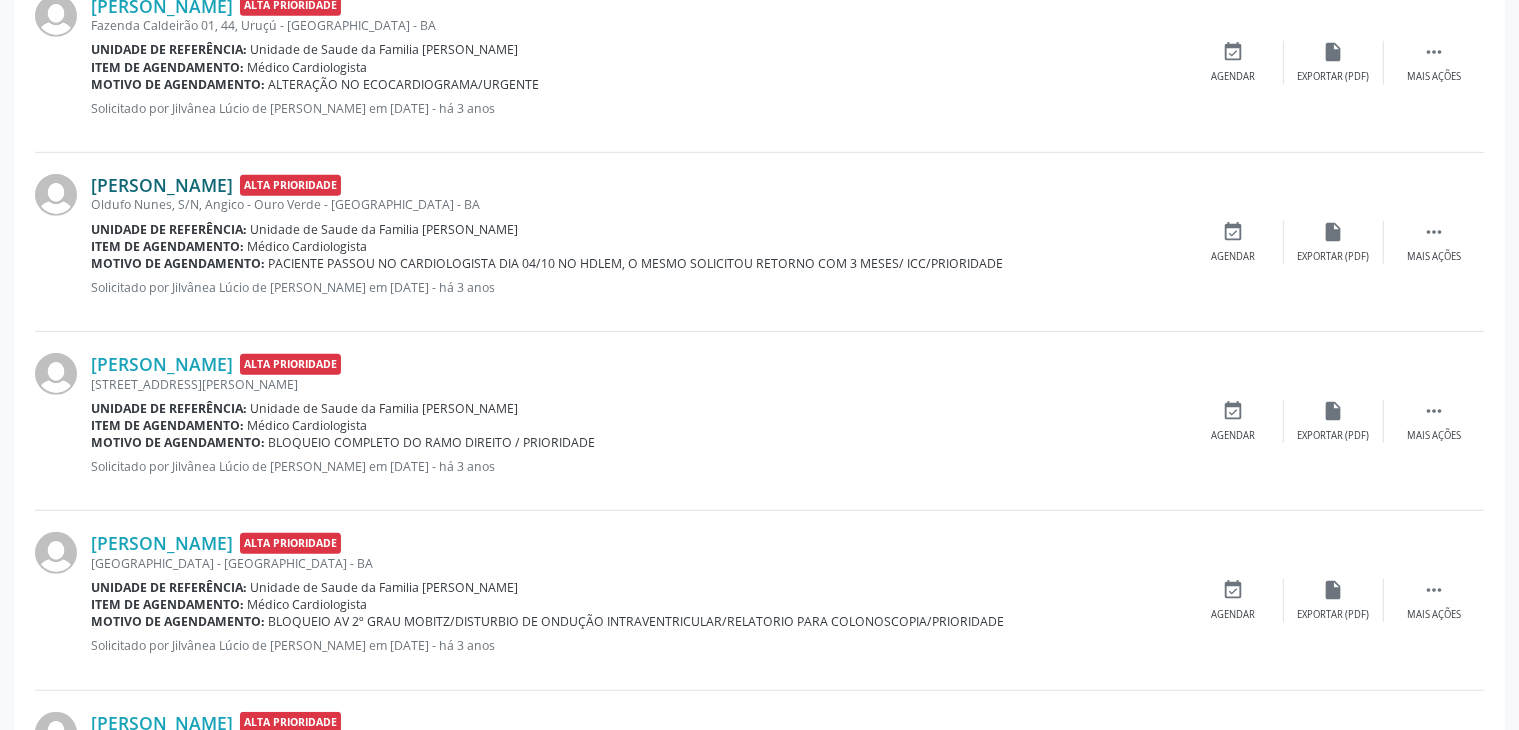 click on "[PERSON_NAME]" at bounding box center [162, 185] 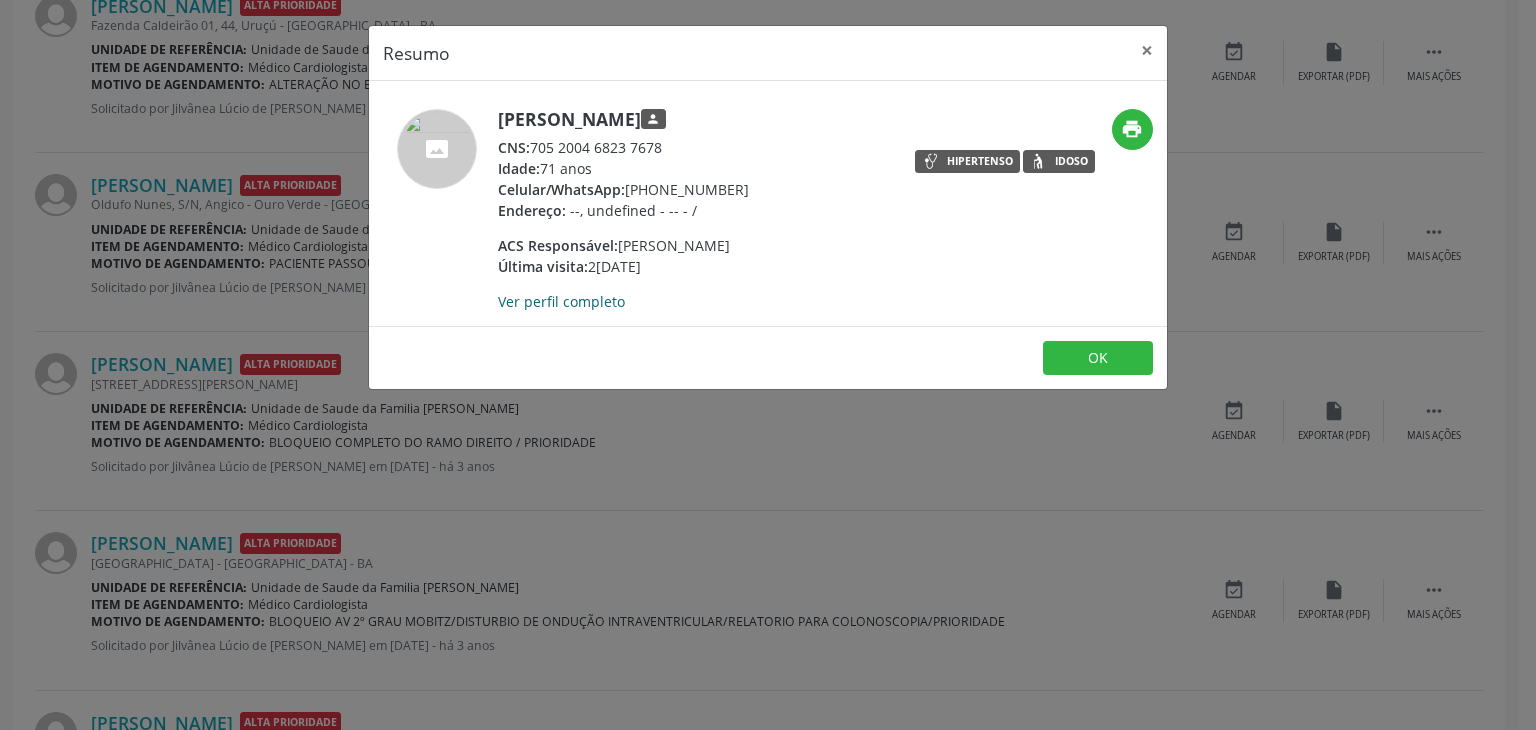 click on "Ver perfil completo" at bounding box center [561, 301] 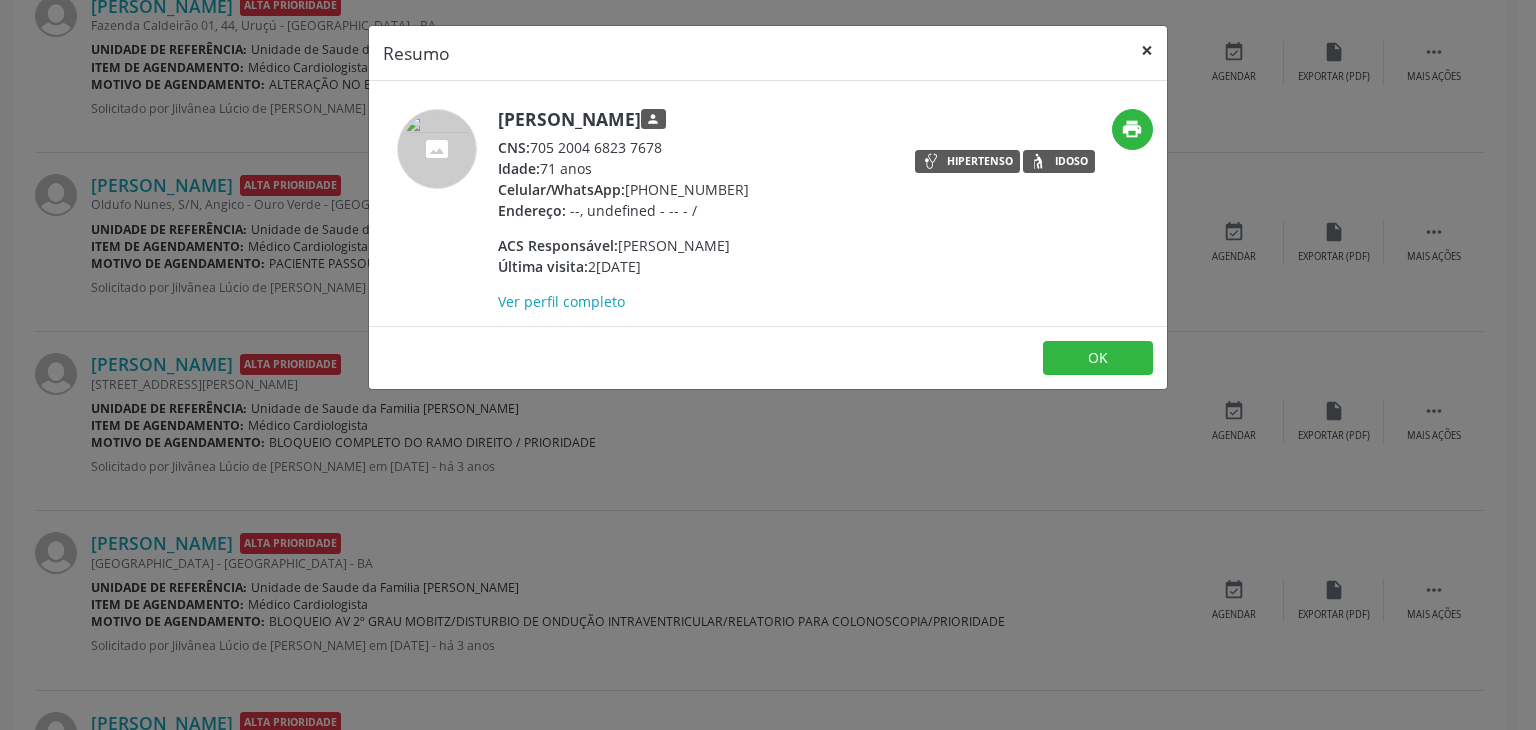 click on "×" at bounding box center [1147, 50] 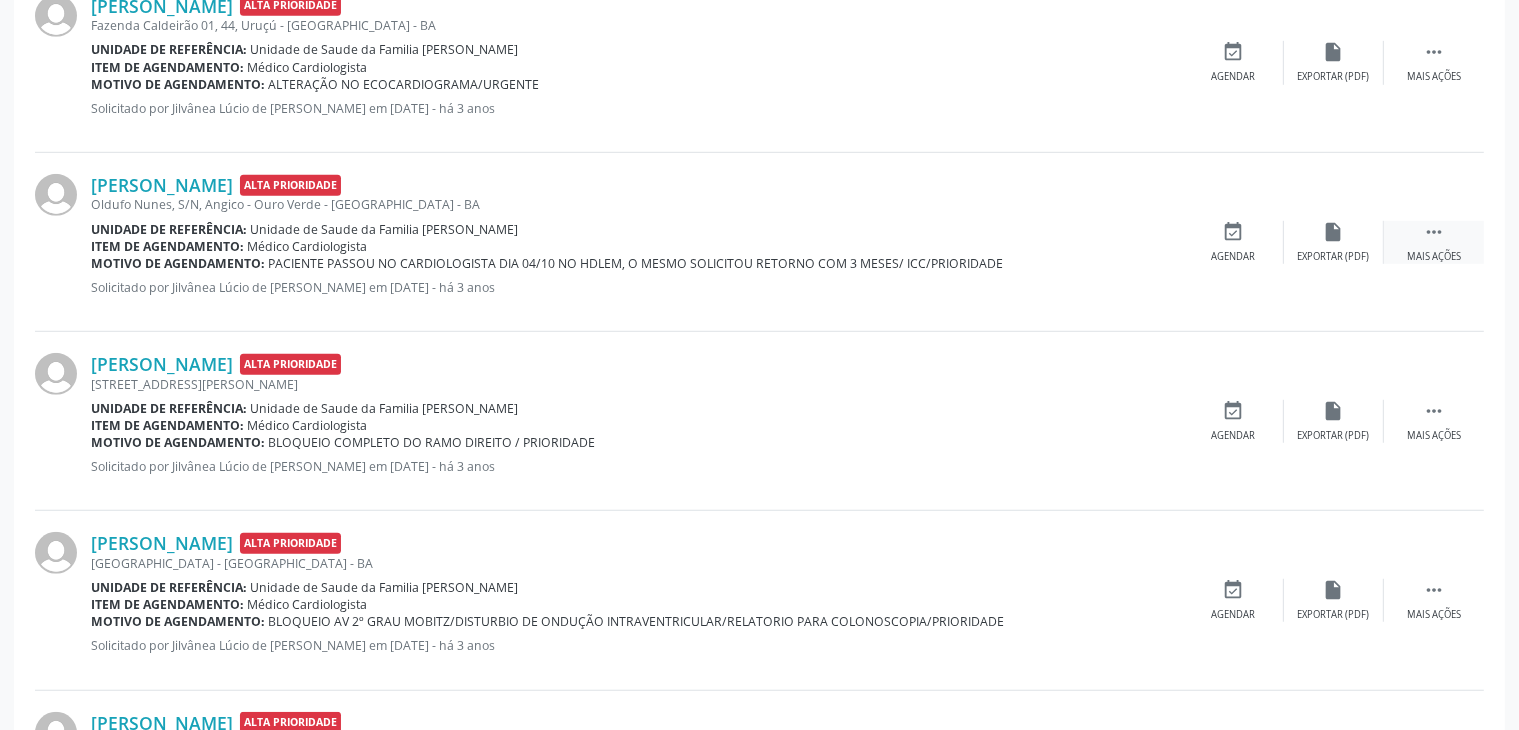 click on "
Mais ações" at bounding box center [1434, 242] 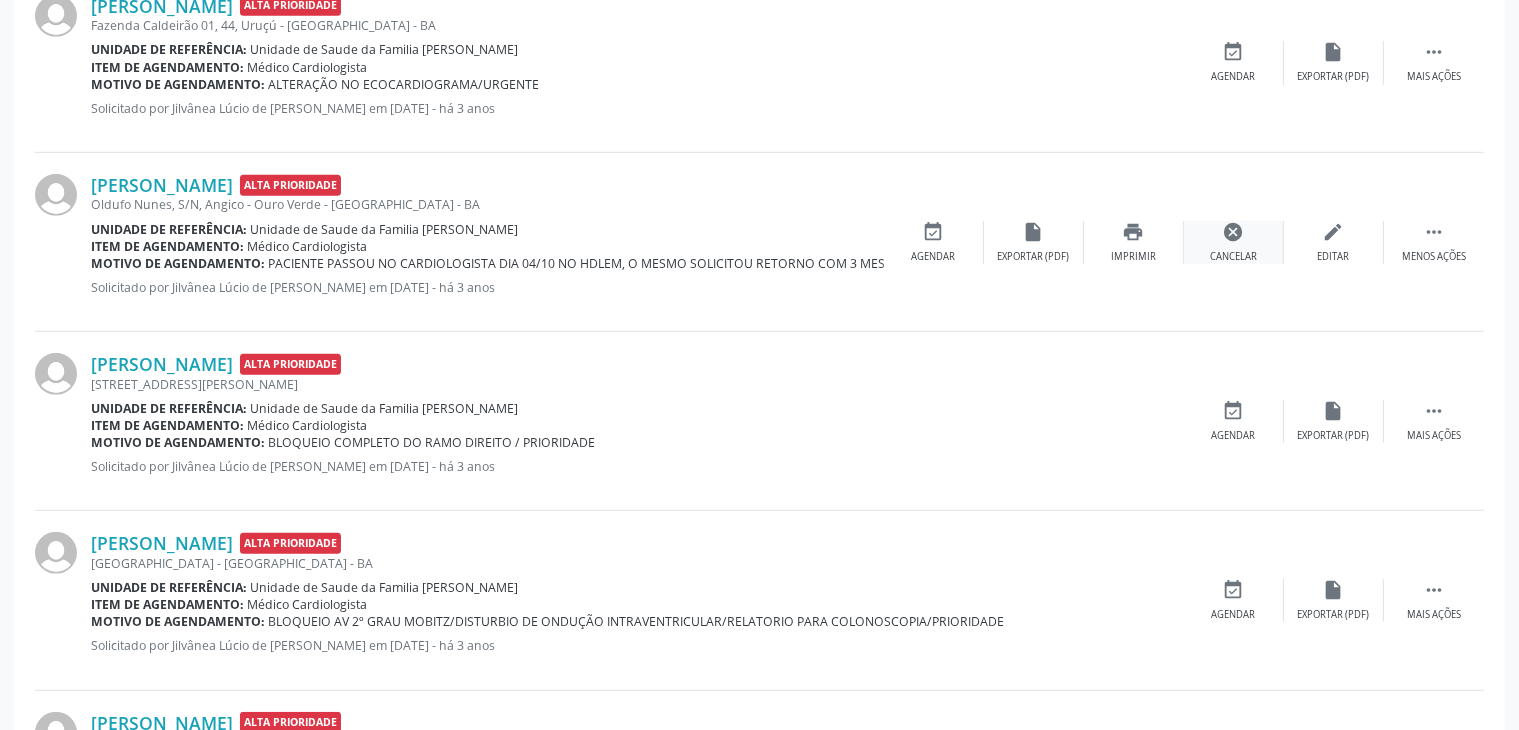 click on "cancel" at bounding box center [1234, 232] 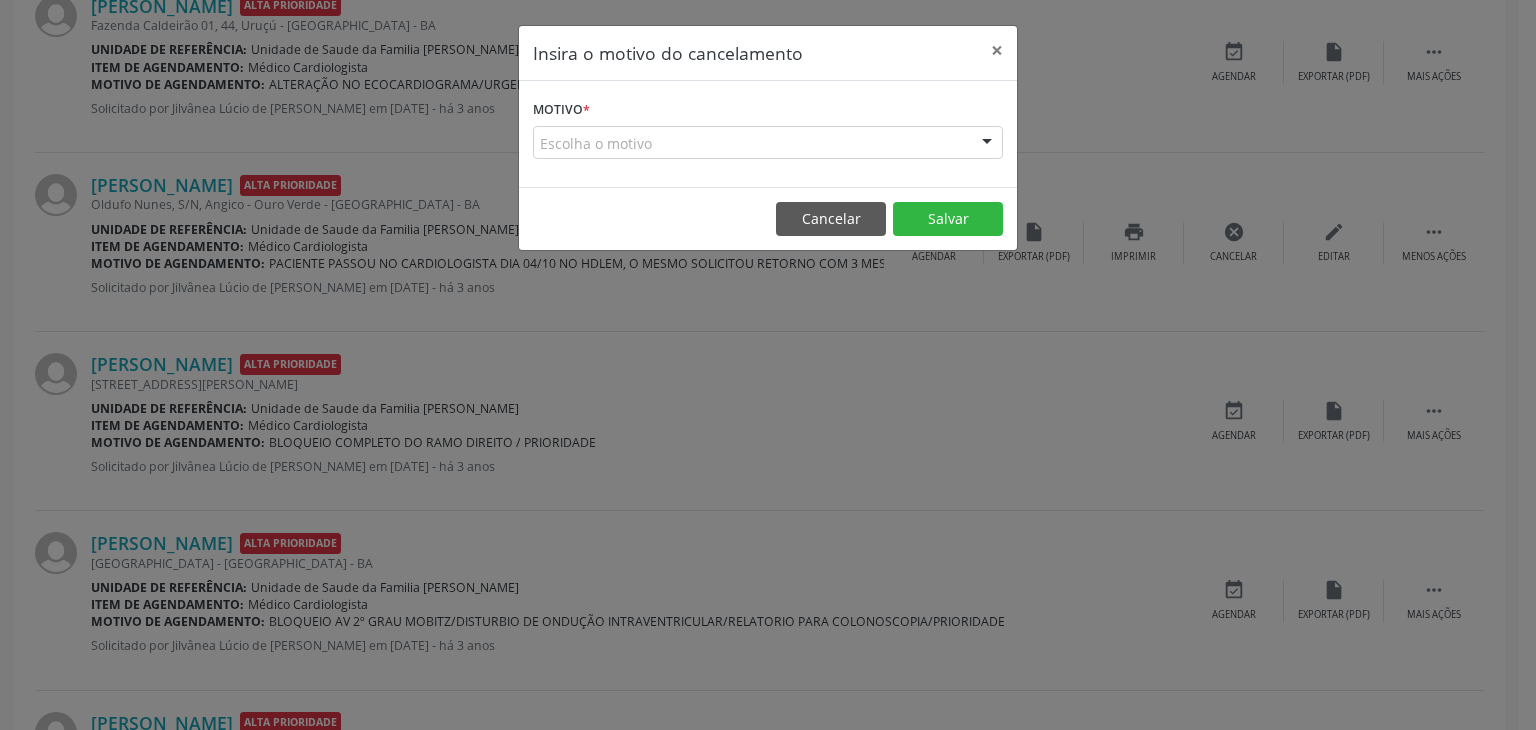 click on "Escolha o motivo" at bounding box center [768, 143] 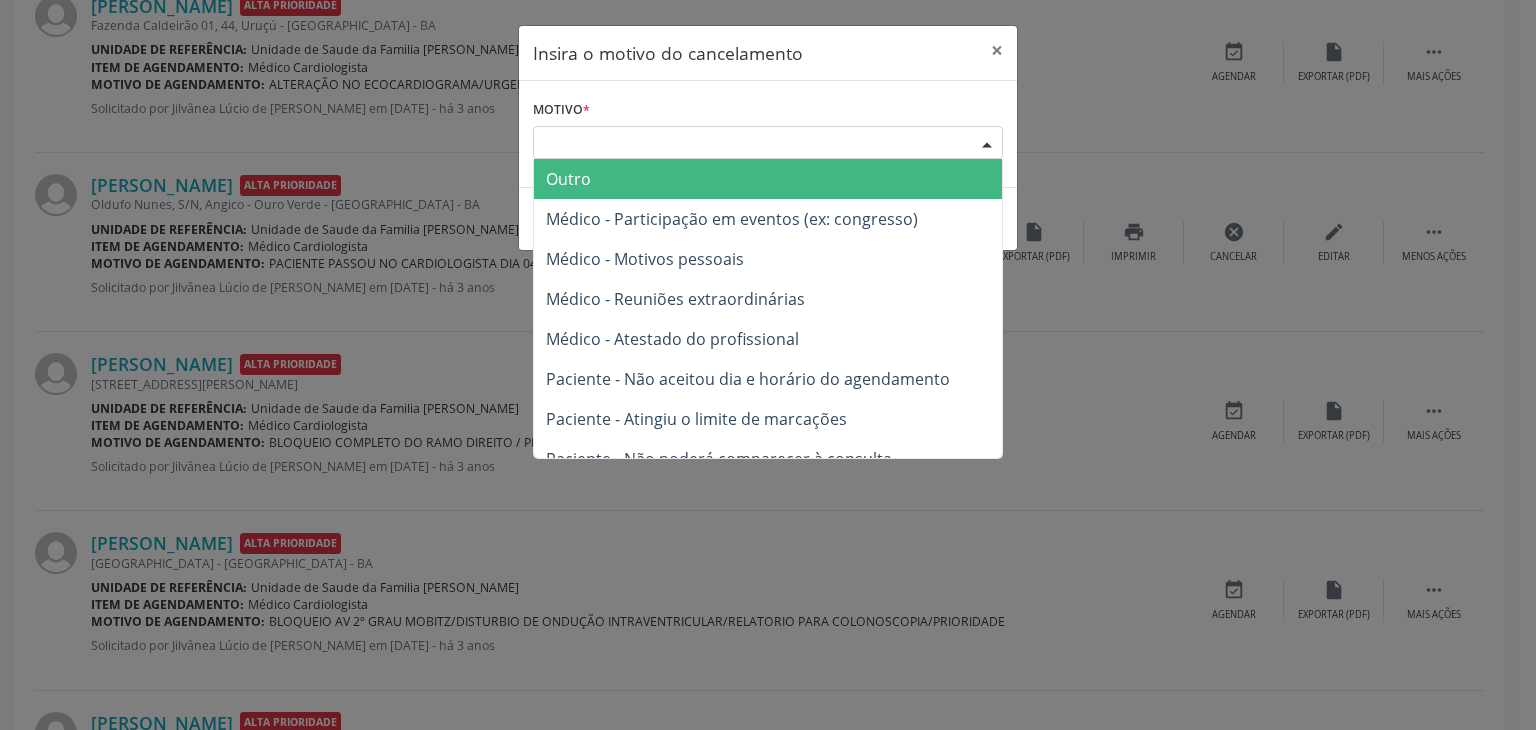 click on "Outro" at bounding box center [768, 179] 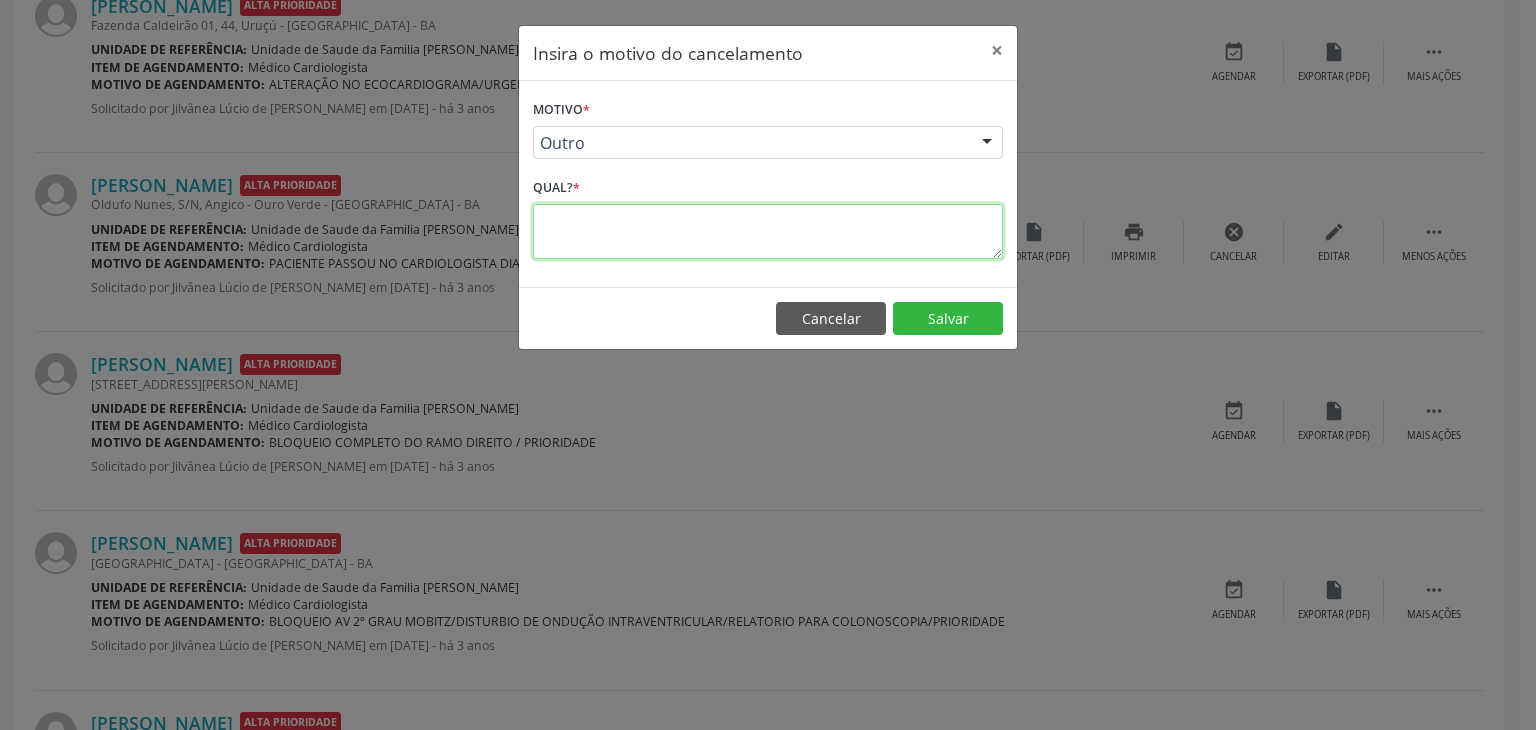 click at bounding box center (768, 231) 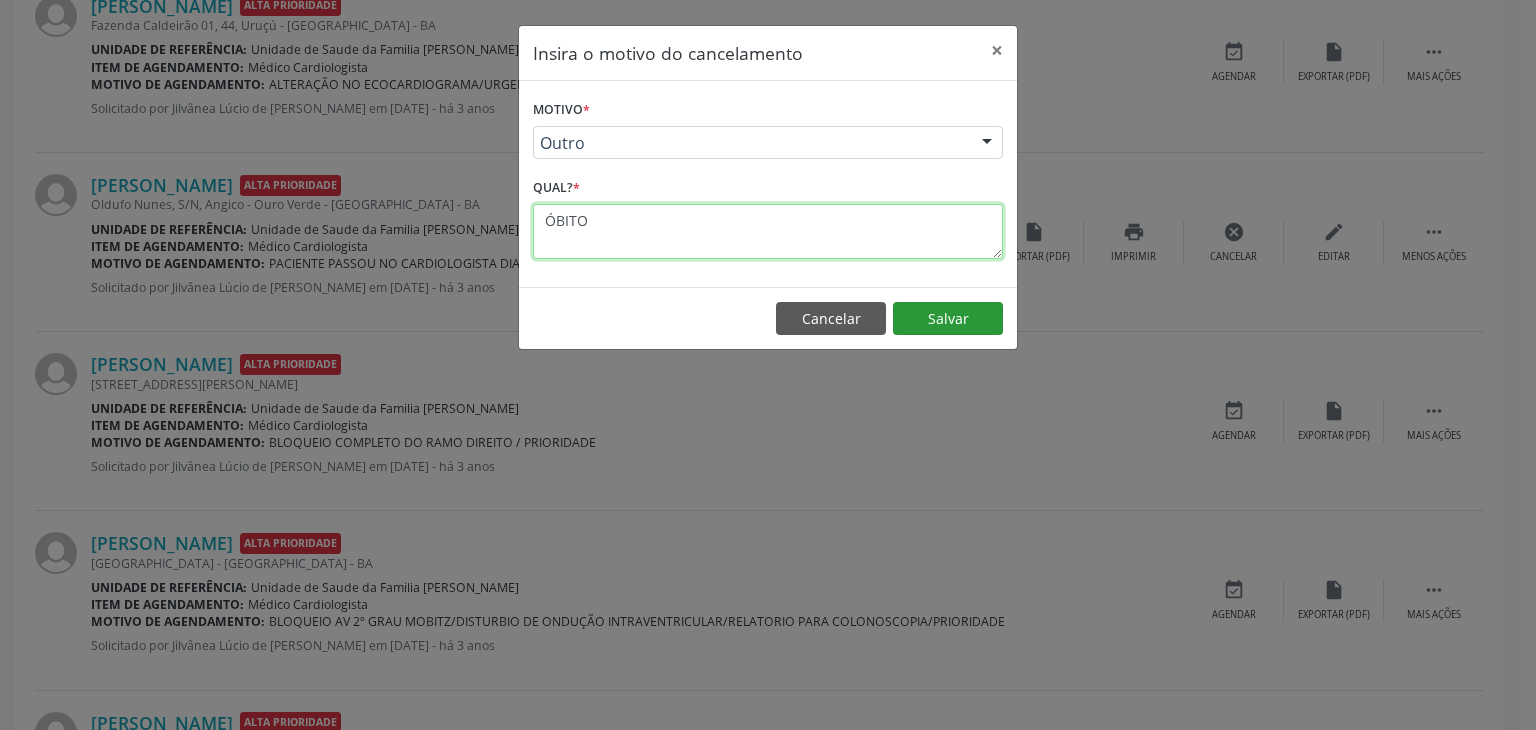 type on "ÓBITO" 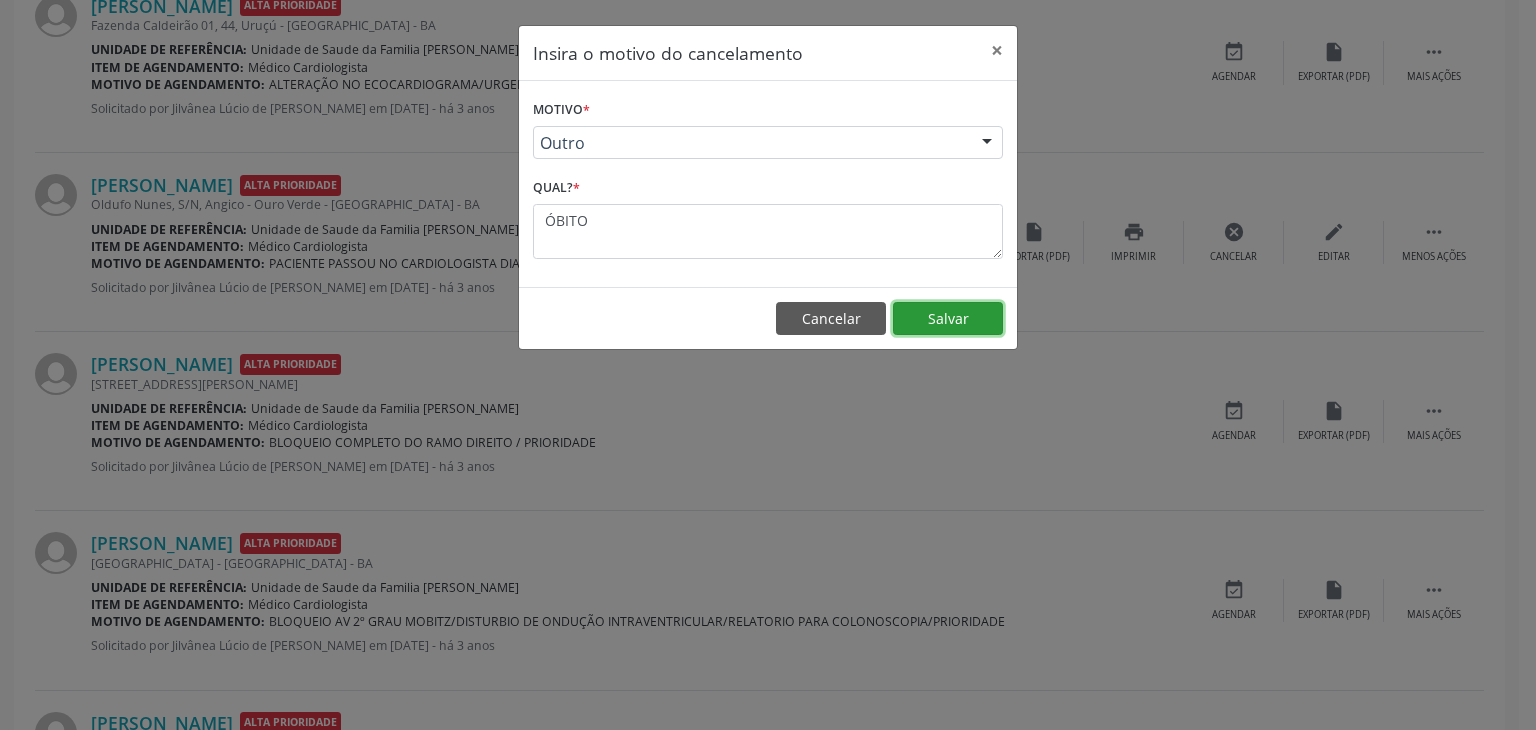 click on "Salvar" at bounding box center [948, 319] 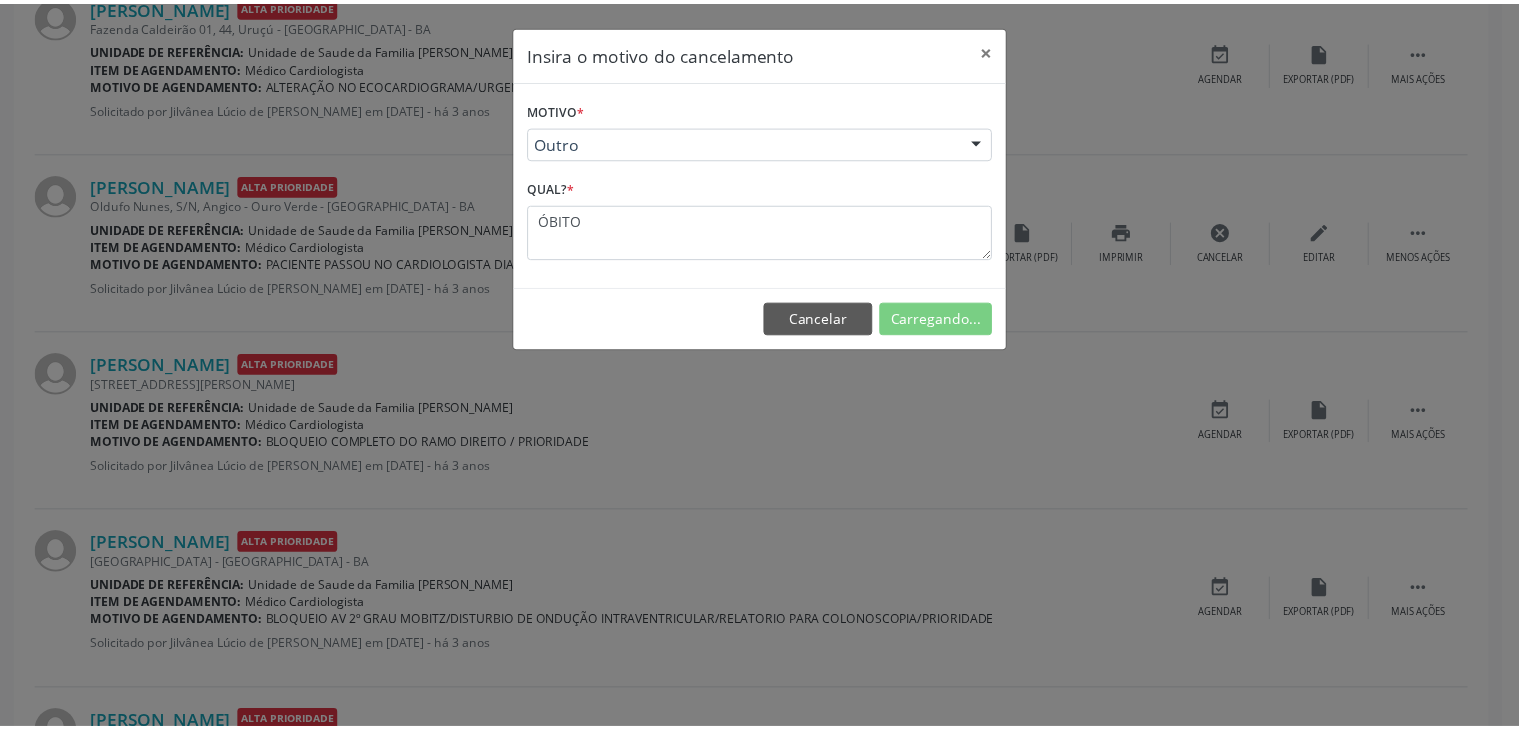 scroll, scrollTop: 0, scrollLeft: 0, axis: both 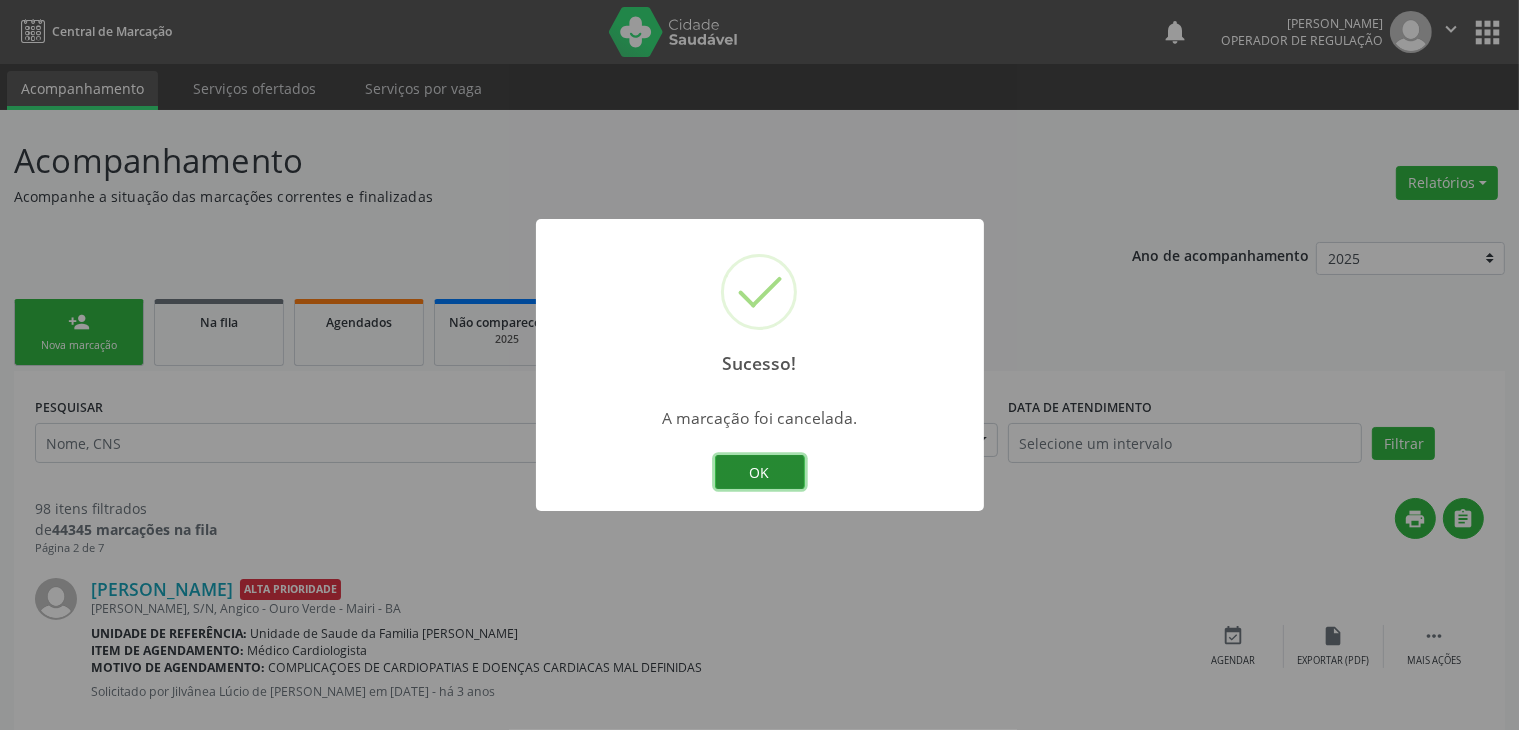 click on "OK" at bounding box center [760, 472] 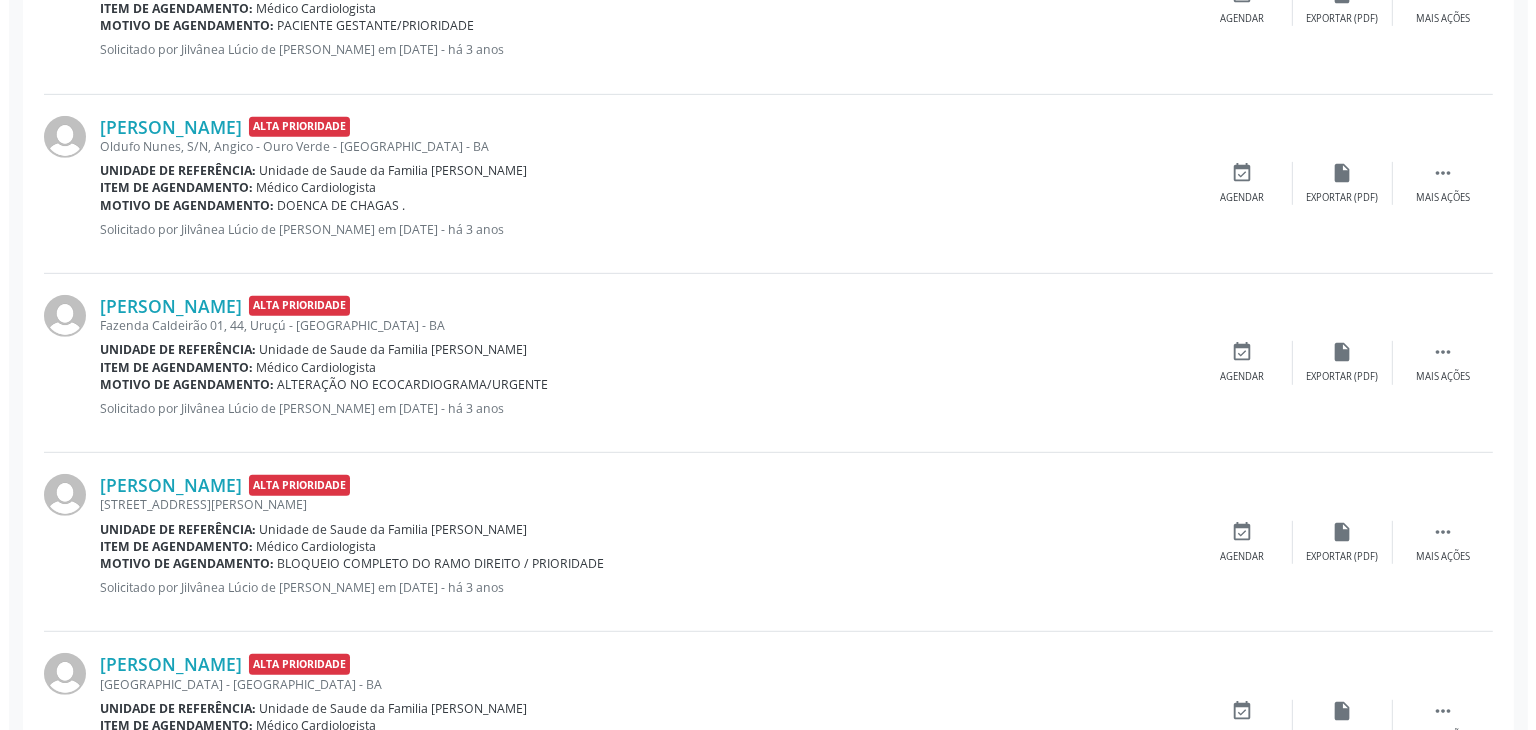 scroll, scrollTop: 1100, scrollLeft: 0, axis: vertical 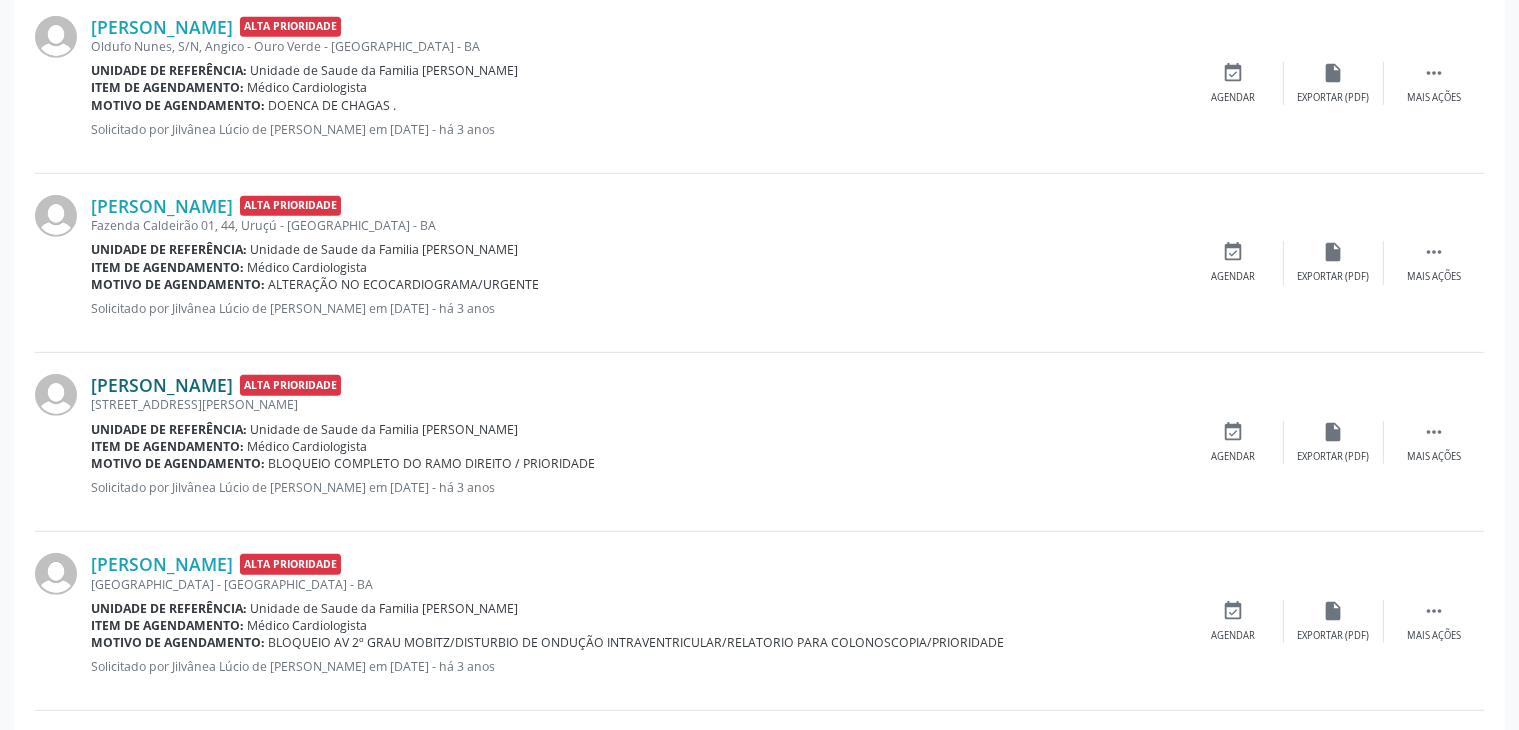 click on "[PERSON_NAME]" at bounding box center (162, 385) 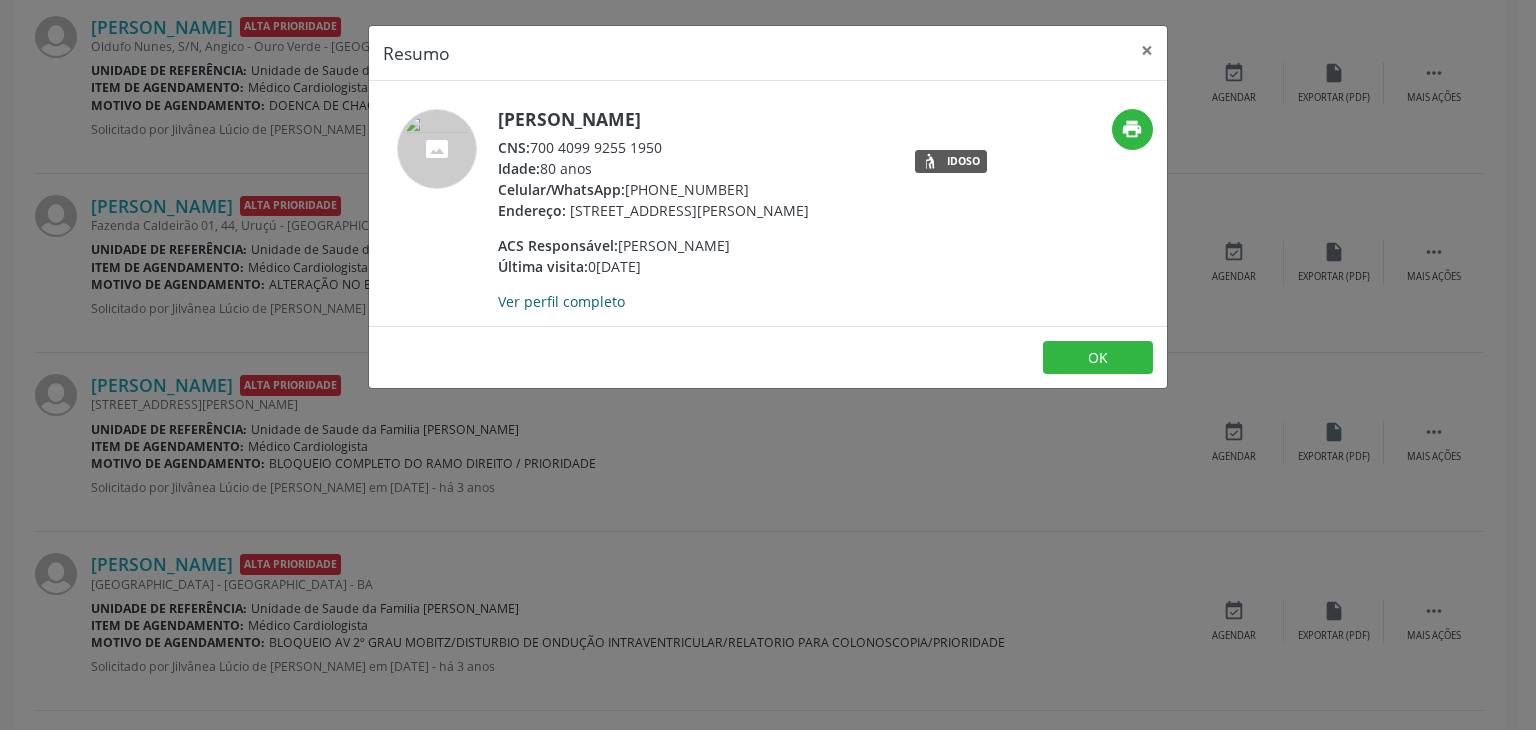 click on "Ver perfil completo" at bounding box center (561, 301) 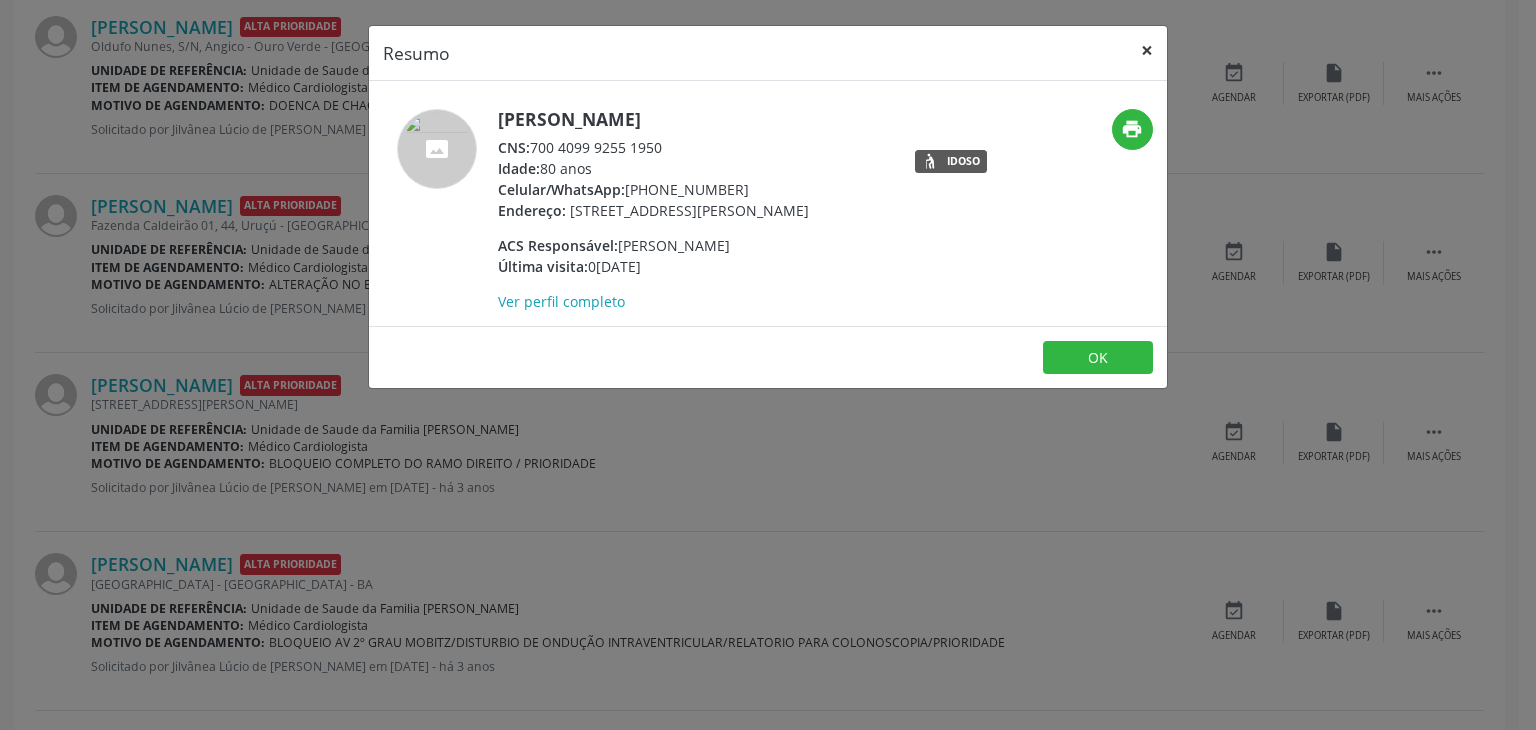 drag, startPoint x: 1148, startPoint y: 47, endPoint x: 1132, endPoint y: 56, distance: 18.35756 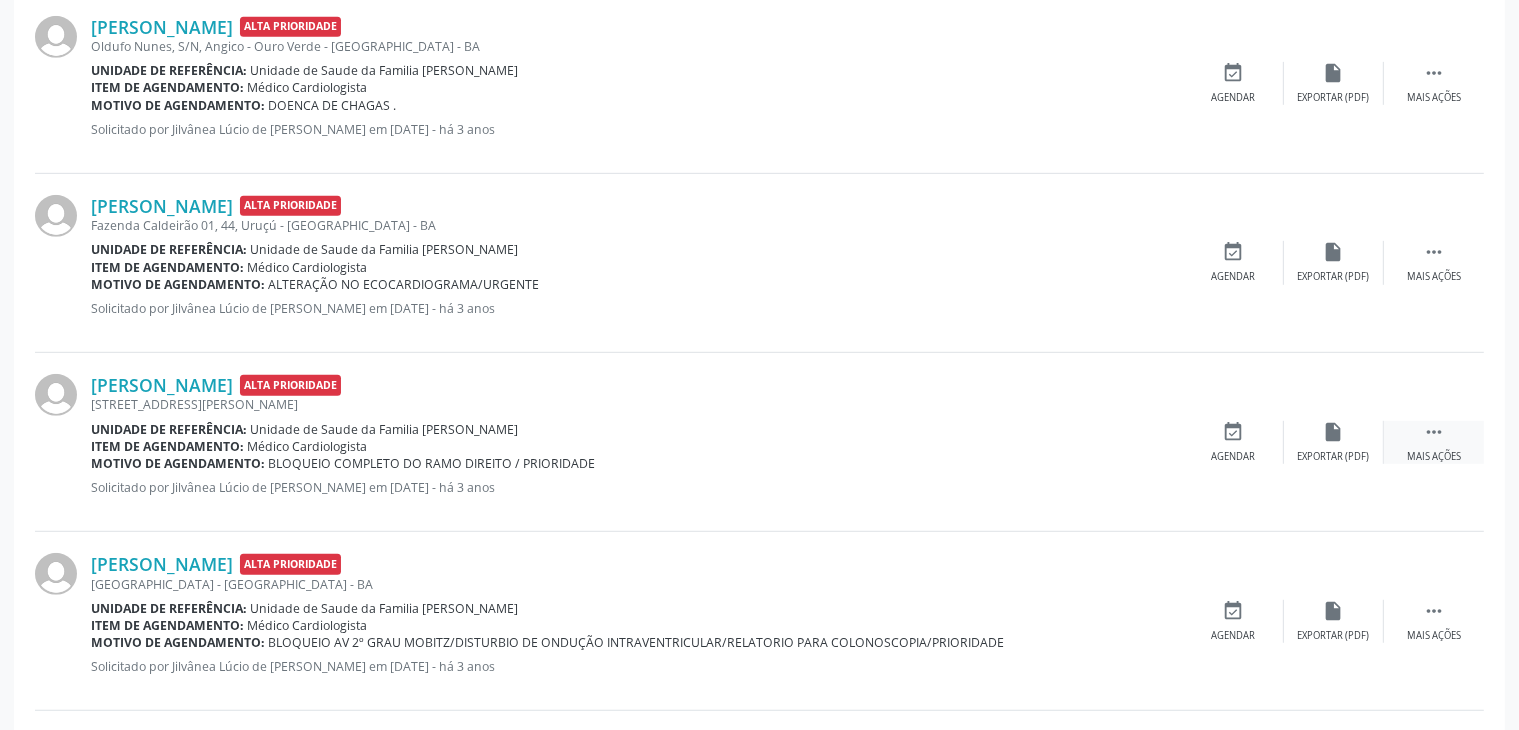 click on "" at bounding box center [1434, 432] 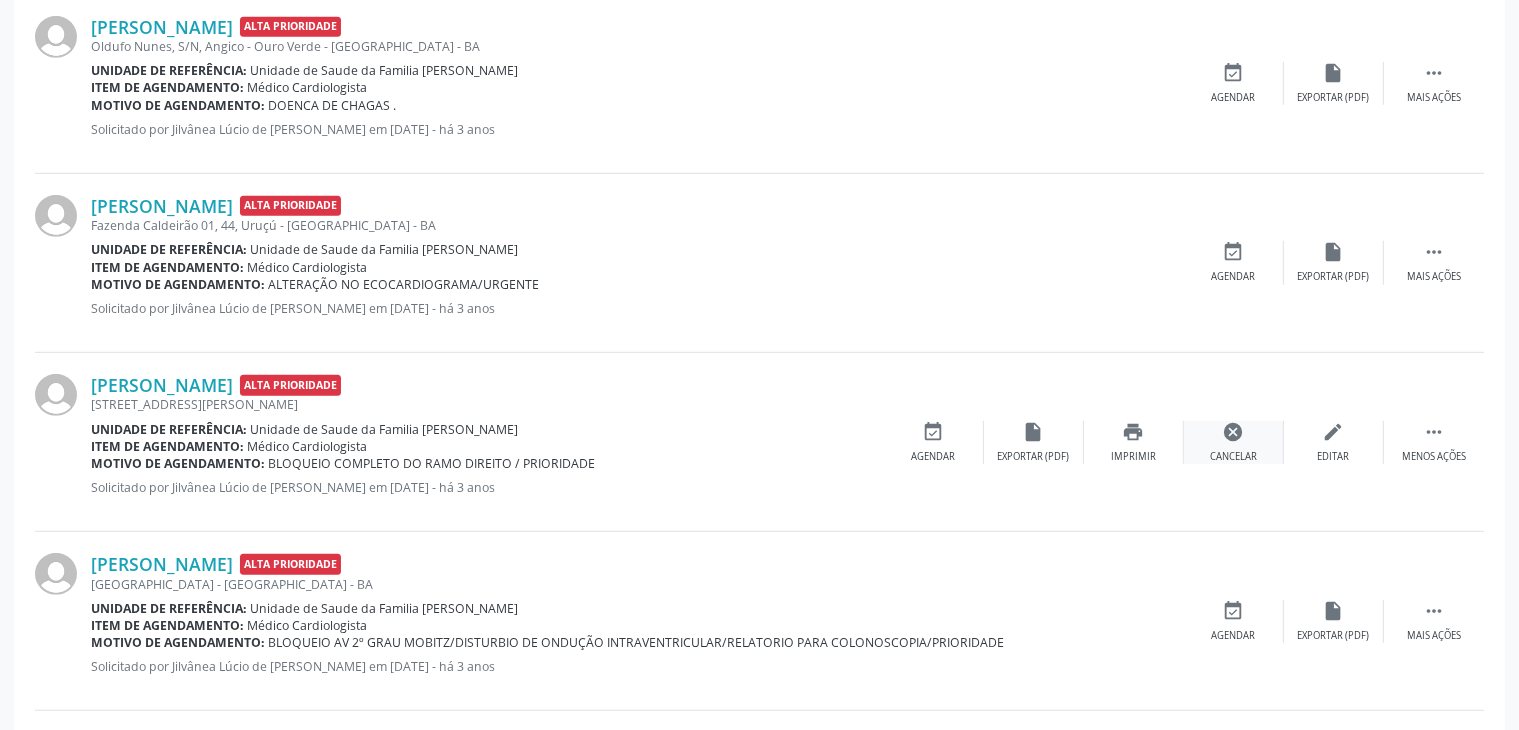 click on "cancel" at bounding box center [1234, 432] 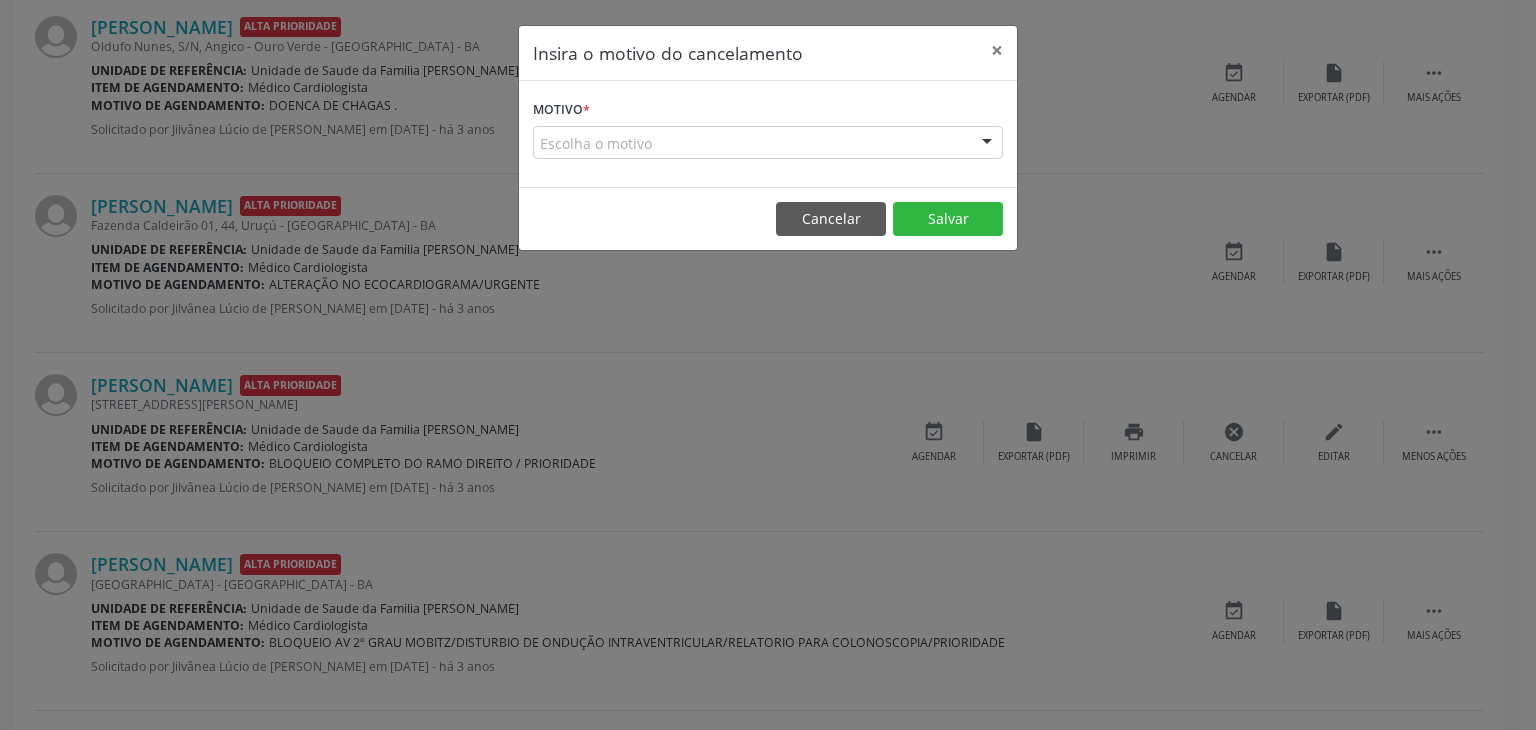 click on "Escolha o motivo" at bounding box center (768, 143) 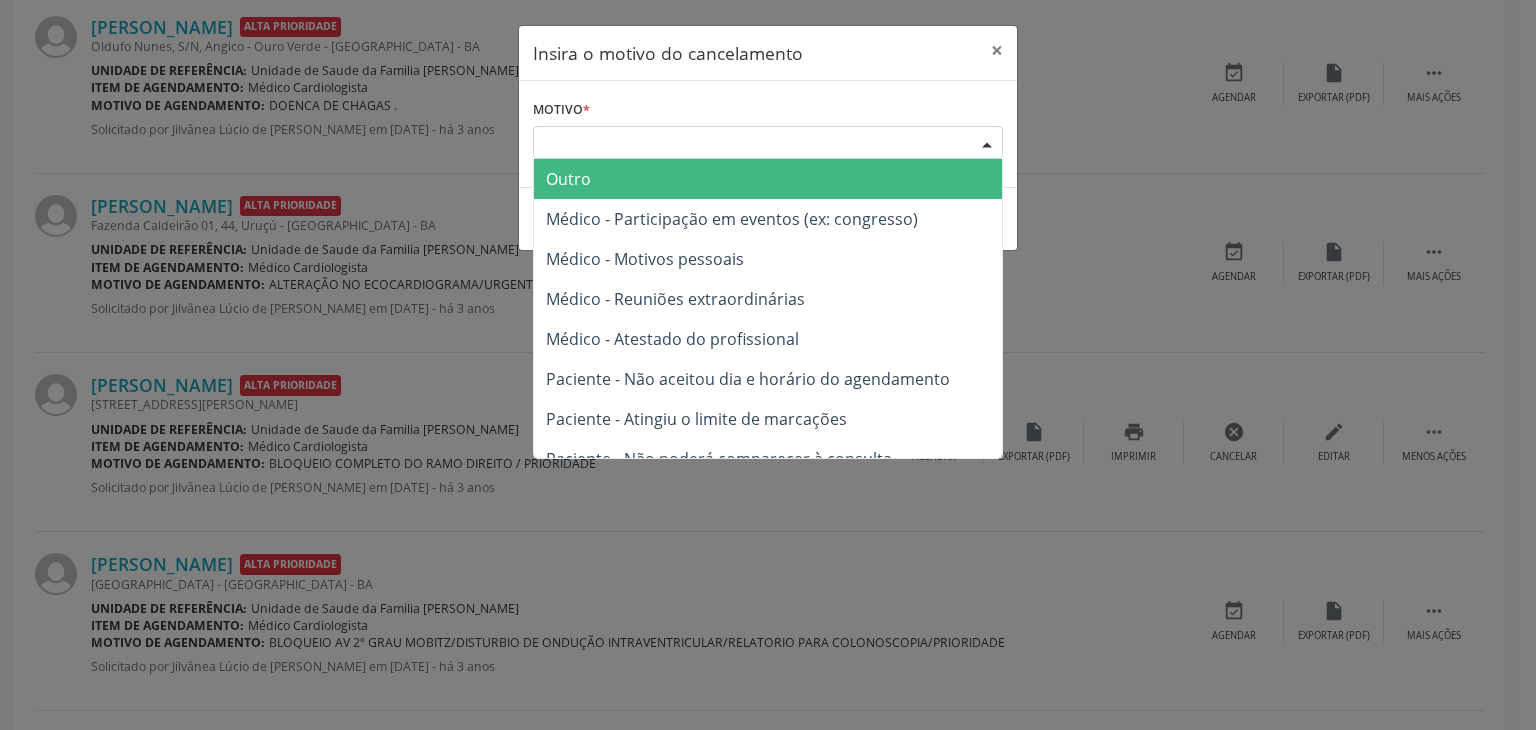 click on "Outro" at bounding box center (768, 179) 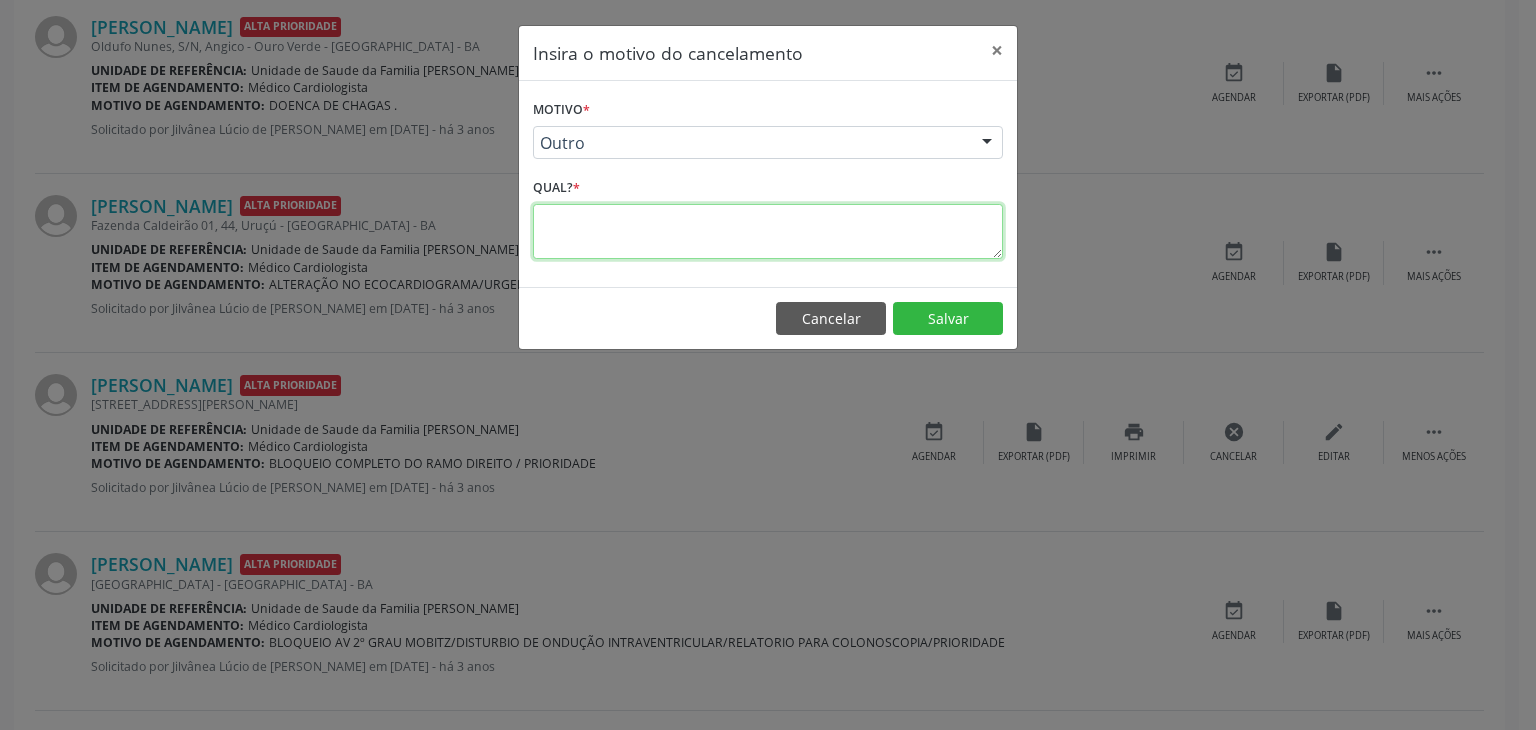 click at bounding box center [768, 231] 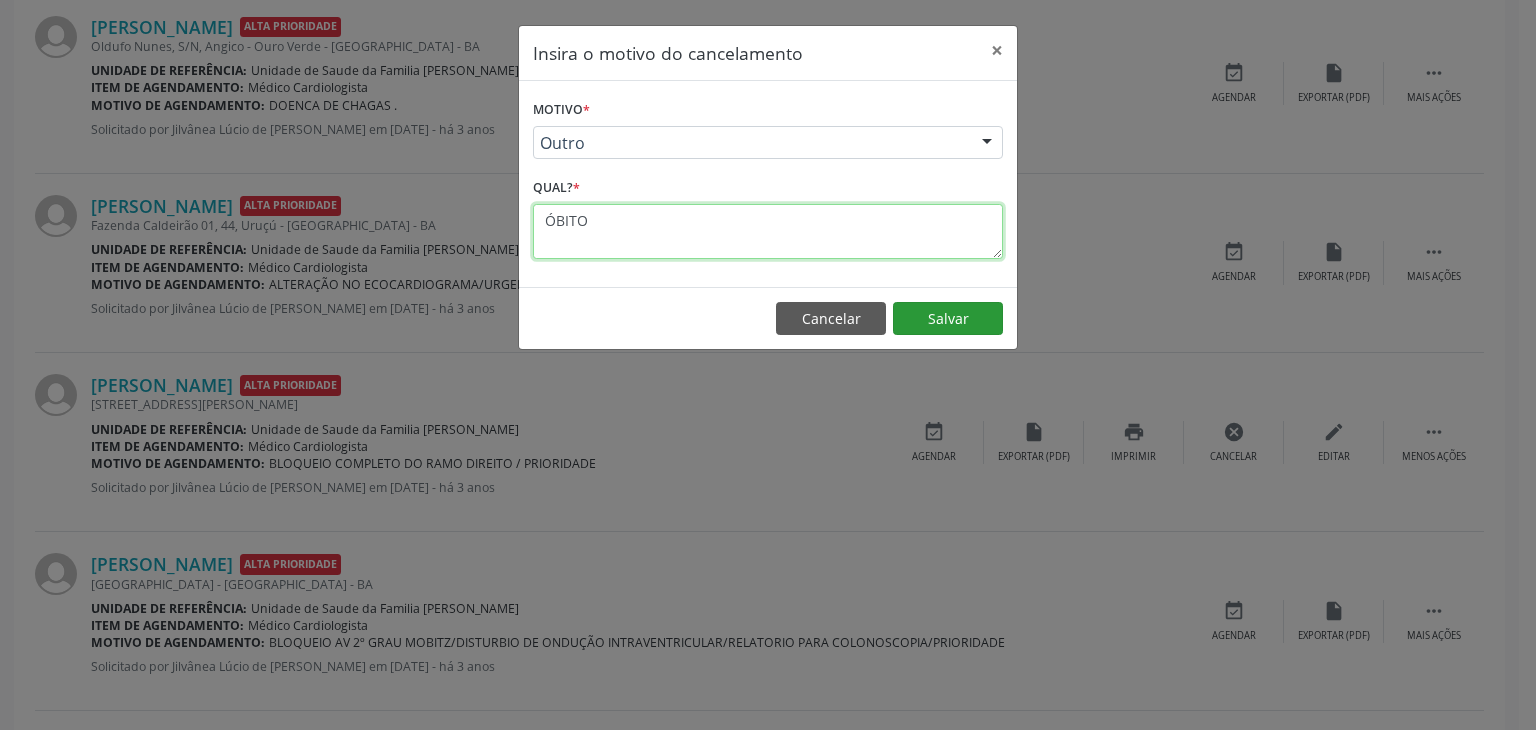 type on "ÓBITO" 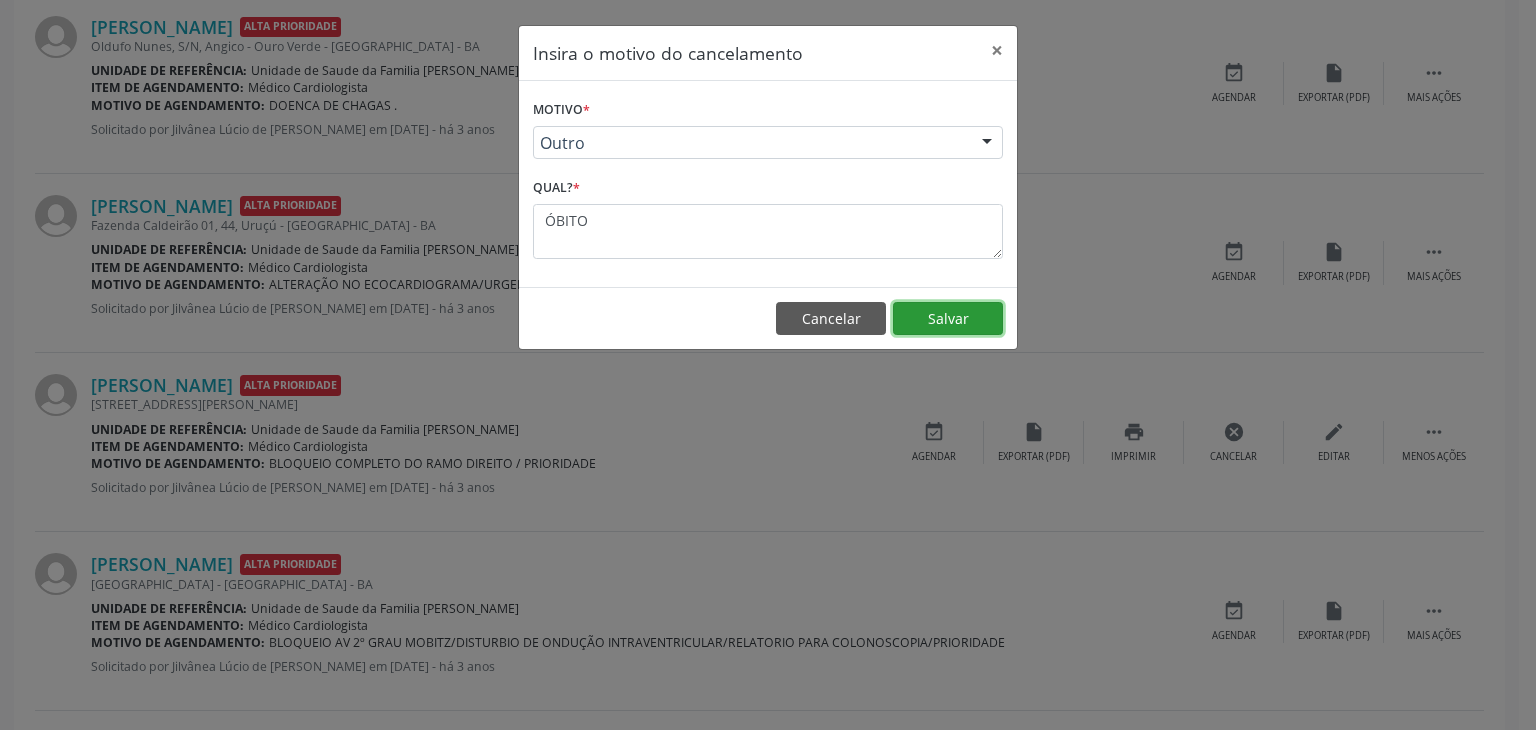 click on "Salvar" at bounding box center [948, 319] 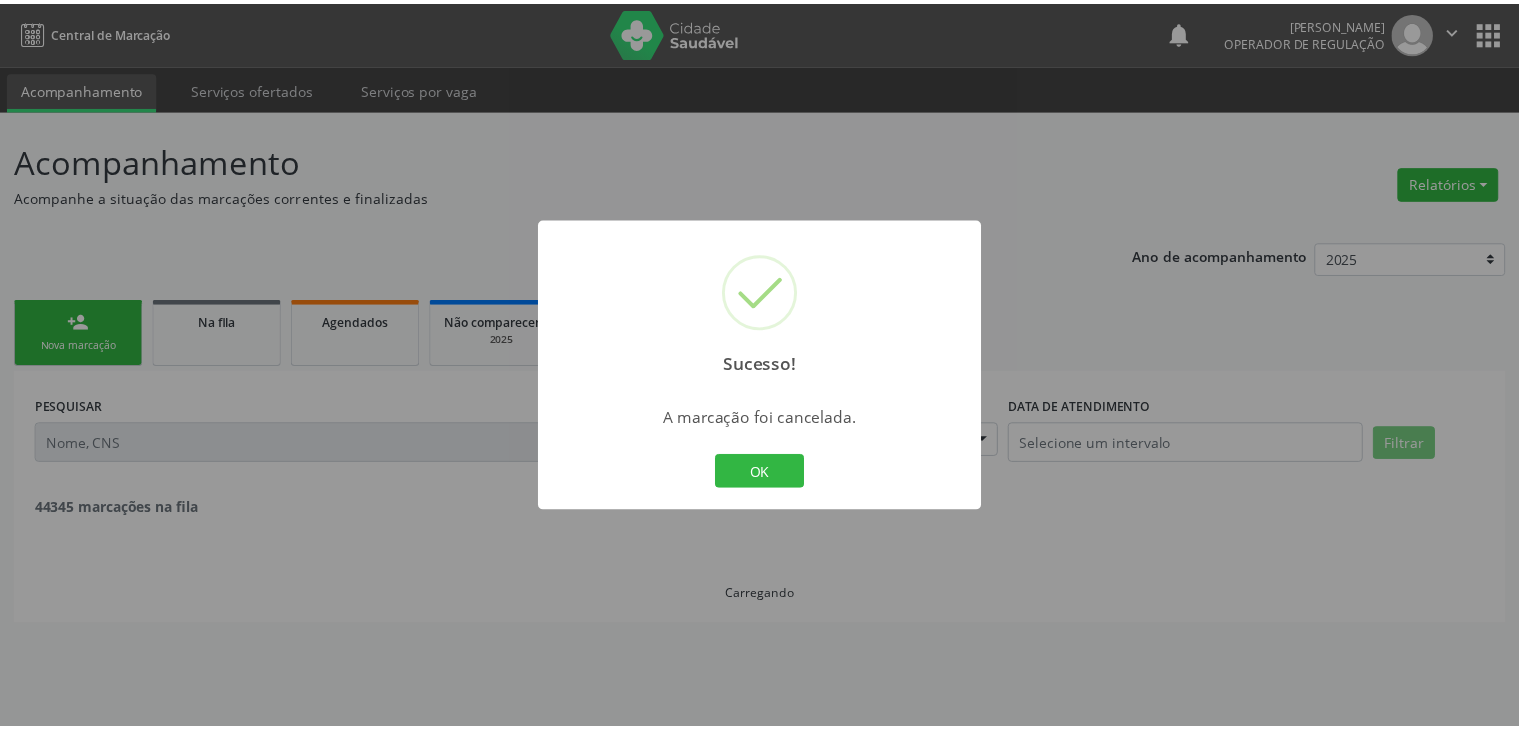 scroll, scrollTop: 0, scrollLeft: 0, axis: both 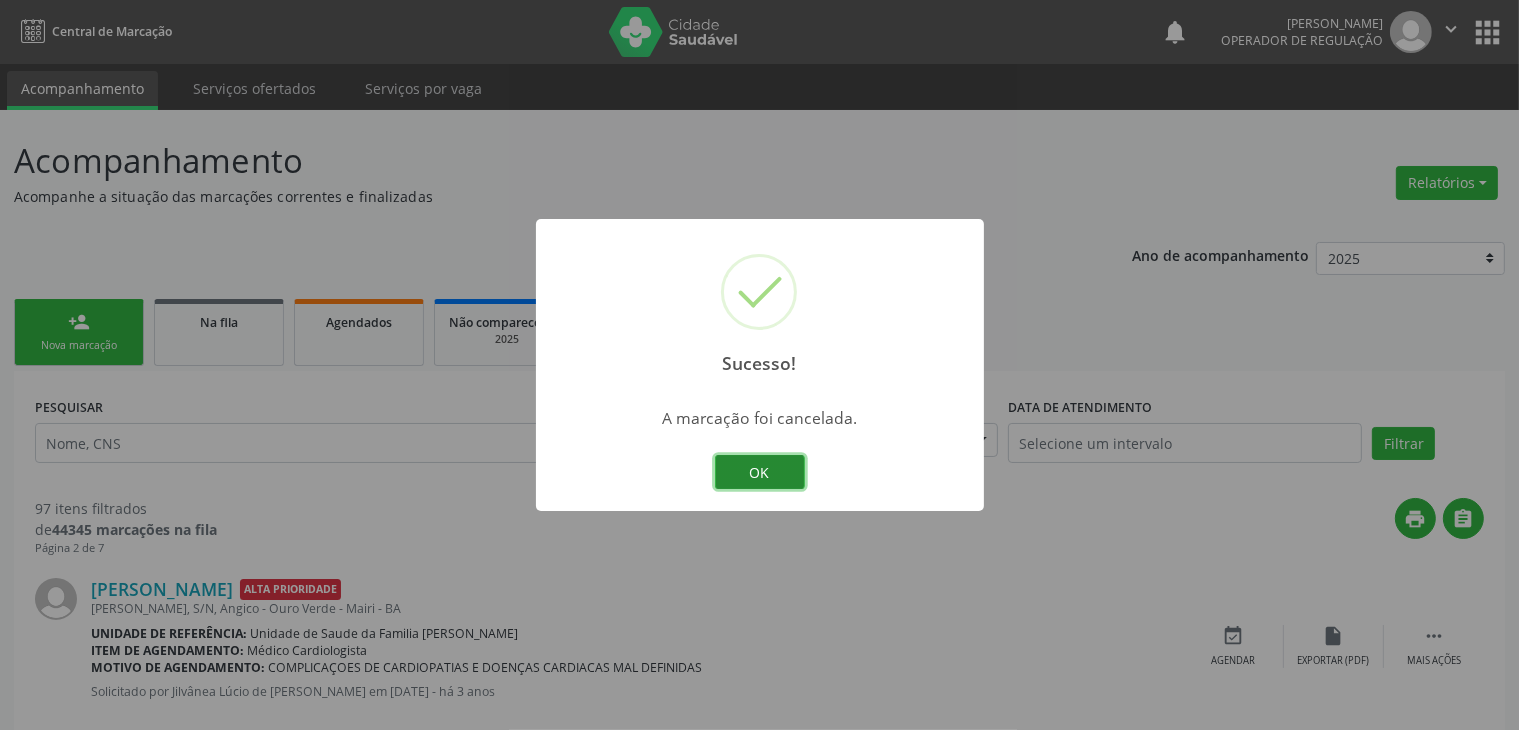 click on "OK" at bounding box center (760, 472) 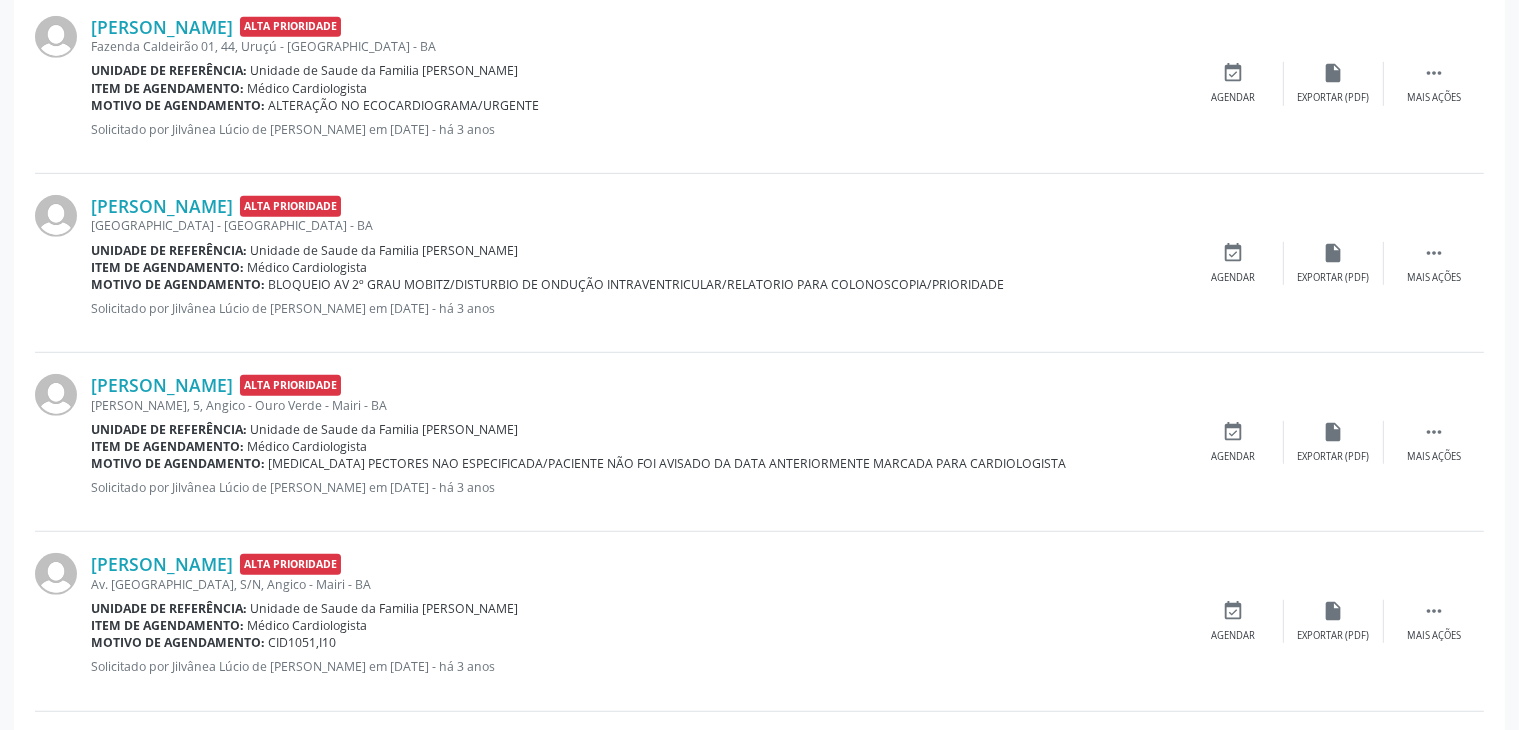 scroll, scrollTop: 1300, scrollLeft: 0, axis: vertical 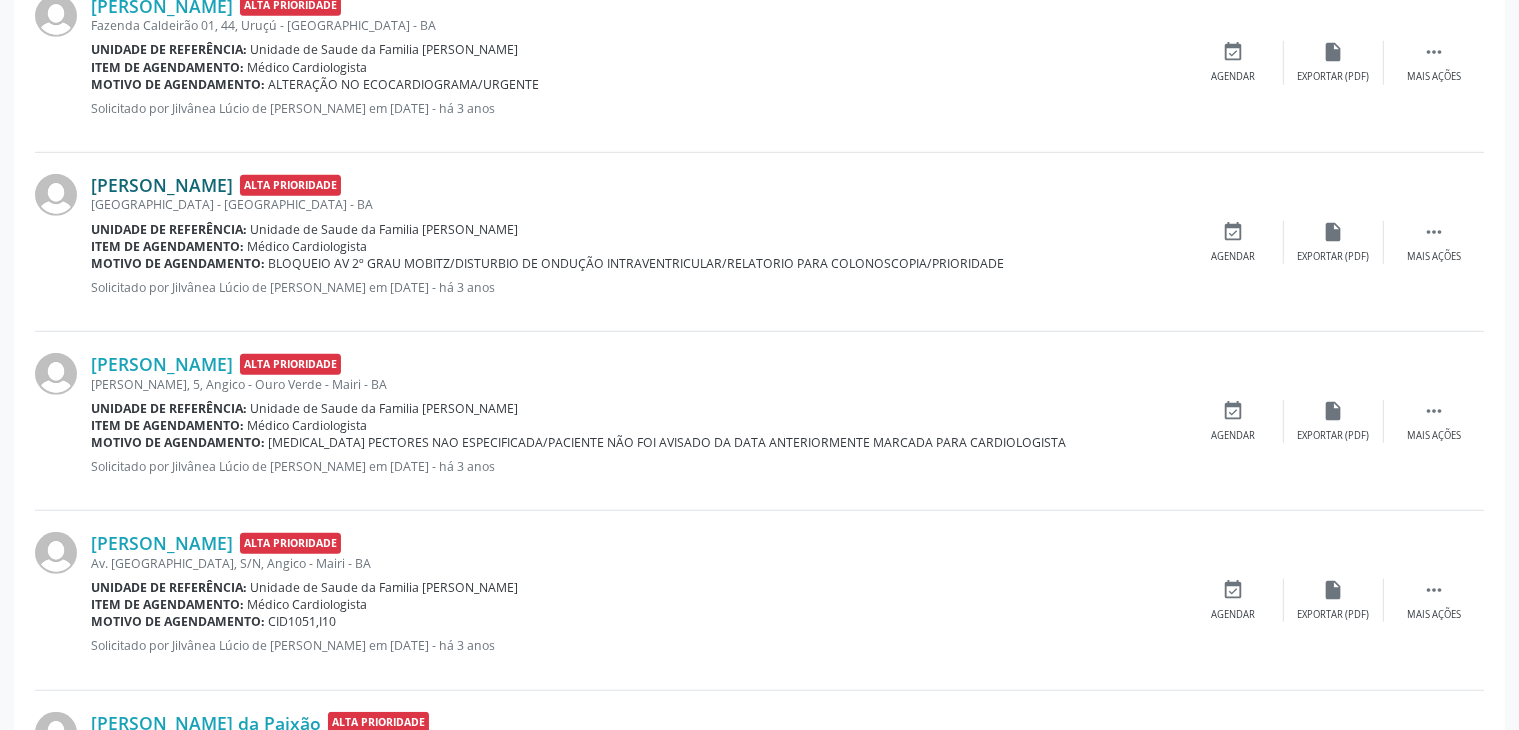 click on "[PERSON_NAME]" at bounding box center [162, 185] 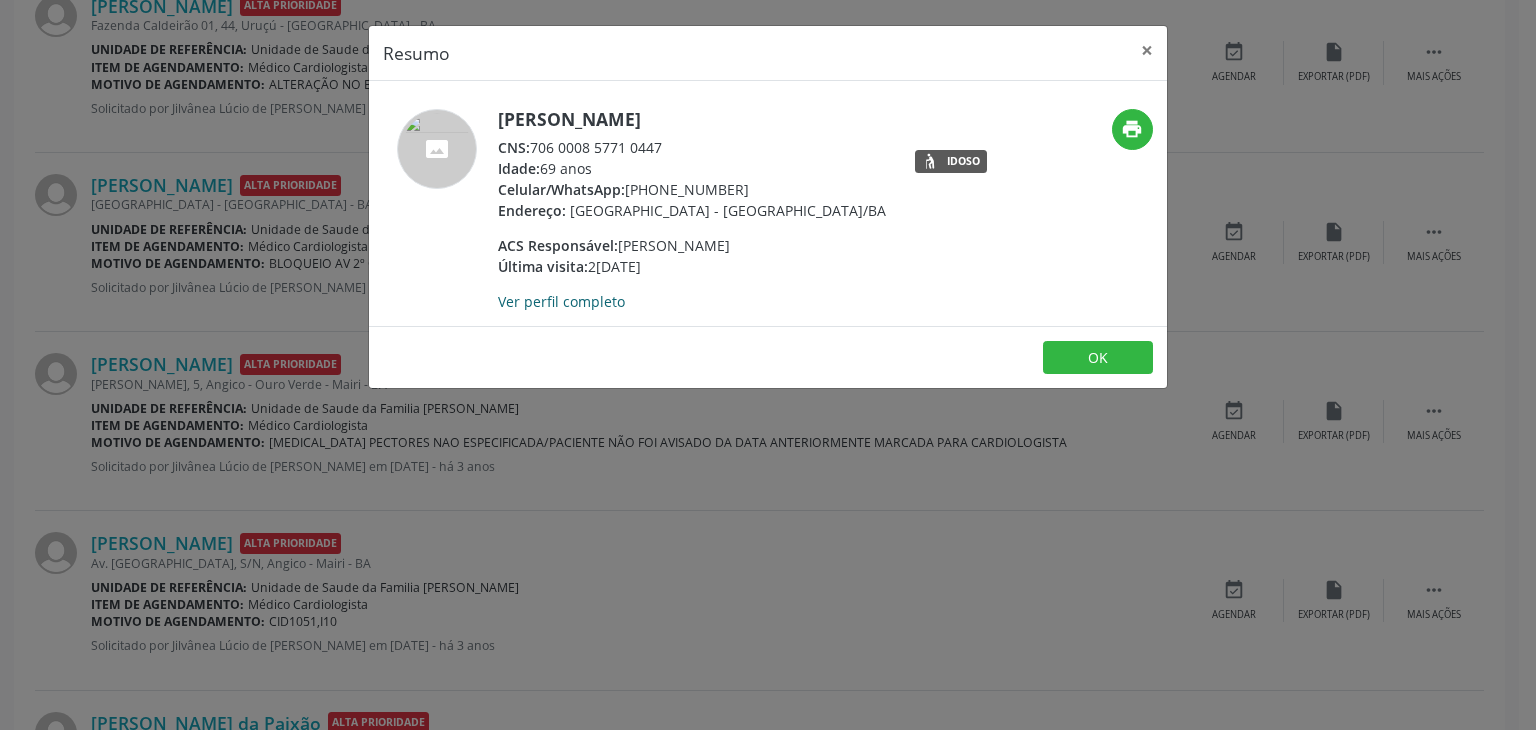 click on "Ver perfil completo" at bounding box center [561, 301] 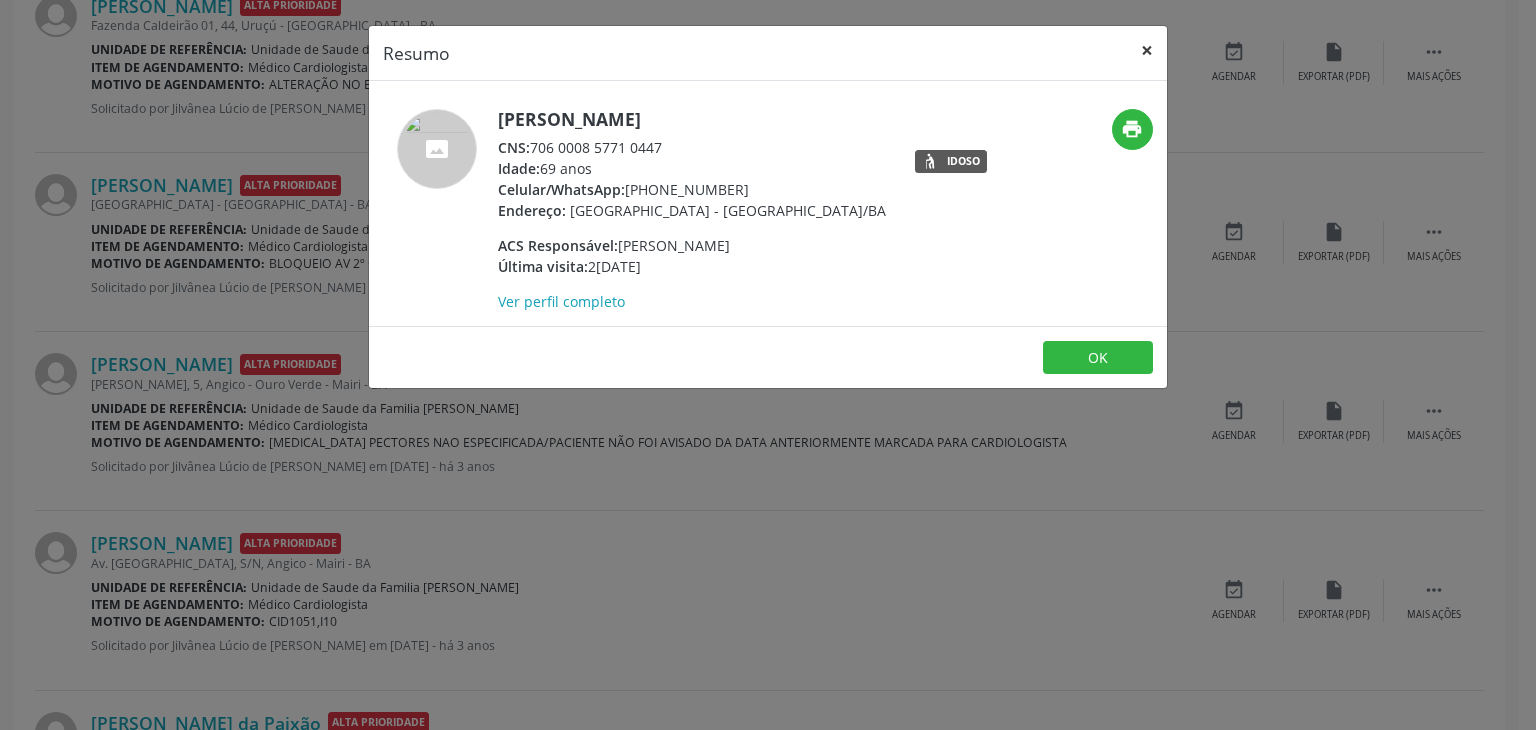 click on "×" at bounding box center (1147, 50) 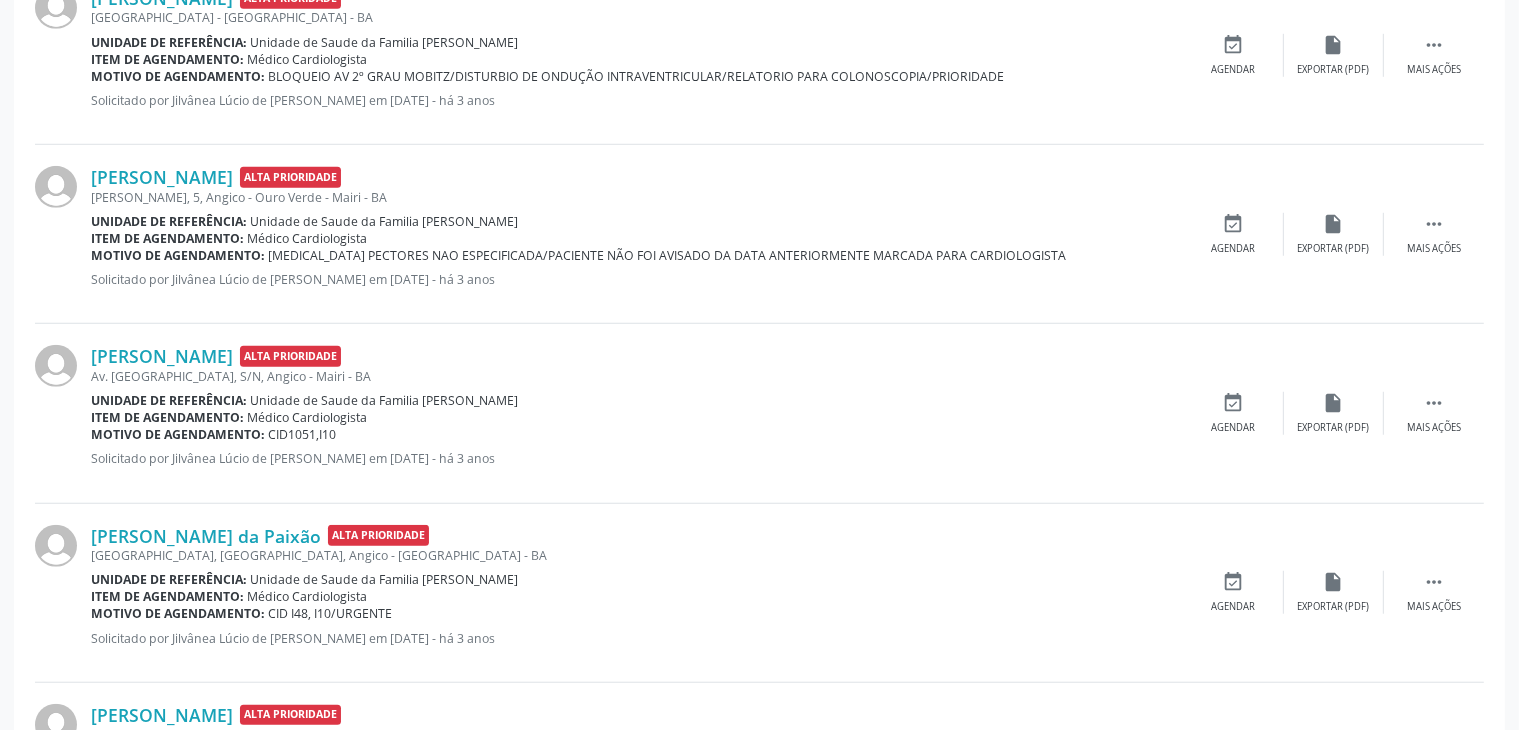 scroll, scrollTop: 1500, scrollLeft: 0, axis: vertical 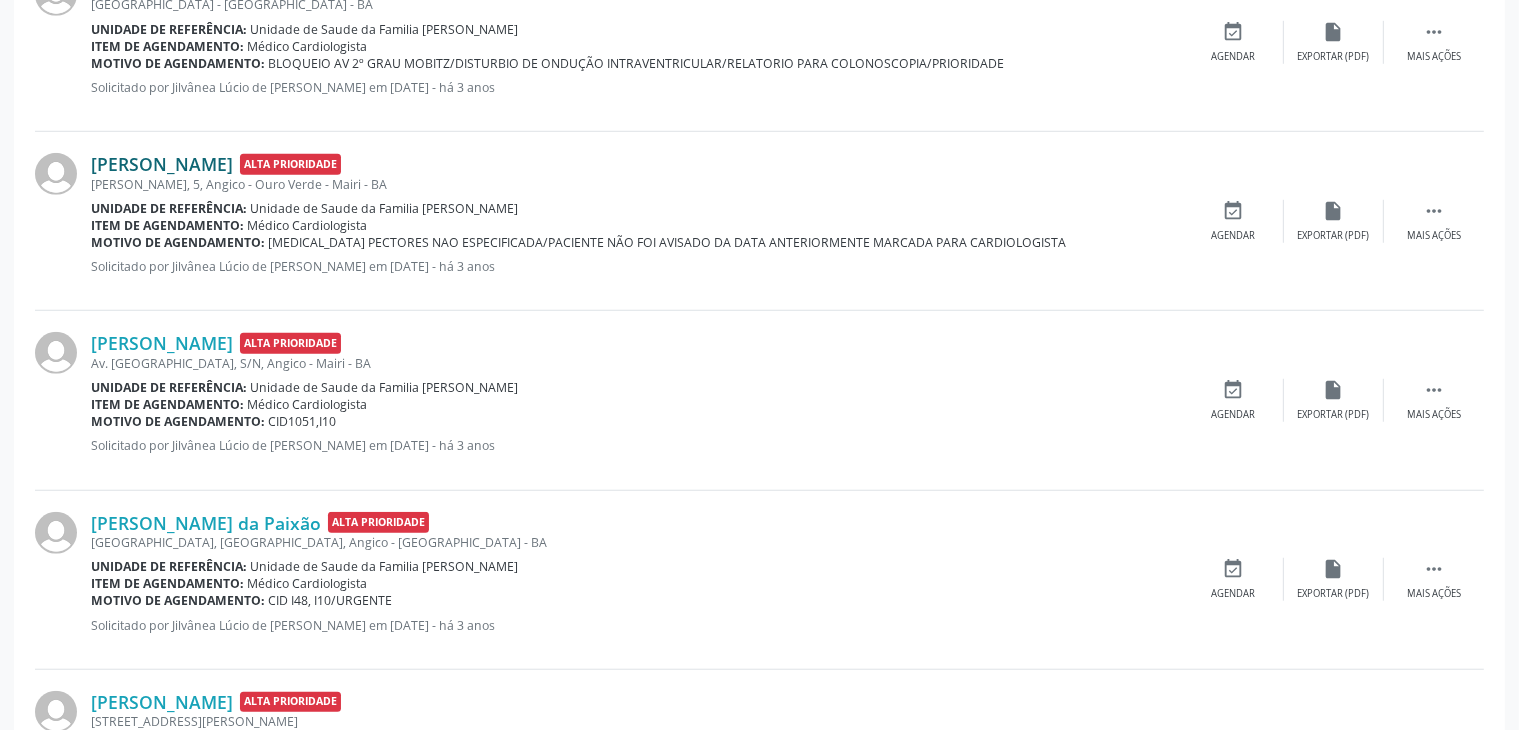 click on "[PERSON_NAME]" at bounding box center (162, 164) 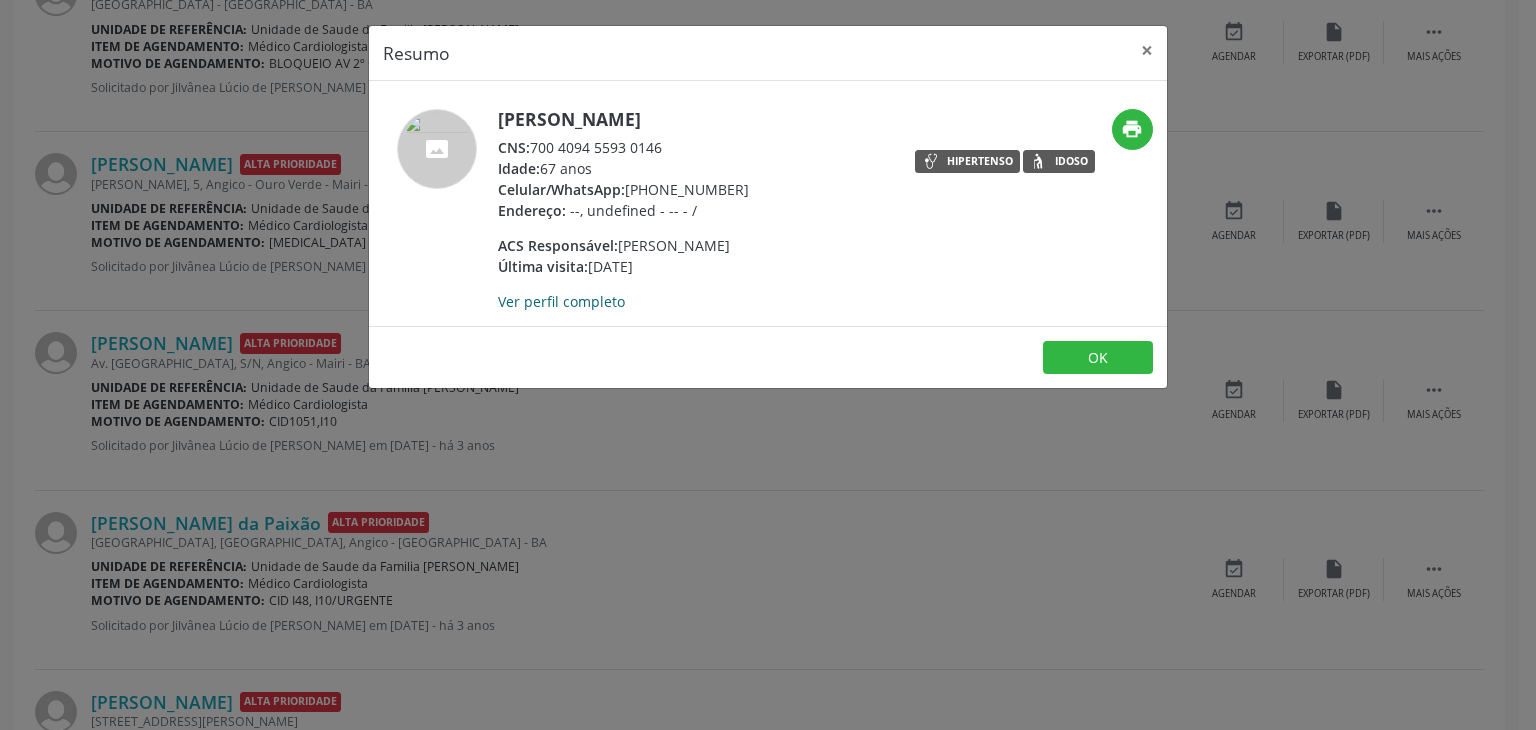 click on "Ver perfil completo" at bounding box center (561, 301) 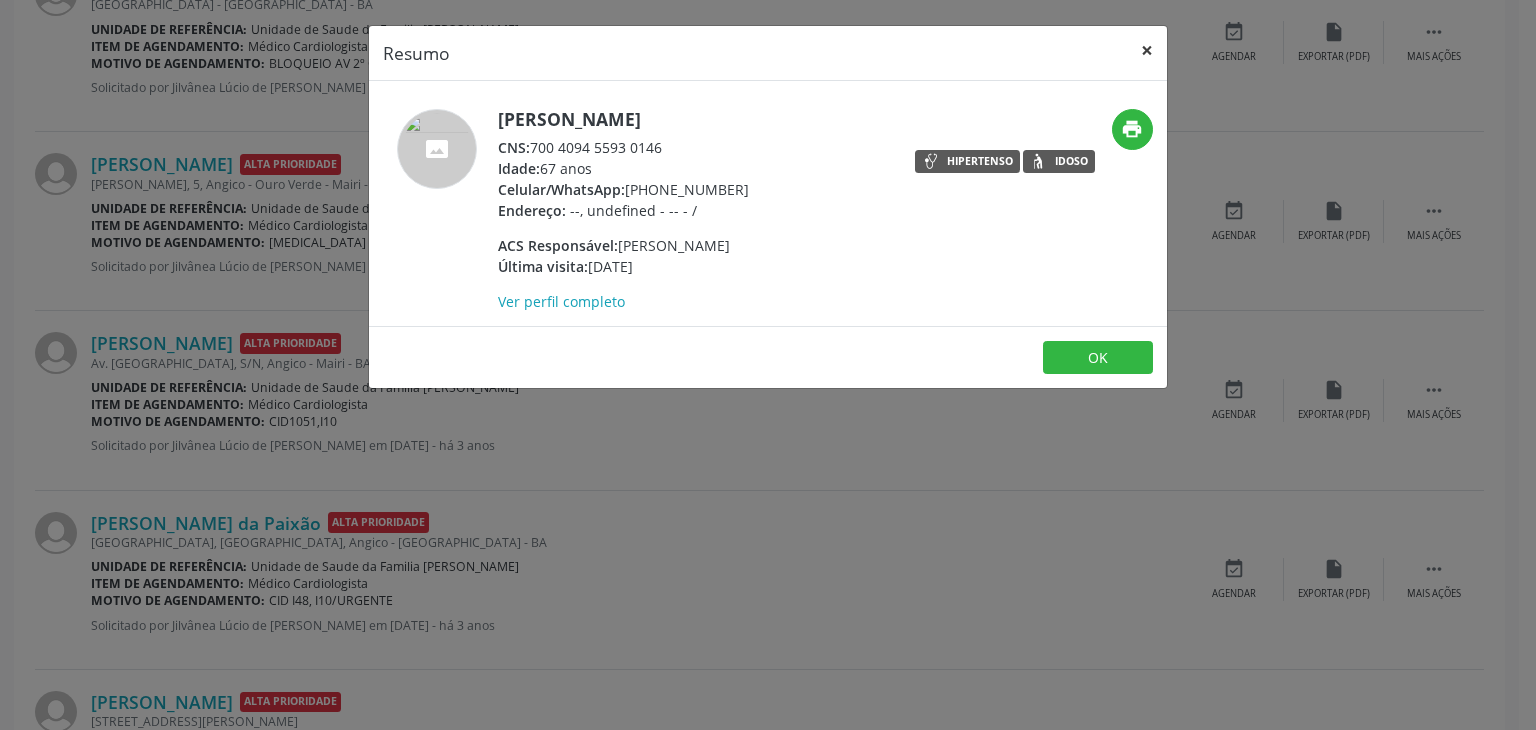 click on "×" at bounding box center [1147, 50] 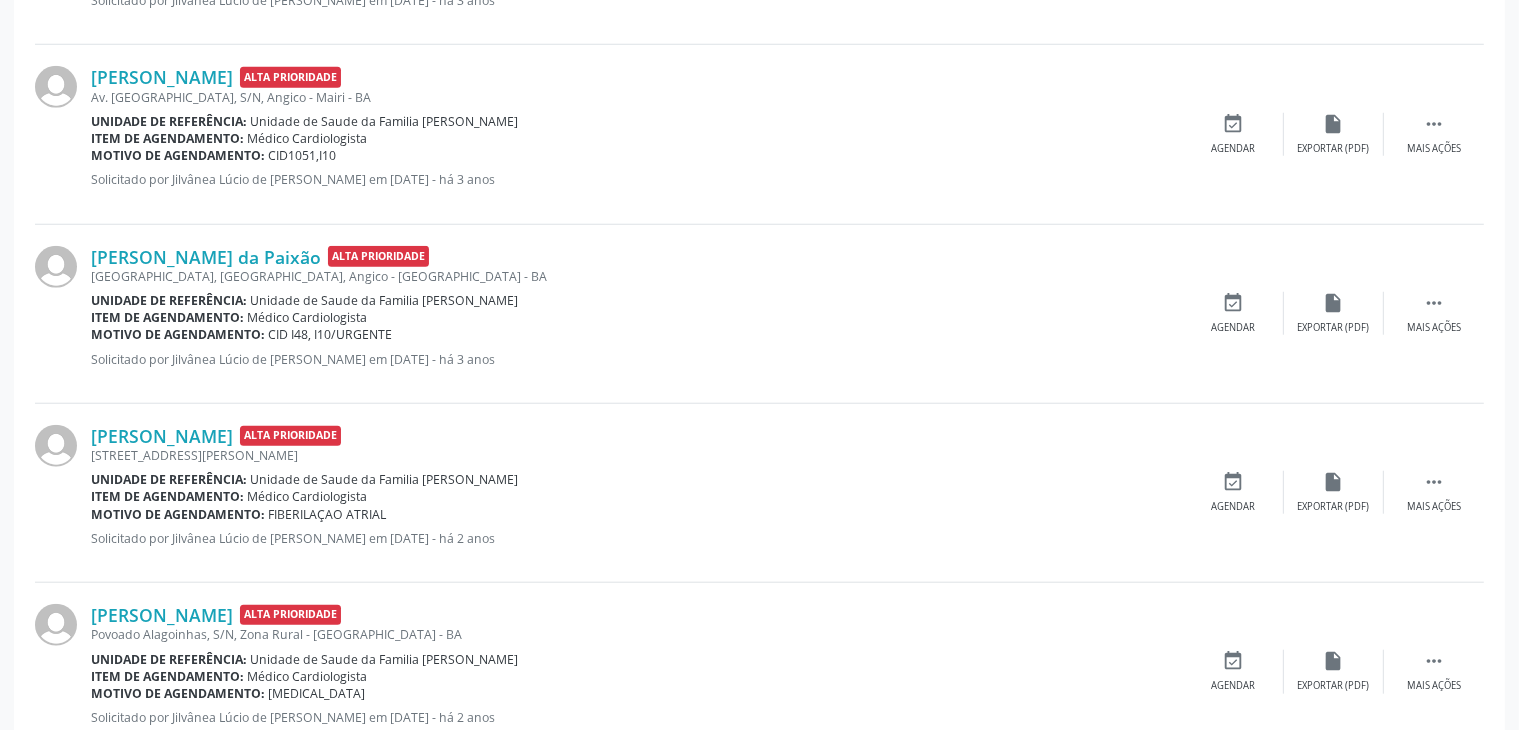 scroll, scrollTop: 1800, scrollLeft: 0, axis: vertical 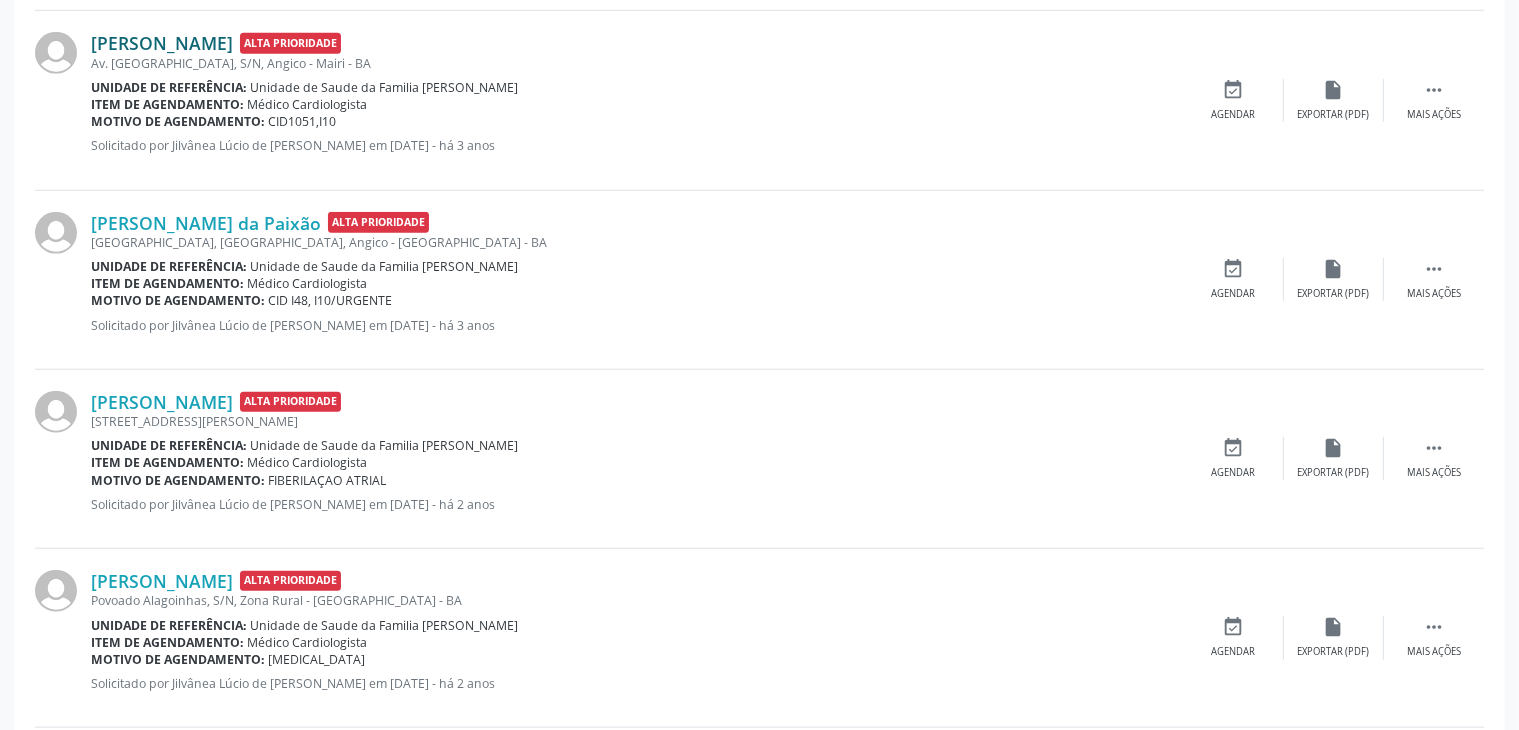 click on "[PERSON_NAME]" at bounding box center [162, 43] 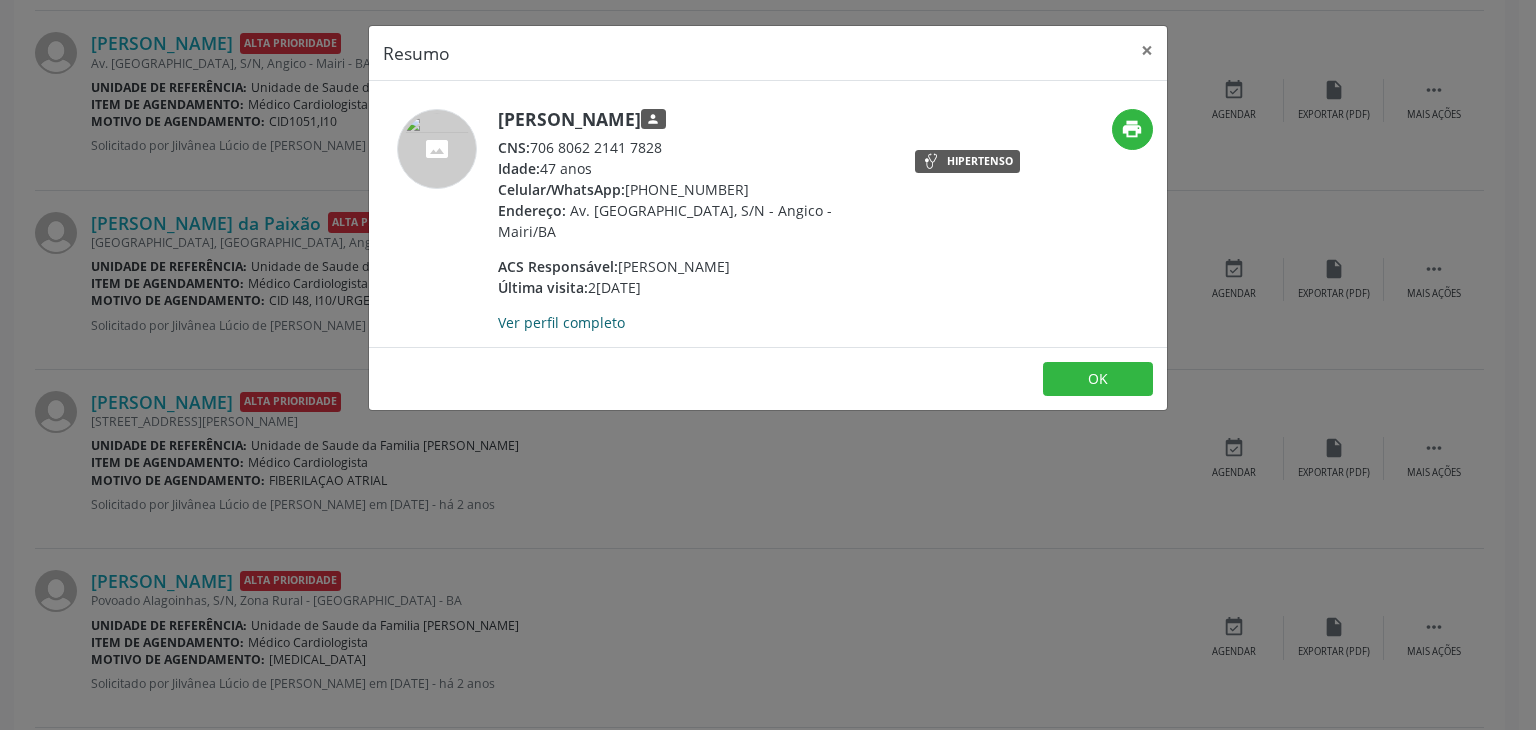 click on "Ver perfil completo" at bounding box center (561, 322) 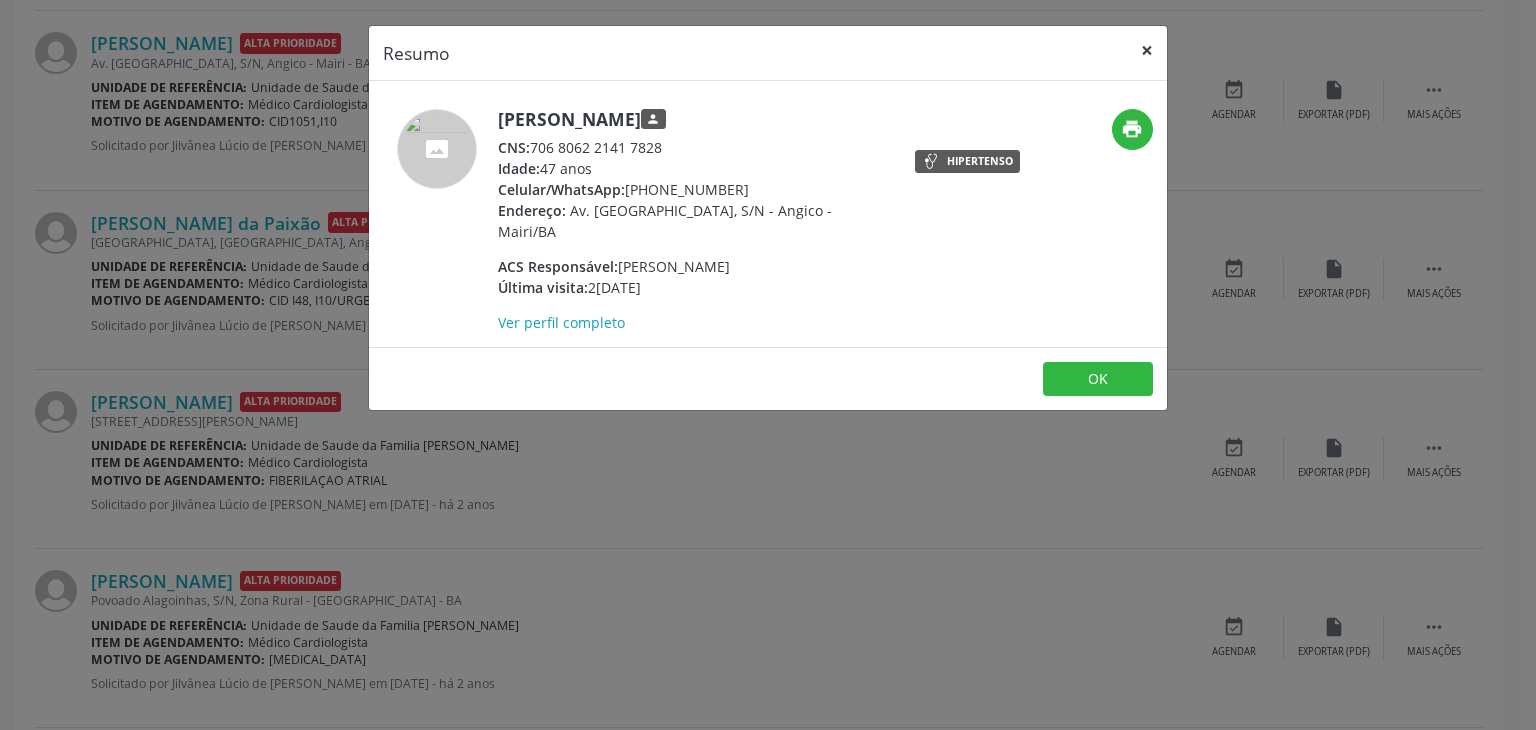 click on "×" at bounding box center [1147, 50] 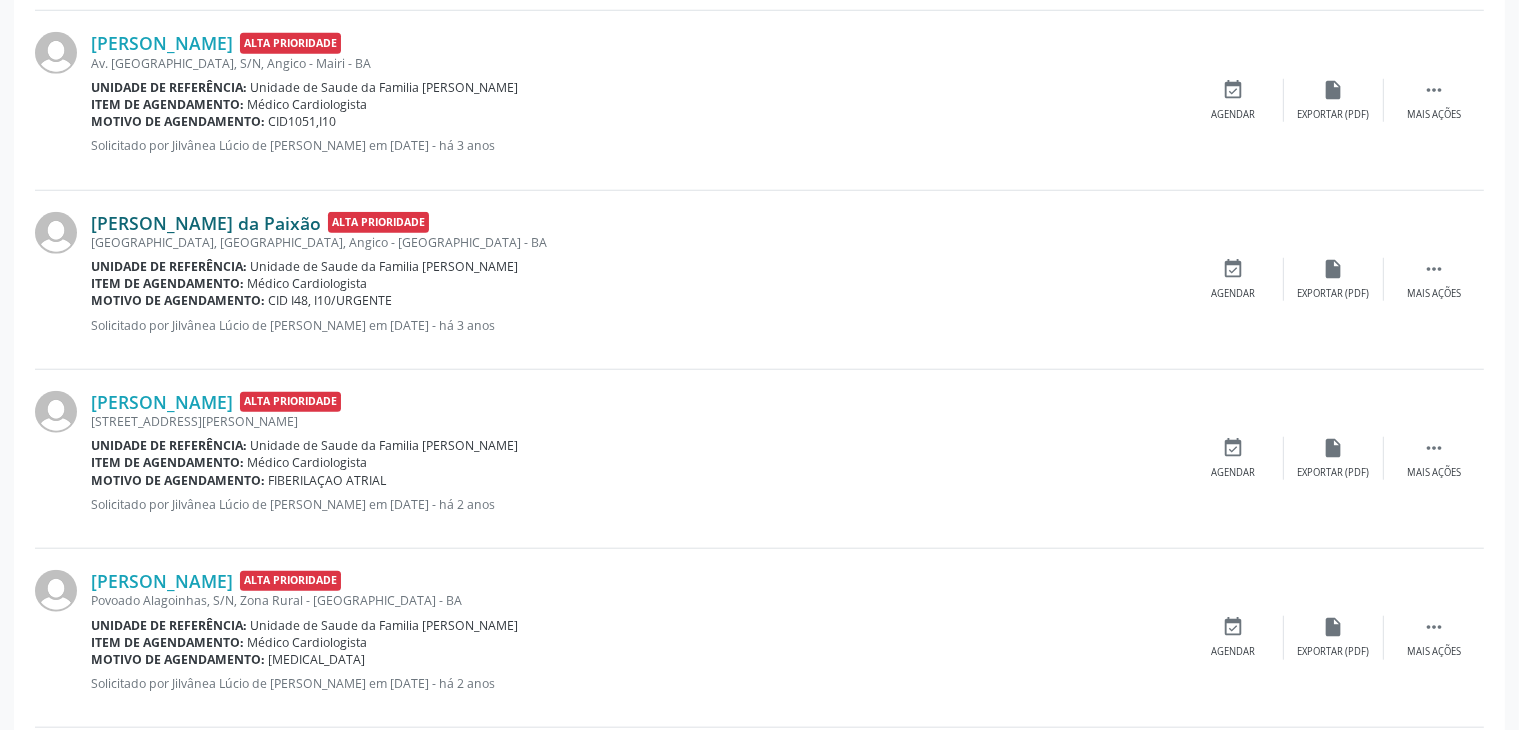 click on "[PERSON_NAME] da Paixão" at bounding box center (206, 223) 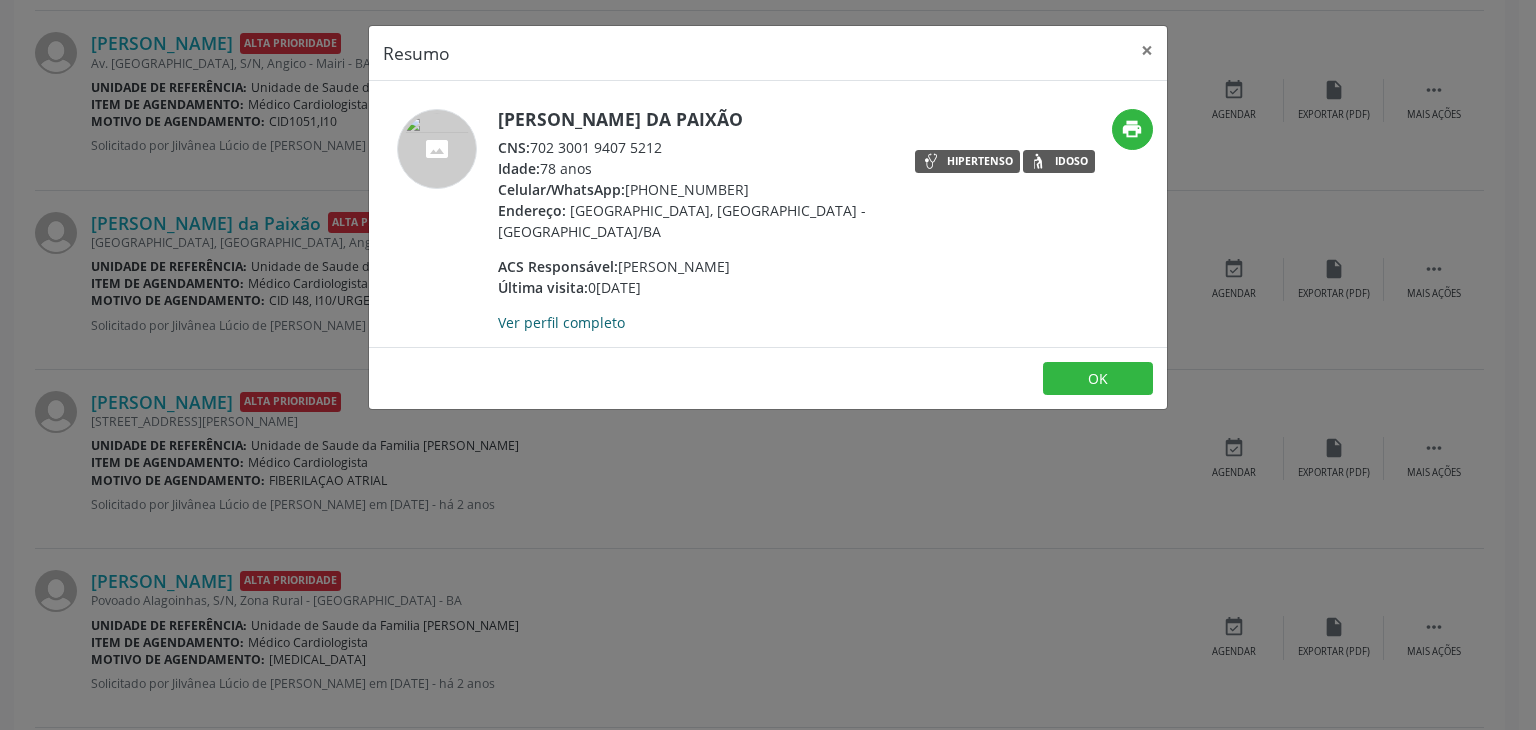click on "Ver perfil completo" at bounding box center (561, 322) 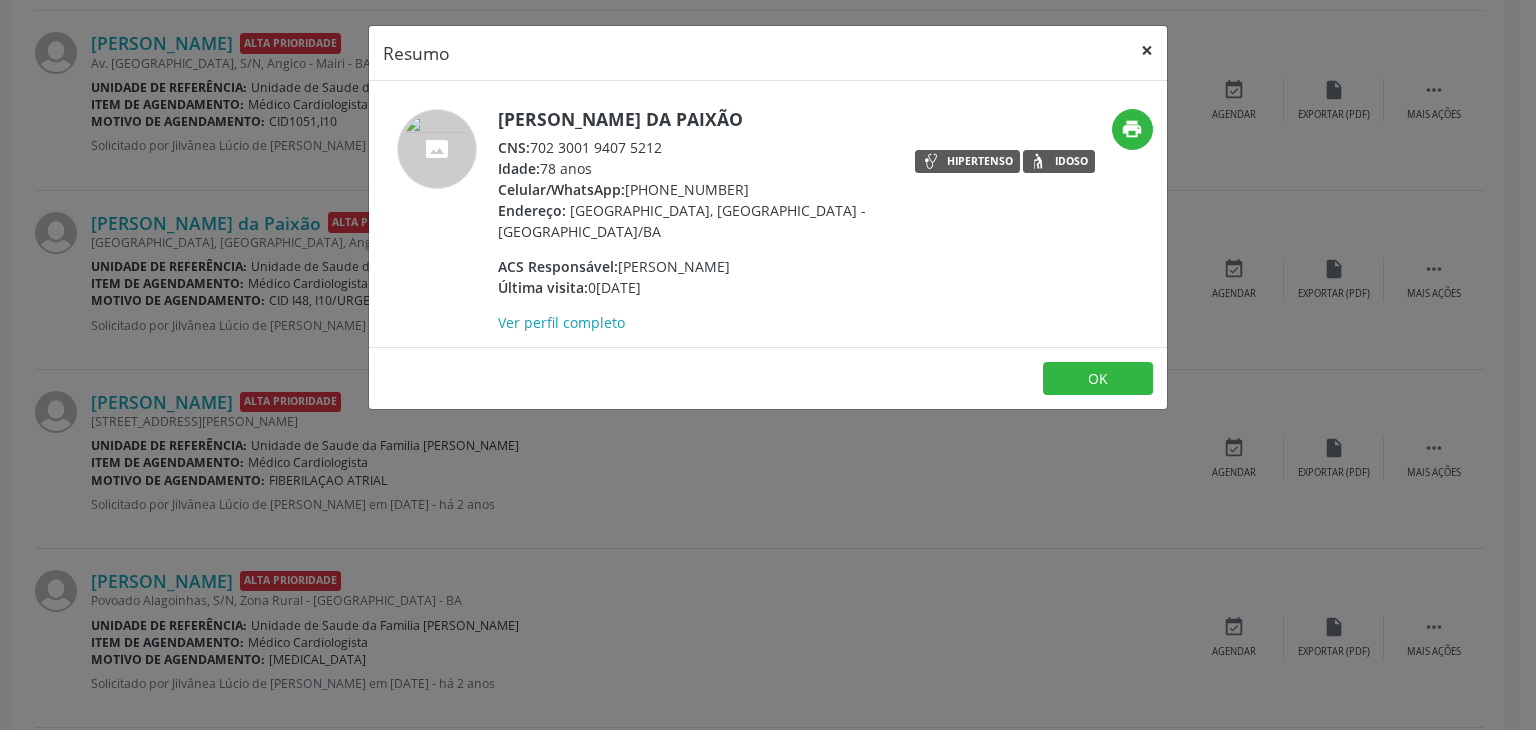 click on "×" at bounding box center (1147, 50) 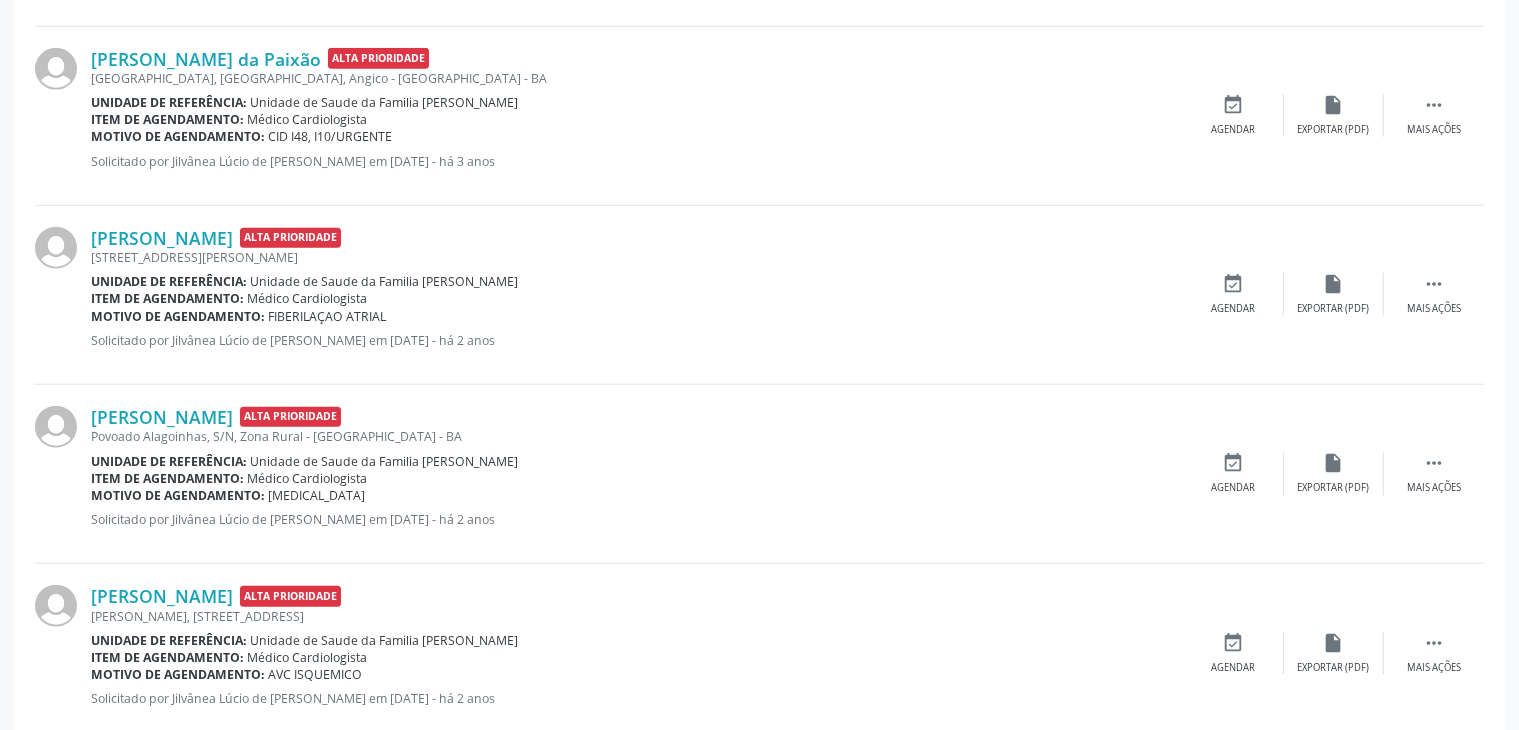 scroll, scrollTop: 2000, scrollLeft: 0, axis: vertical 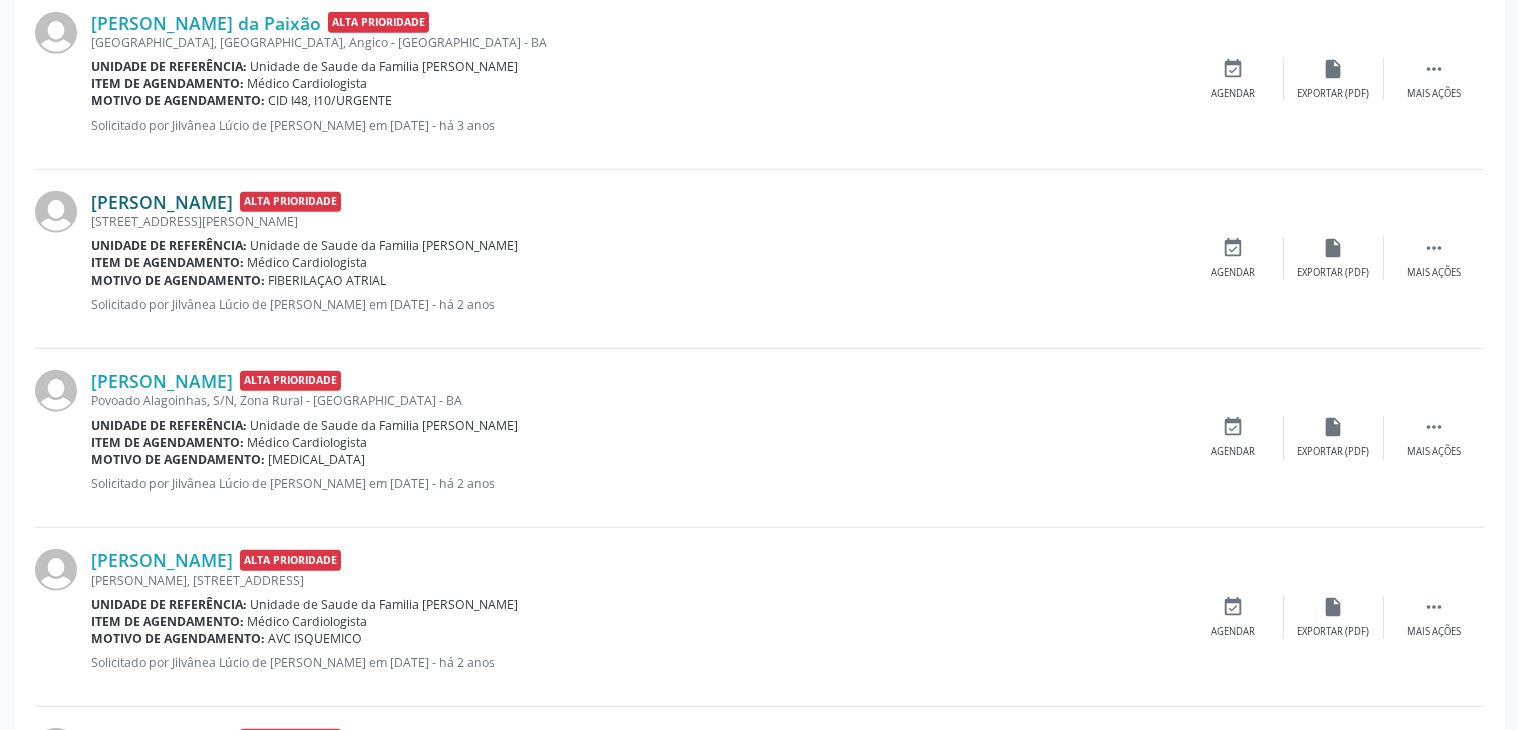 click on "[PERSON_NAME]" at bounding box center [162, 202] 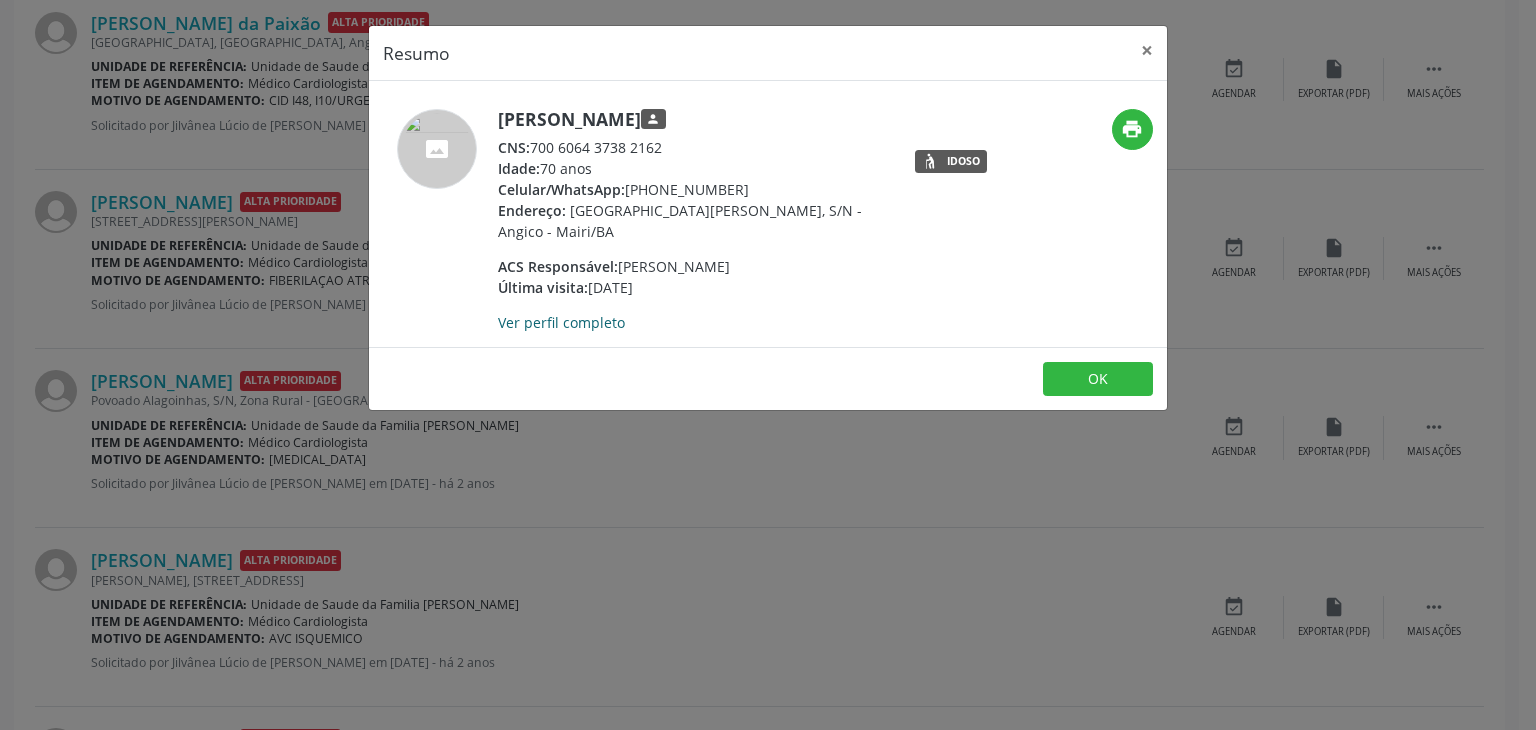 click on "Ver perfil completo" at bounding box center [561, 322] 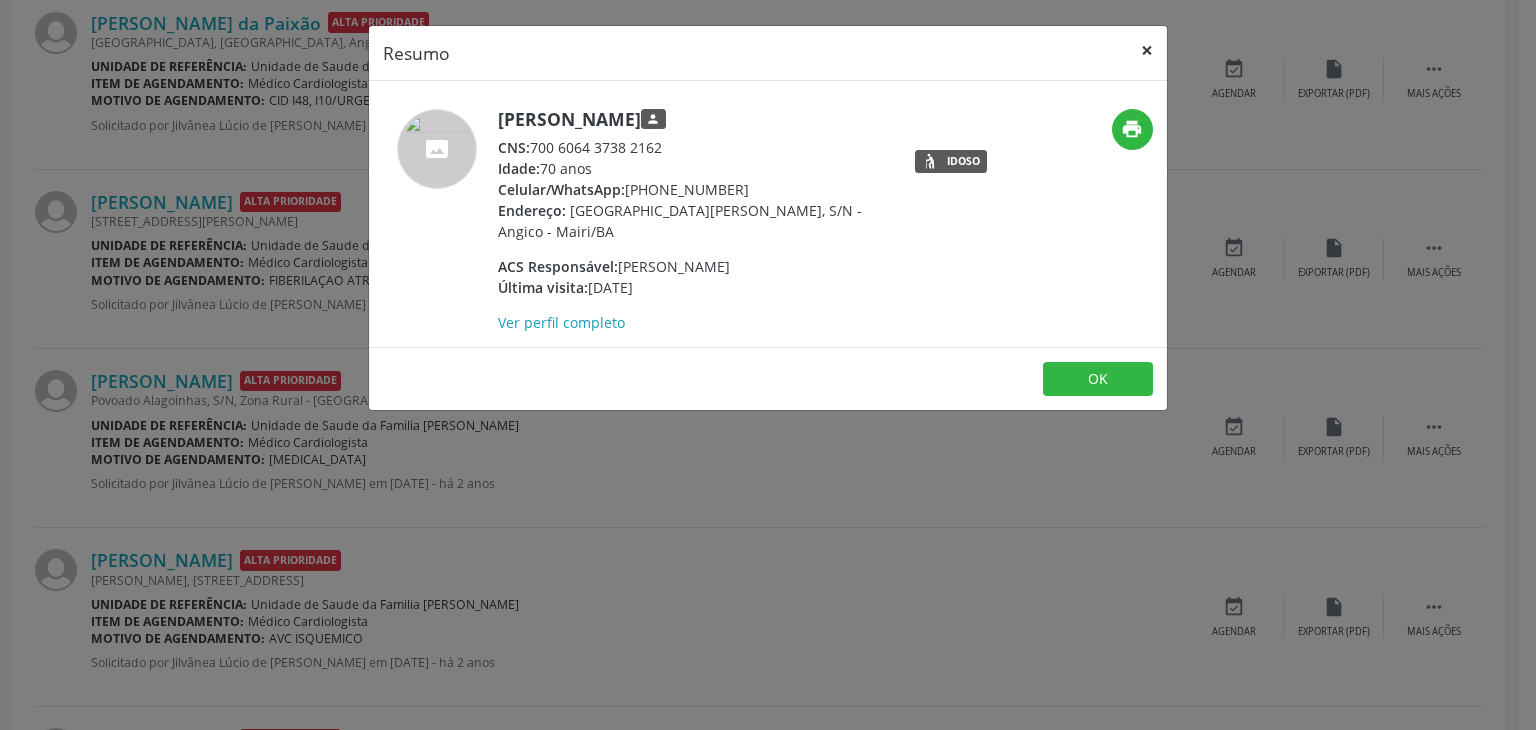 click on "×" at bounding box center (1147, 50) 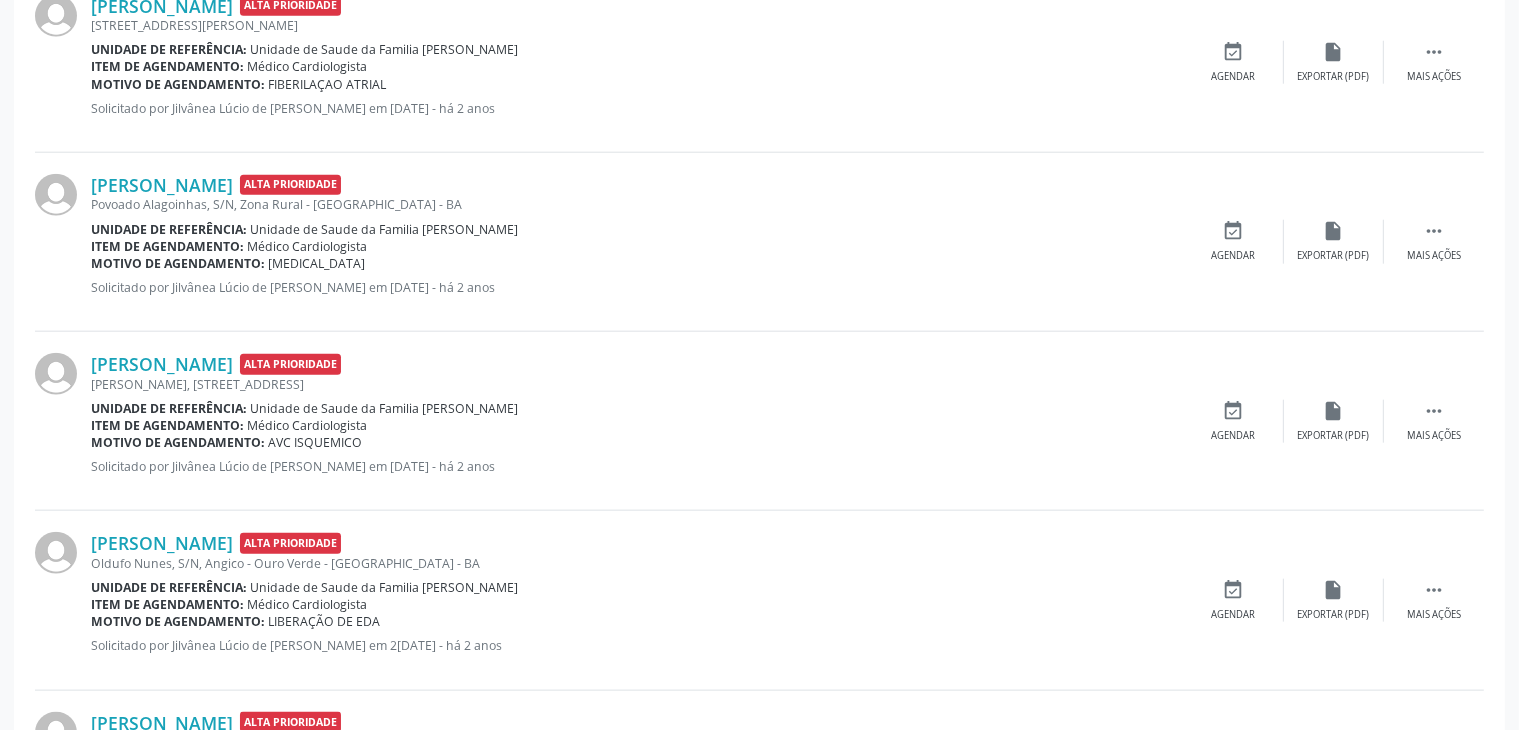 scroll, scrollTop: 2200, scrollLeft: 0, axis: vertical 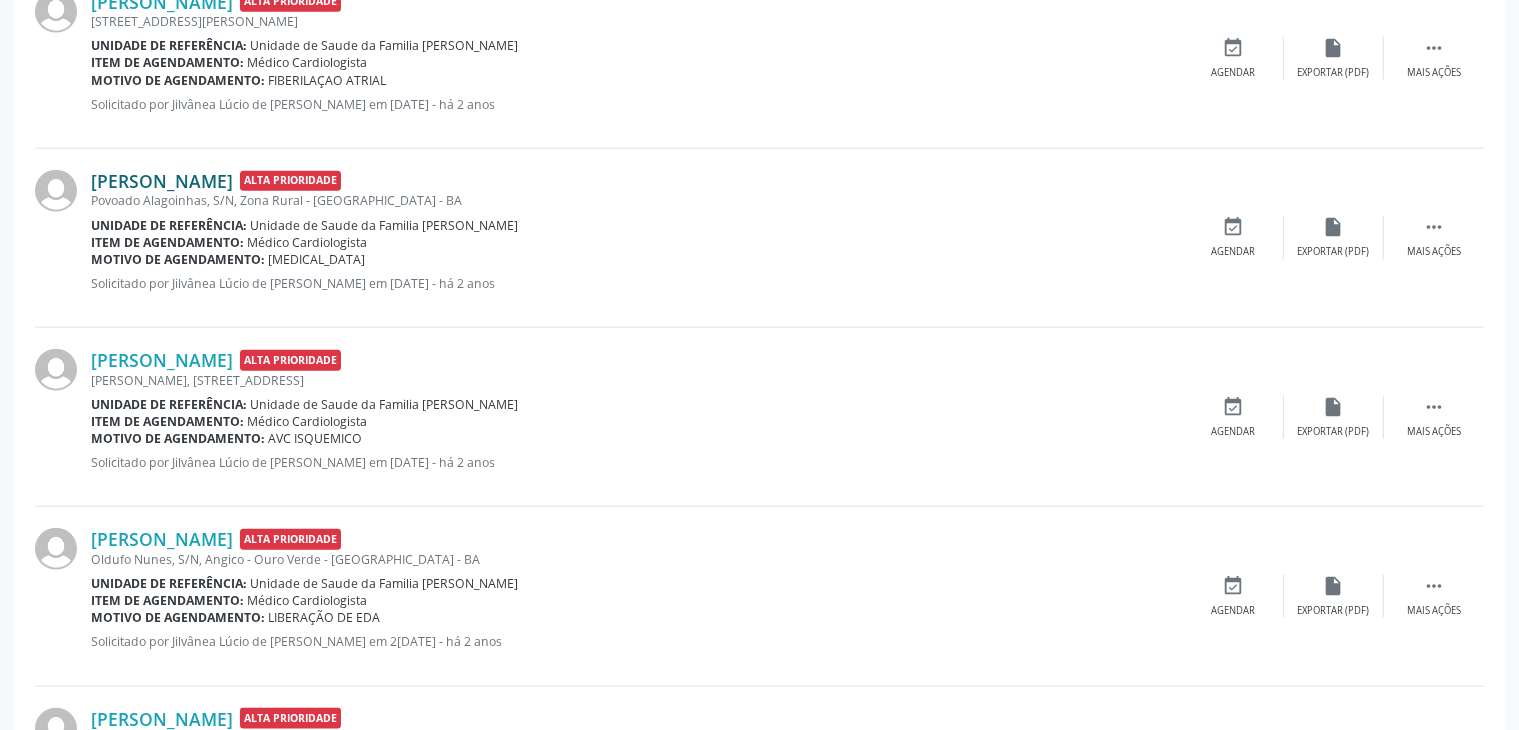click on "[PERSON_NAME]" at bounding box center (162, 181) 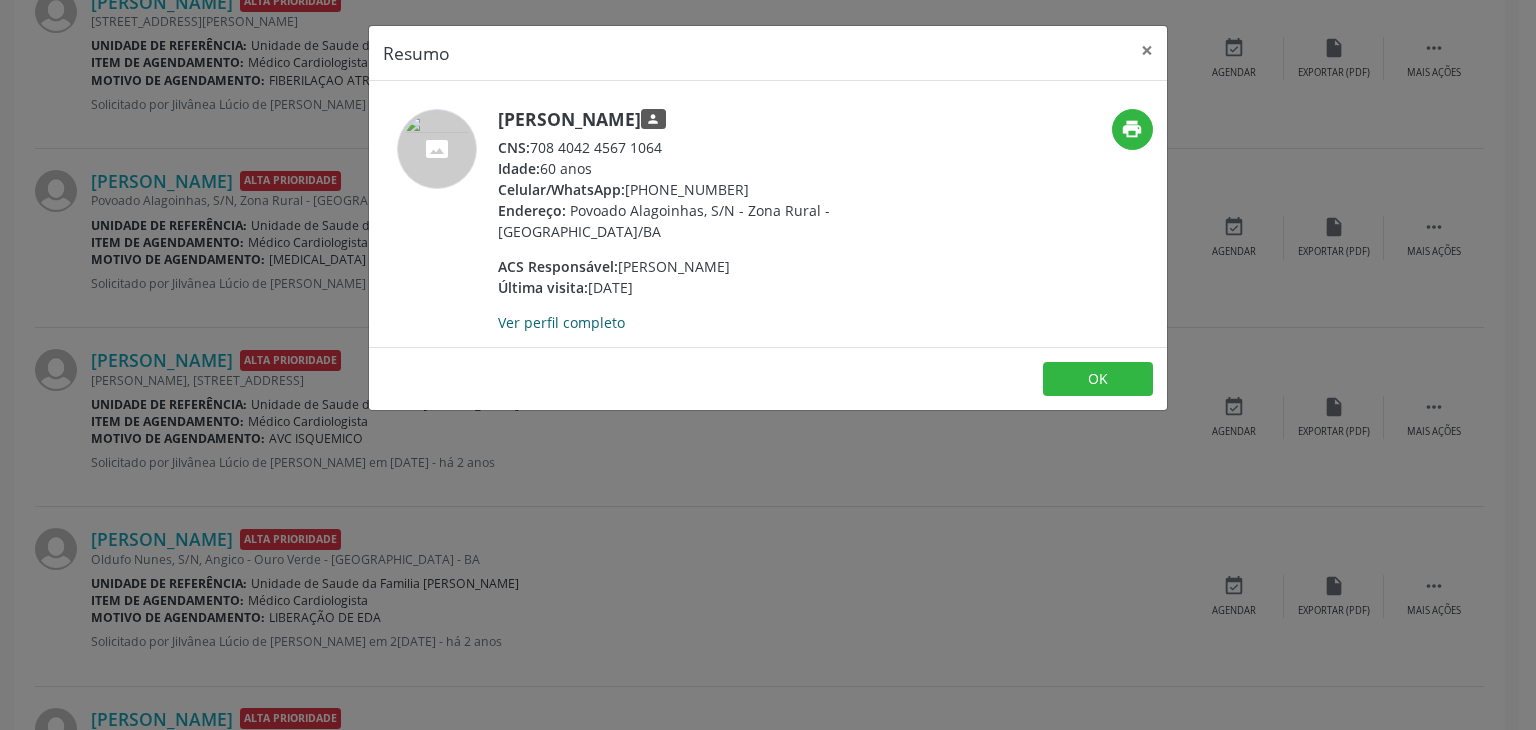 click on "Ver perfil completo" at bounding box center (561, 322) 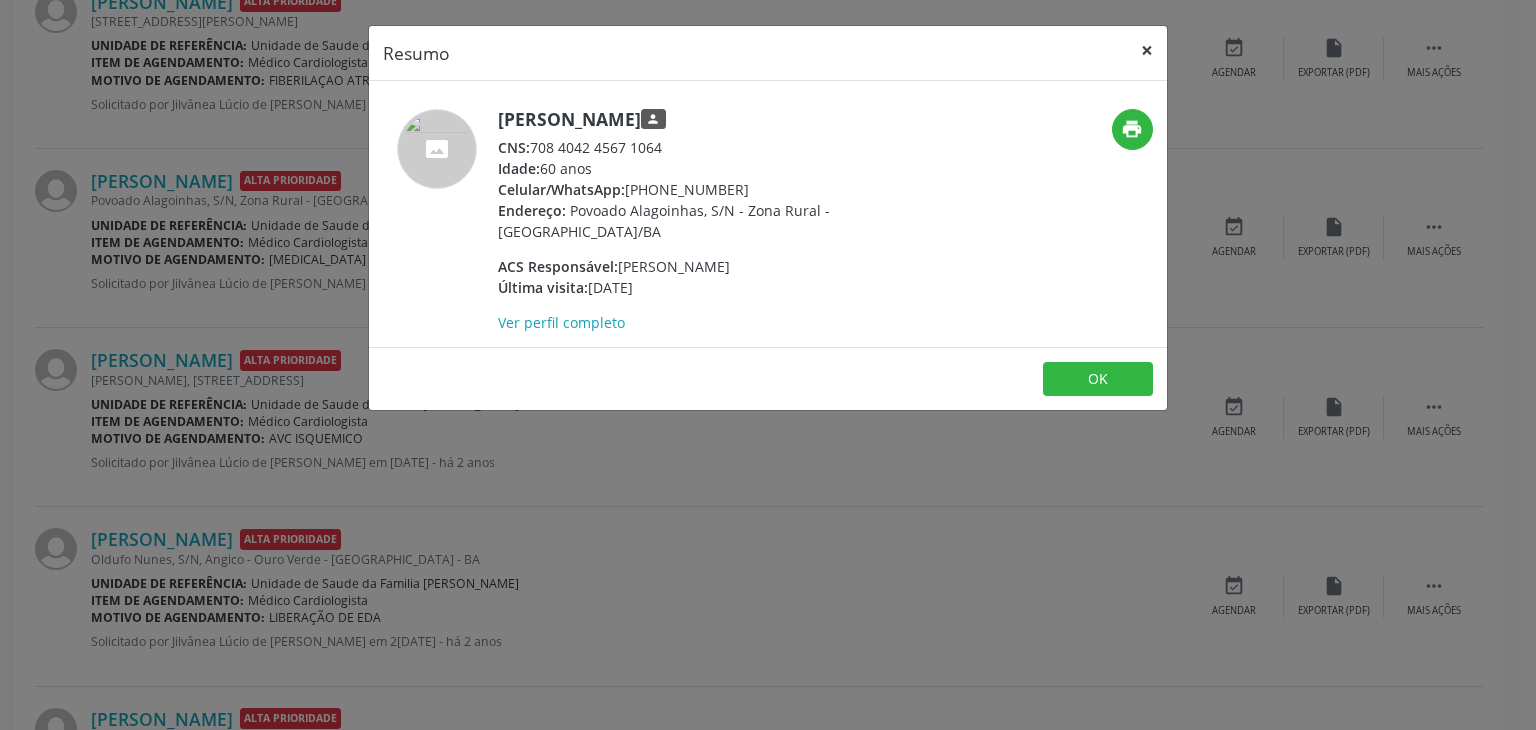 click on "×" at bounding box center (1147, 50) 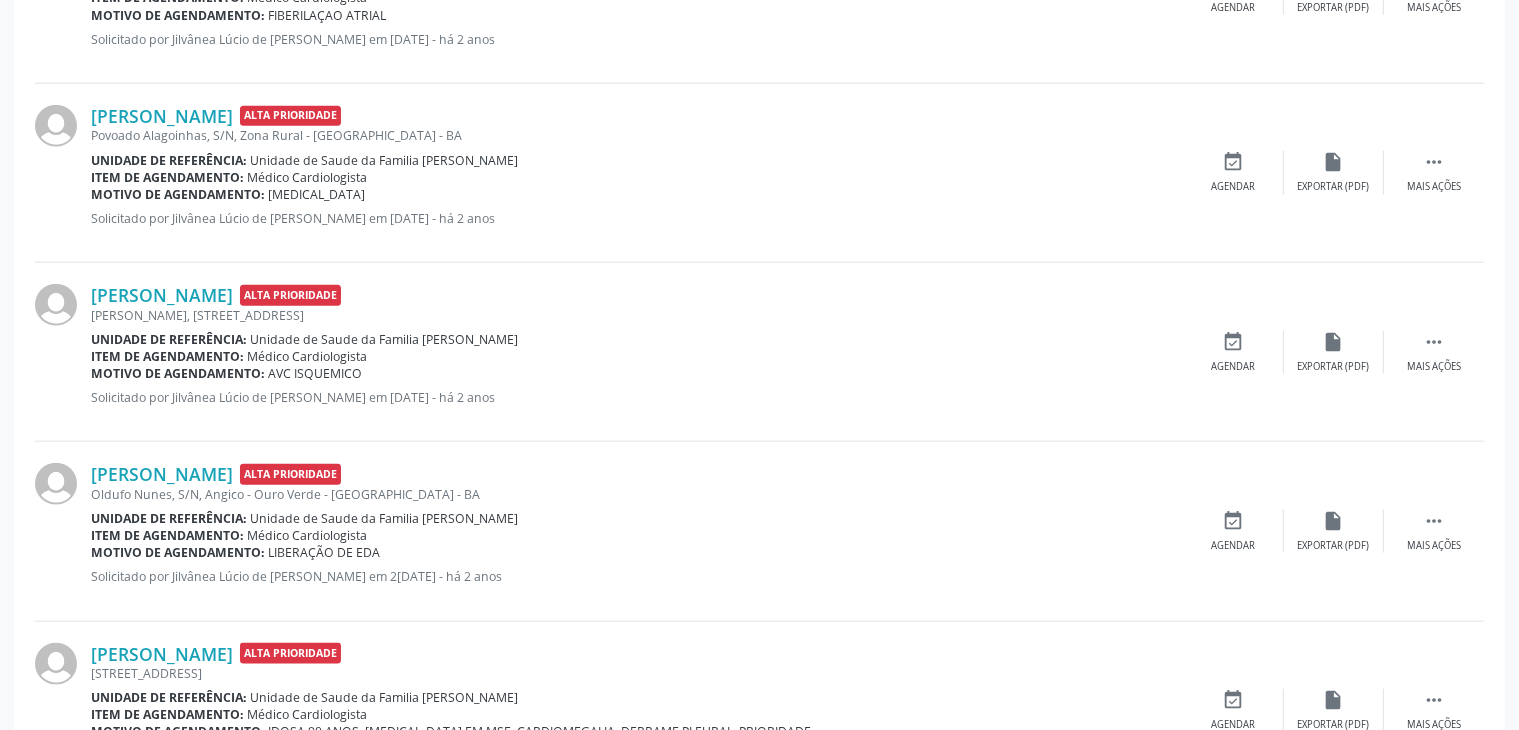 scroll, scrollTop: 2300, scrollLeft: 0, axis: vertical 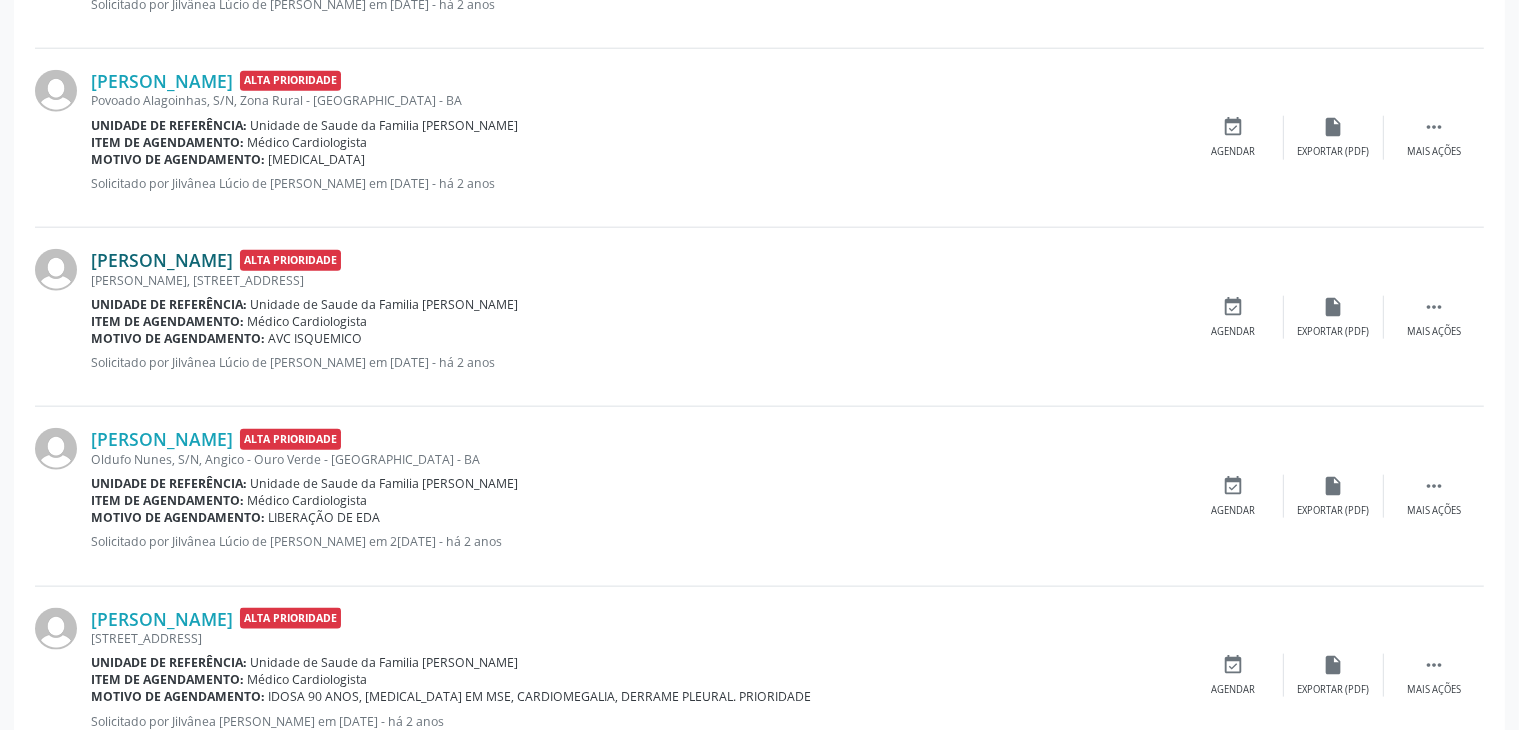 click on "[PERSON_NAME]" at bounding box center [162, 260] 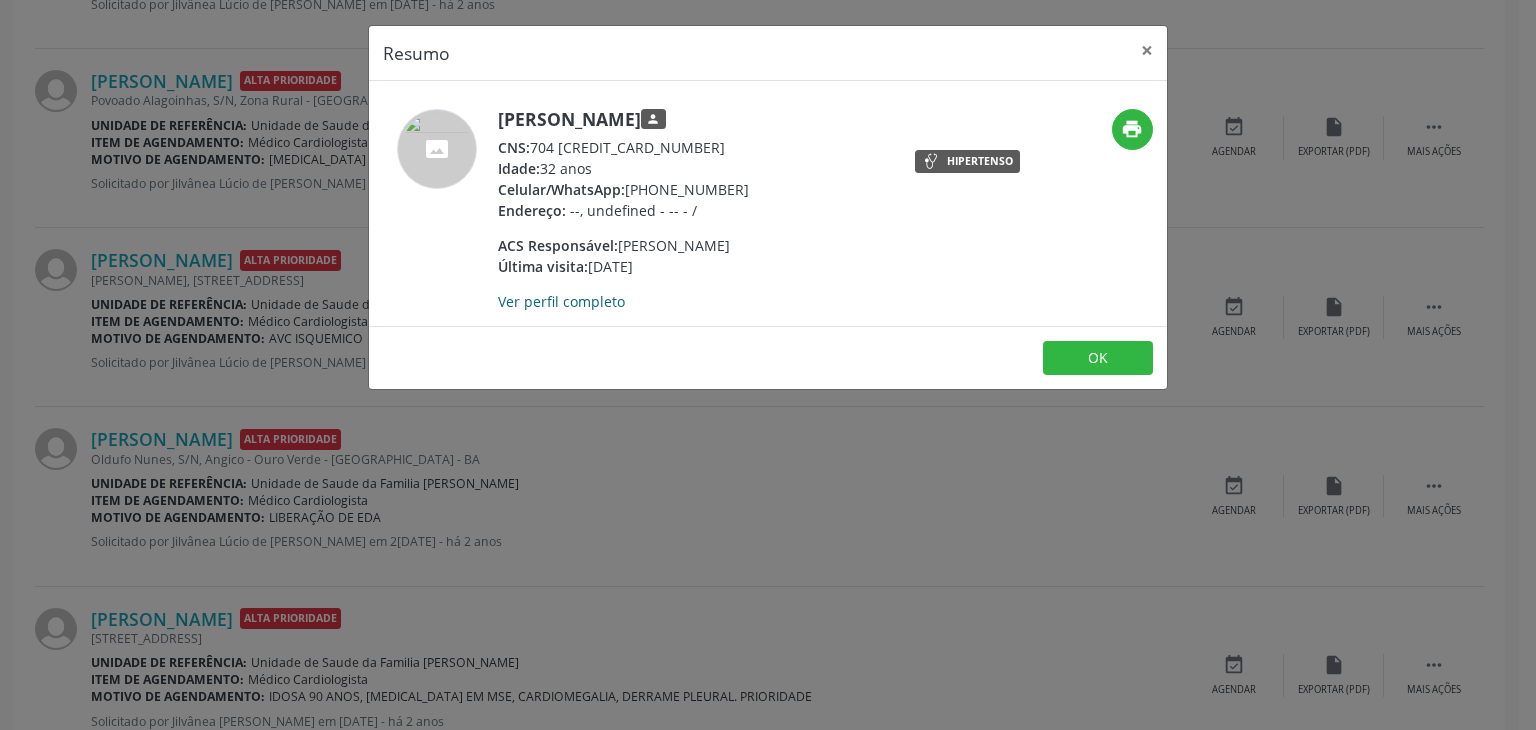 click on "Ver perfil completo" at bounding box center (561, 301) 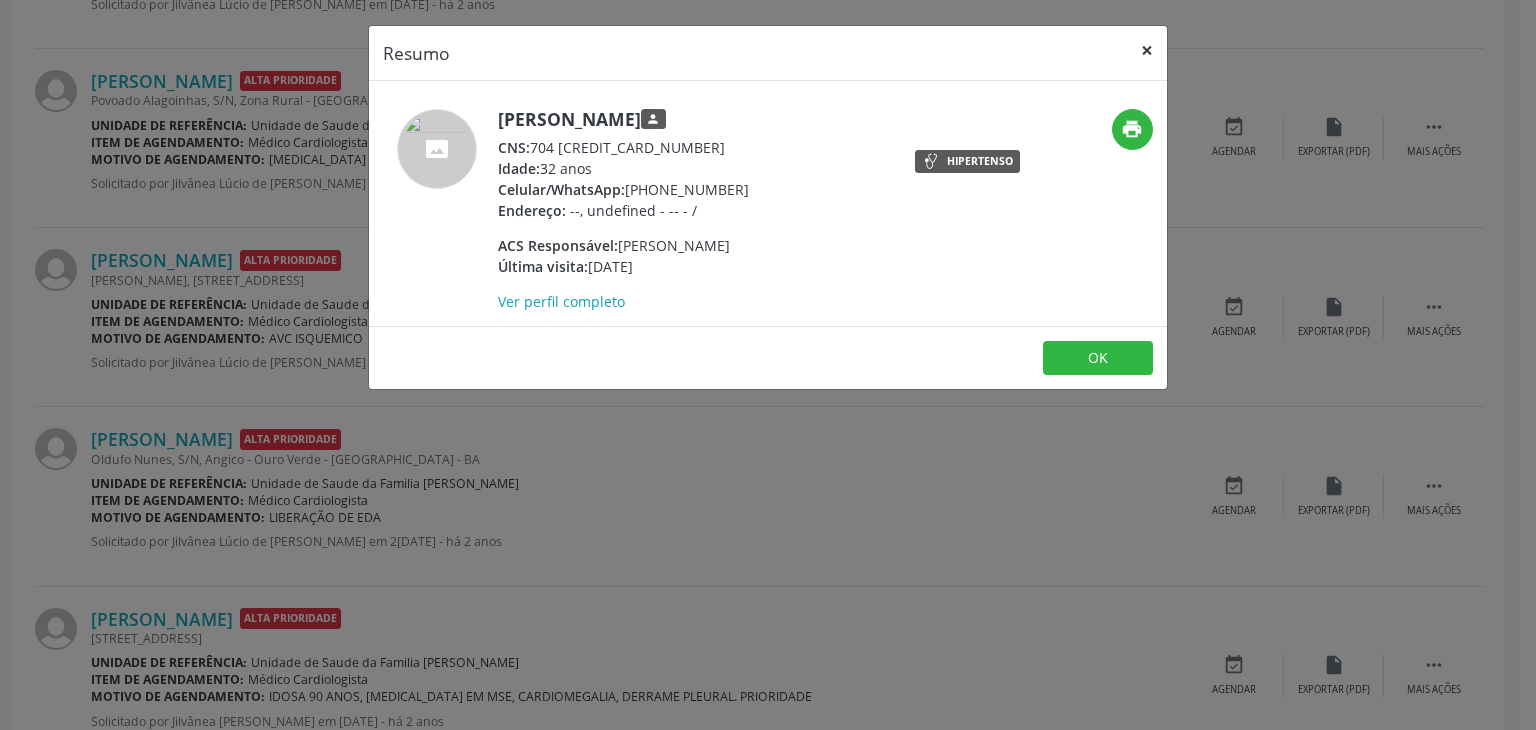 click on "×" at bounding box center [1147, 50] 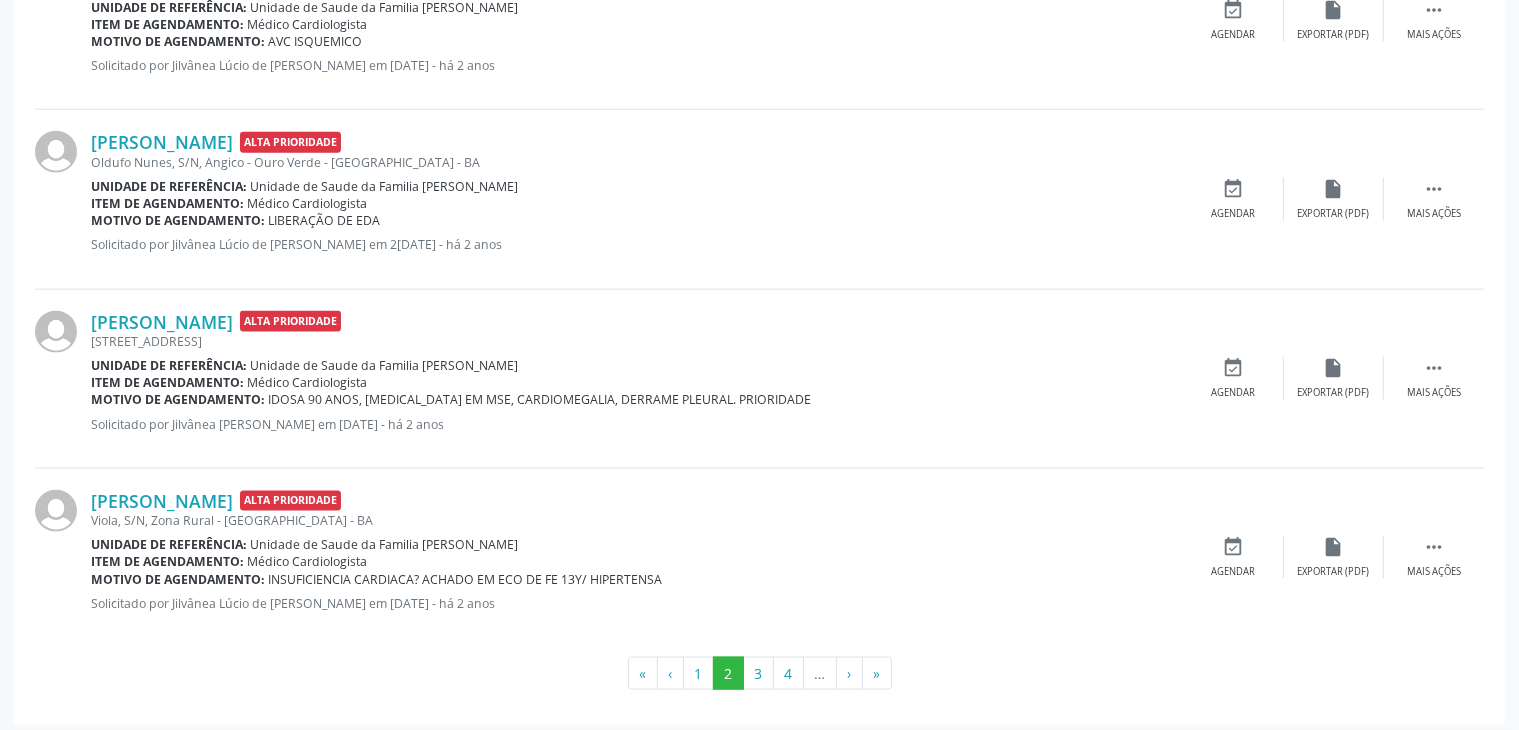 scroll, scrollTop: 2600, scrollLeft: 0, axis: vertical 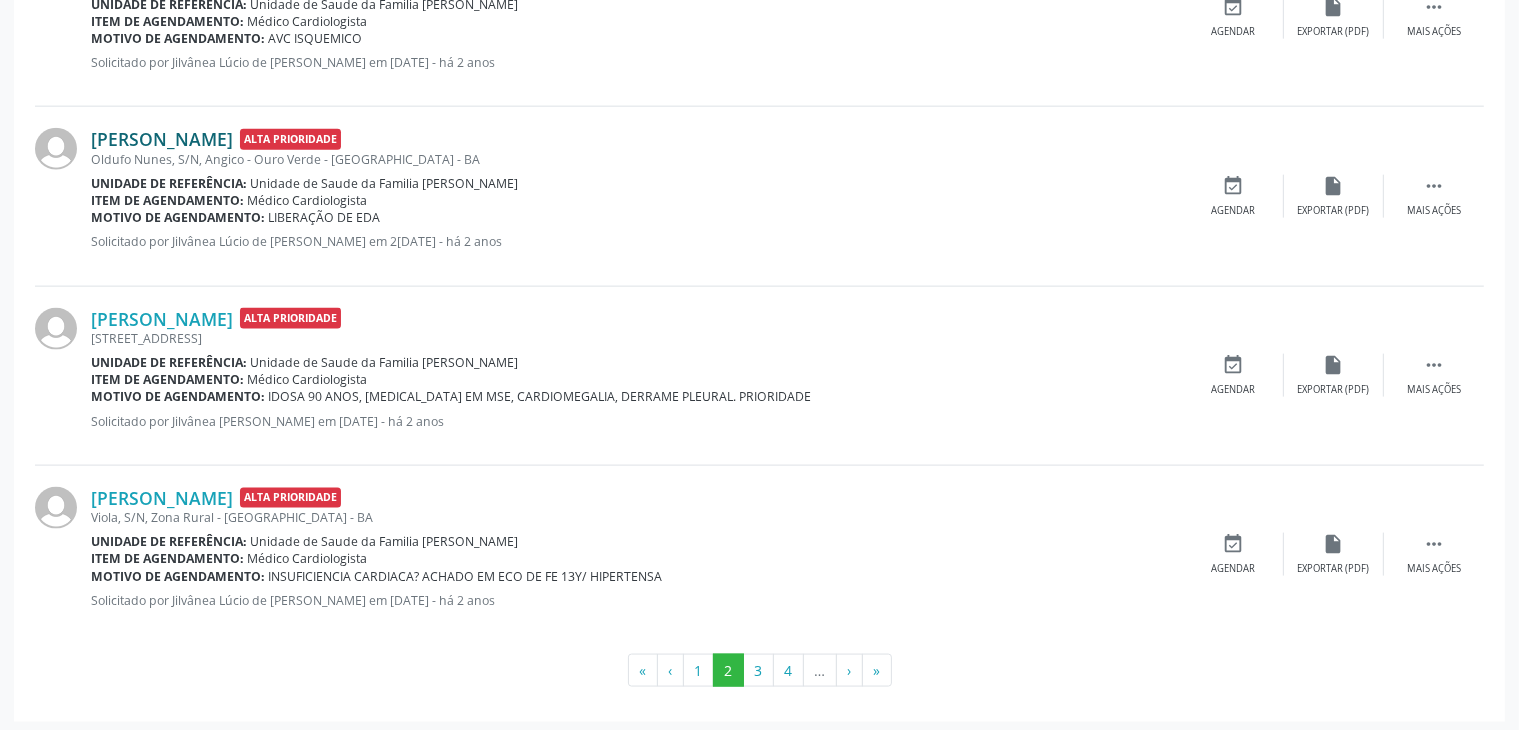 click on "[PERSON_NAME]" at bounding box center (162, 139) 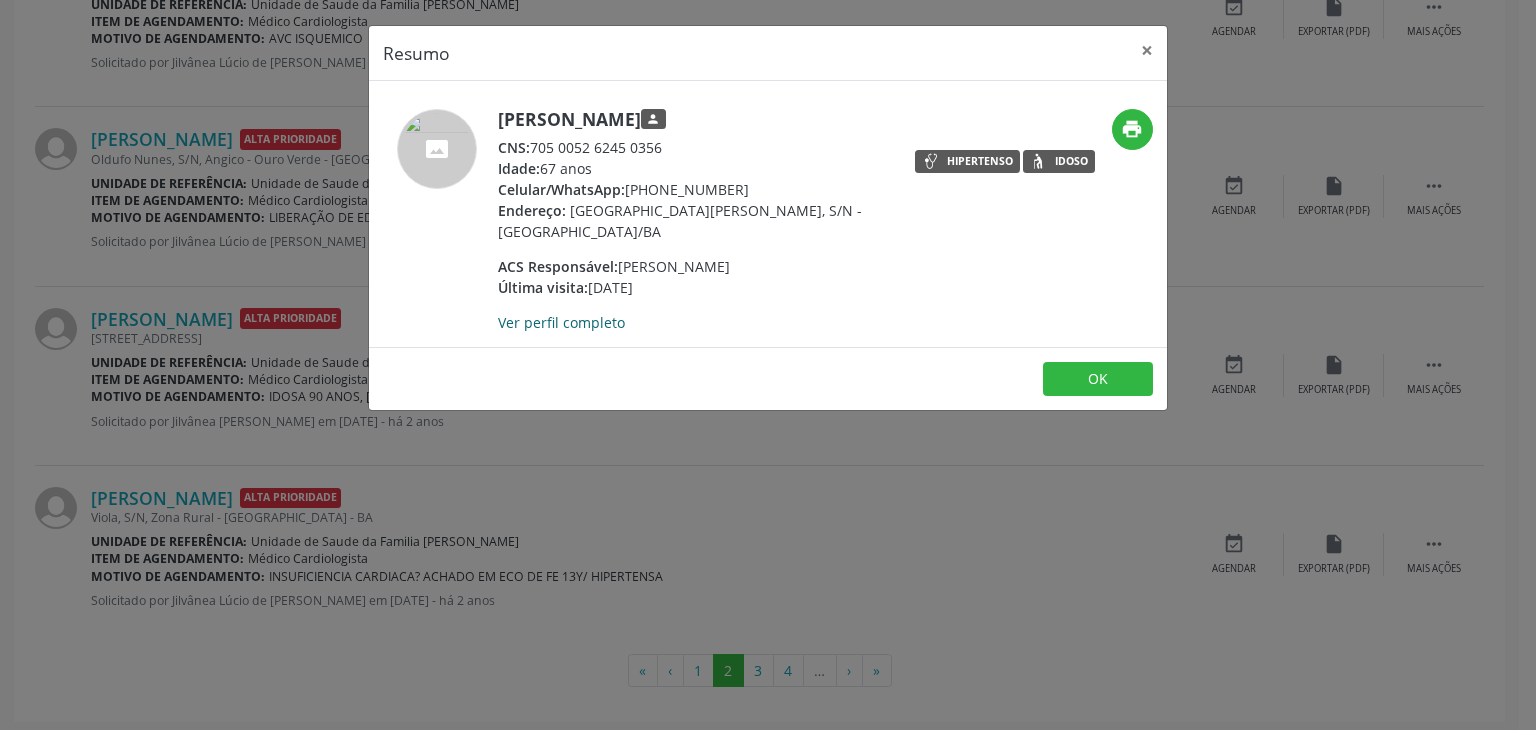 click on "Ver perfil completo" at bounding box center (561, 322) 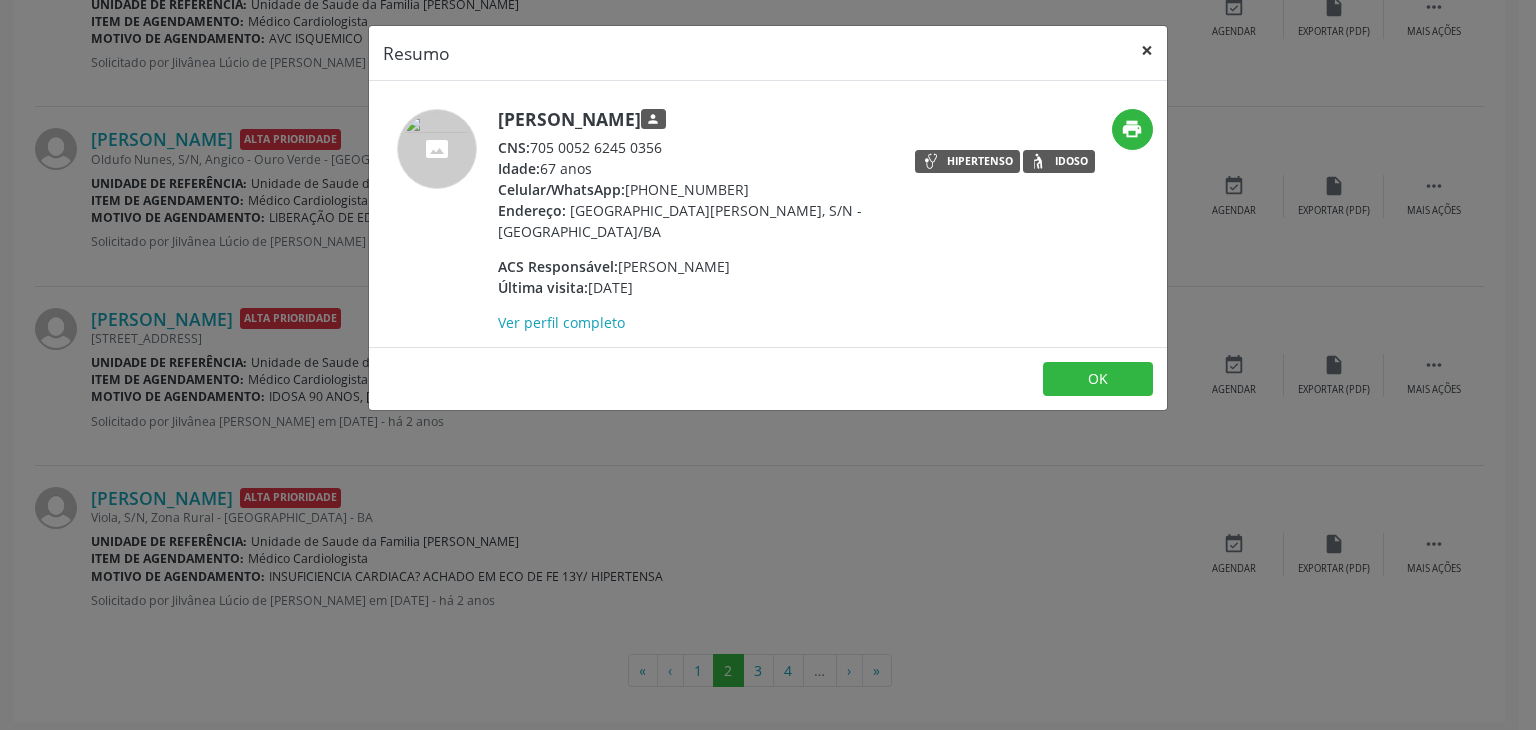click on "×" at bounding box center [1147, 50] 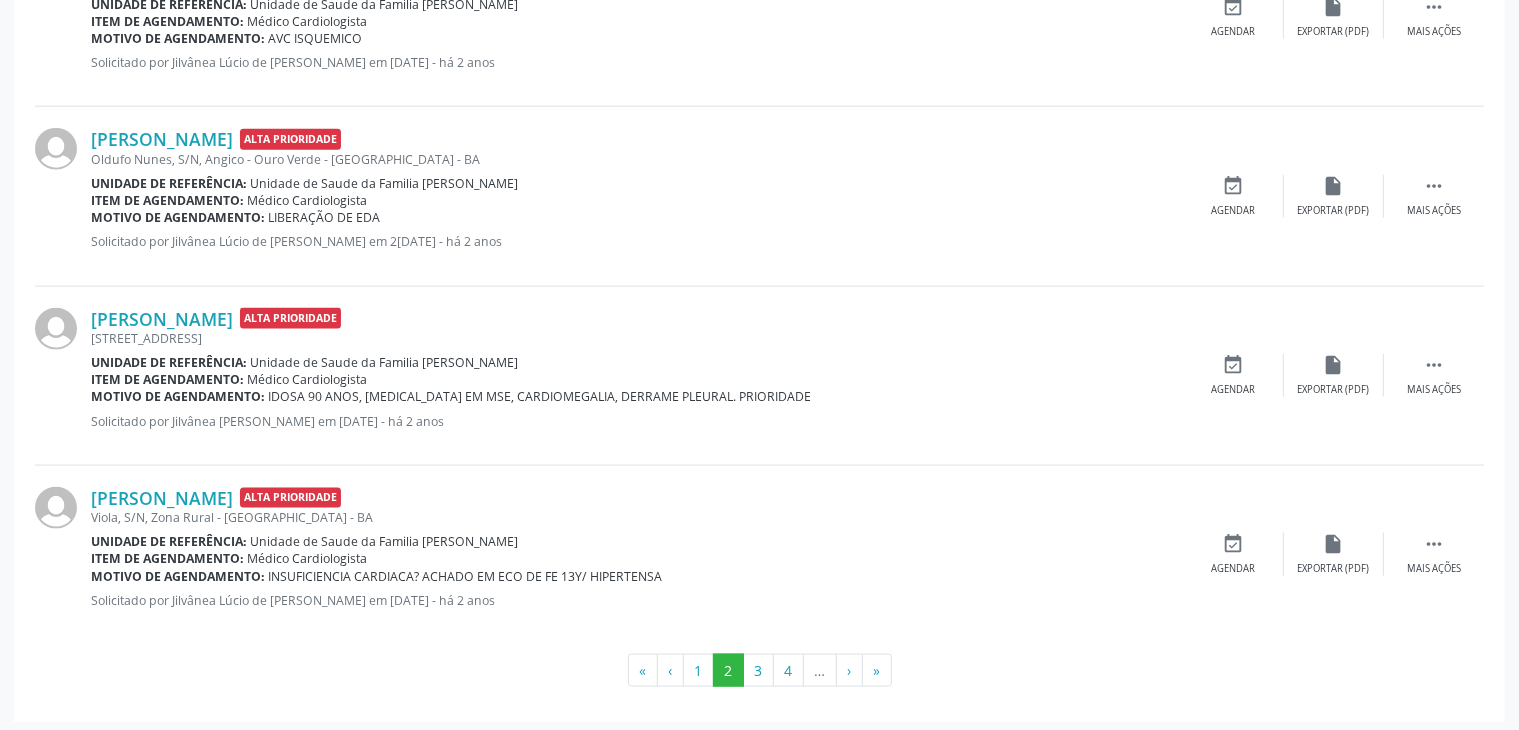 scroll, scrollTop: 2602, scrollLeft: 0, axis: vertical 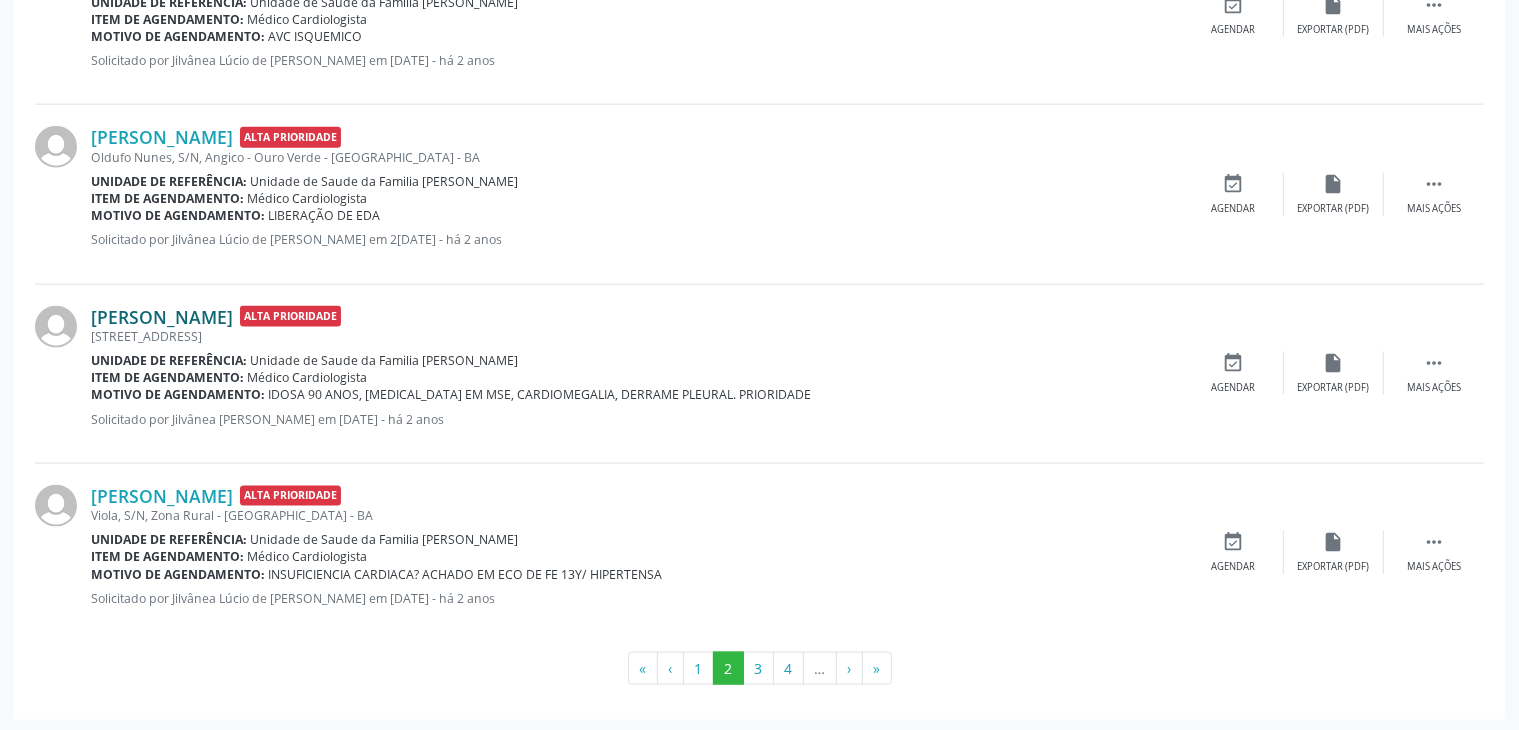click on "[PERSON_NAME]" at bounding box center (162, 317) 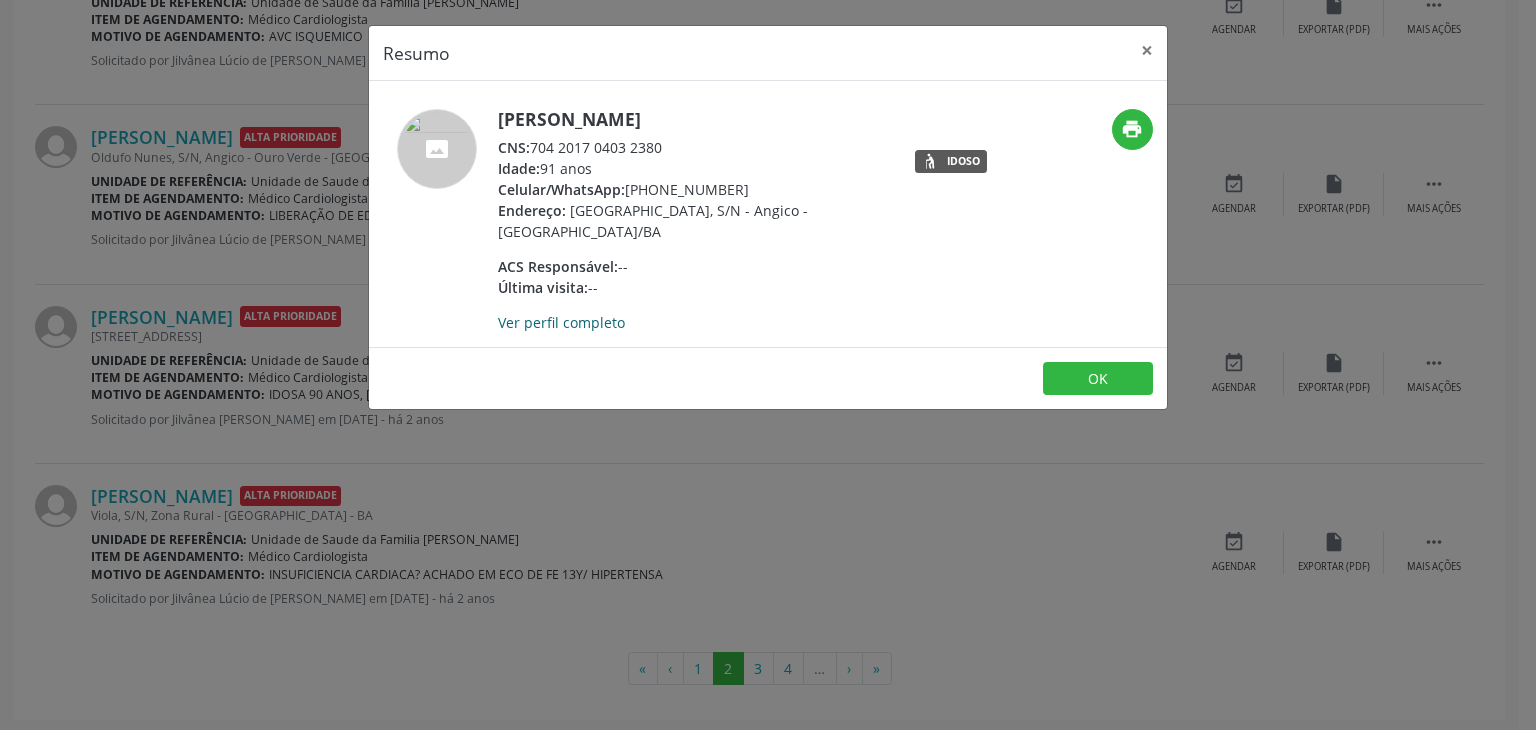 click on "Ver perfil completo" at bounding box center [561, 322] 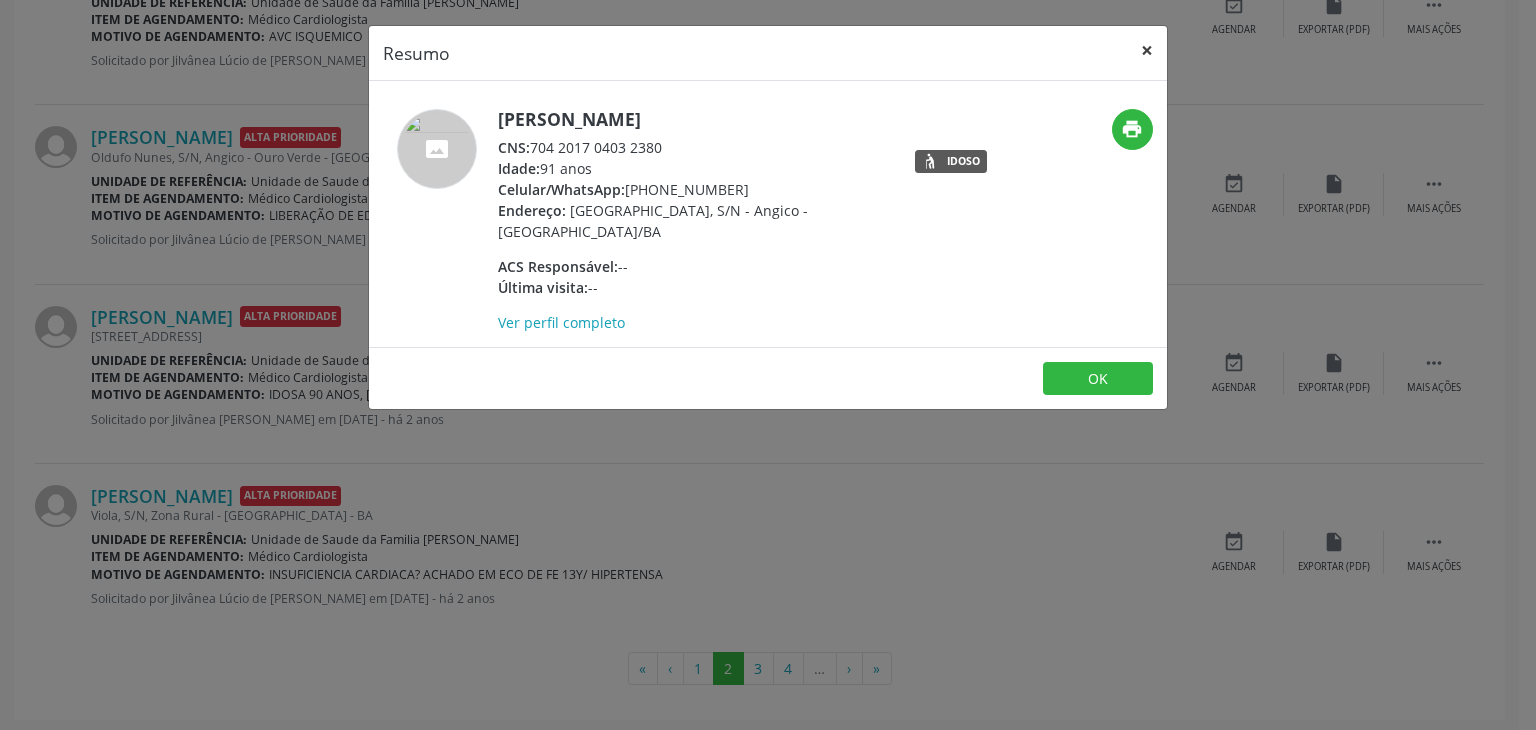 click on "×" at bounding box center [1147, 50] 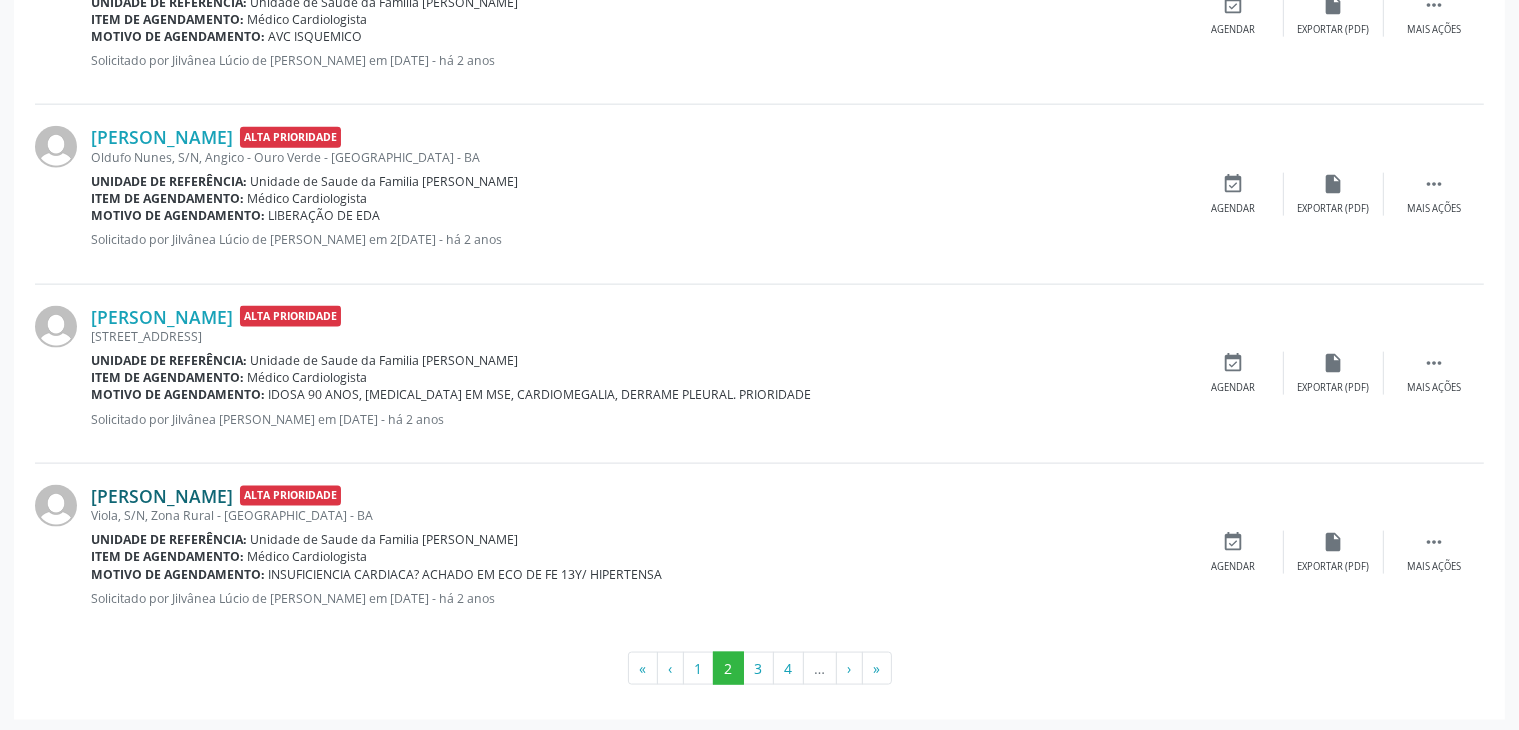 click on "[PERSON_NAME]" at bounding box center [162, 496] 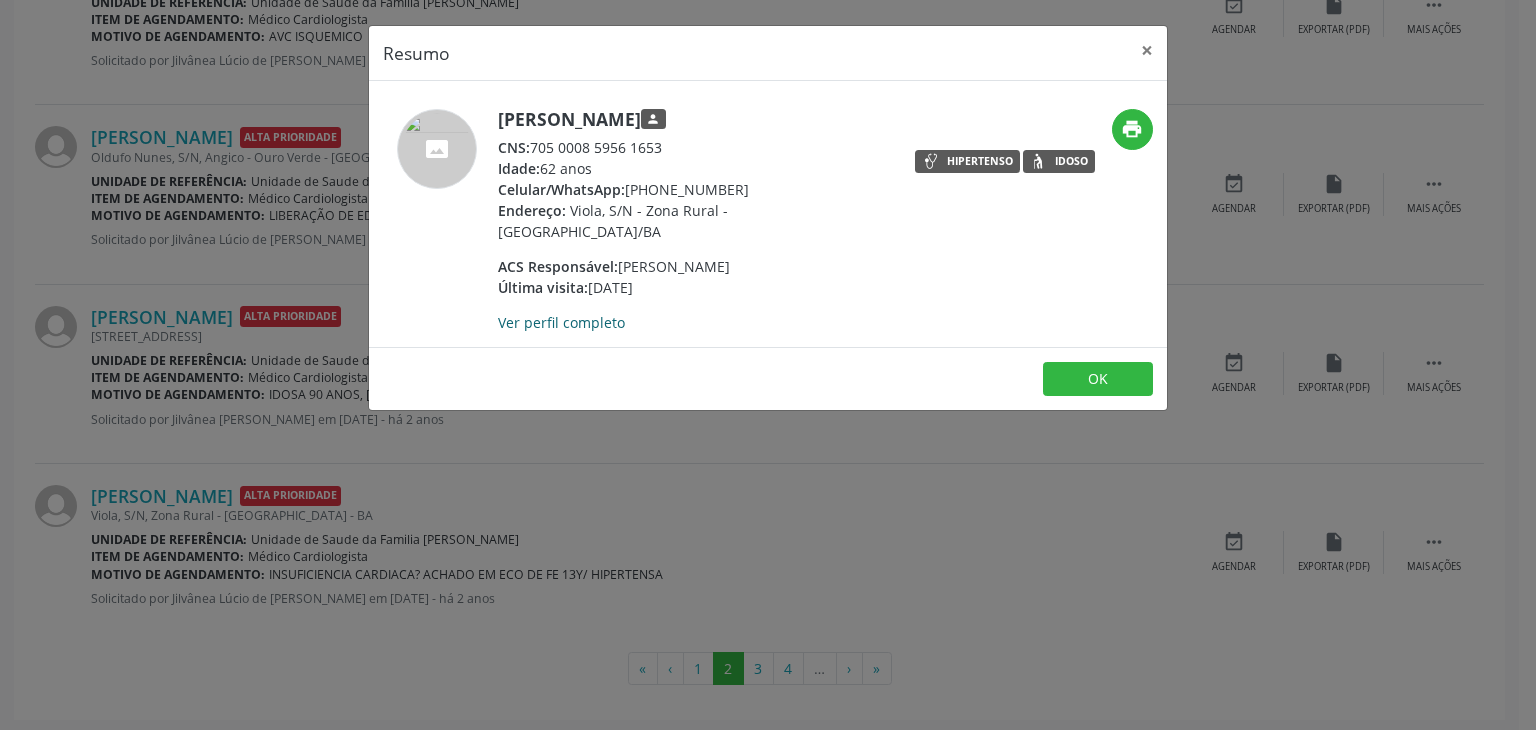 click on "Ver perfil completo" at bounding box center (561, 322) 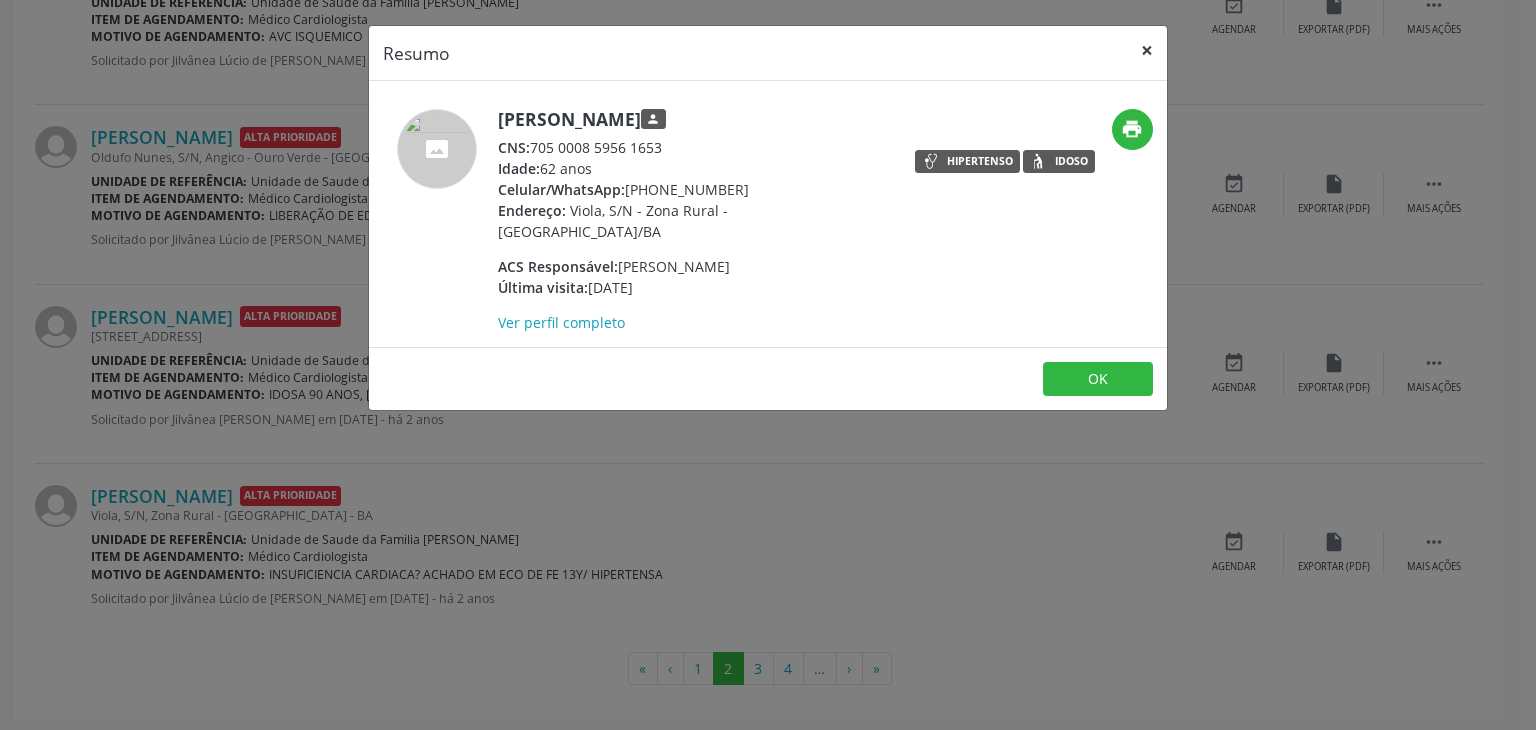 click on "×" at bounding box center (1147, 50) 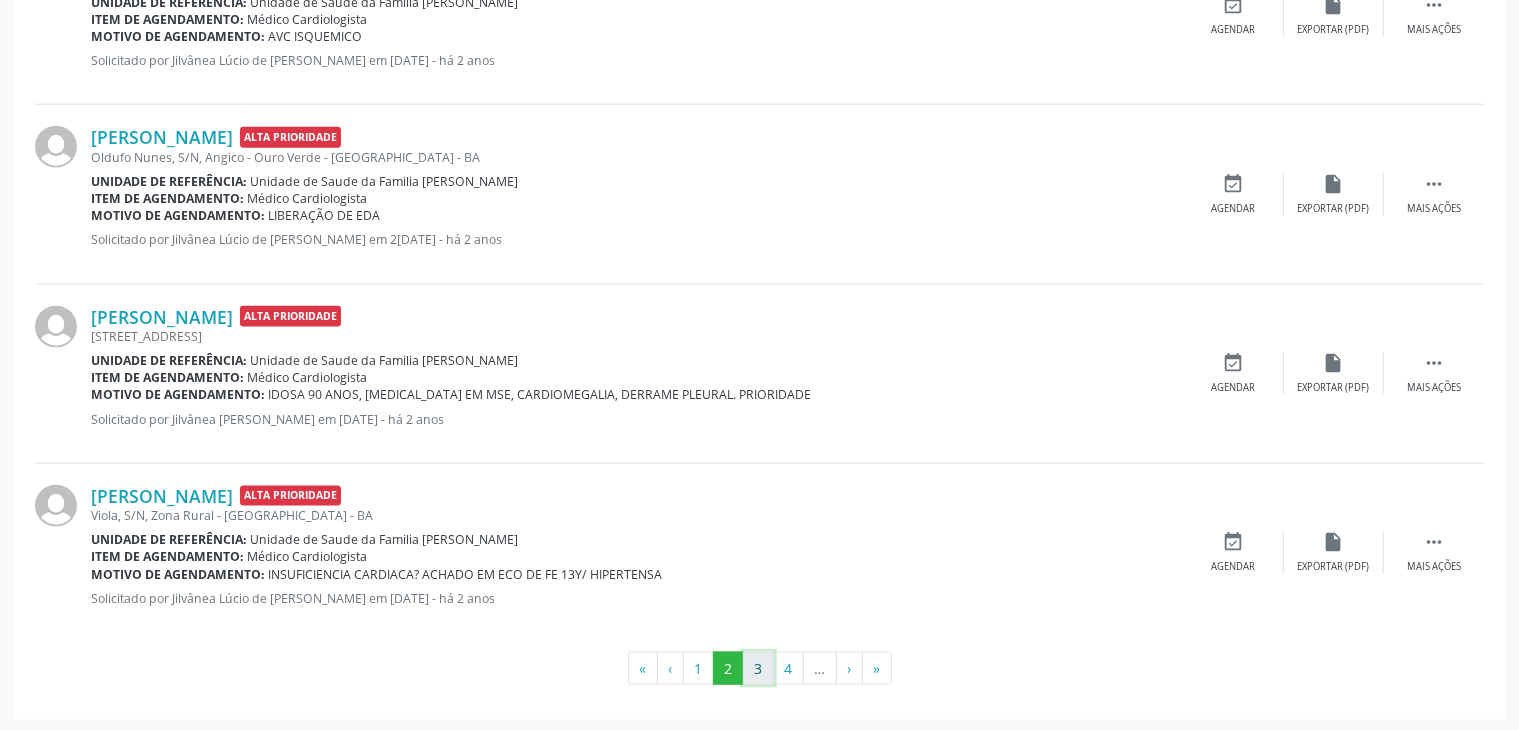 click on "3" at bounding box center [758, 669] 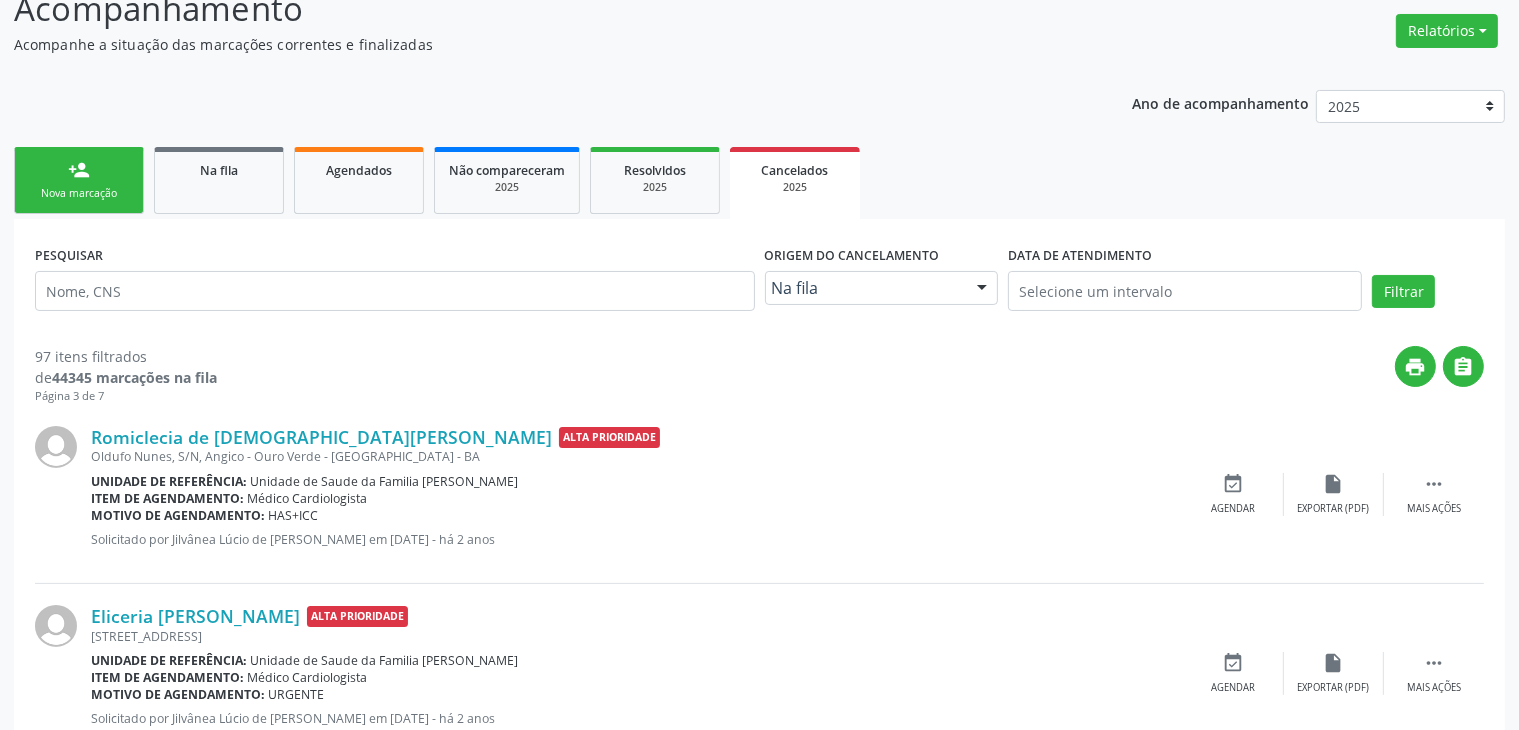 scroll, scrollTop: 200, scrollLeft: 0, axis: vertical 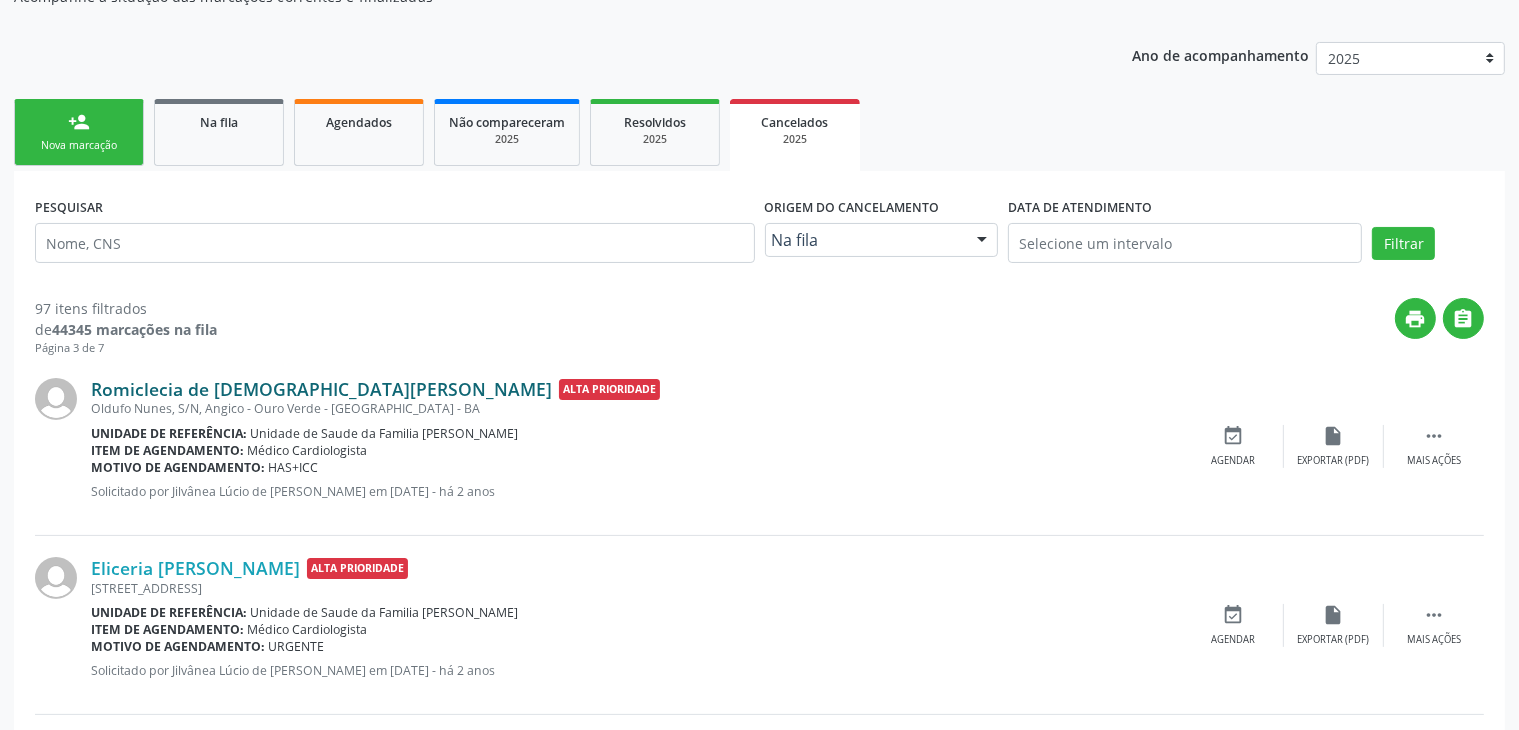 click on "Romiclecia de [DEMOGRAPHIC_DATA][PERSON_NAME]" at bounding box center (321, 389) 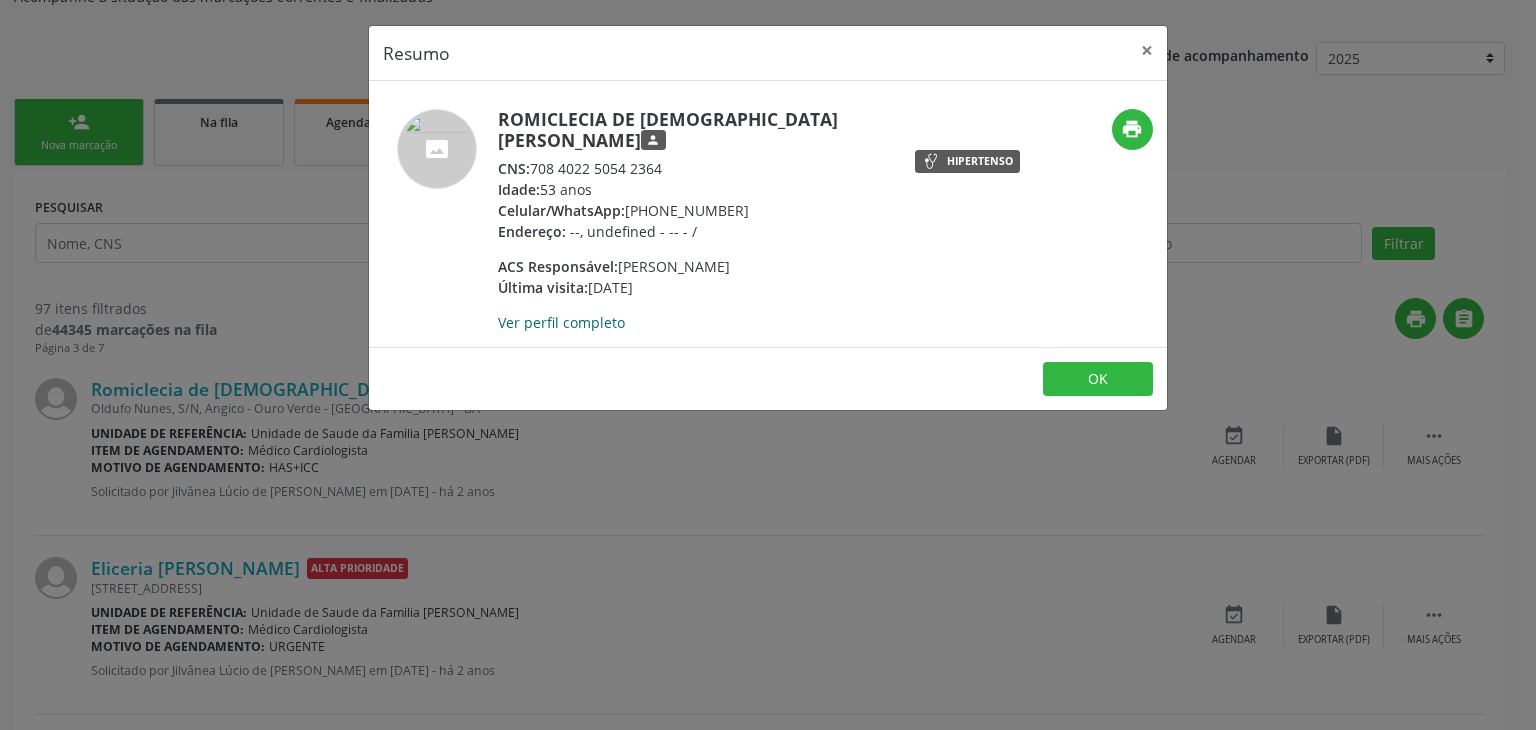 click on "Ver perfil completo" at bounding box center [561, 322] 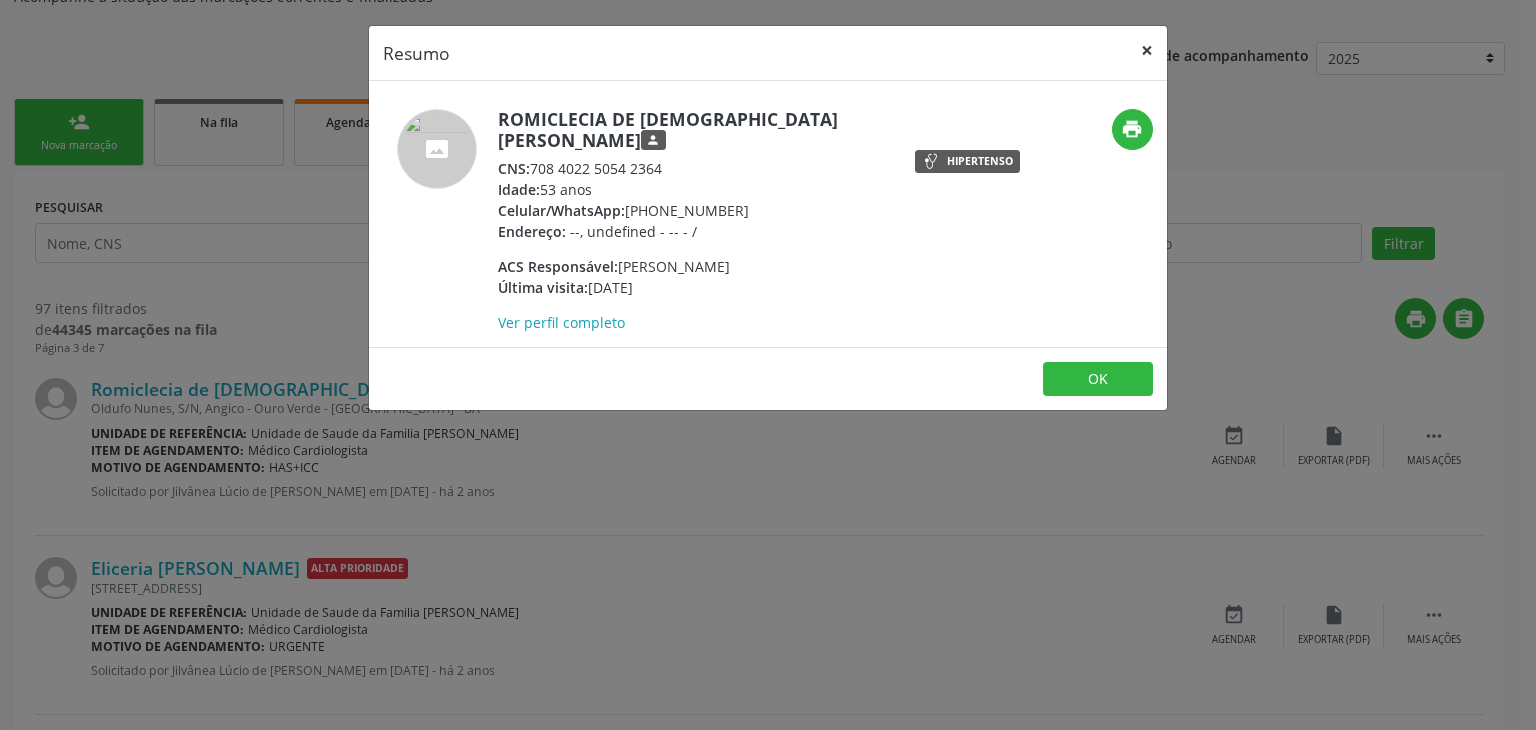 click on "×" at bounding box center (1147, 50) 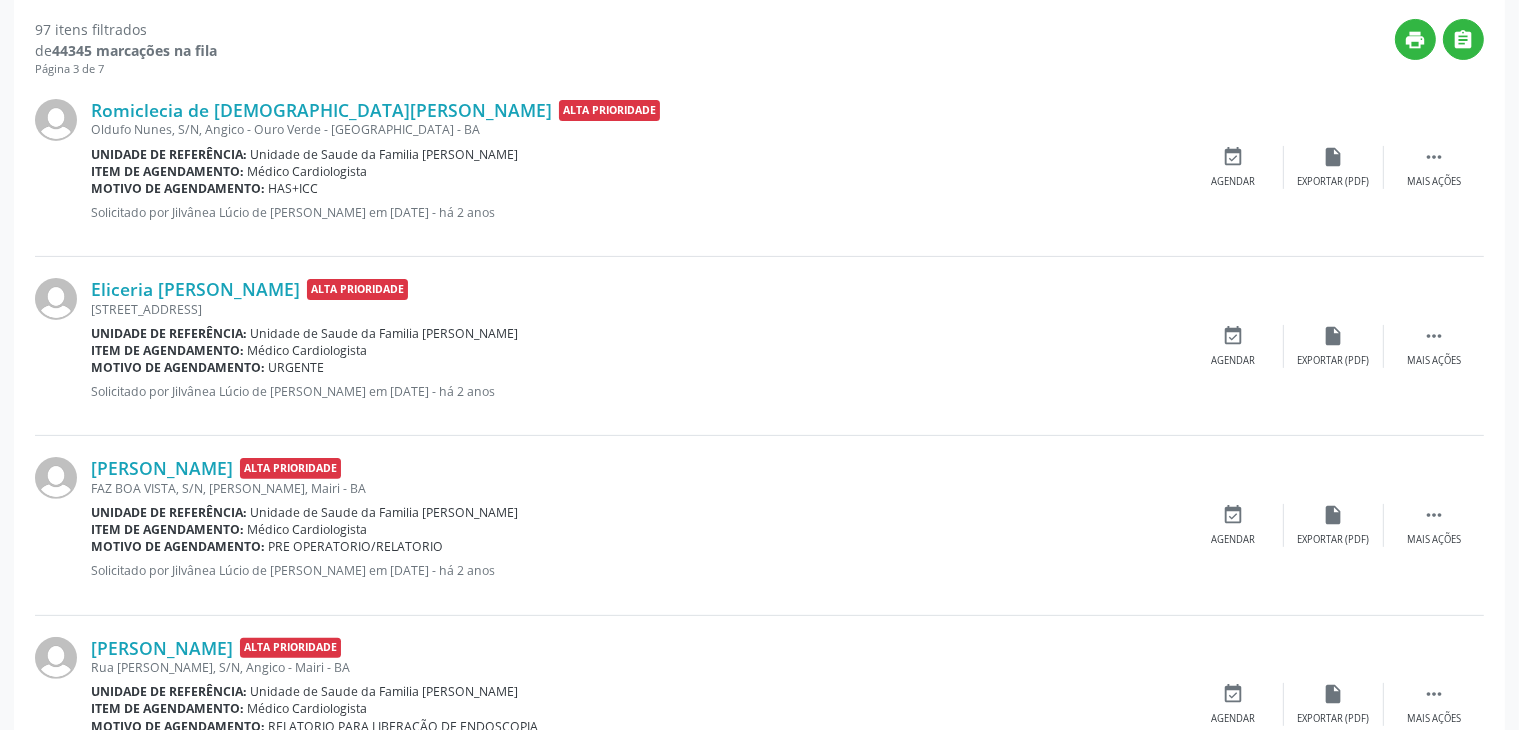 scroll, scrollTop: 500, scrollLeft: 0, axis: vertical 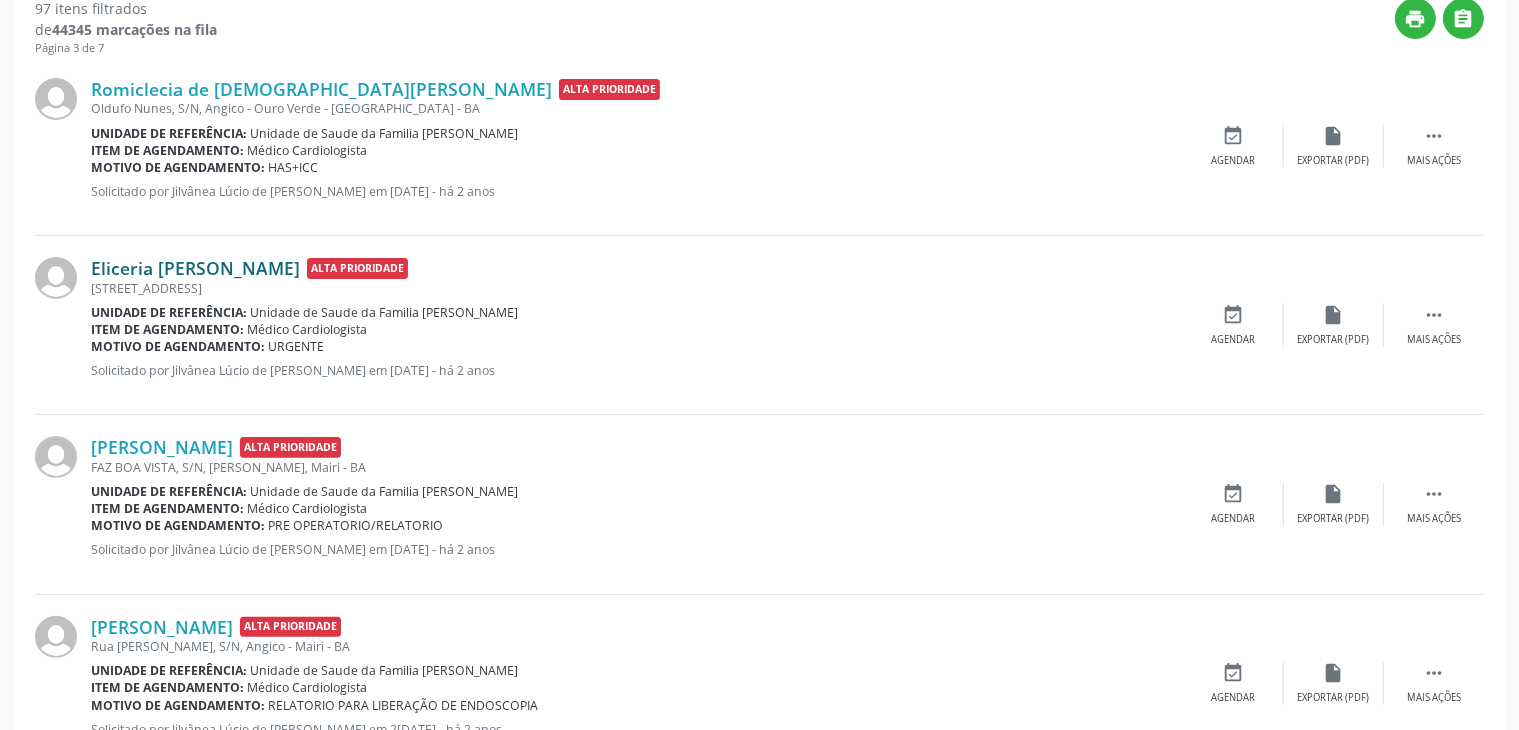 click on "Eliceria [PERSON_NAME]" at bounding box center (195, 268) 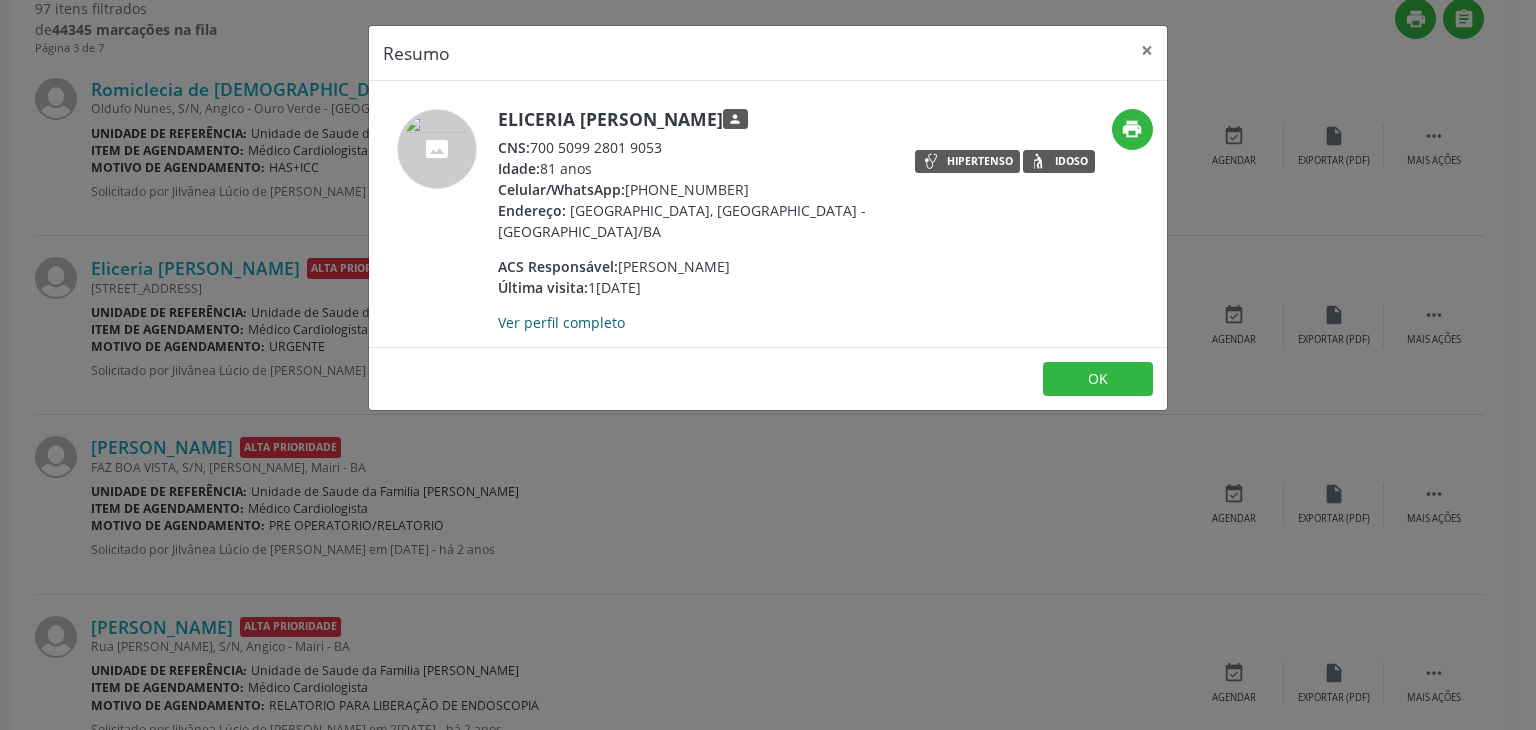 click on "Ver perfil completo" at bounding box center (561, 322) 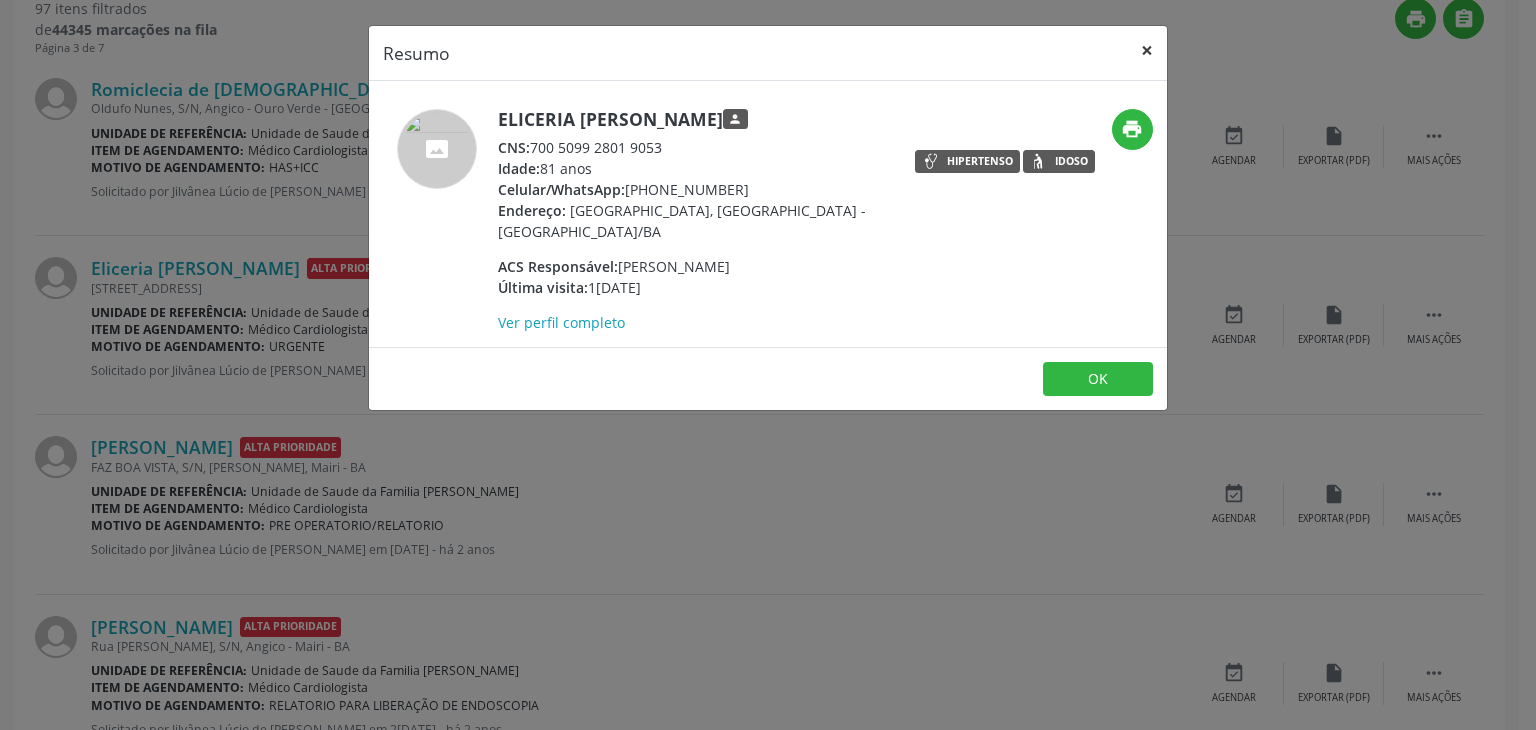 click on "×" at bounding box center (1147, 50) 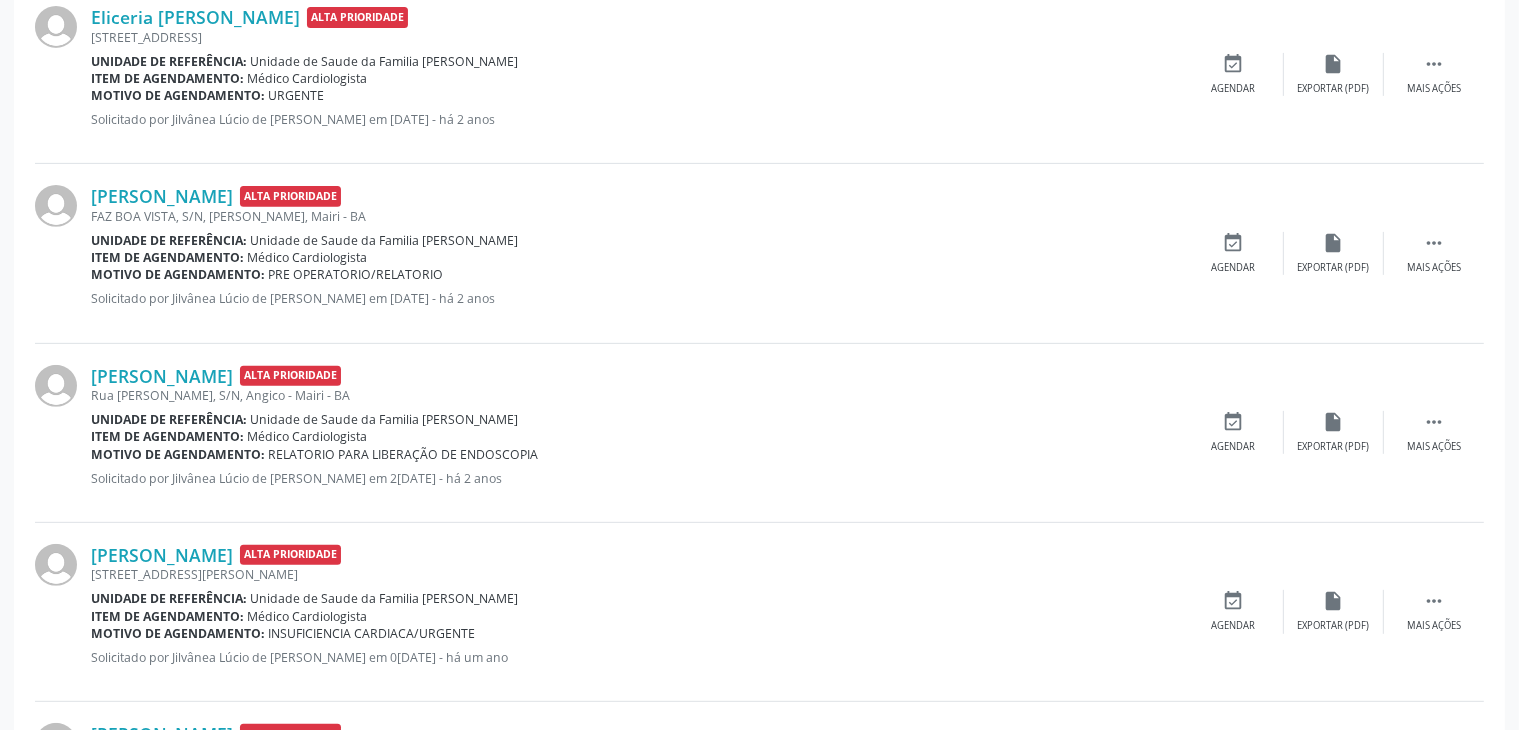 scroll, scrollTop: 800, scrollLeft: 0, axis: vertical 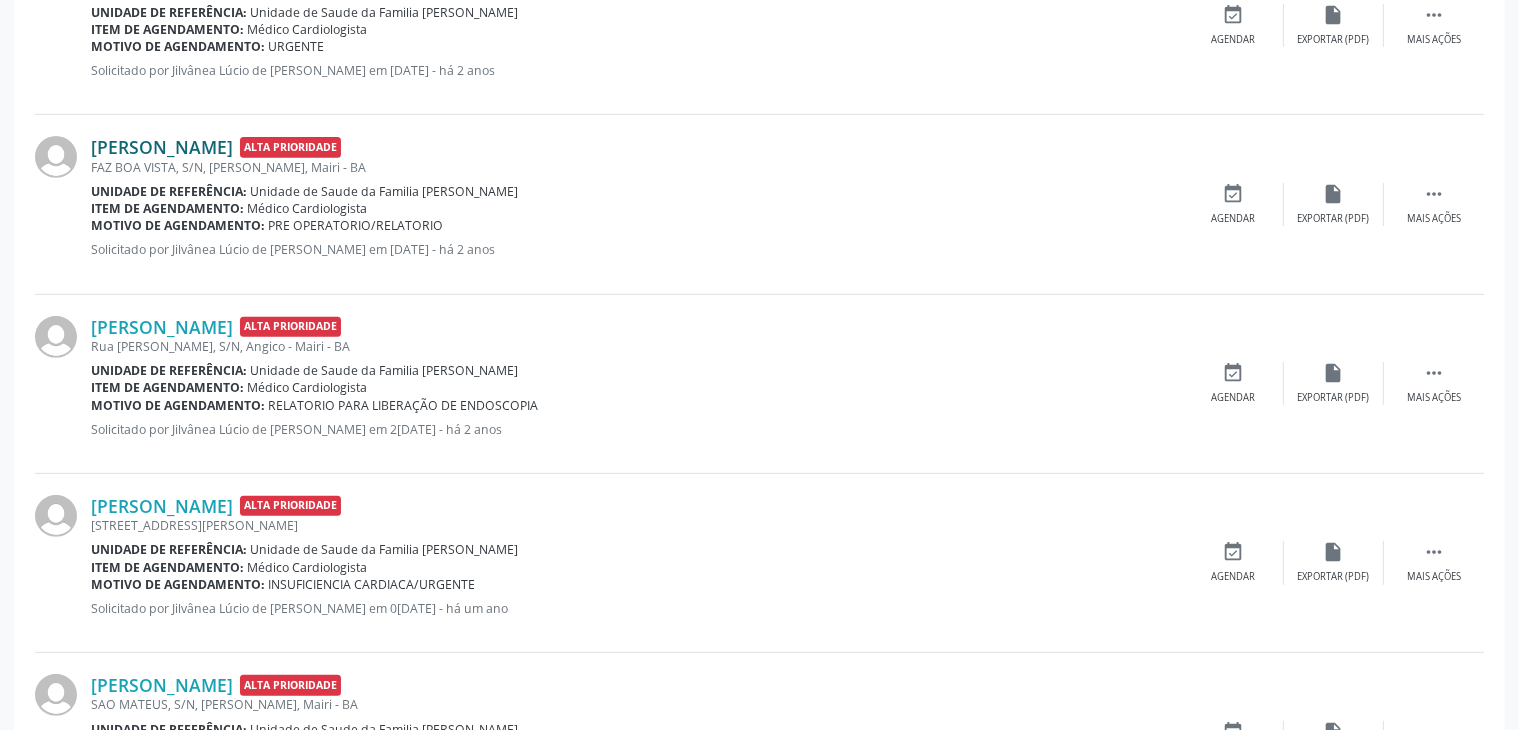 click on "[PERSON_NAME]" at bounding box center (162, 147) 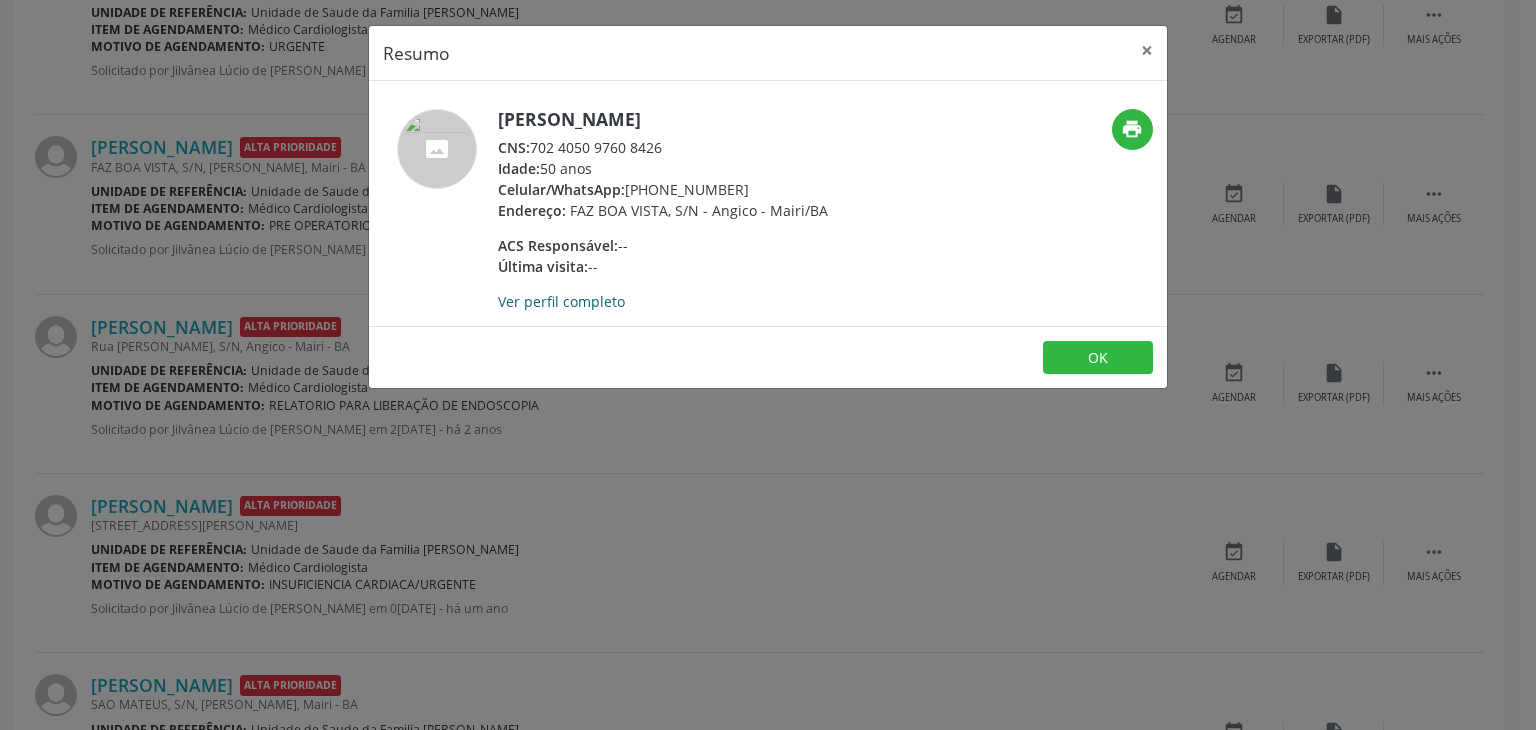 click on "Ver perfil completo" at bounding box center [561, 301] 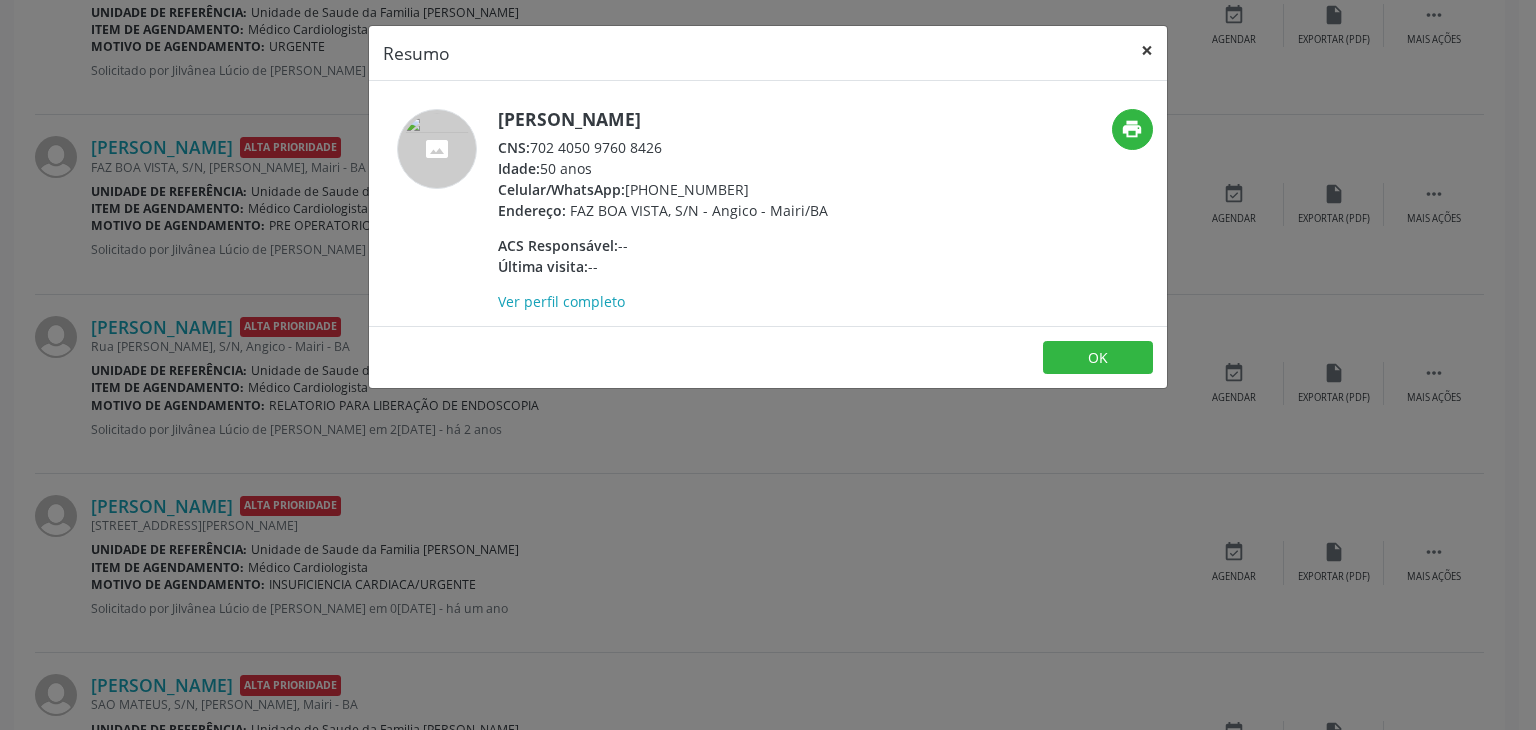 click on "×" at bounding box center (1147, 50) 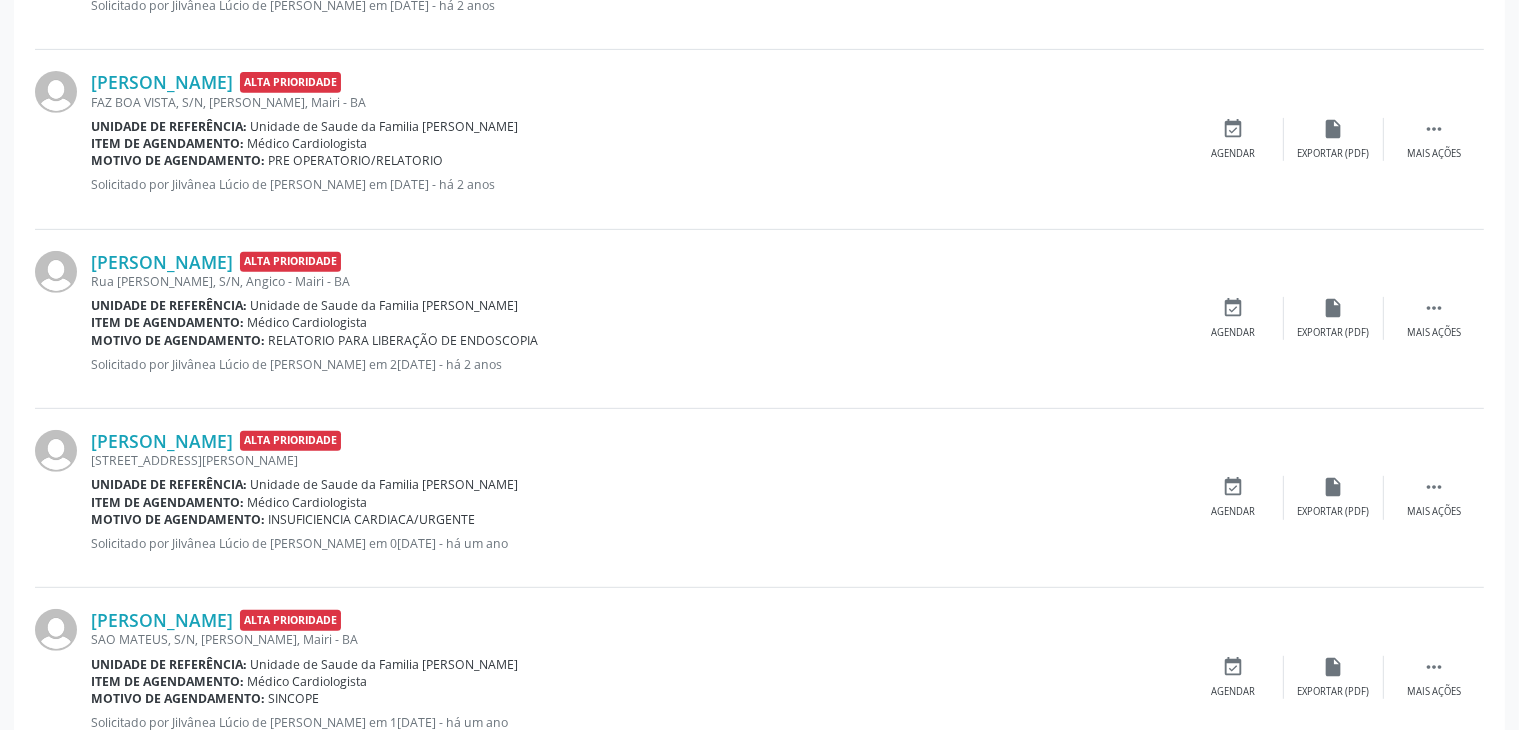 scroll, scrollTop: 900, scrollLeft: 0, axis: vertical 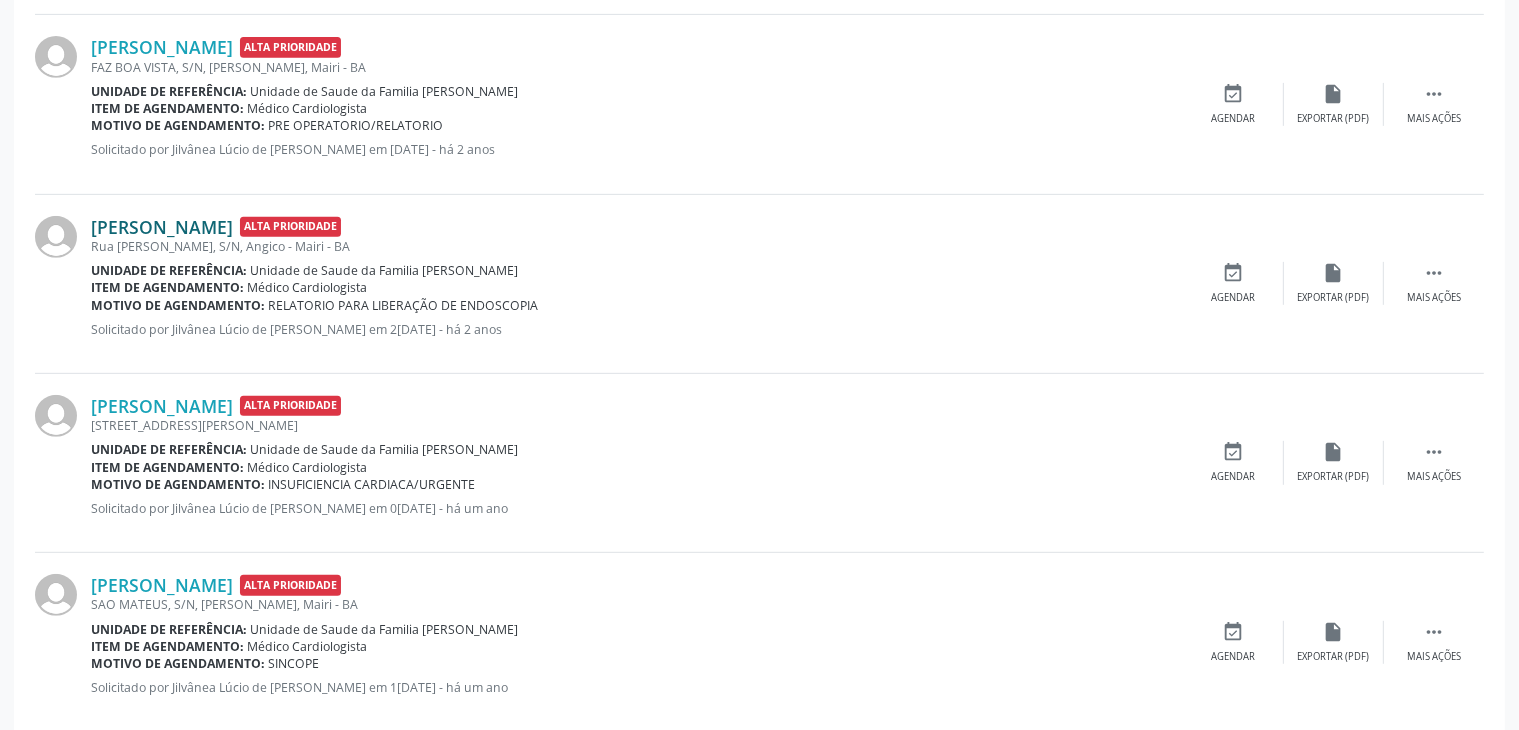 click on "[PERSON_NAME]" at bounding box center [162, 227] 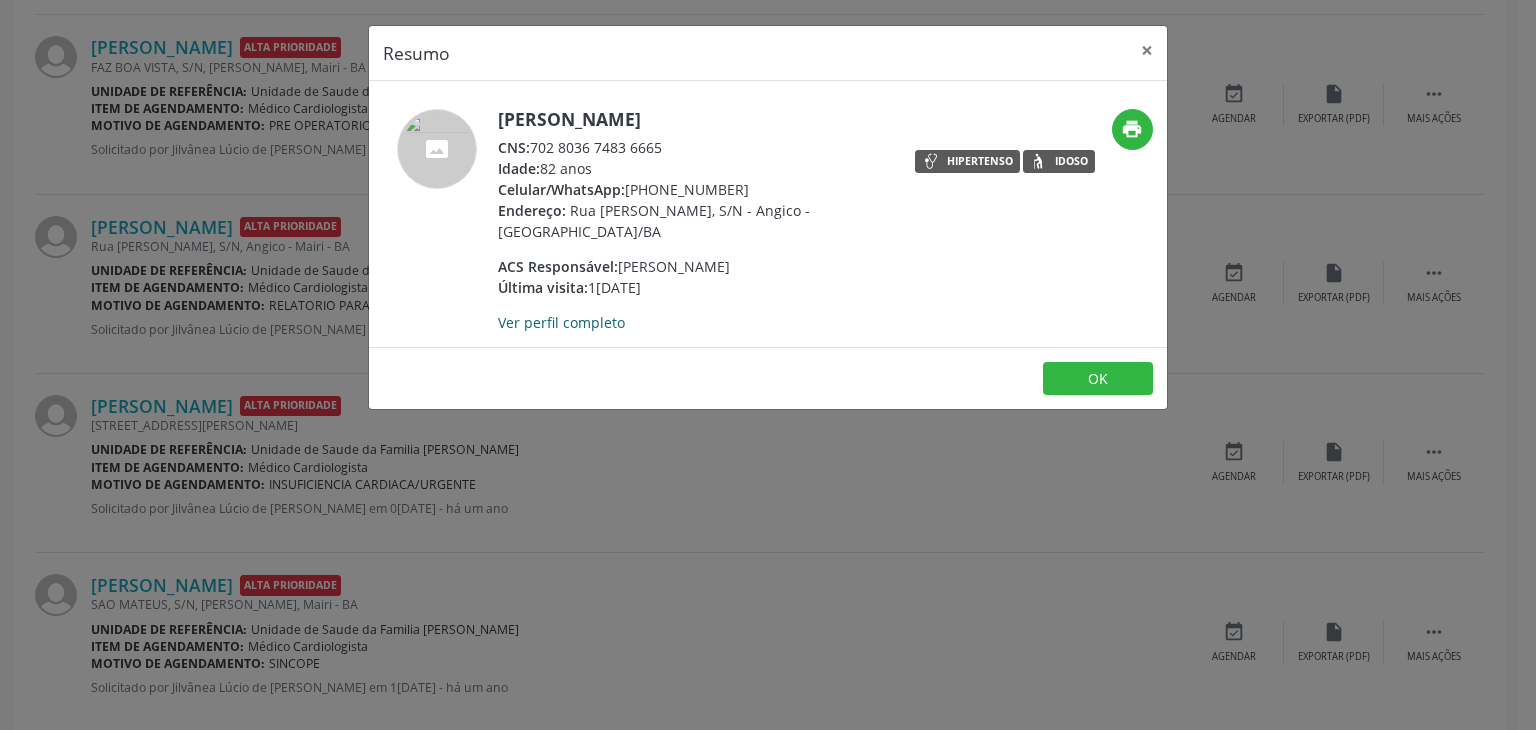 click on "Ver perfil completo" at bounding box center [561, 322] 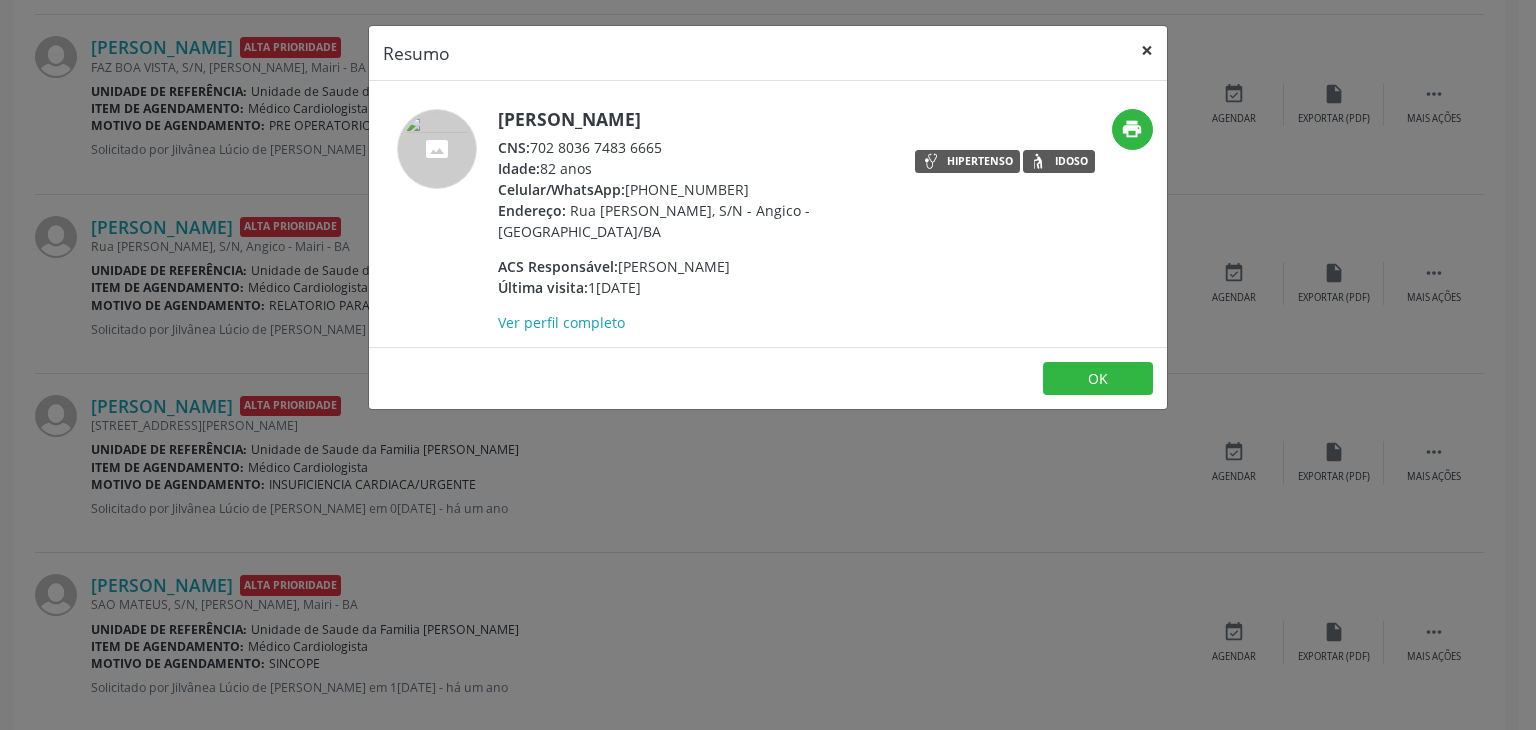 click on "×" at bounding box center [1147, 50] 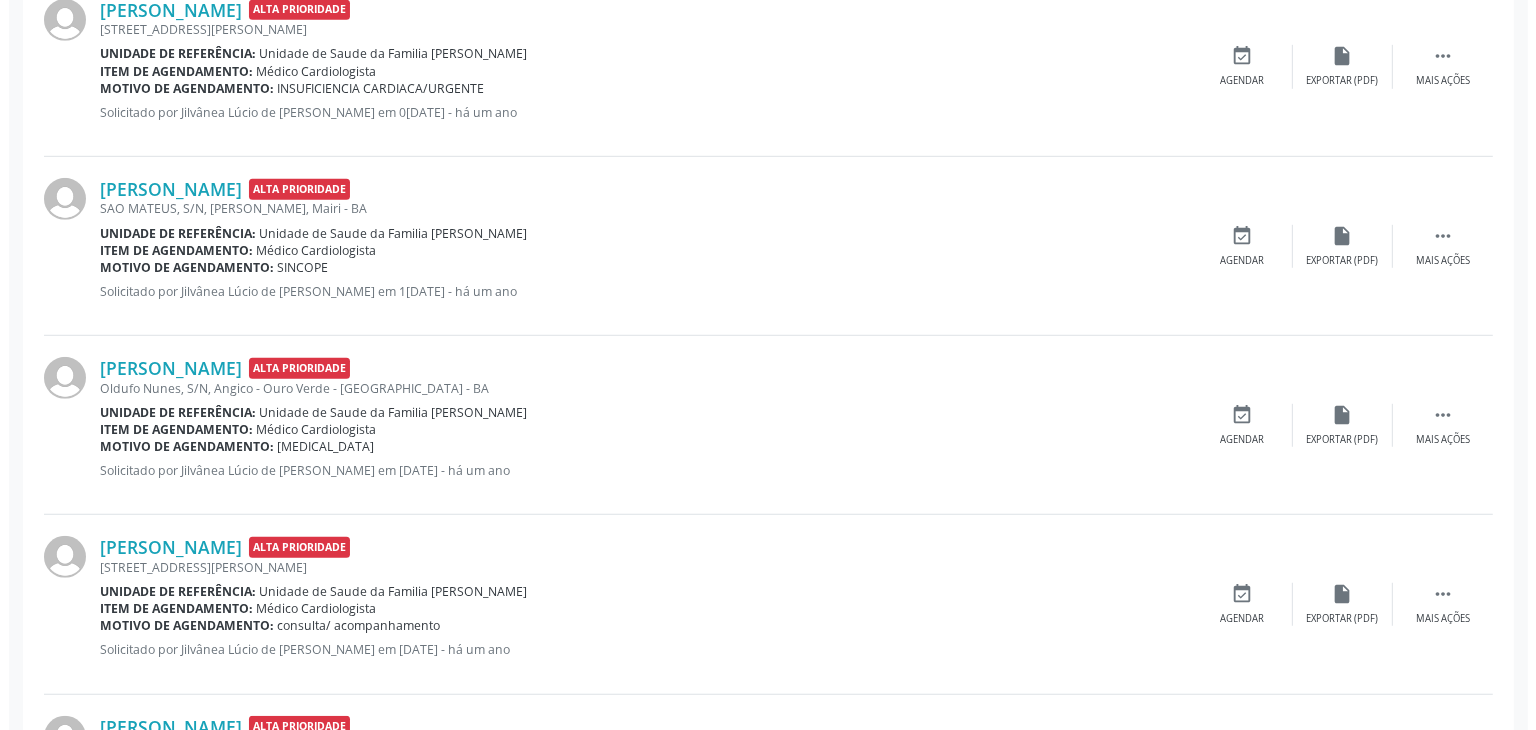 scroll, scrollTop: 1300, scrollLeft: 0, axis: vertical 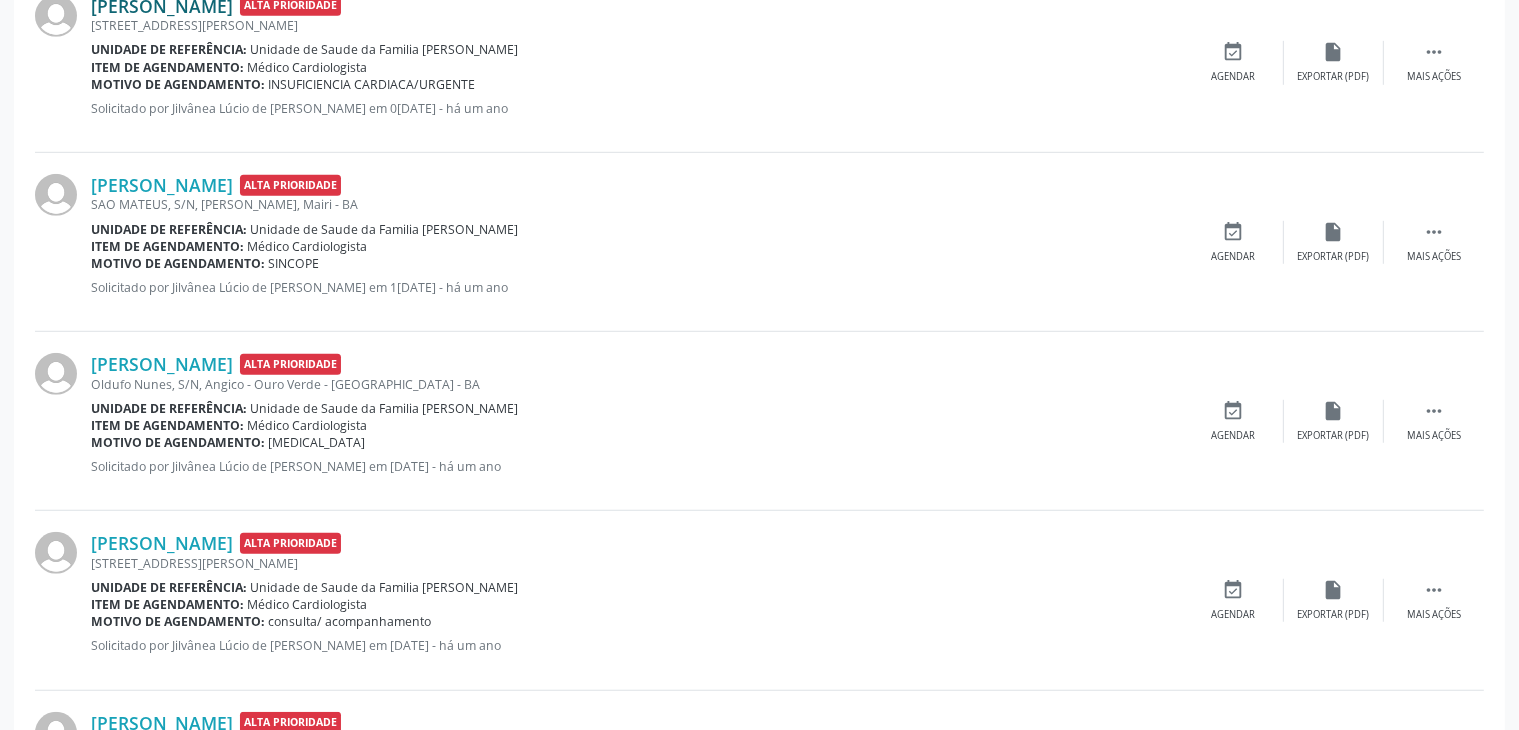 click on "[PERSON_NAME]" at bounding box center [162, 6] 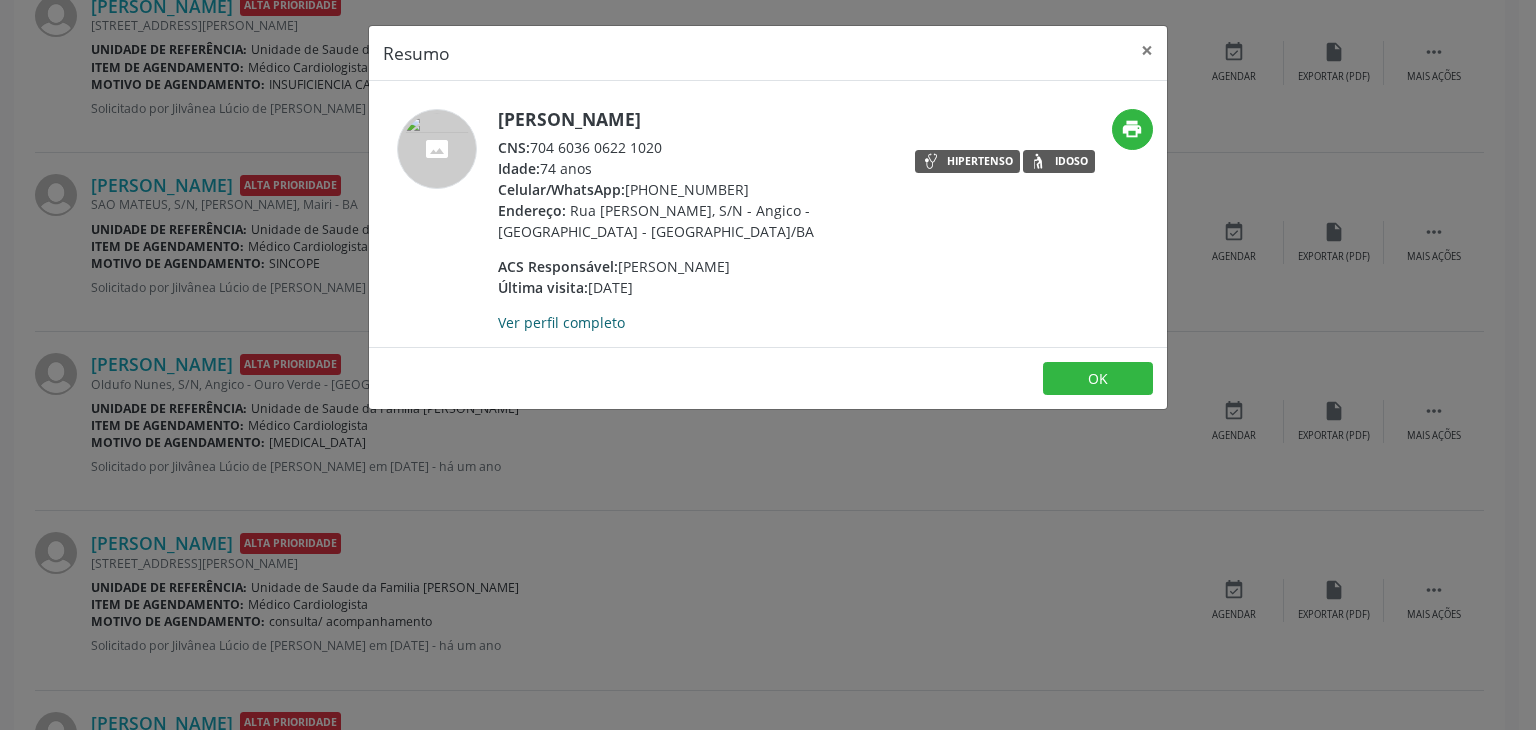 click on "Ver perfil completo" at bounding box center (561, 322) 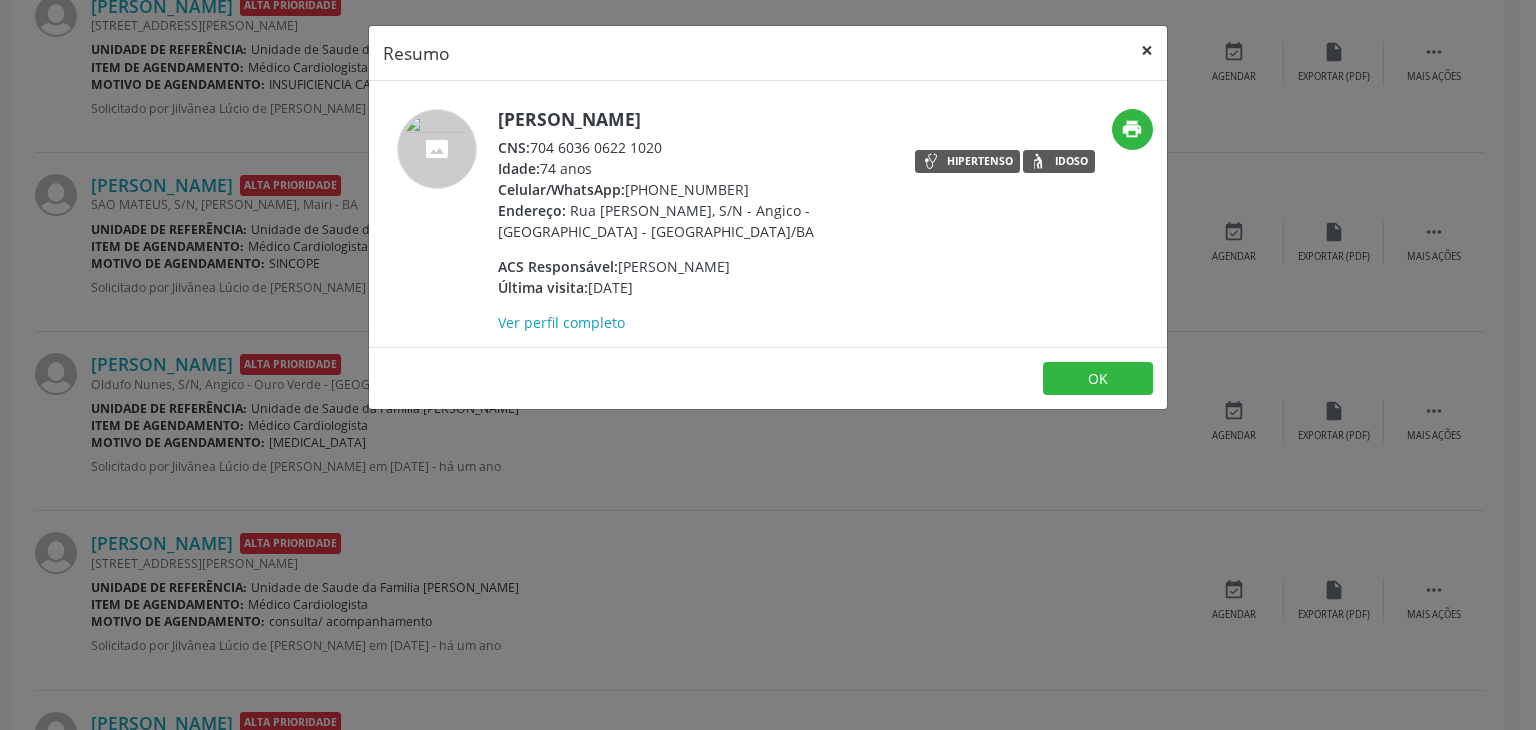 click on "×" at bounding box center (1147, 50) 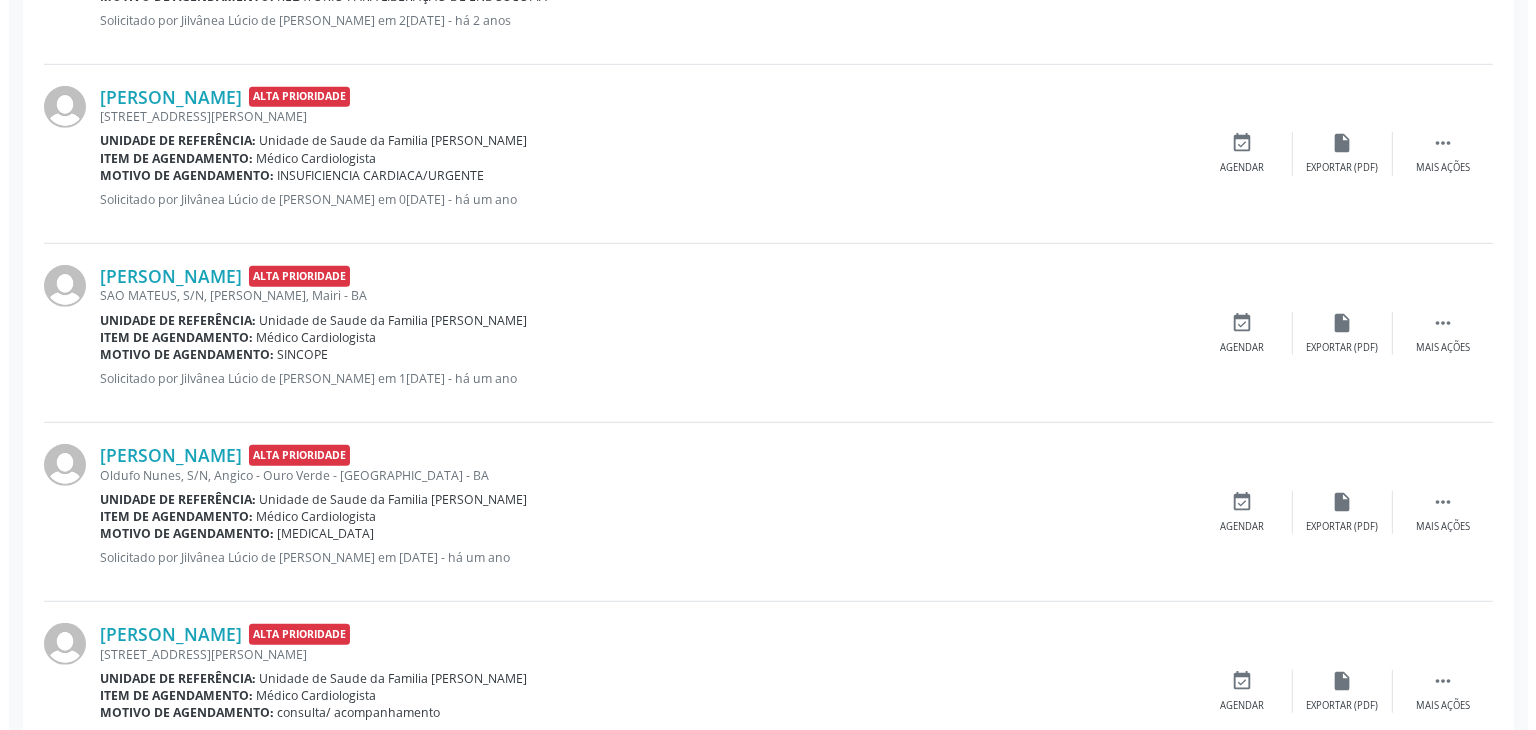 scroll, scrollTop: 1092, scrollLeft: 0, axis: vertical 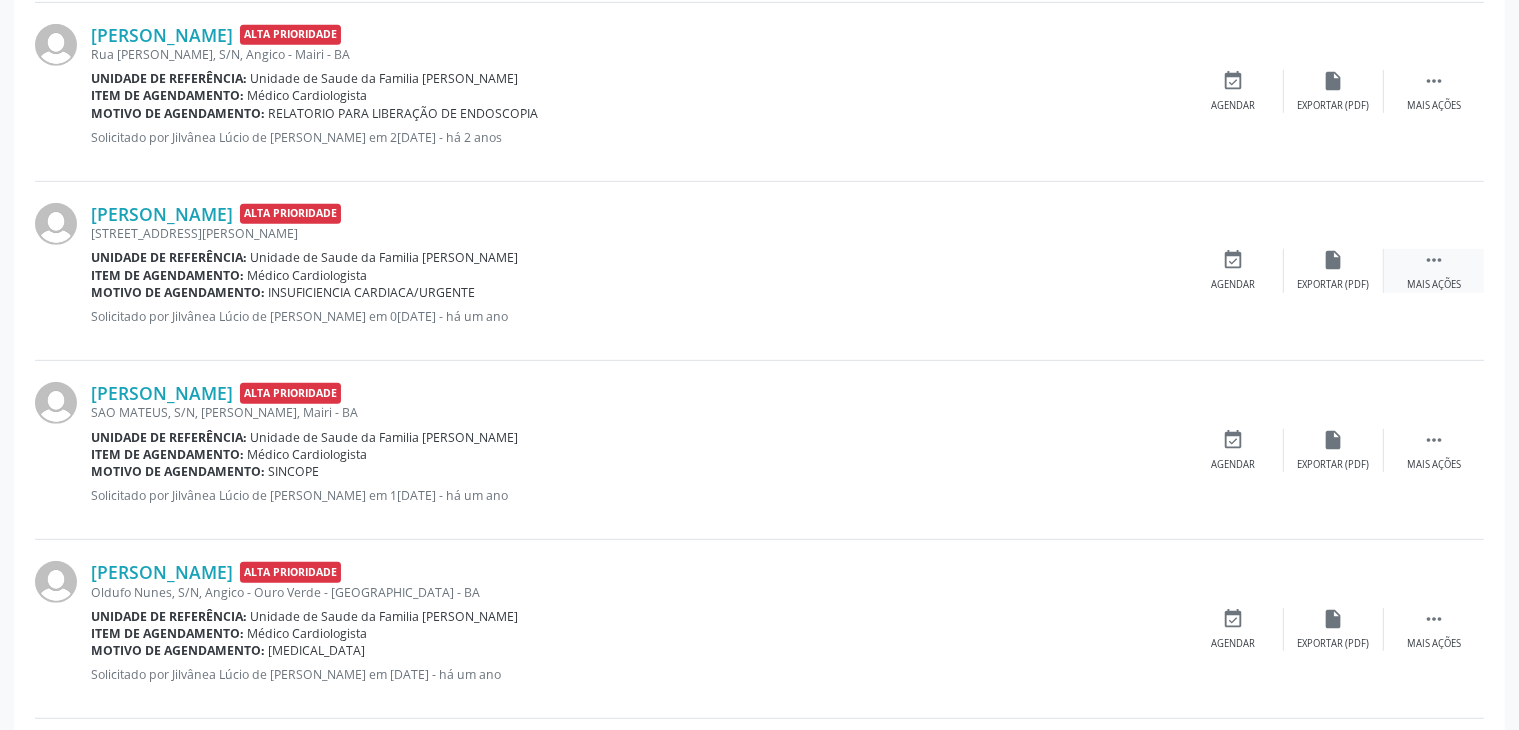 click on "" at bounding box center (1434, 260) 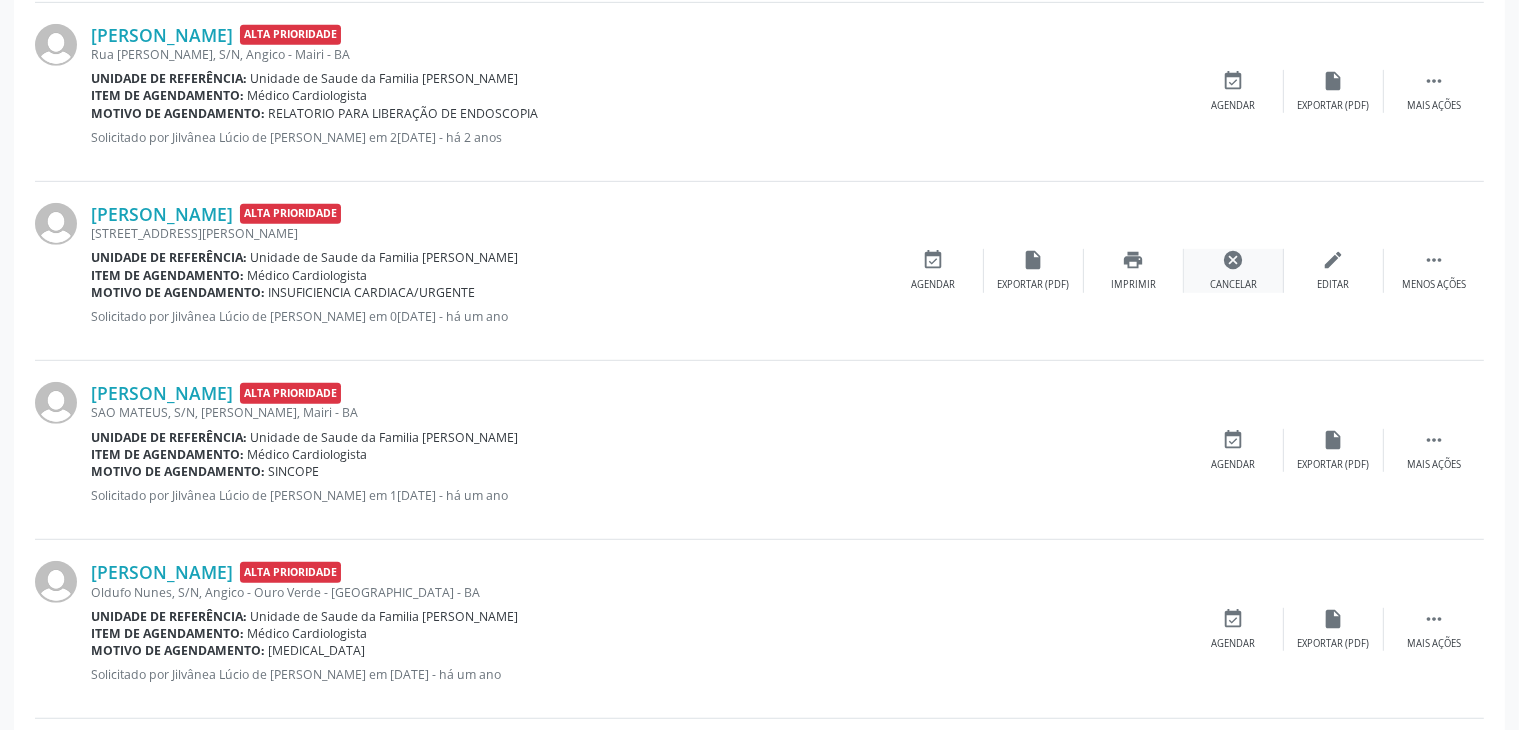 click on "cancel
Cancelar" at bounding box center (1234, 270) 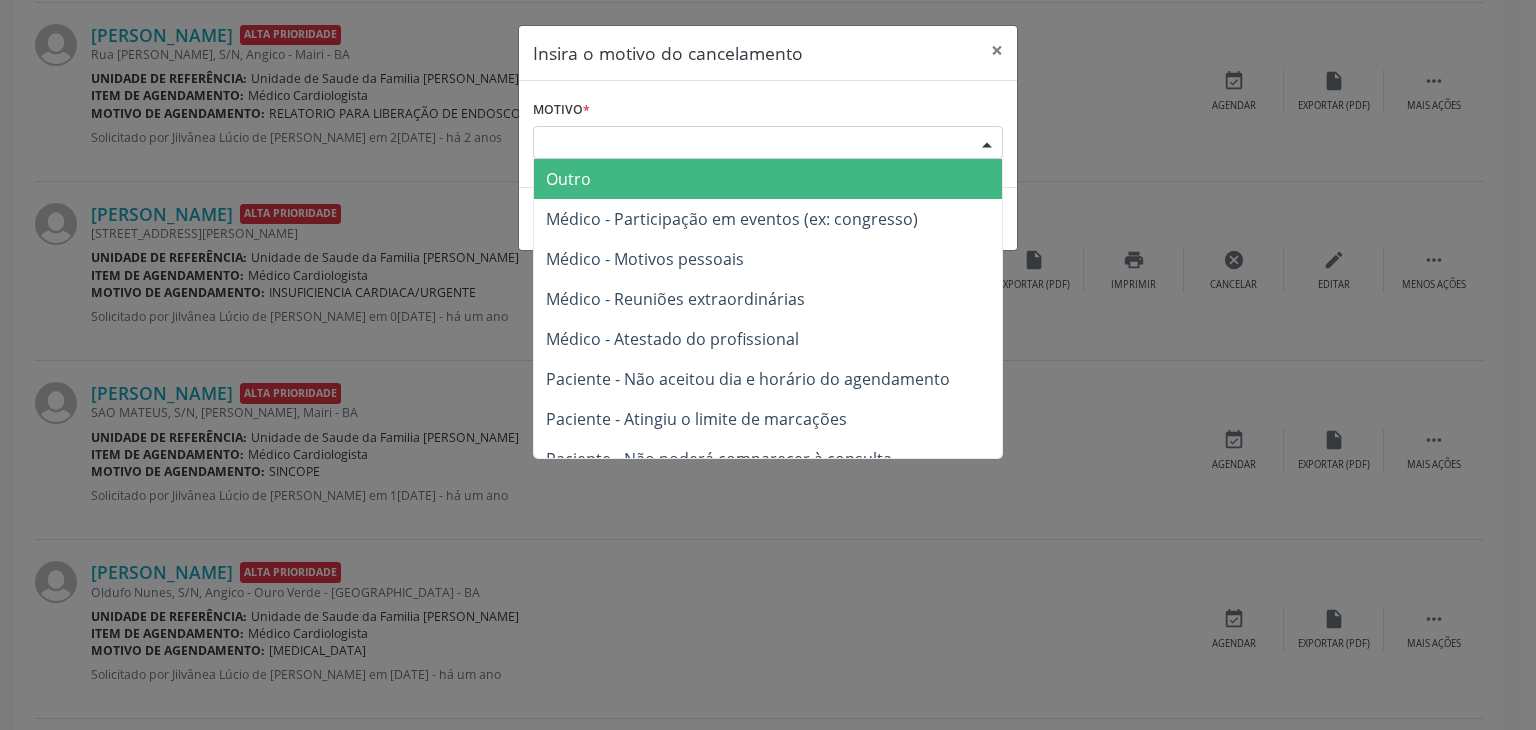 click on "Escolha o motivo" at bounding box center (768, 143) 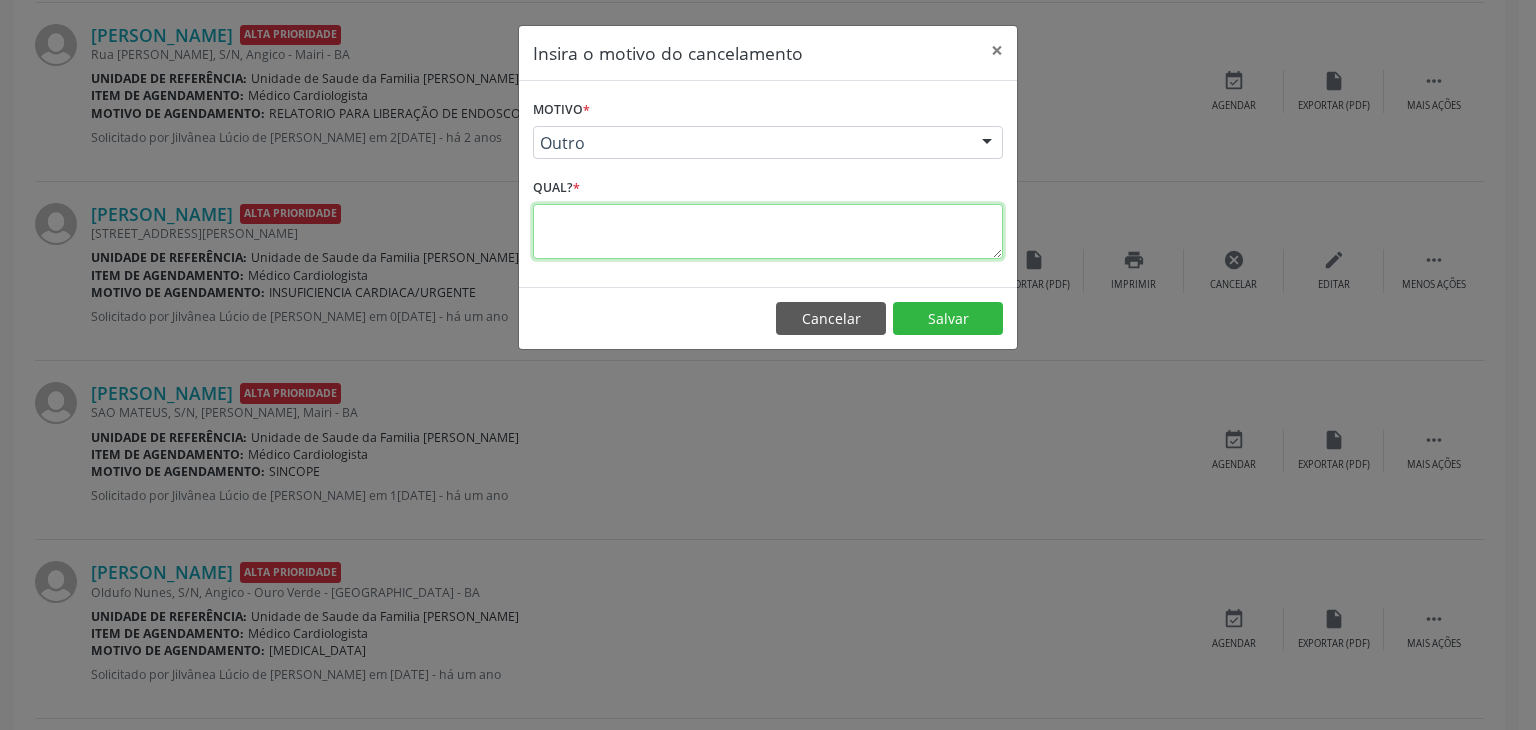 click at bounding box center [768, 231] 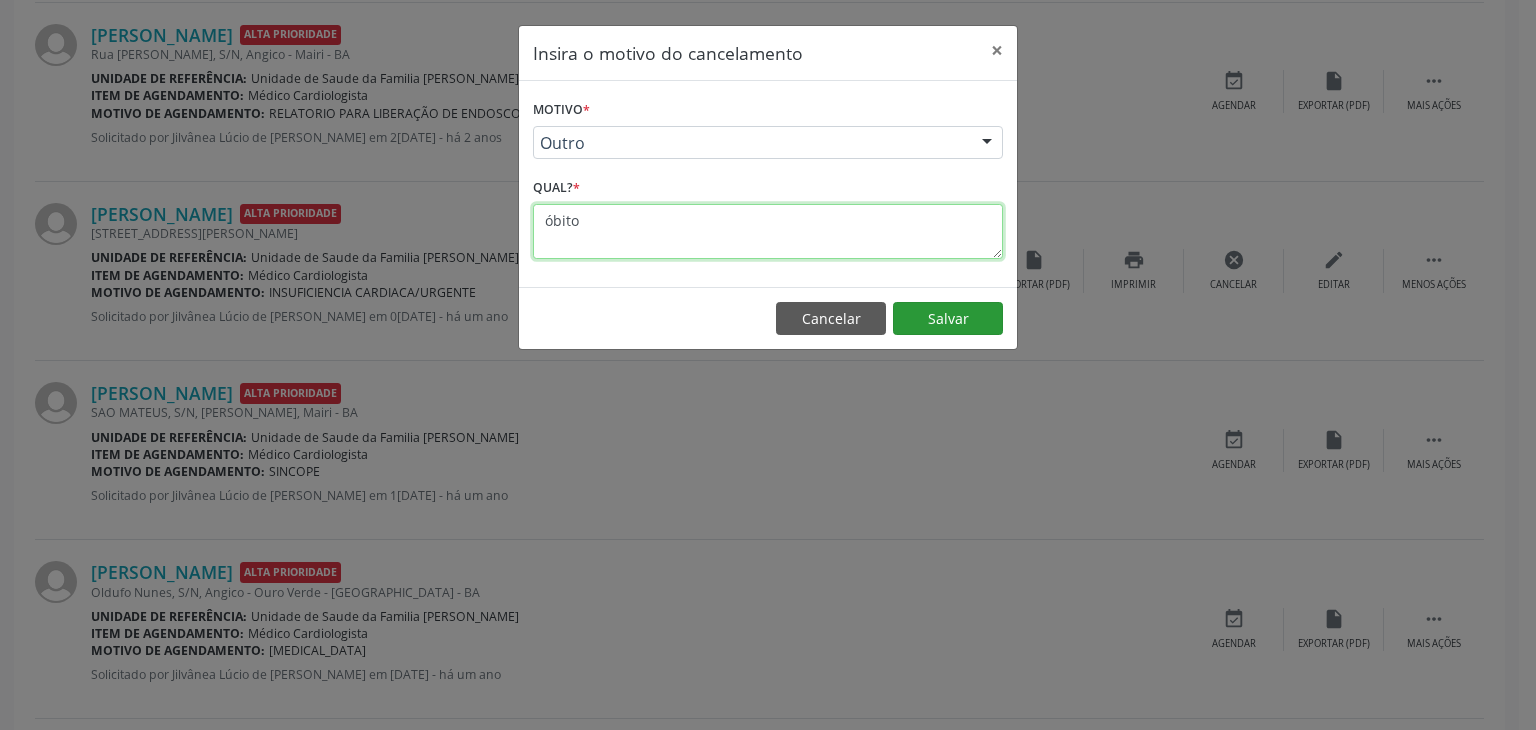 type on "óbito" 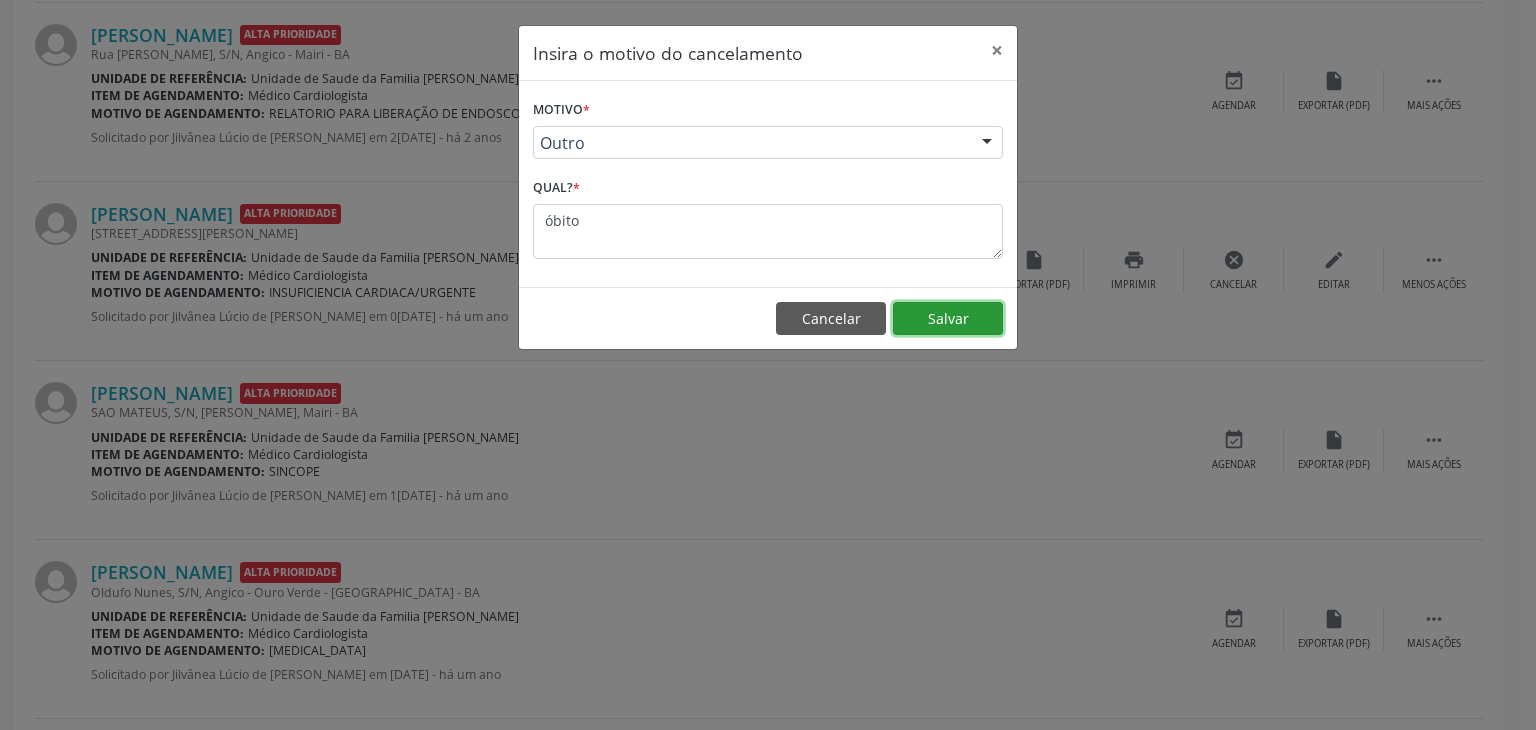 click on "Salvar" at bounding box center [948, 319] 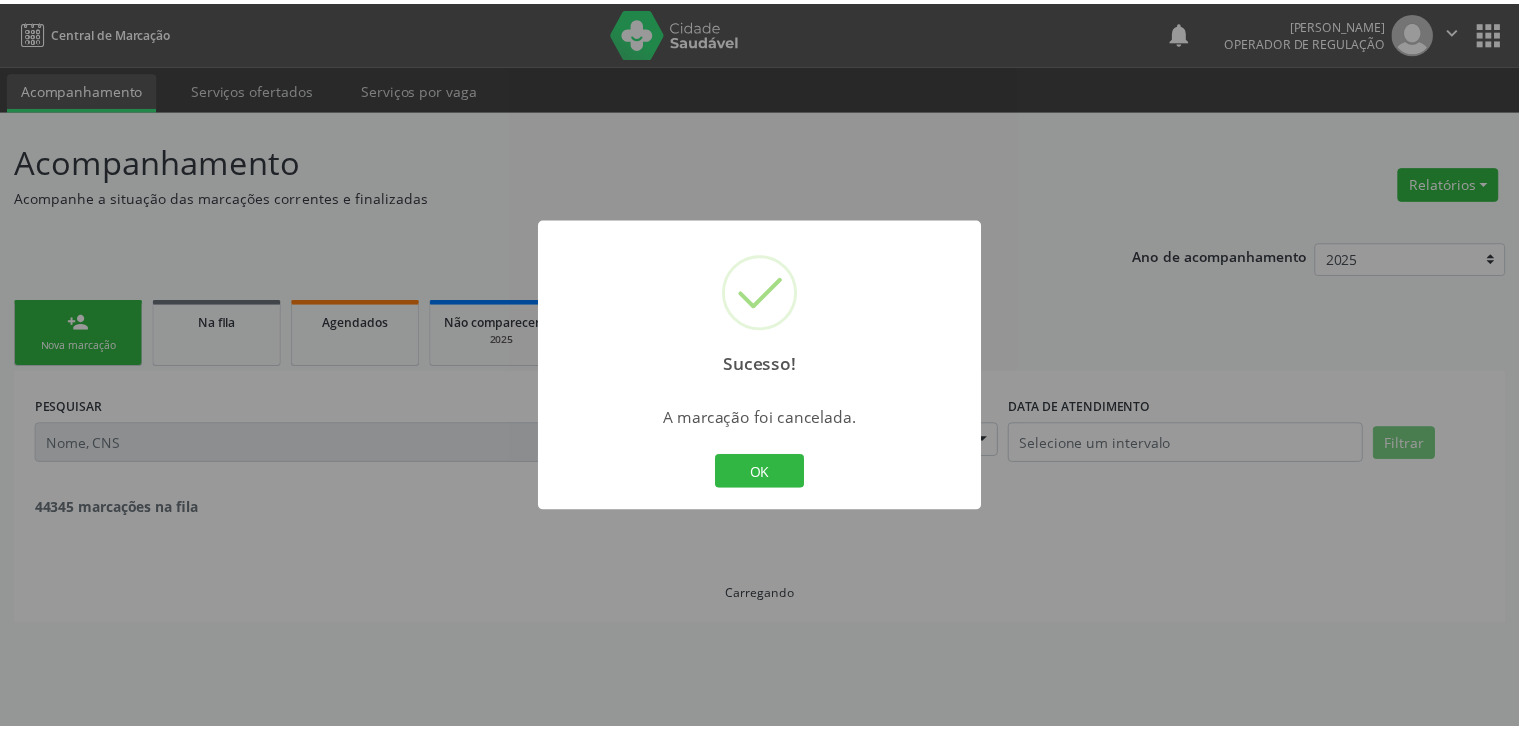 scroll, scrollTop: 0, scrollLeft: 0, axis: both 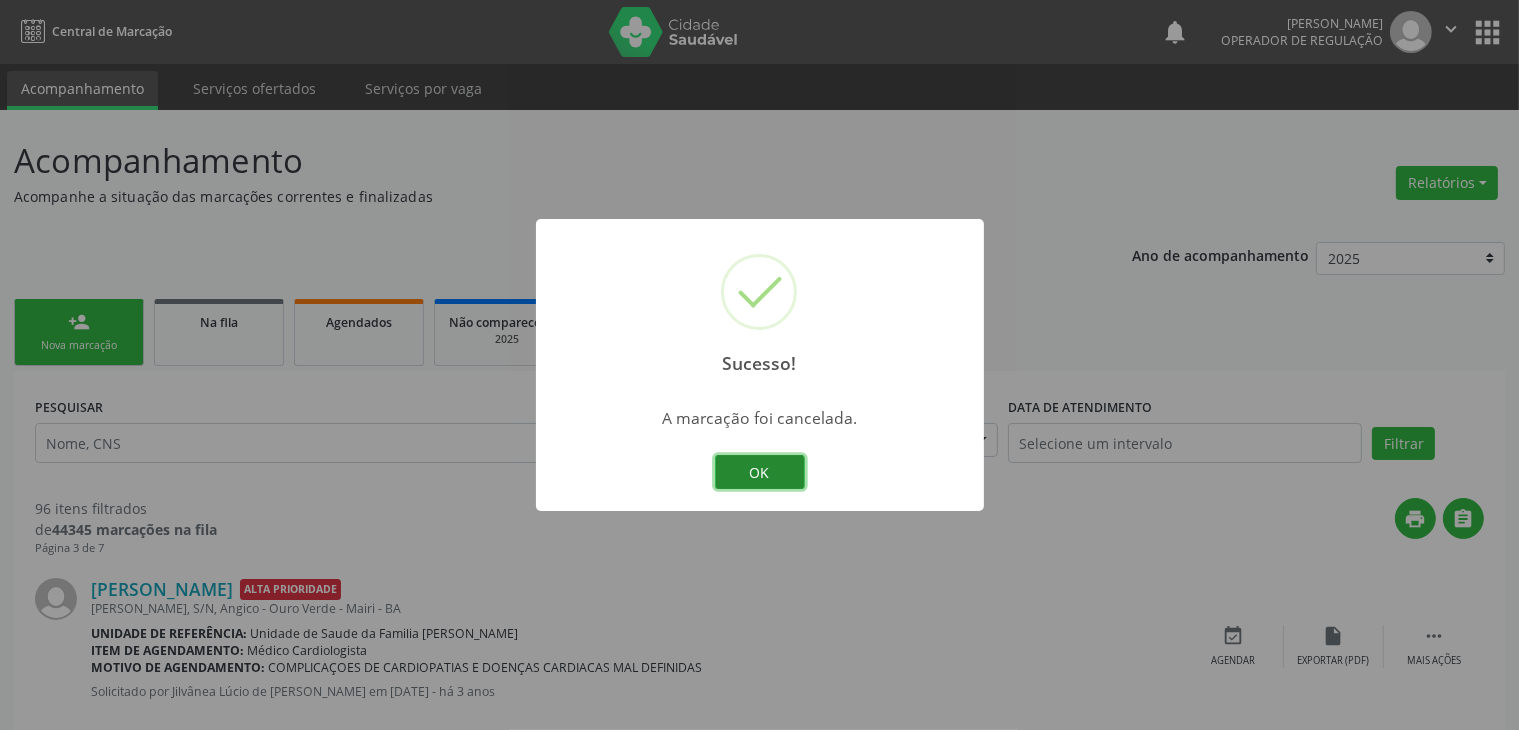 click on "OK" at bounding box center (760, 472) 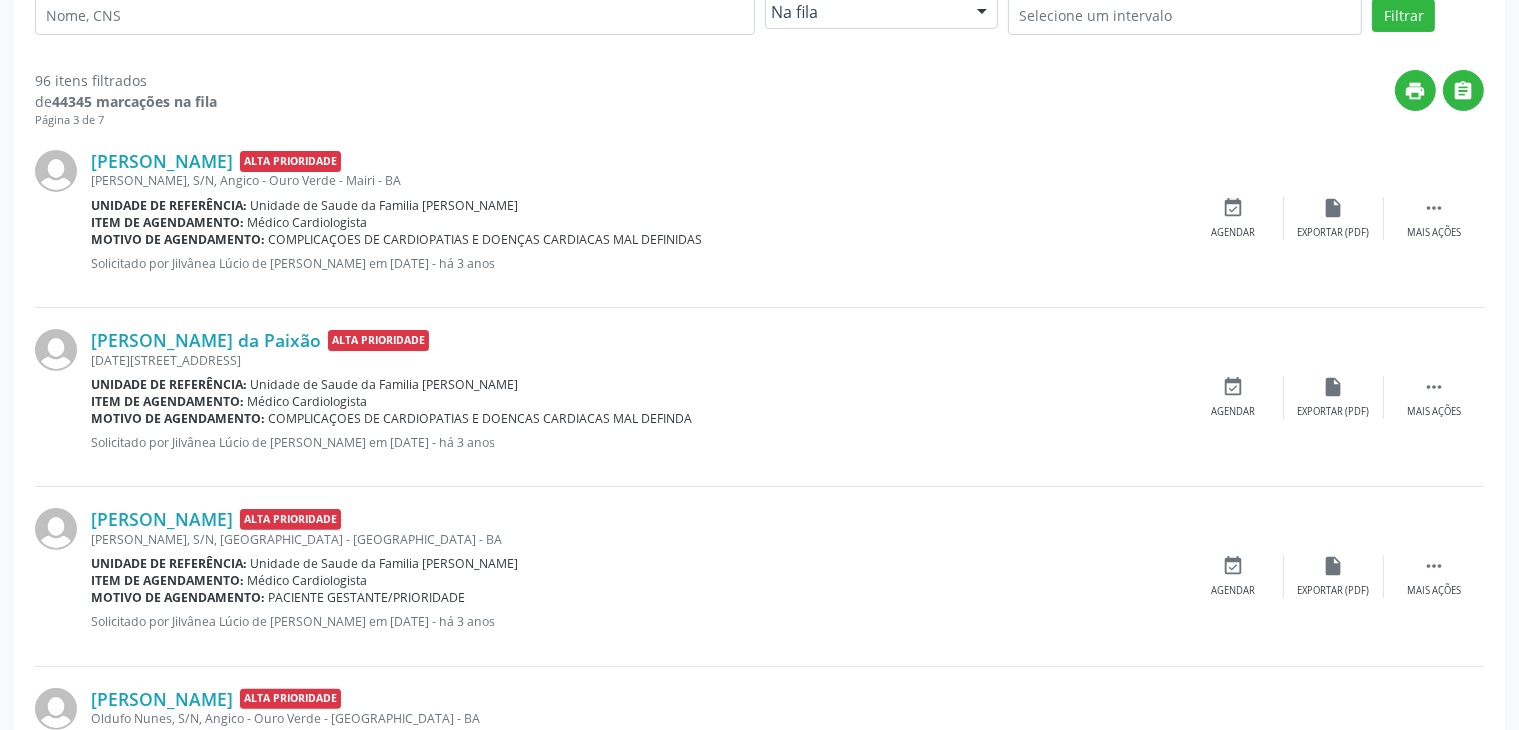 scroll, scrollTop: 402, scrollLeft: 0, axis: vertical 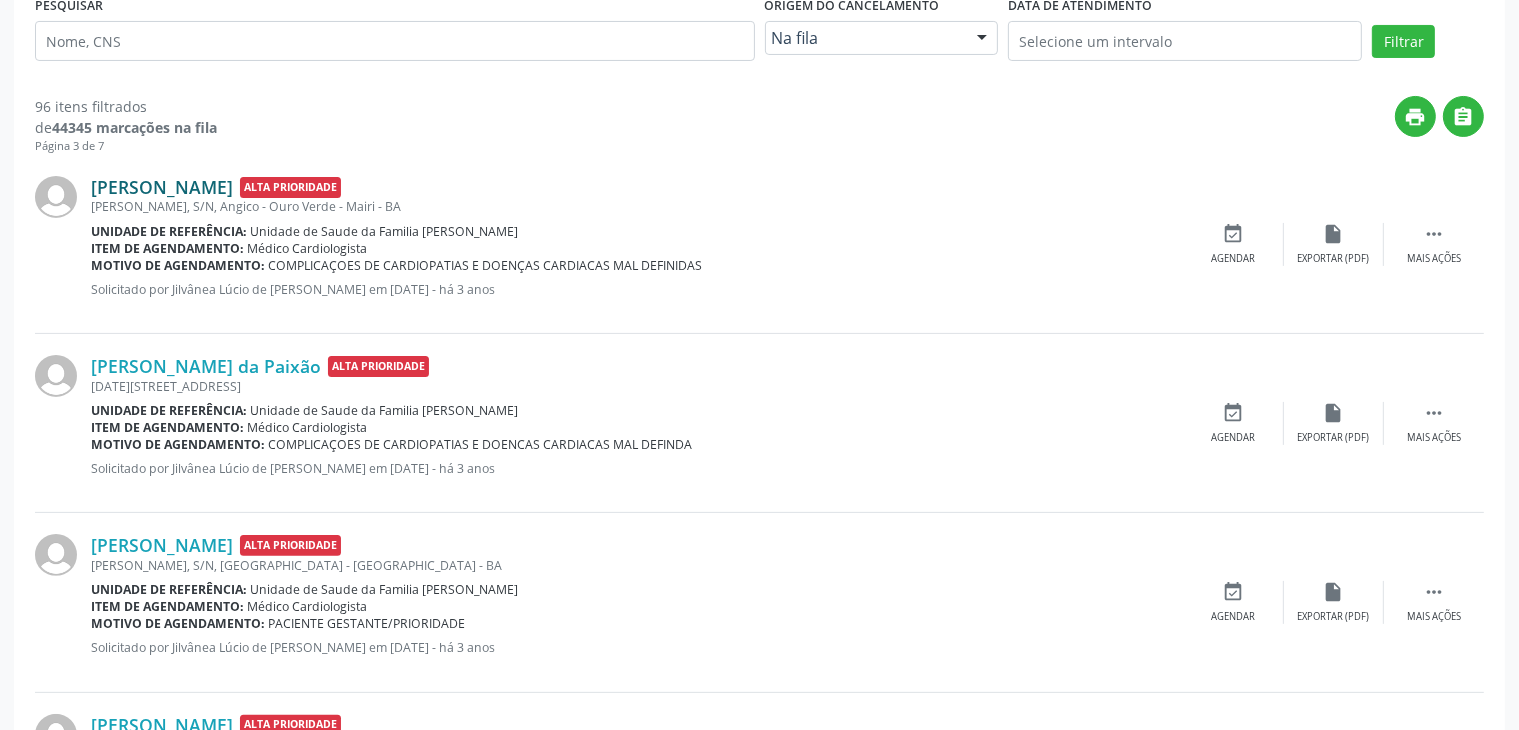 click on "[PERSON_NAME]" at bounding box center [162, 187] 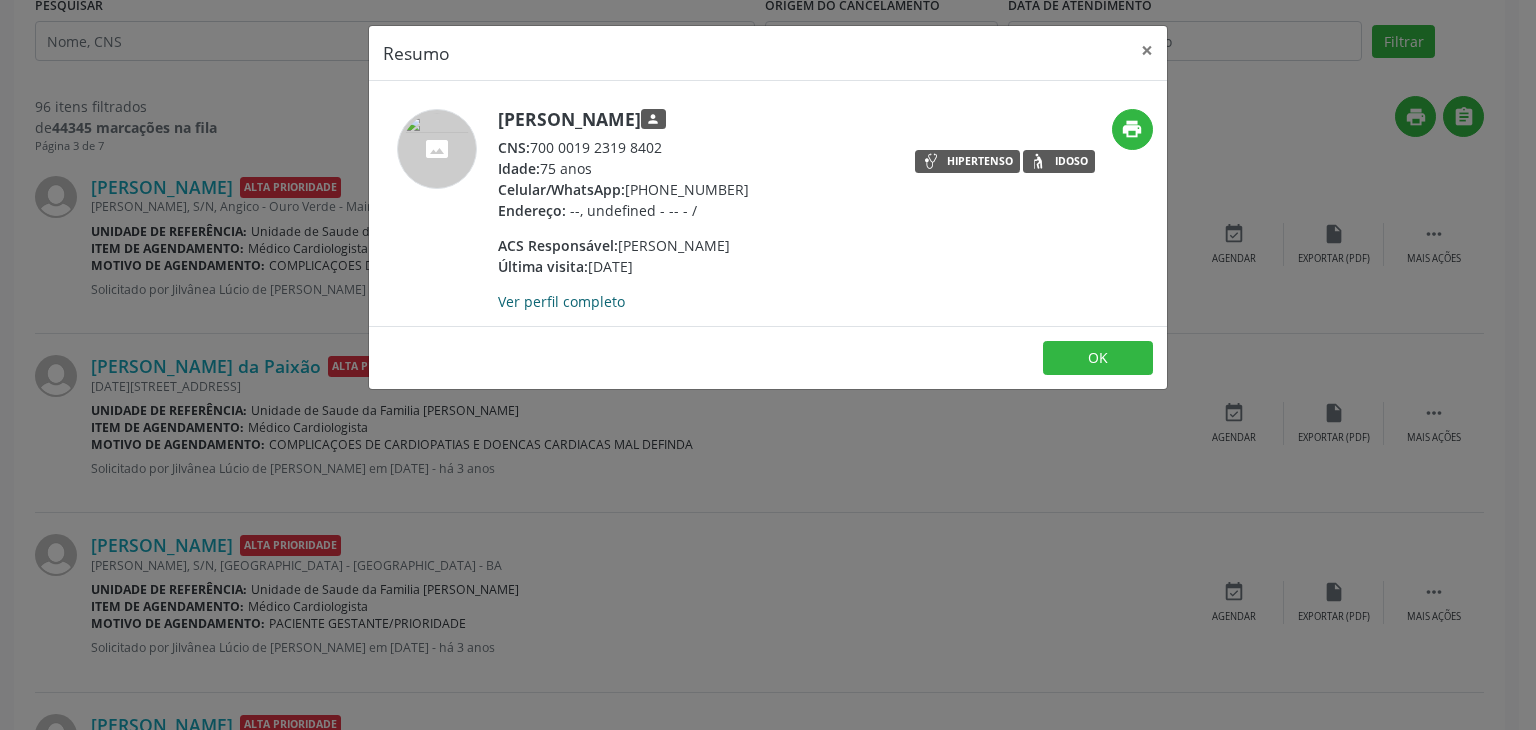 click on "Ver perfil completo" at bounding box center [561, 301] 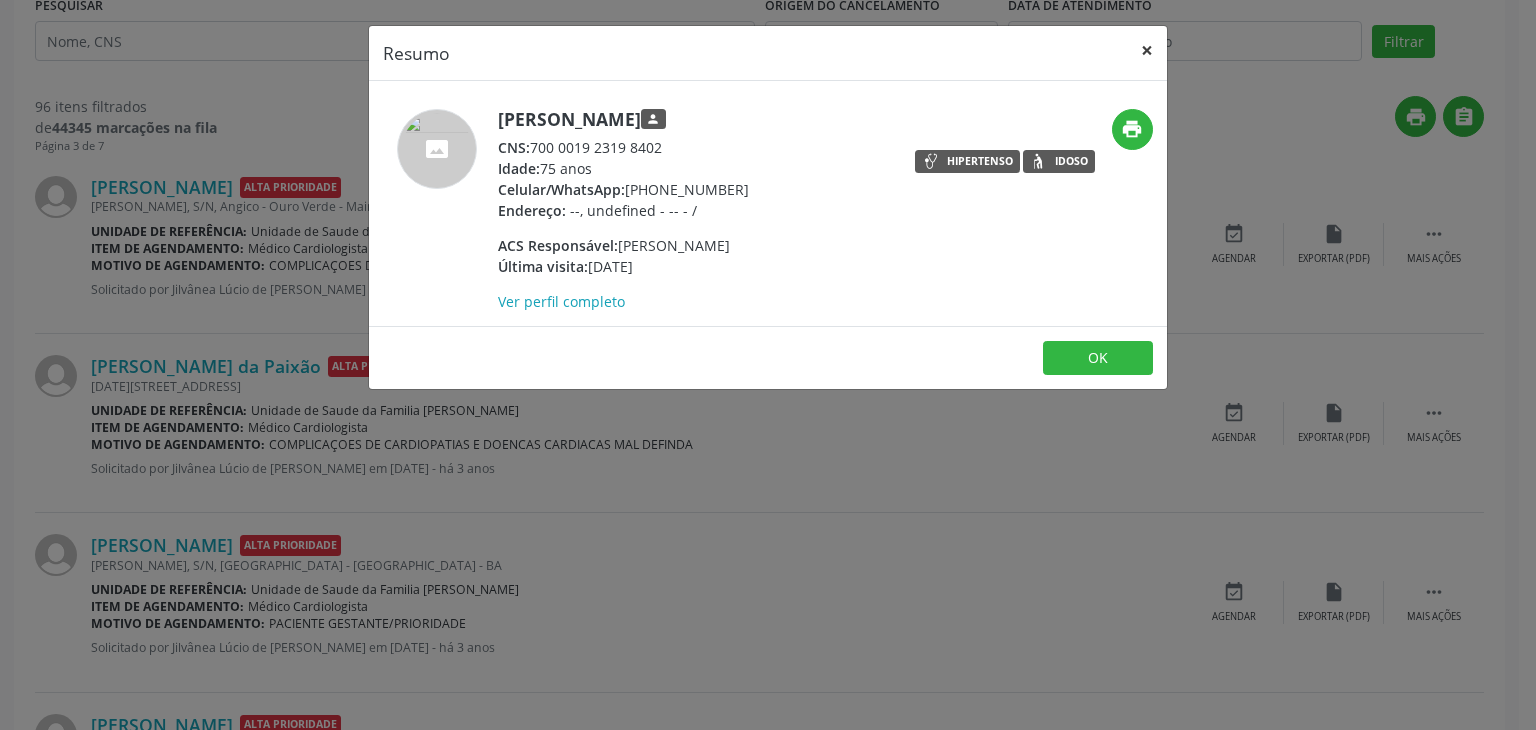 click on "×" at bounding box center (1147, 50) 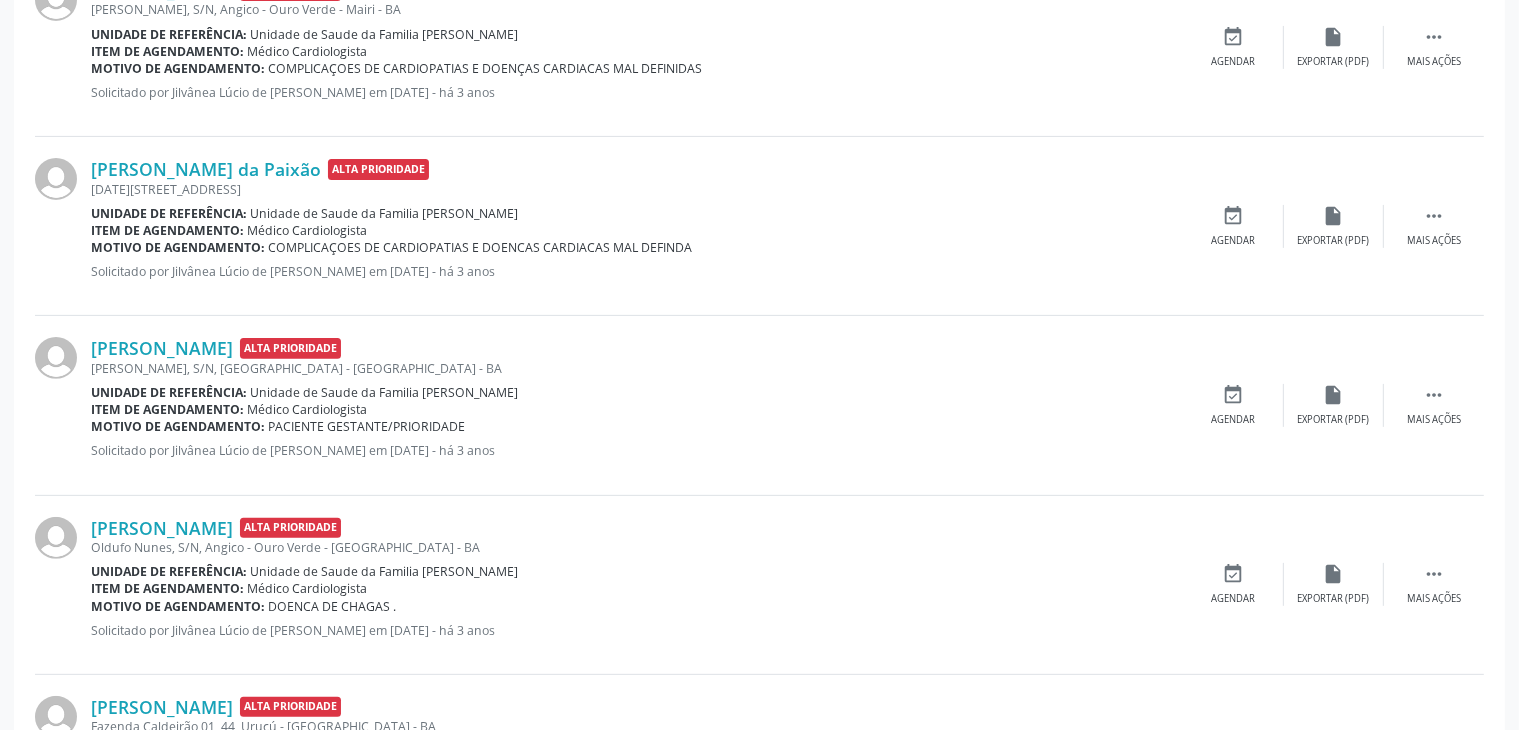 scroll, scrollTop: 602, scrollLeft: 0, axis: vertical 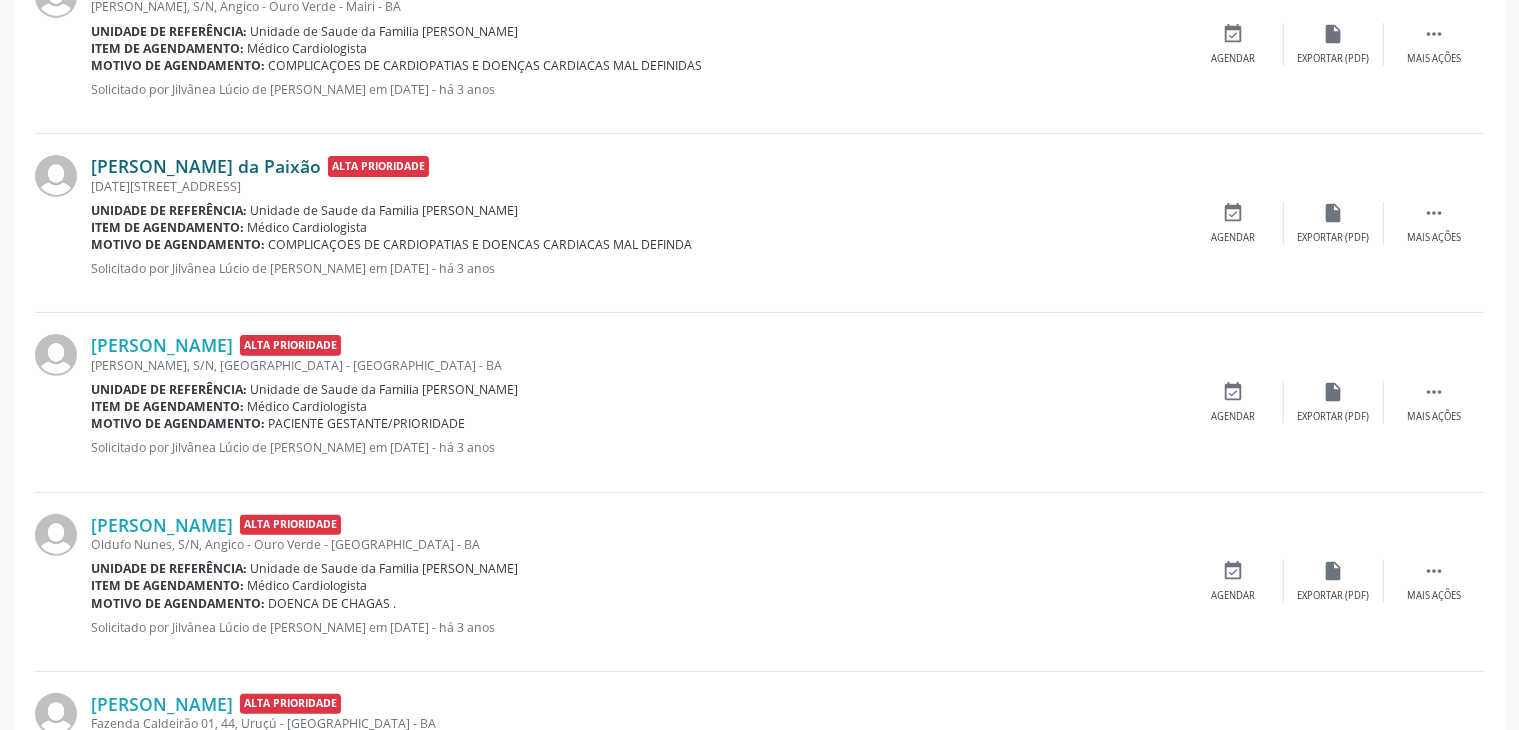 click on "[PERSON_NAME] da Paixão" at bounding box center (206, 166) 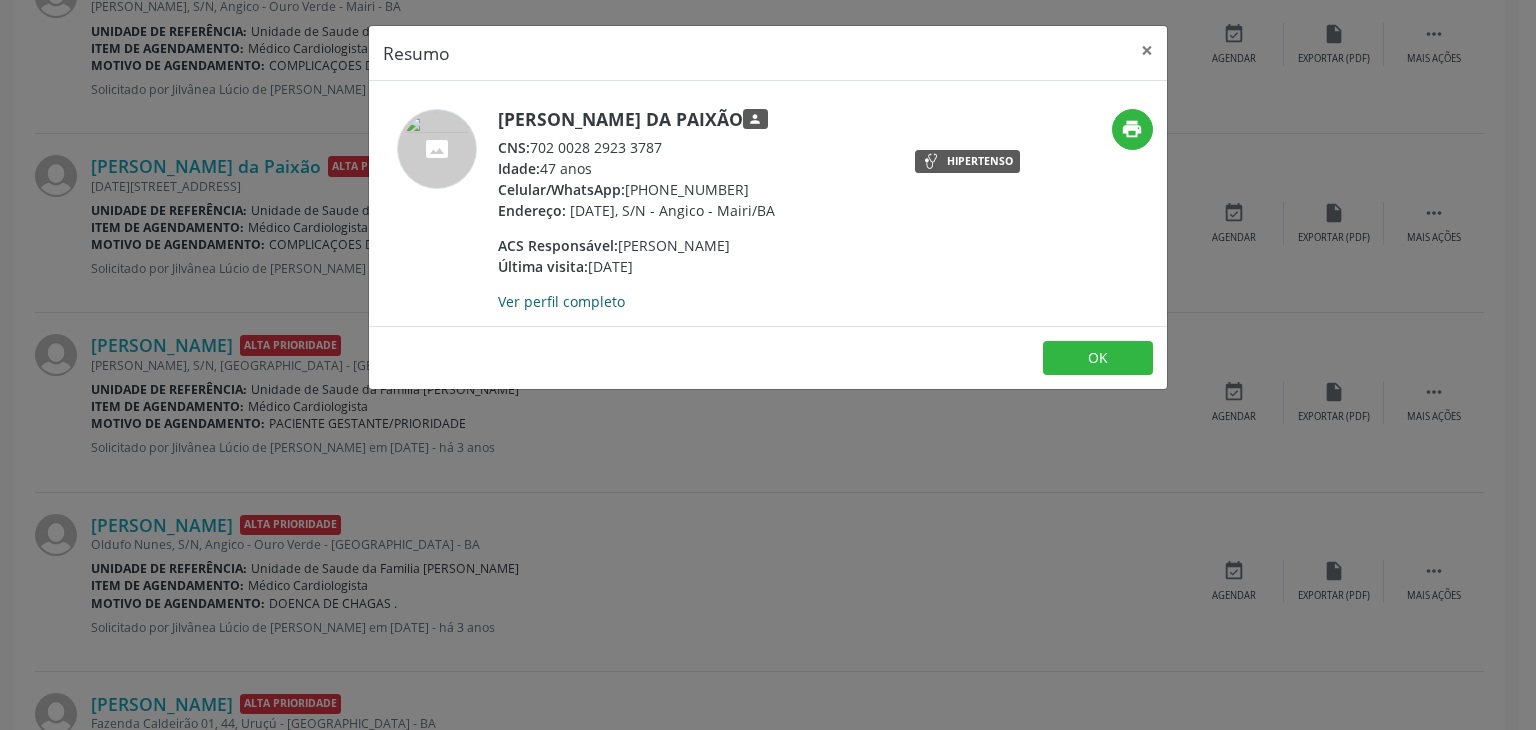 click on "Ver perfil completo" at bounding box center [561, 301] 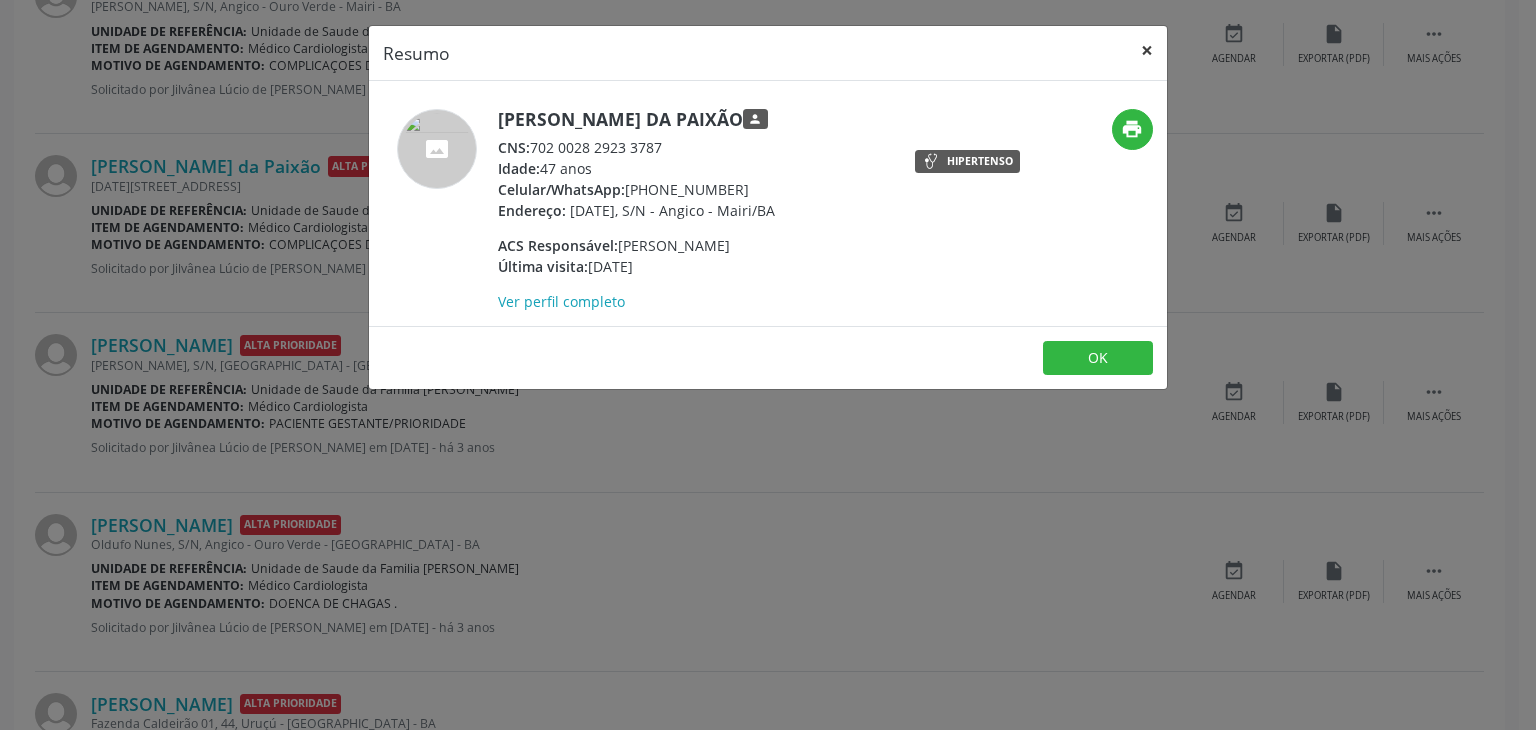 click on "×" at bounding box center [1147, 50] 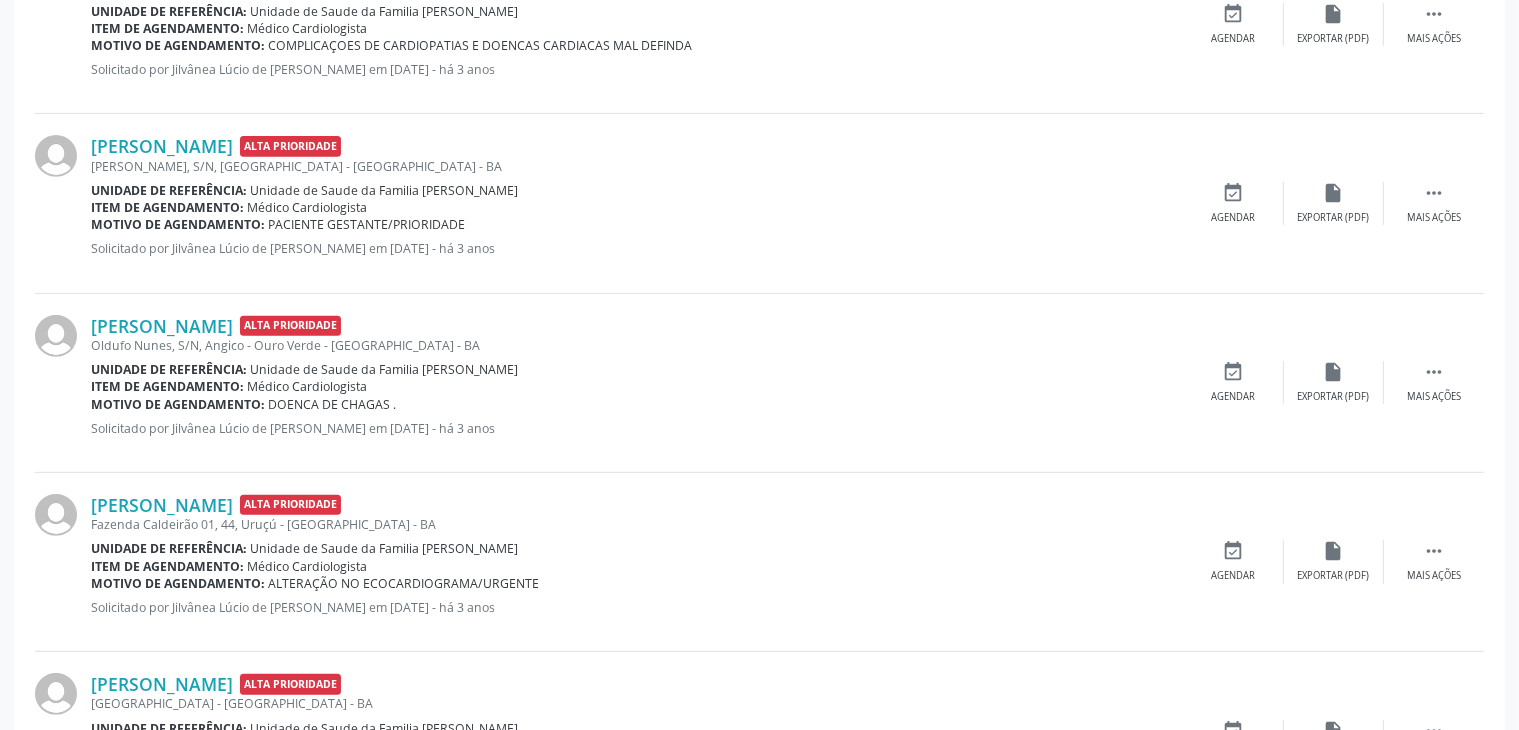 scroll, scrollTop: 802, scrollLeft: 0, axis: vertical 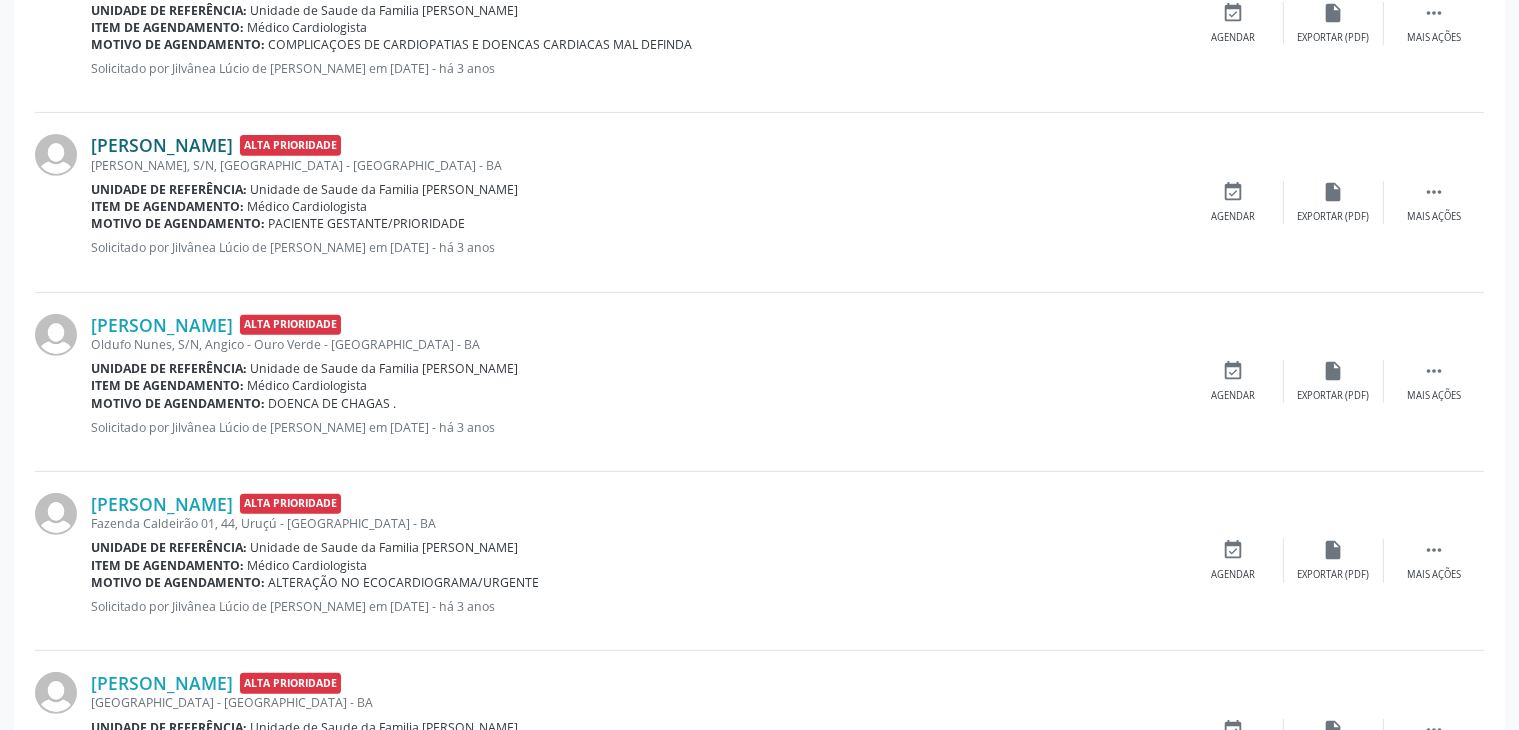 click on "[PERSON_NAME]" at bounding box center (162, 145) 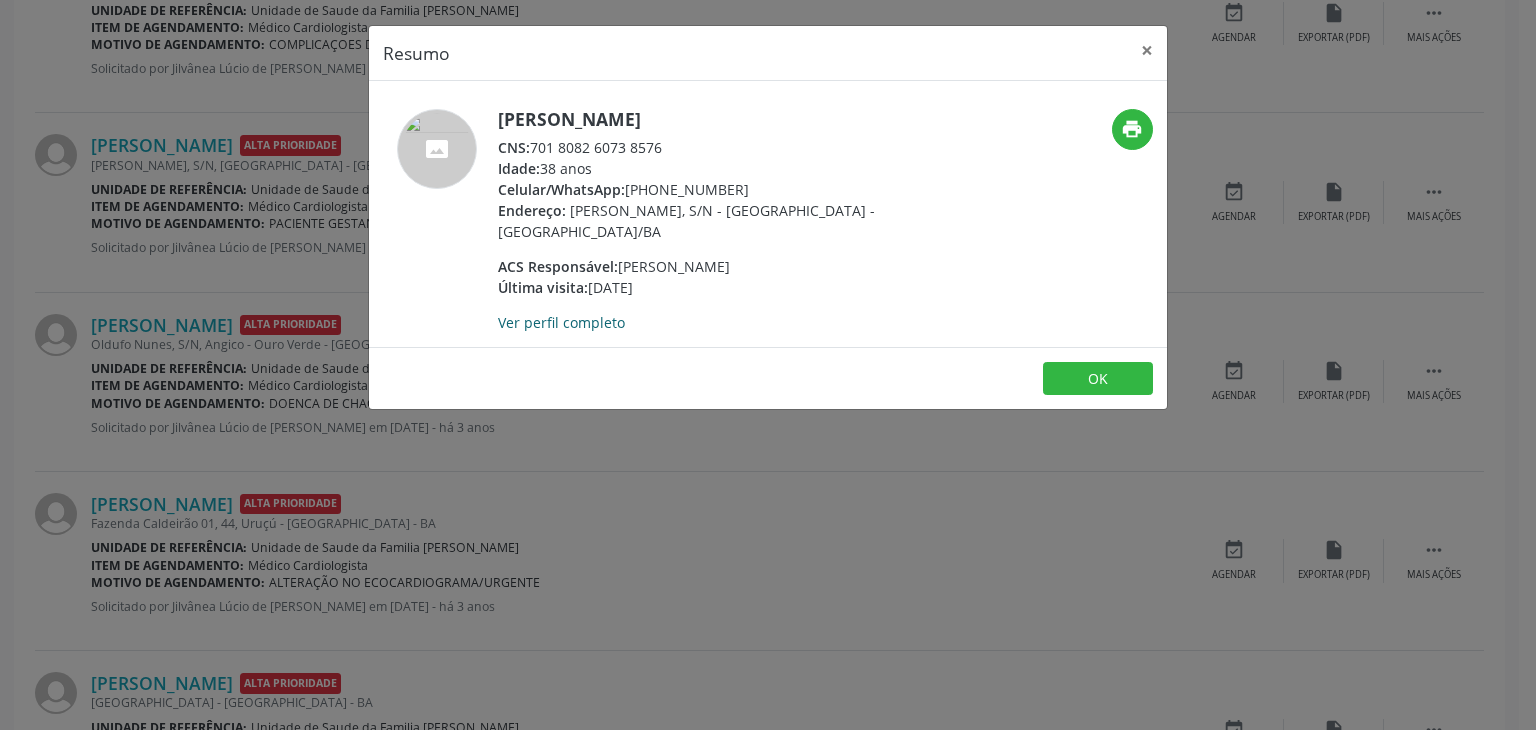 click on "Ver perfil completo" at bounding box center [561, 322] 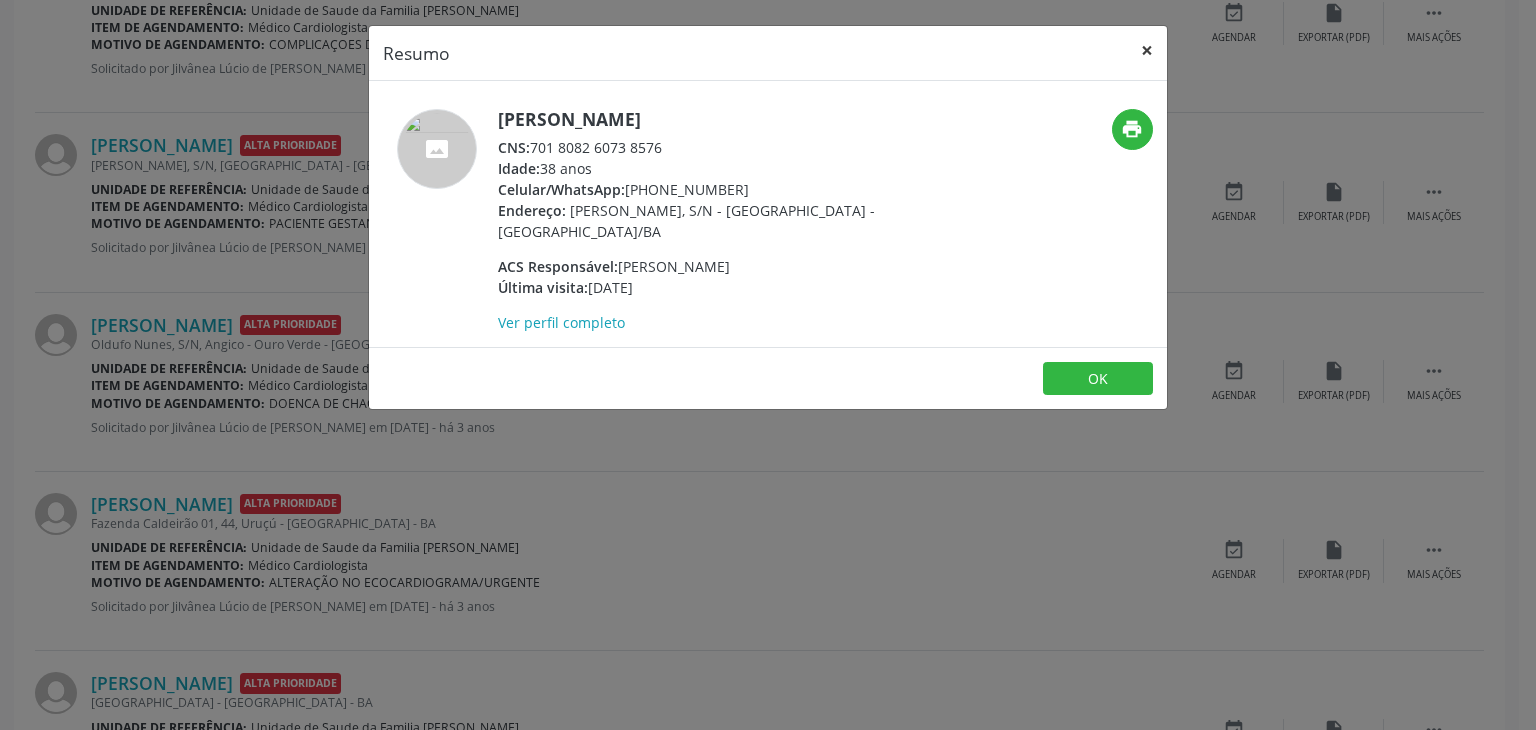 click on "×" at bounding box center [1147, 50] 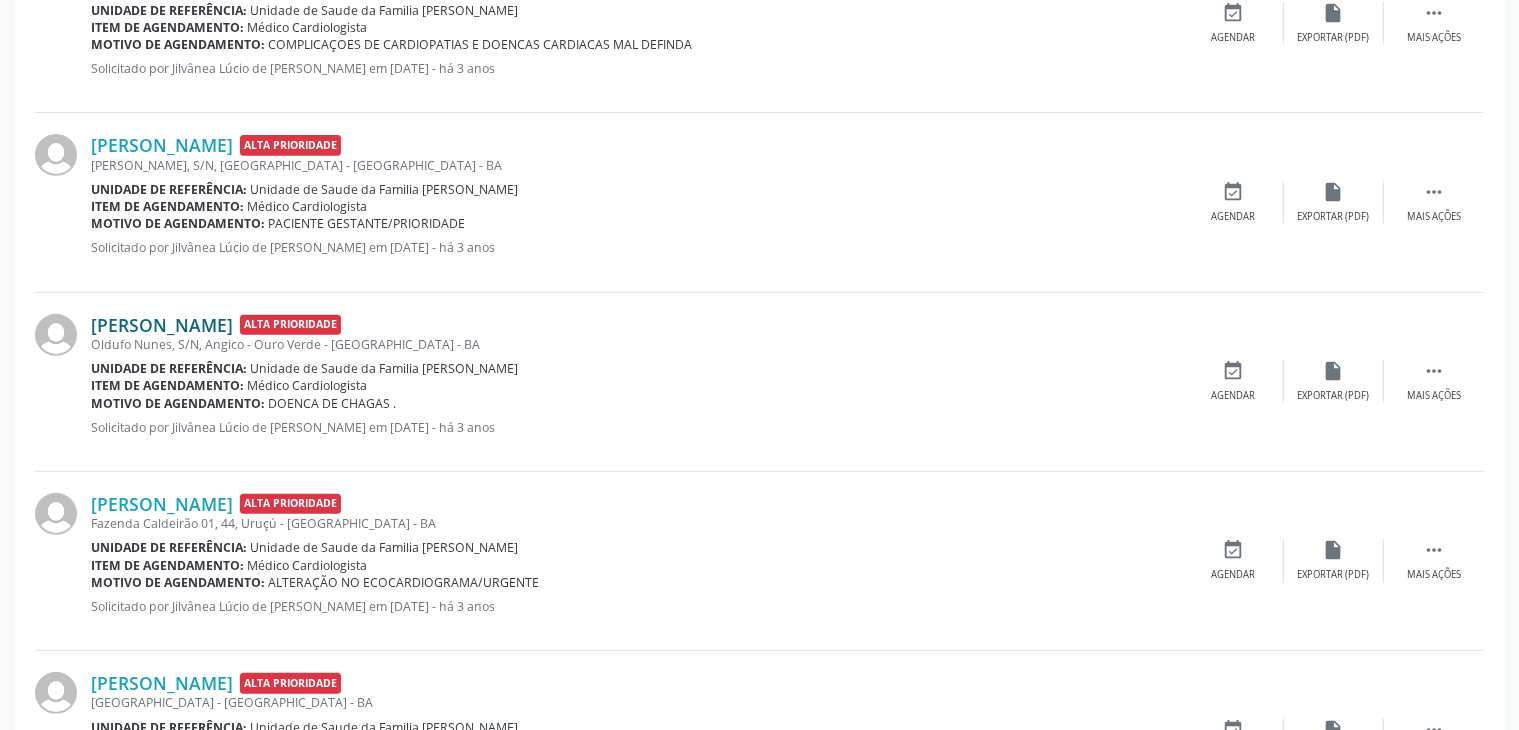 click on "[PERSON_NAME]" at bounding box center (162, 325) 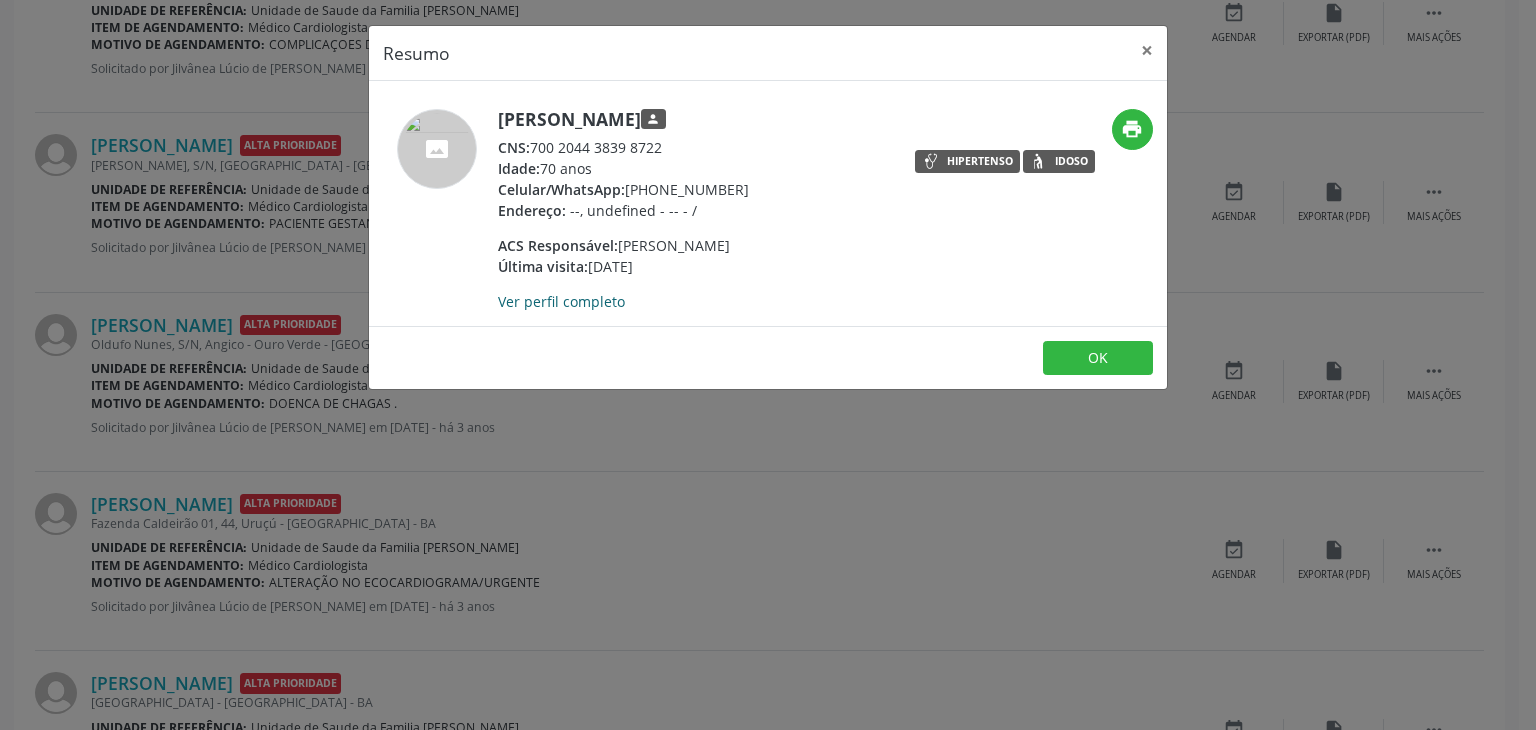 click on "Ver perfil completo" at bounding box center (561, 301) 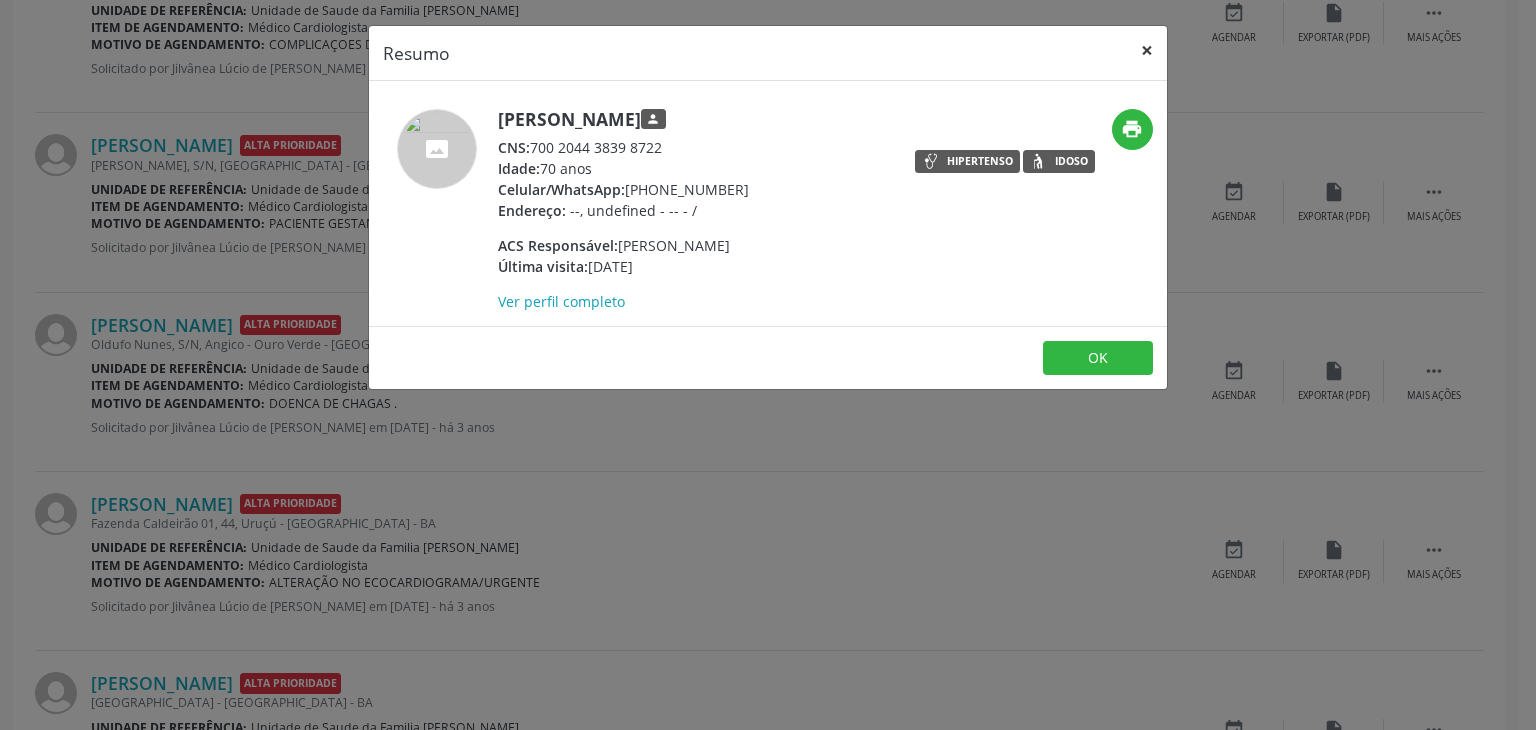 click on "×" at bounding box center [1147, 50] 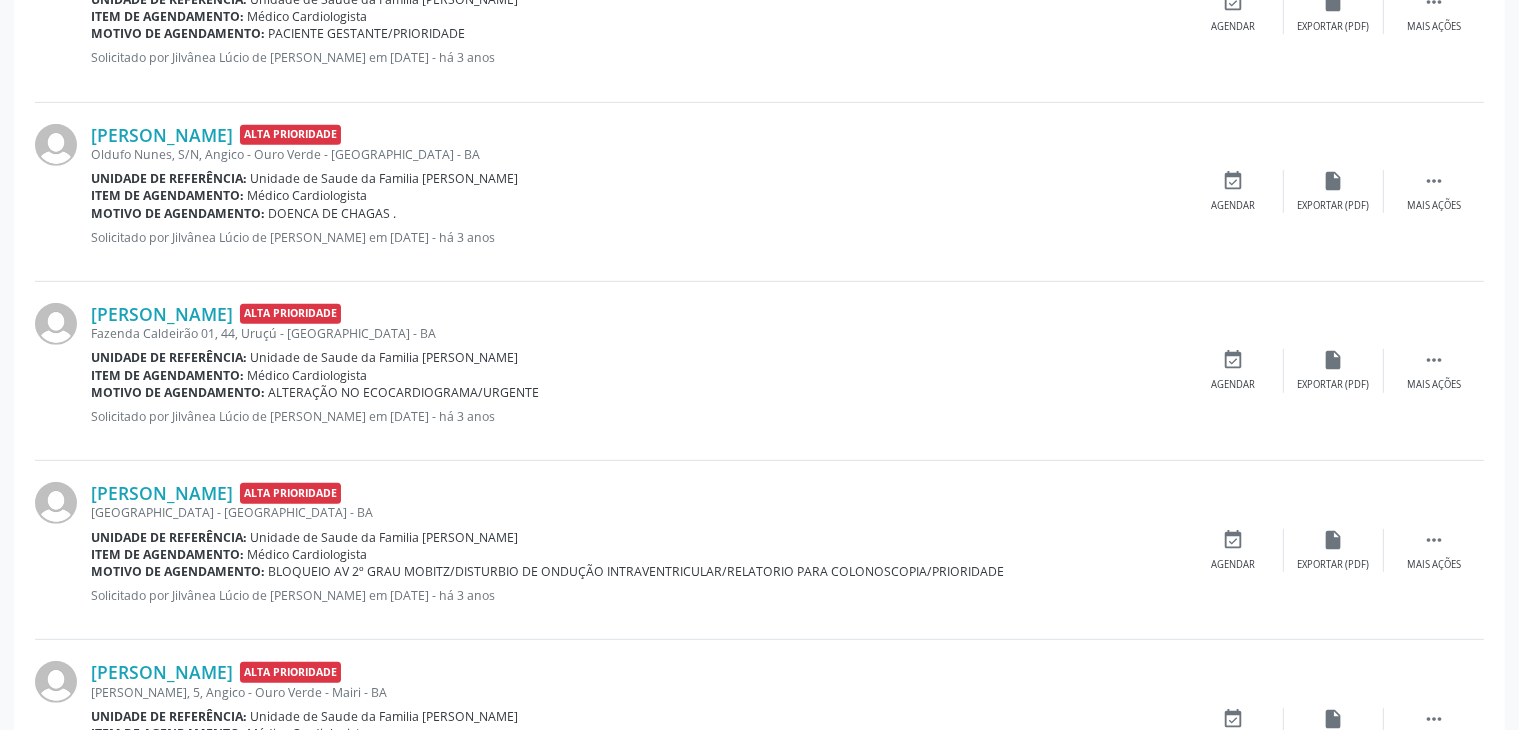 scroll, scrollTop: 1002, scrollLeft: 0, axis: vertical 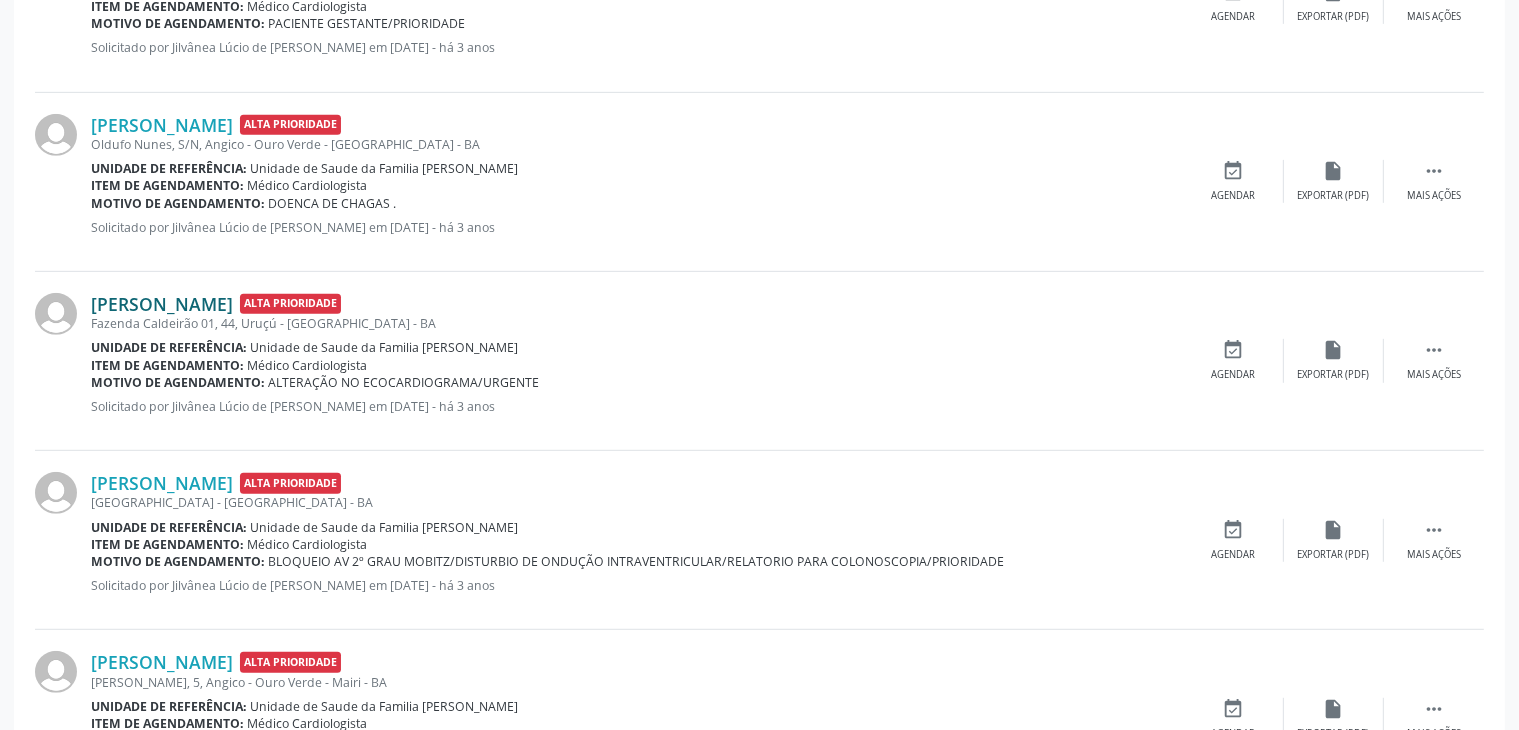 click on "[PERSON_NAME]" at bounding box center (162, 304) 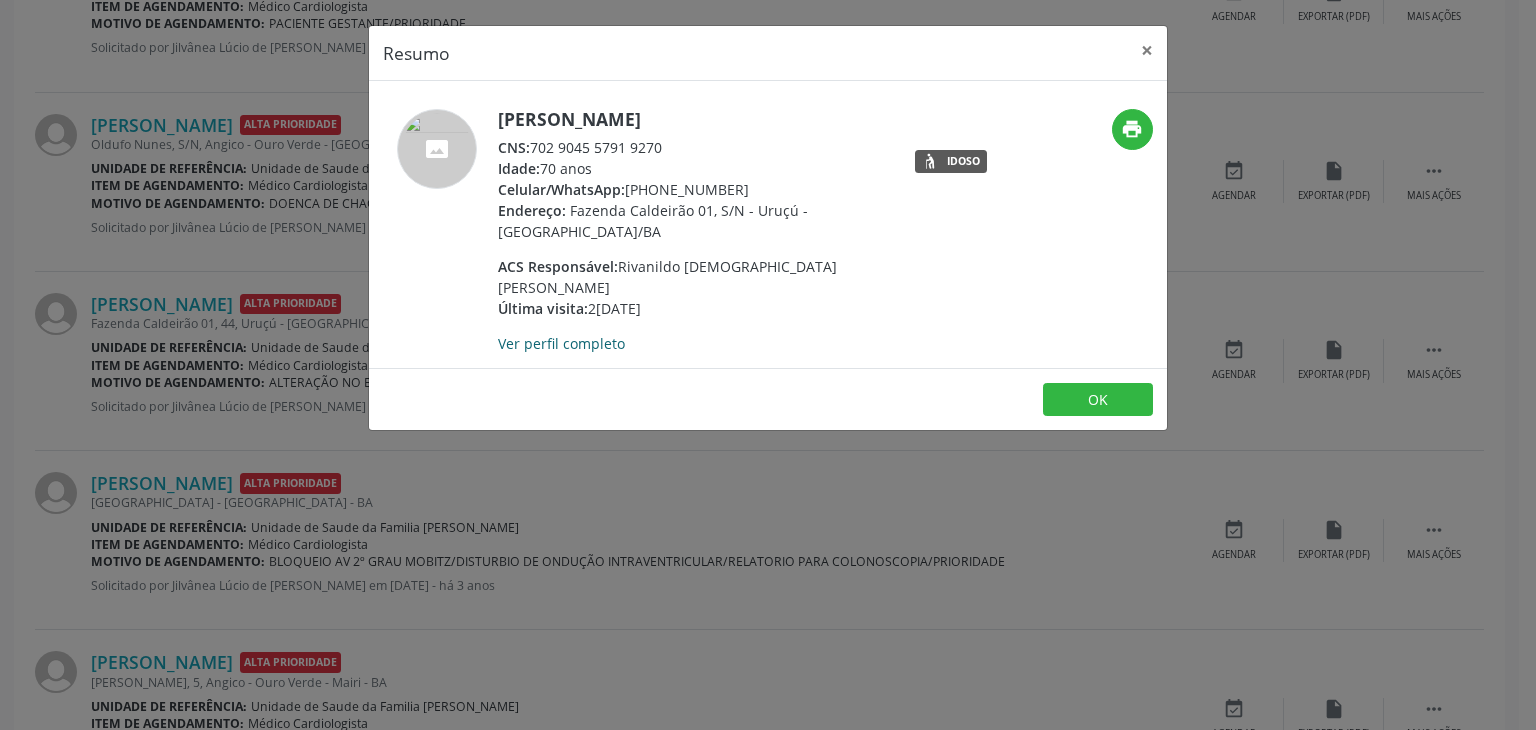click on "Ver perfil completo" at bounding box center [561, 343] 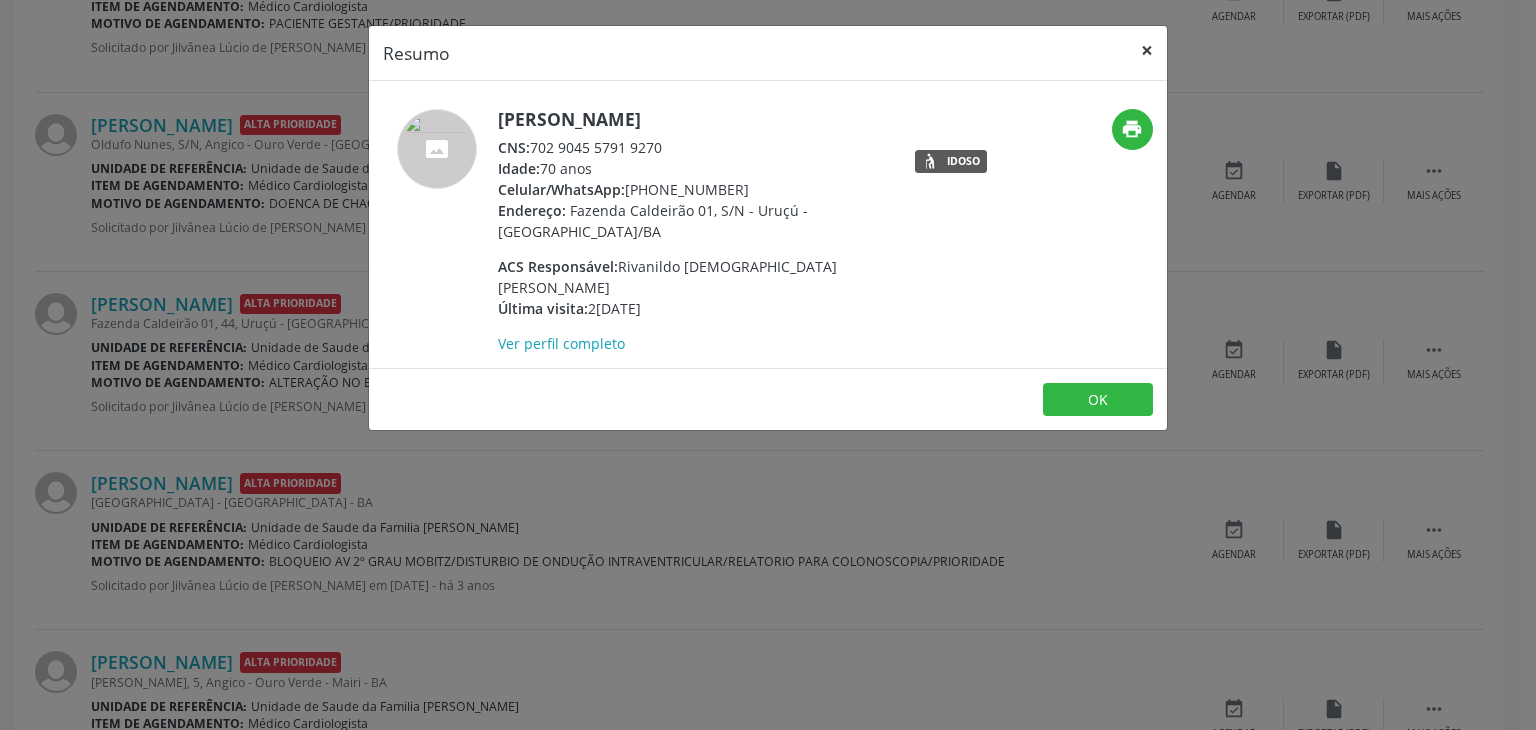 click on "×" at bounding box center [1147, 50] 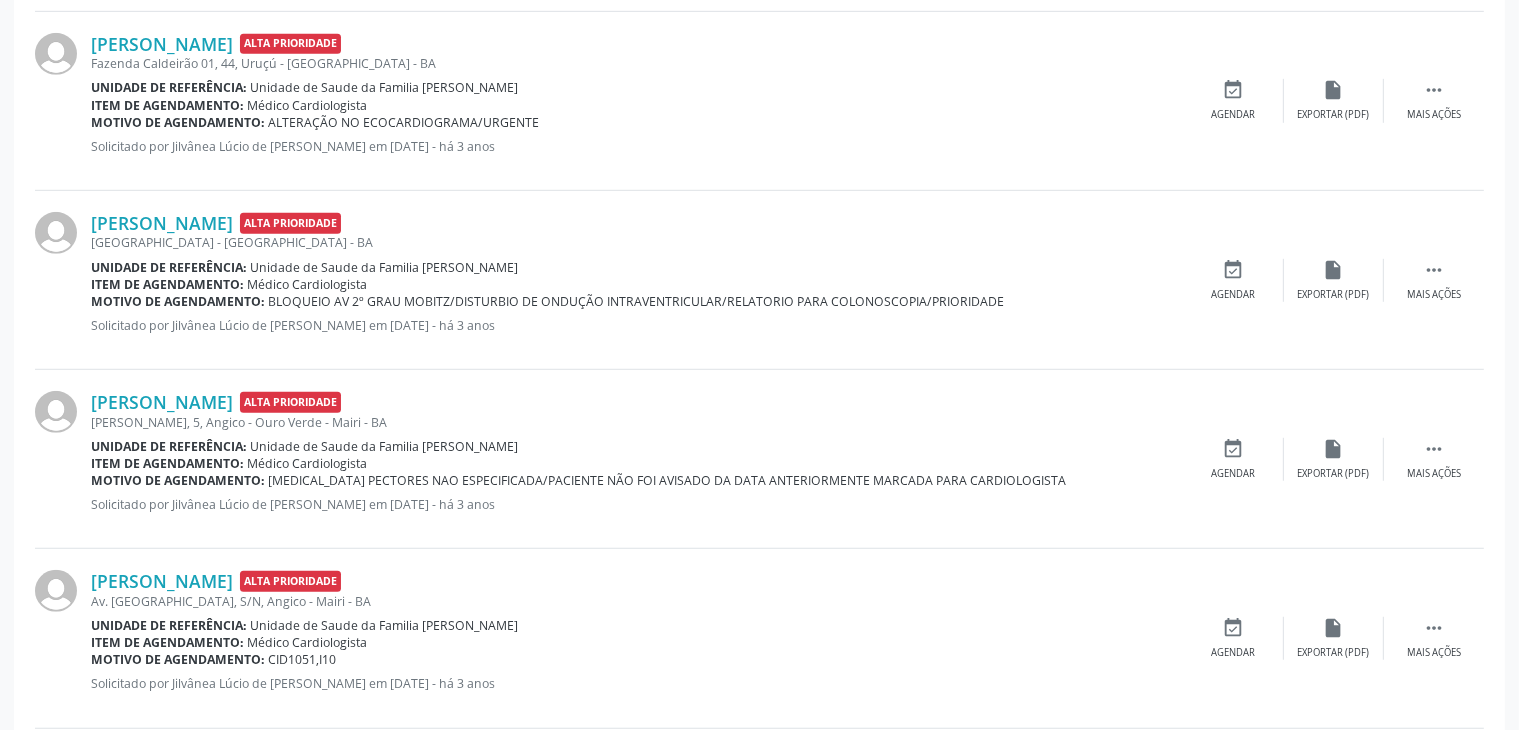 scroll, scrollTop: 1302, scrollLeft: 0, axis: vertical 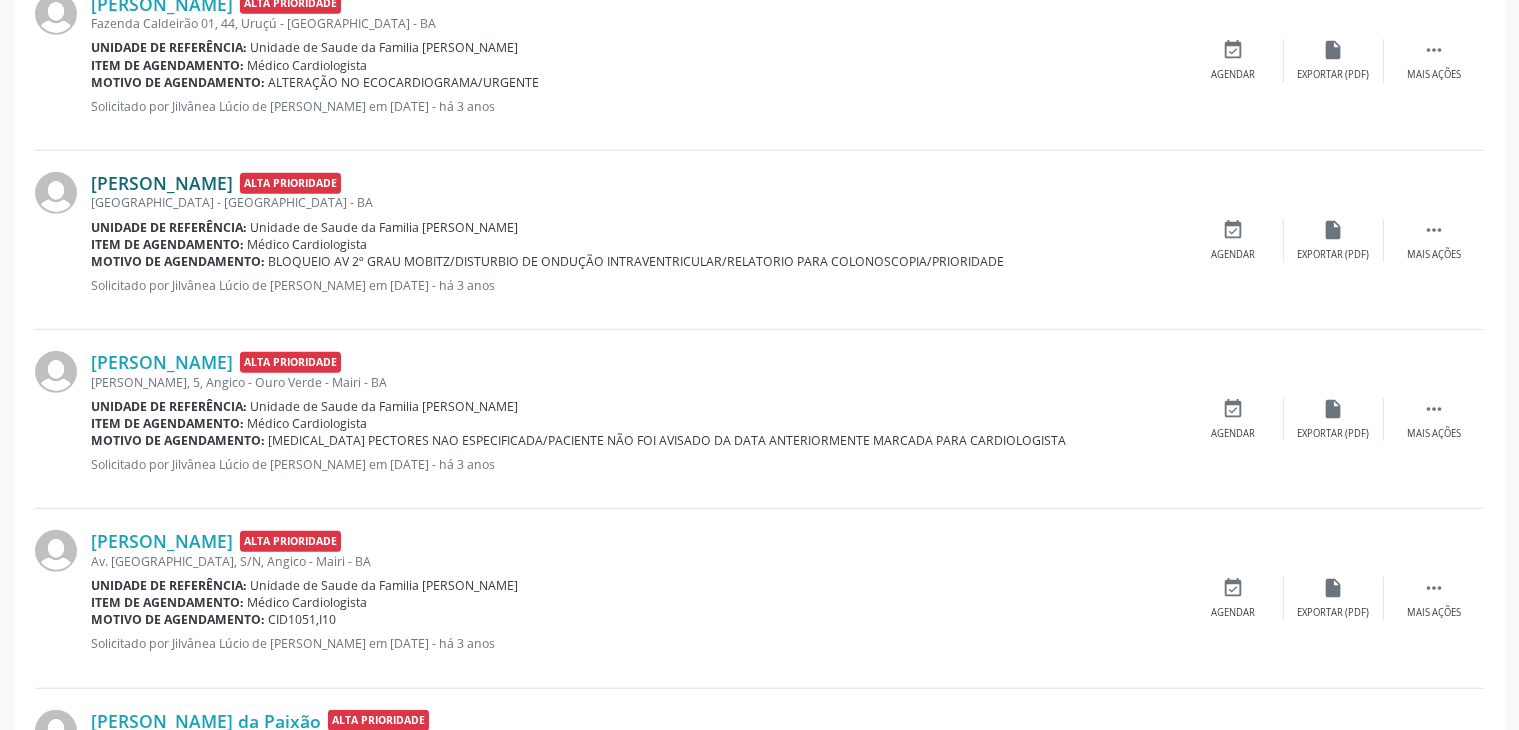 click on "[PERSON_NAME]" at bounding box center (162, 183) 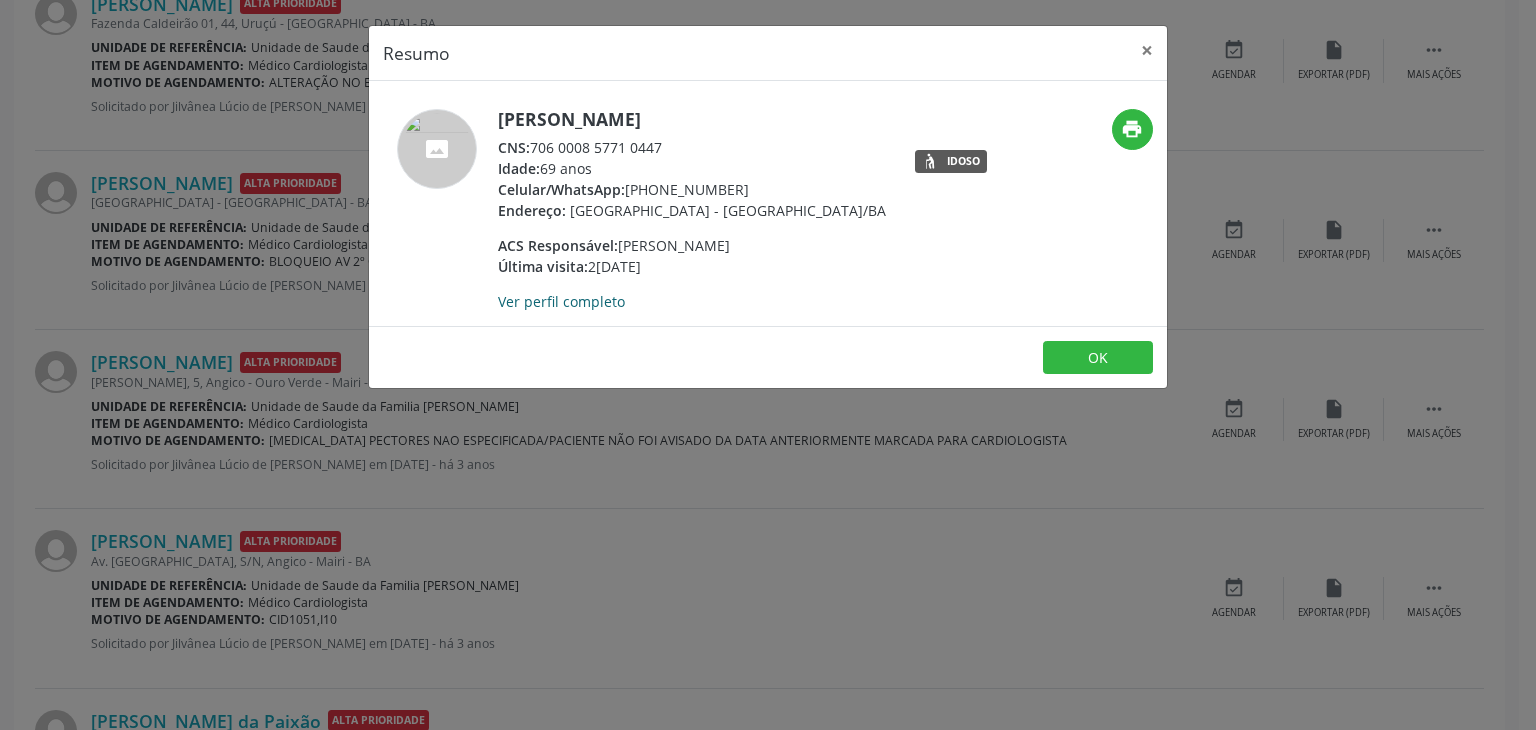 click on "Ver perfil completo" at bounding box center [561, 301] 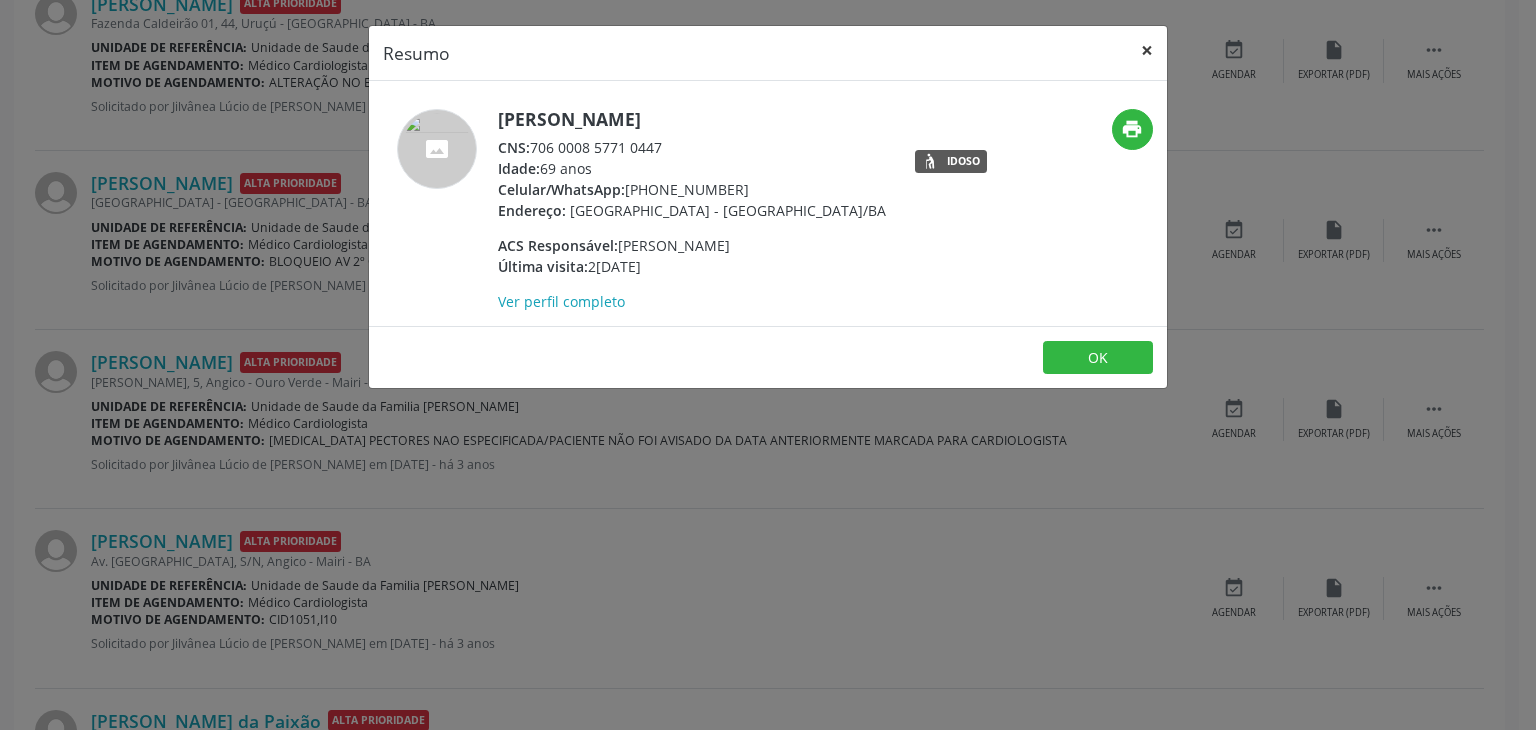 click on "×" at bounding box center (1147, 50) 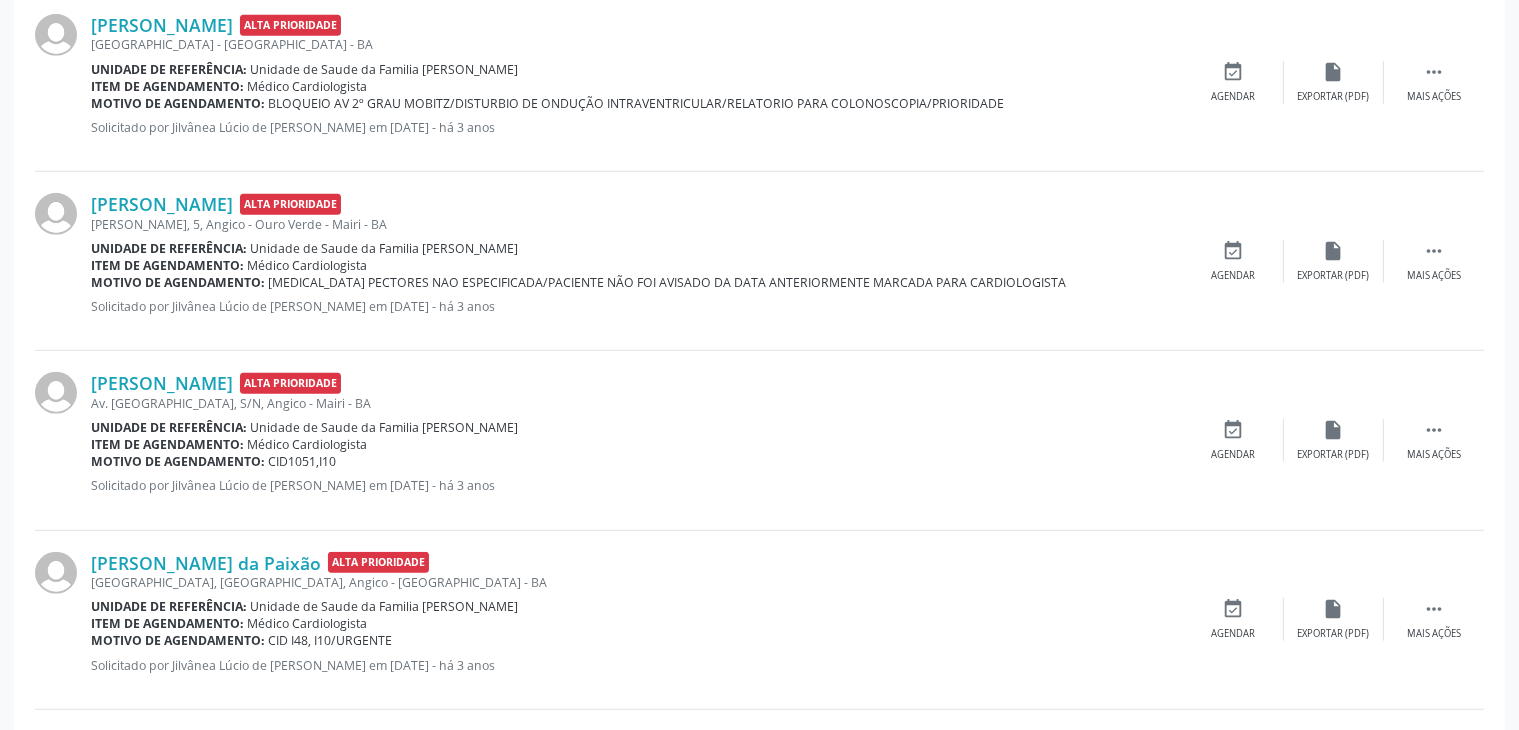 scroll, scrollTop: 1502, scrollLeft: 0, axis: vertical 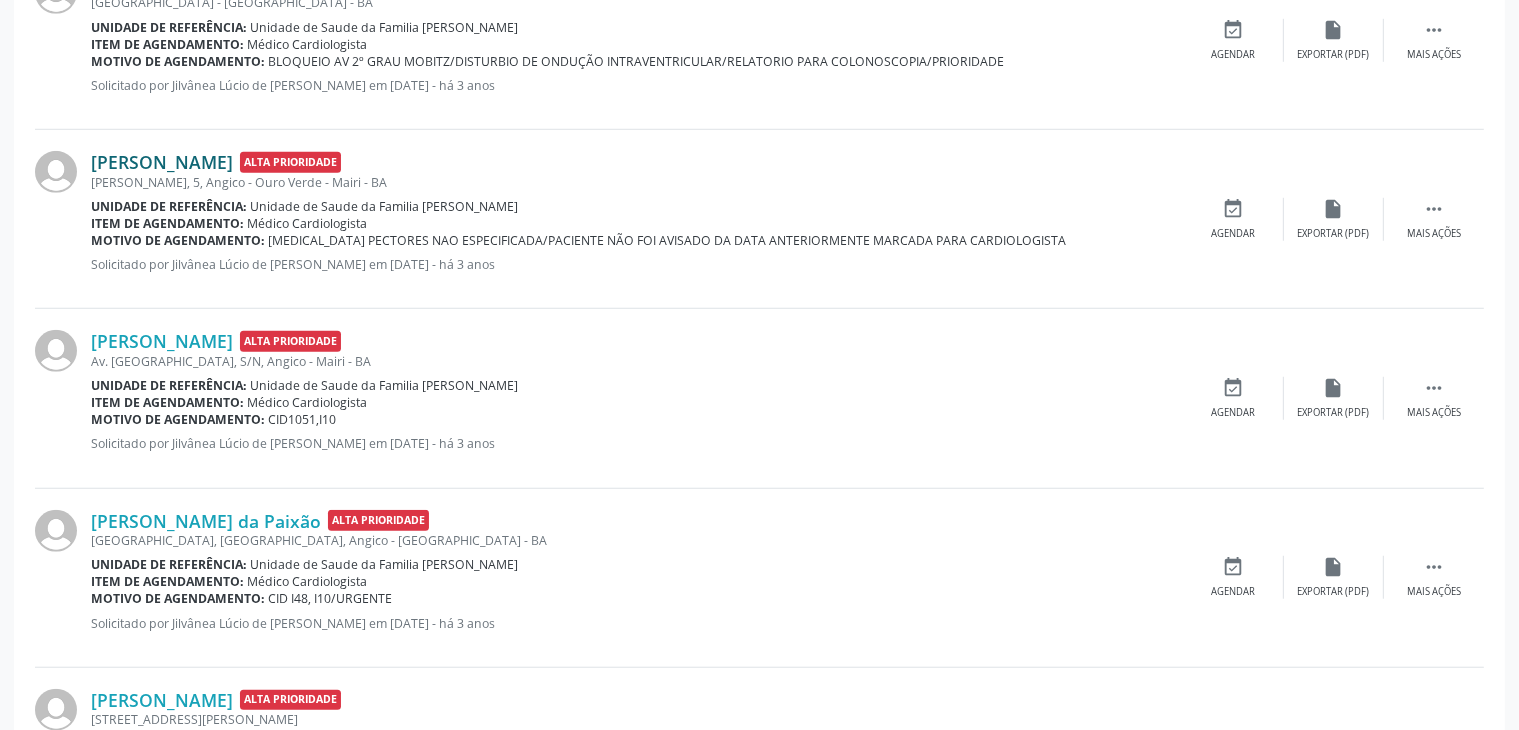 click on "[PERSON_NAME]" at bounding box center [162, 162] 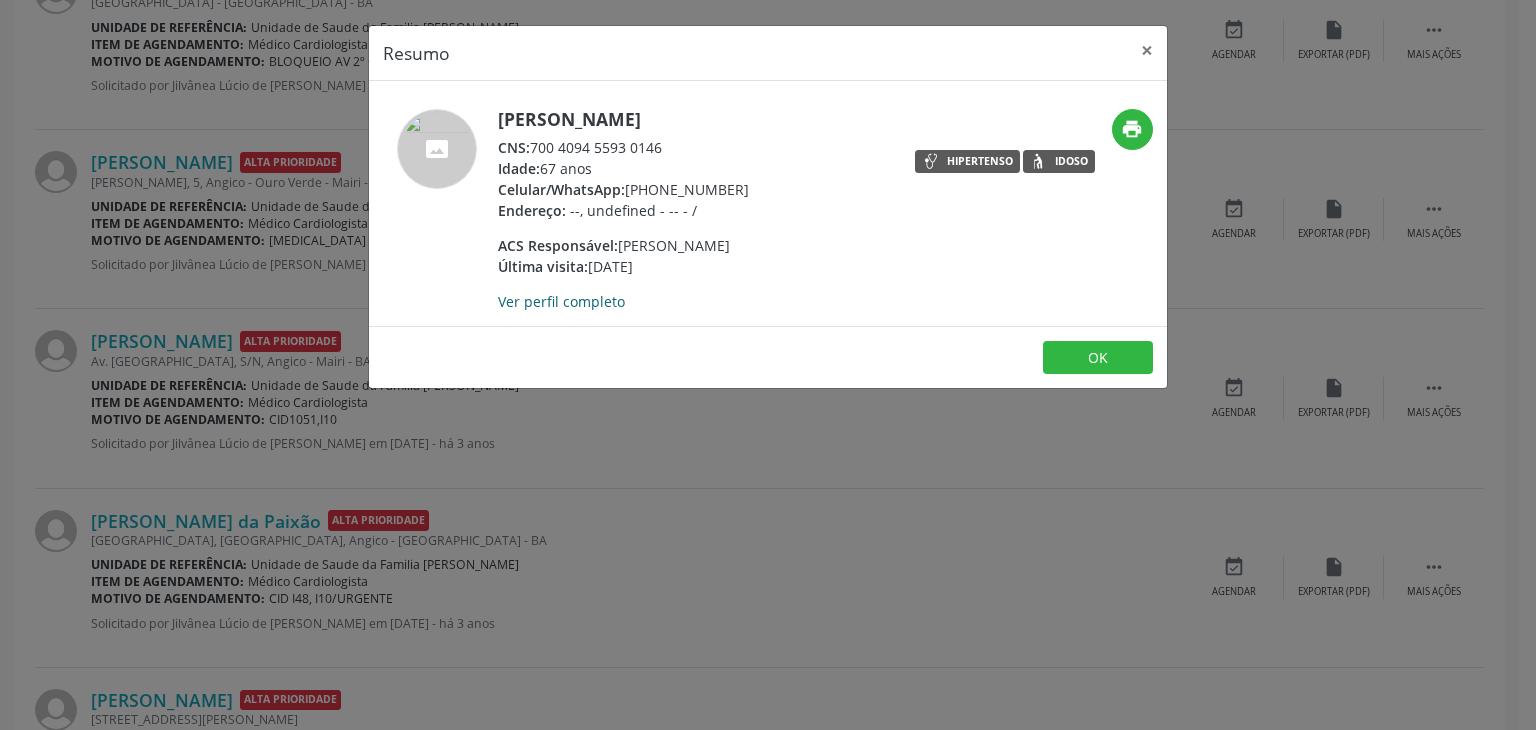 click on "Ver perfil completo" at bounding box center [561, 301] 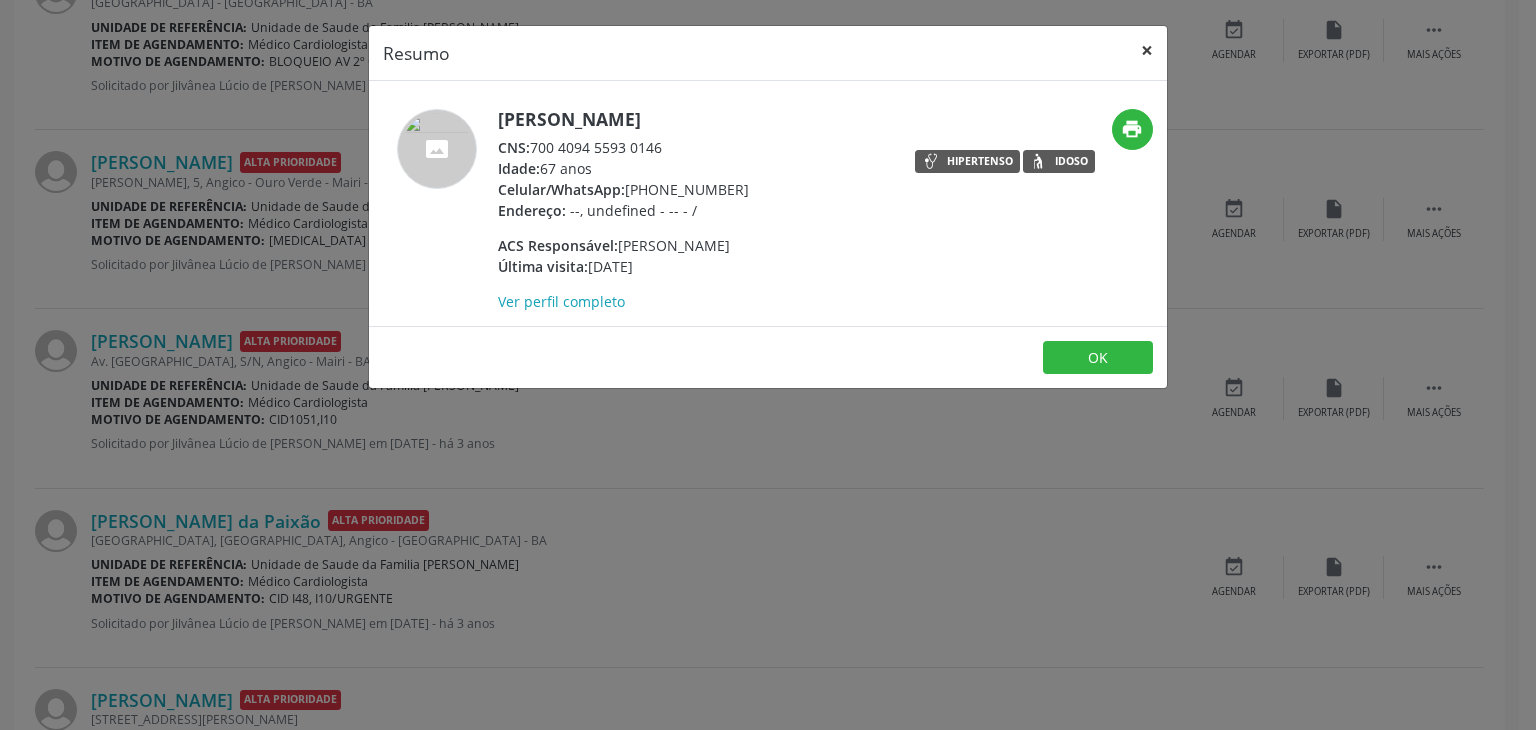 click on "×" at bounding box center (1147, 50) 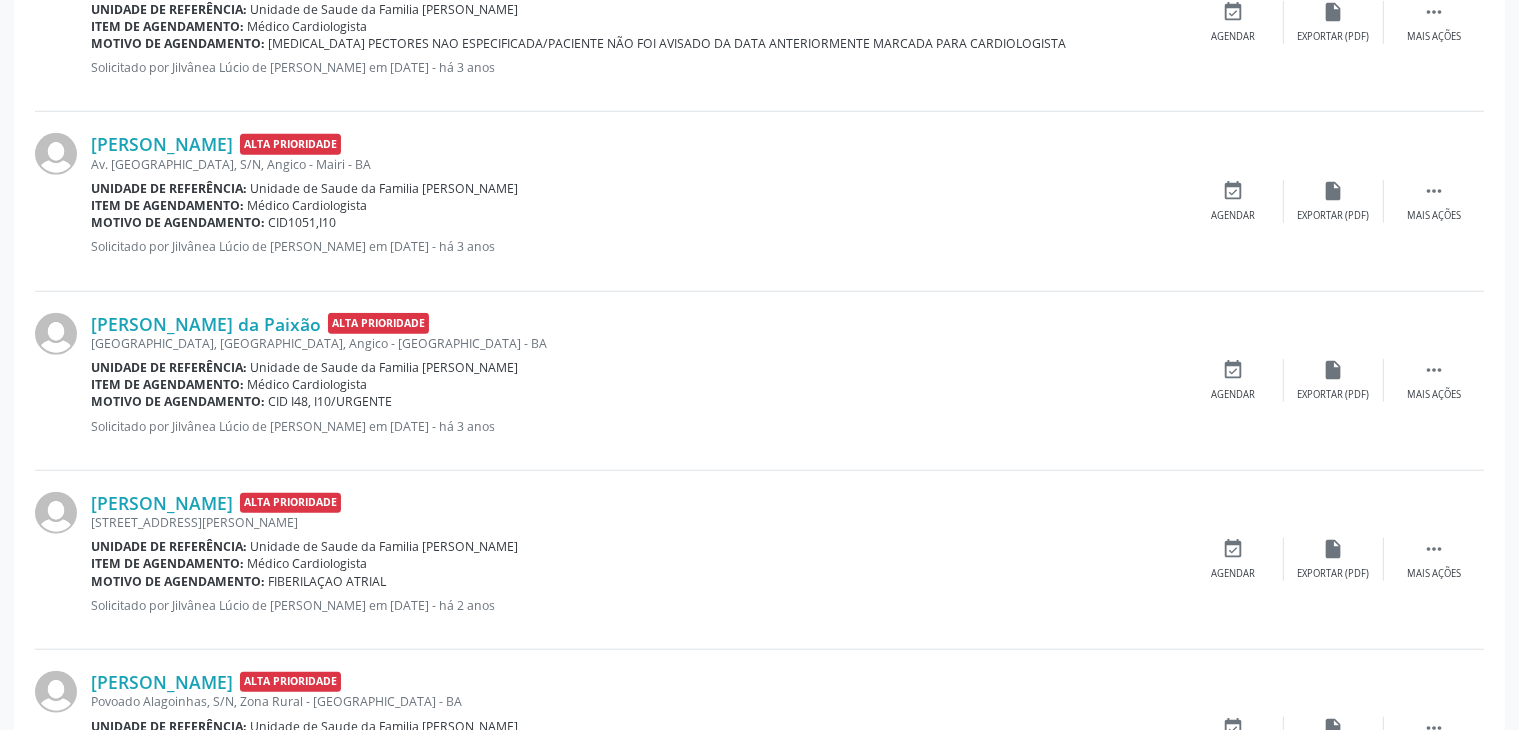 scroll, scrollTop: 1702, scrollLeft: 0, axis: vertical 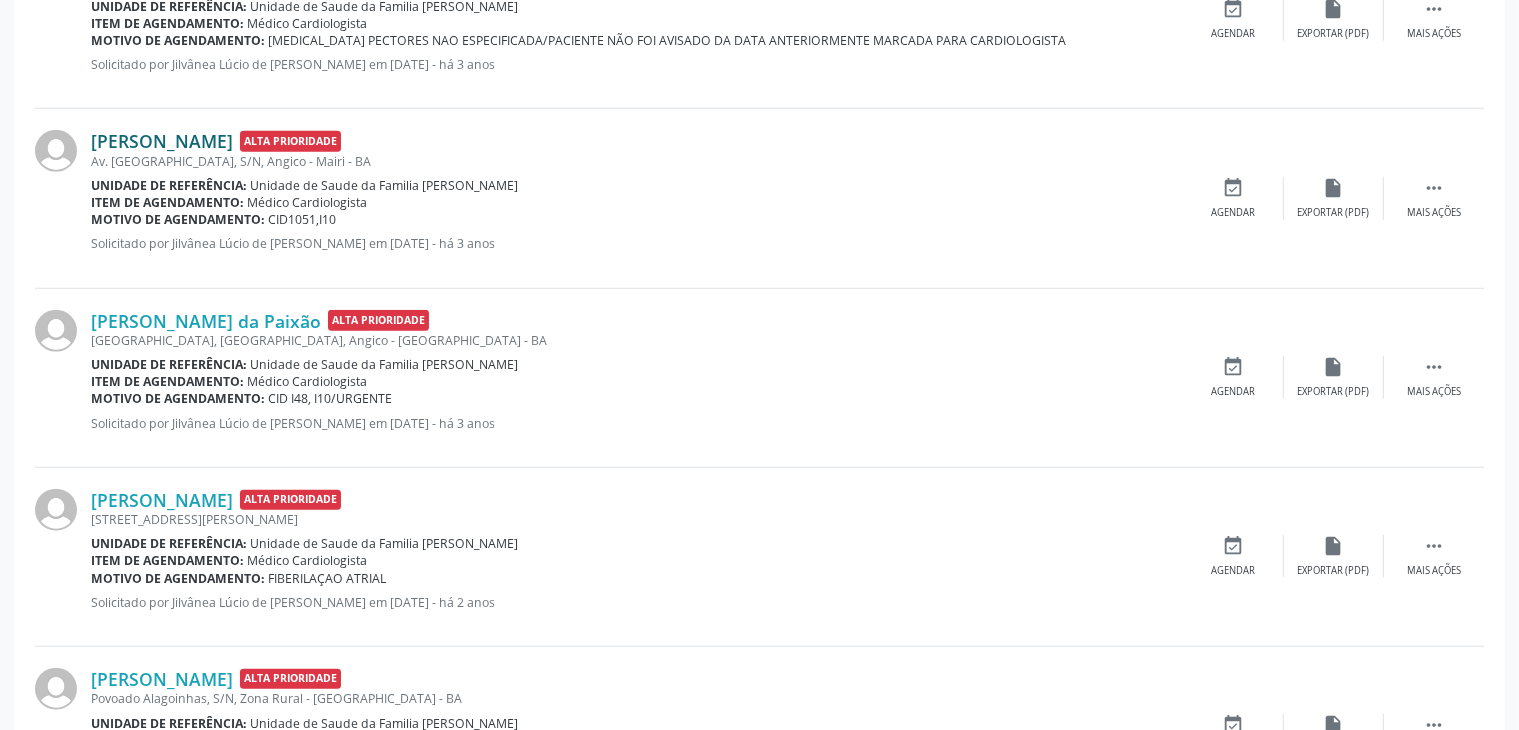 click on "[PERSON_NAME]" at bounding box center (162, 141) 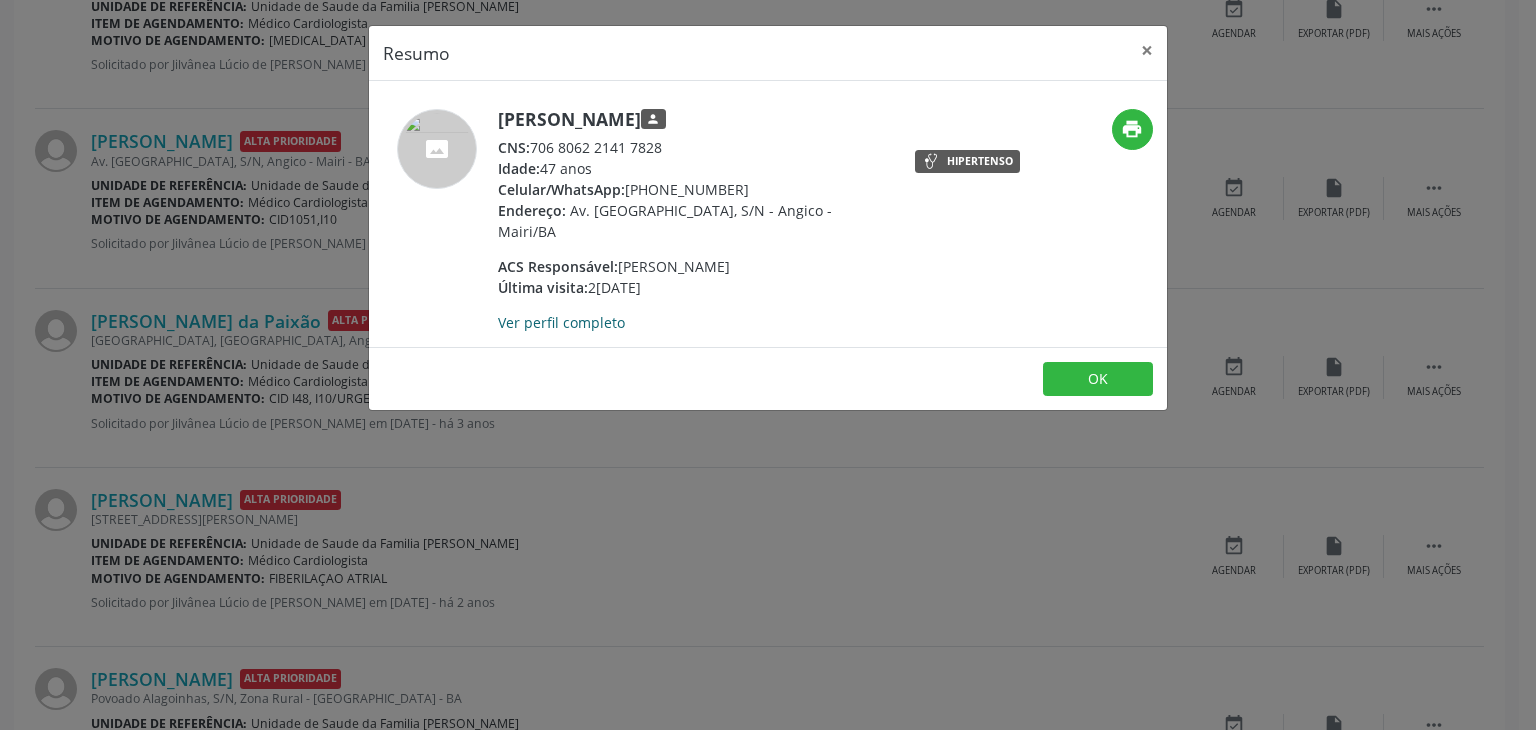 click on "Ver perfil completo" at bounding box center [561, 322] 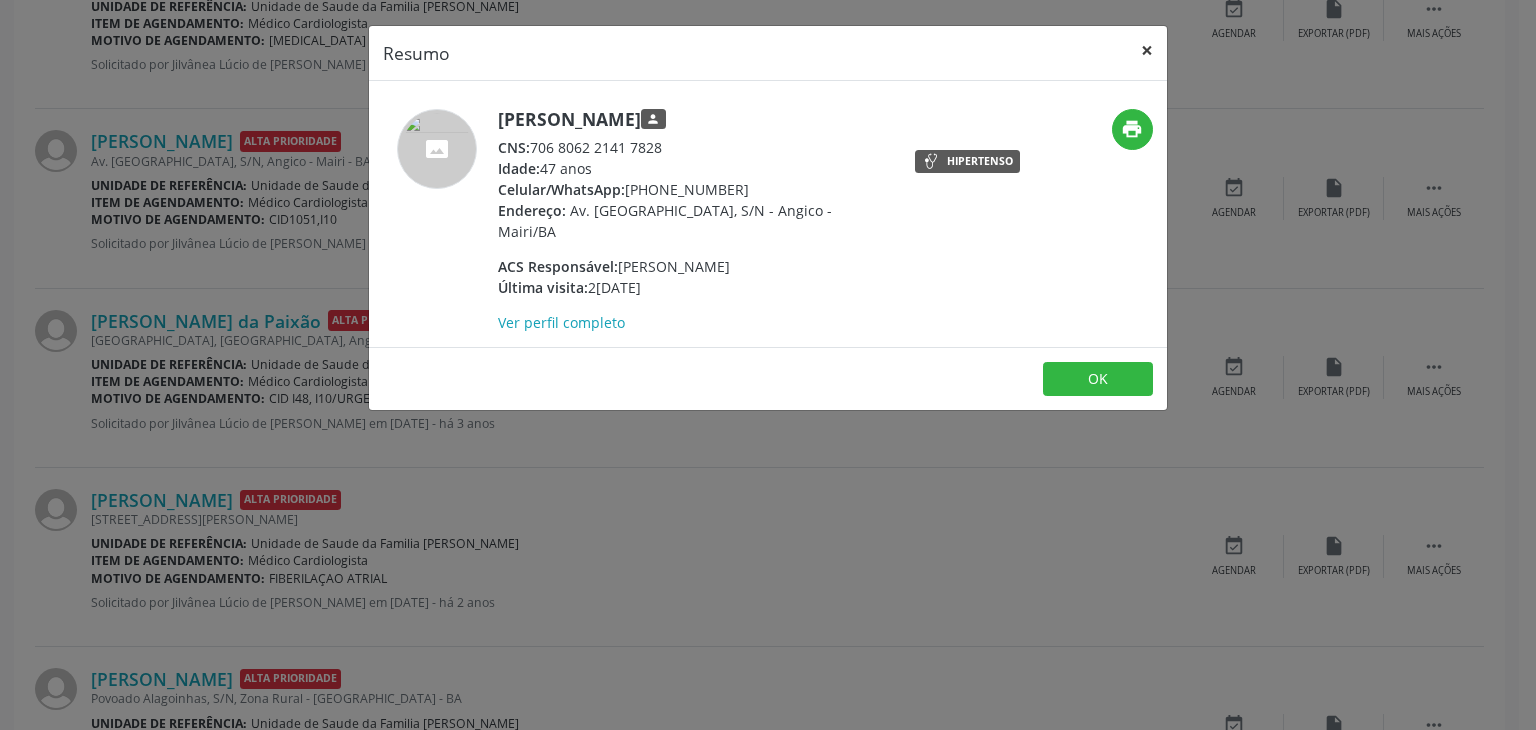 click on "×" at bounding box center (1147, 50) 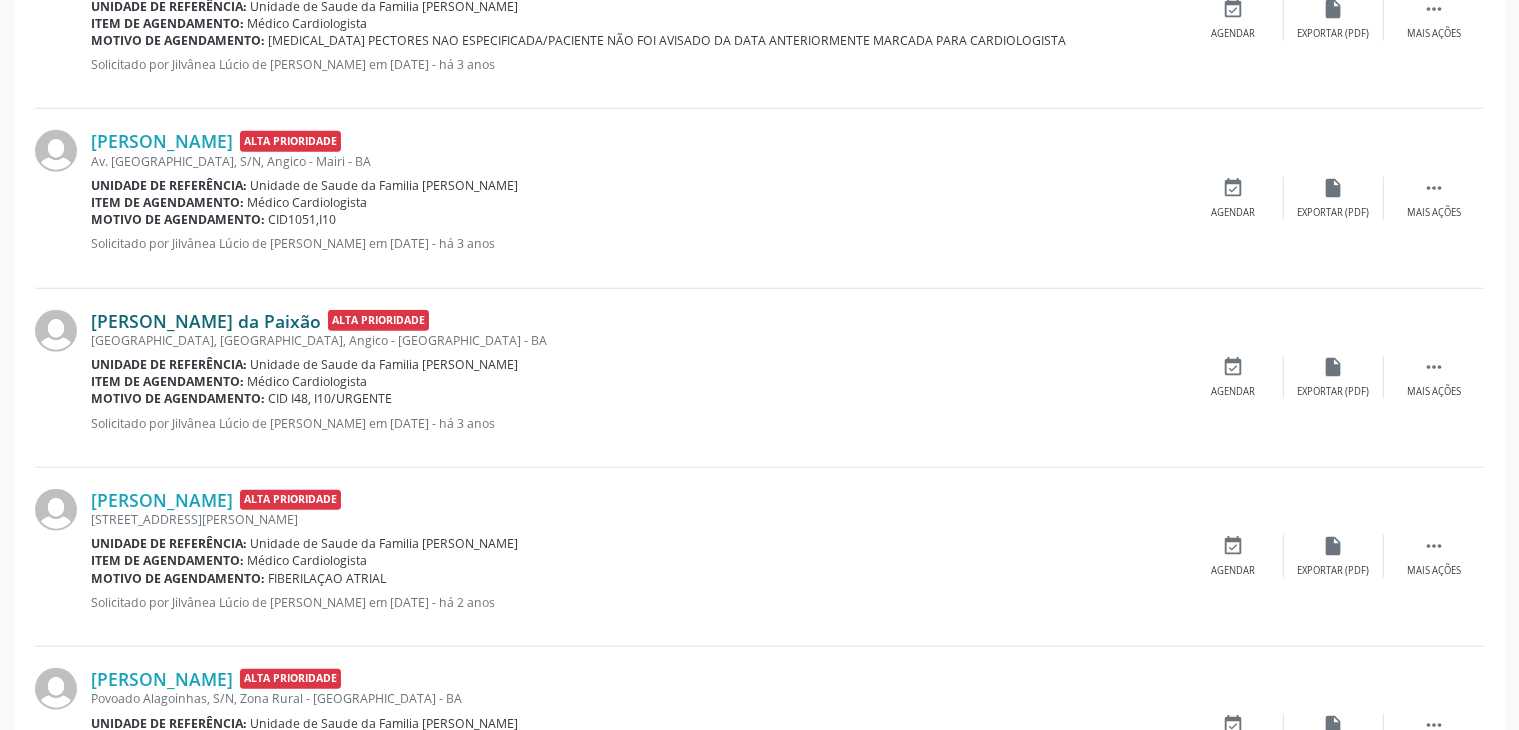 click on "[PERSON_NAME] da Paixão" at bounding box center [206, 321] 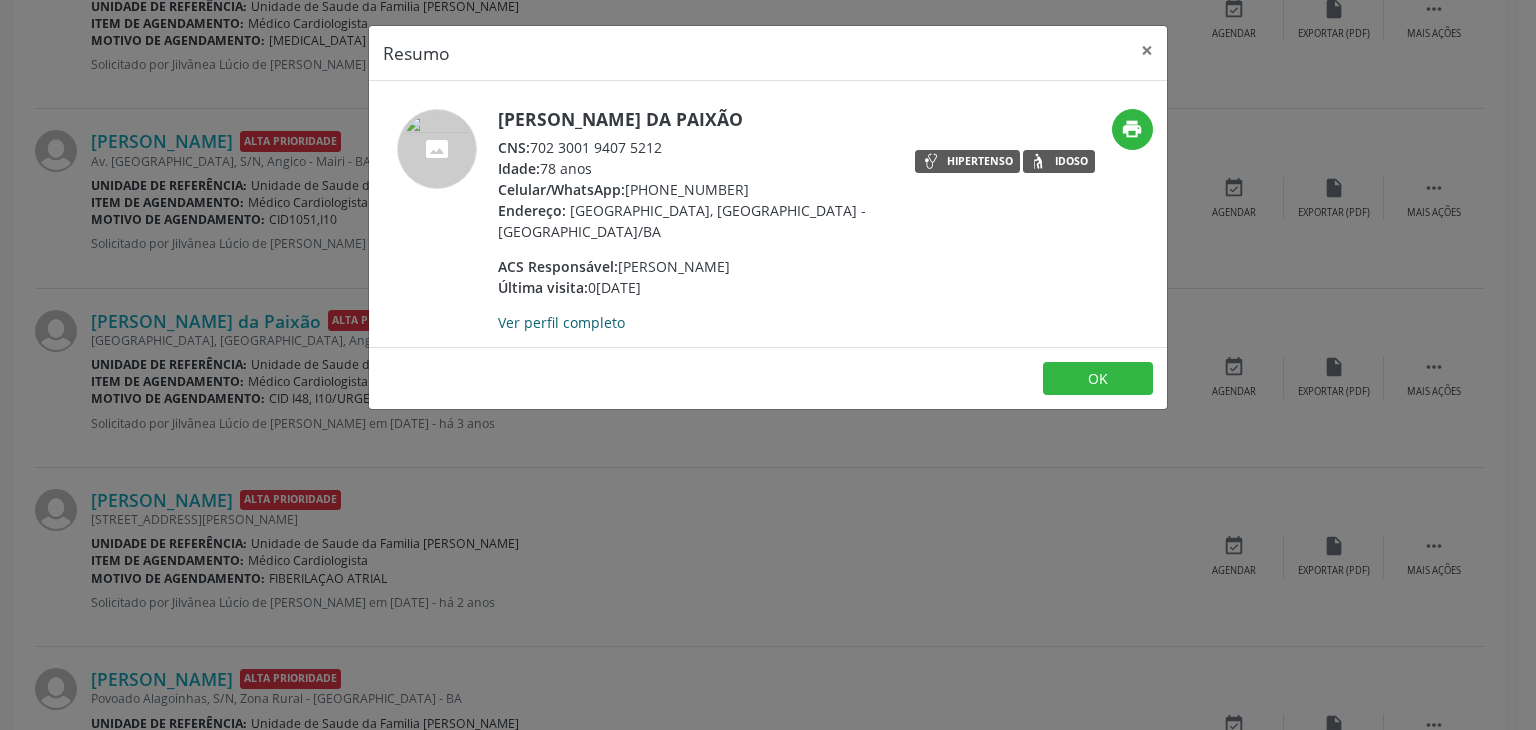 click on "Ver perfil completo" at bounding box center [561, 322] 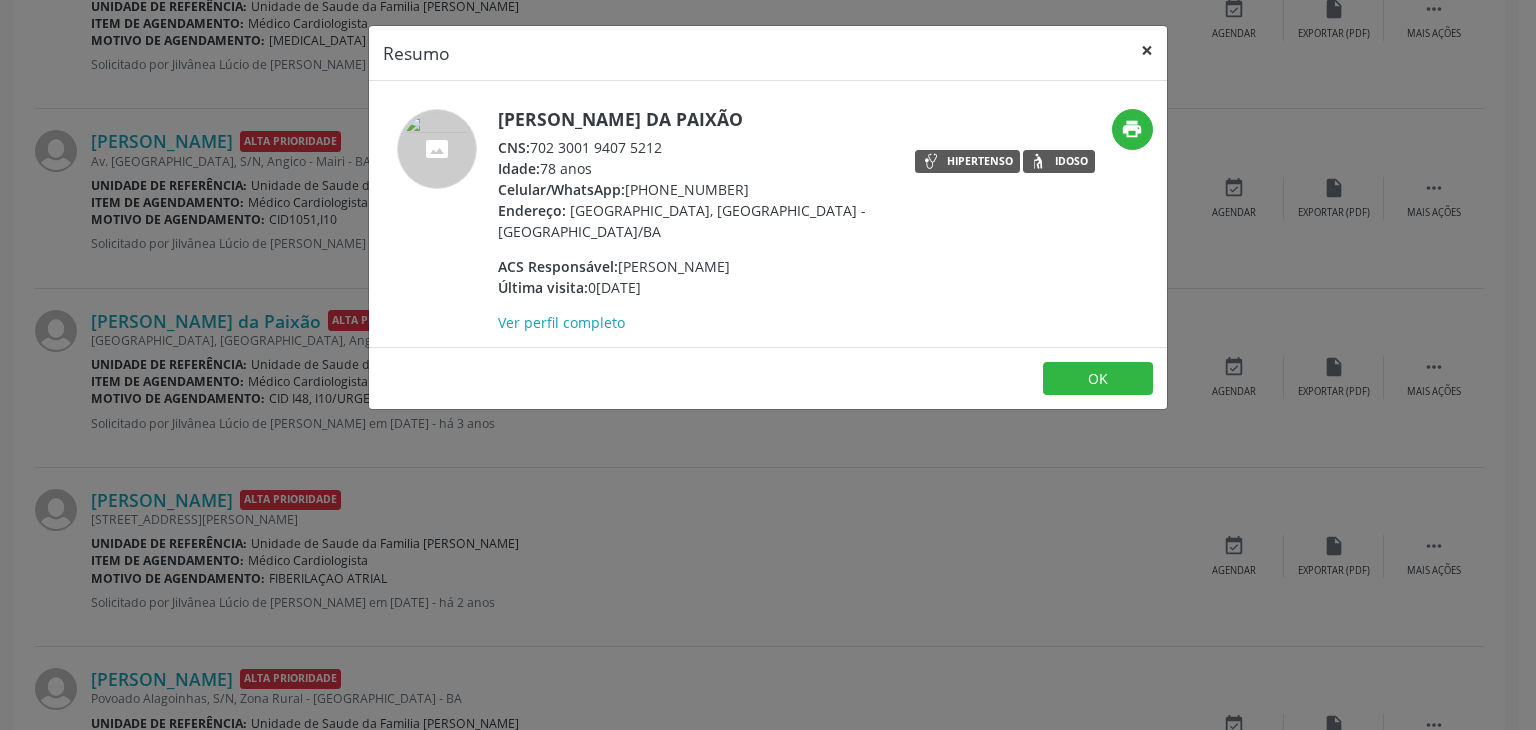 click on "×" at bounding box center [1147, 50] 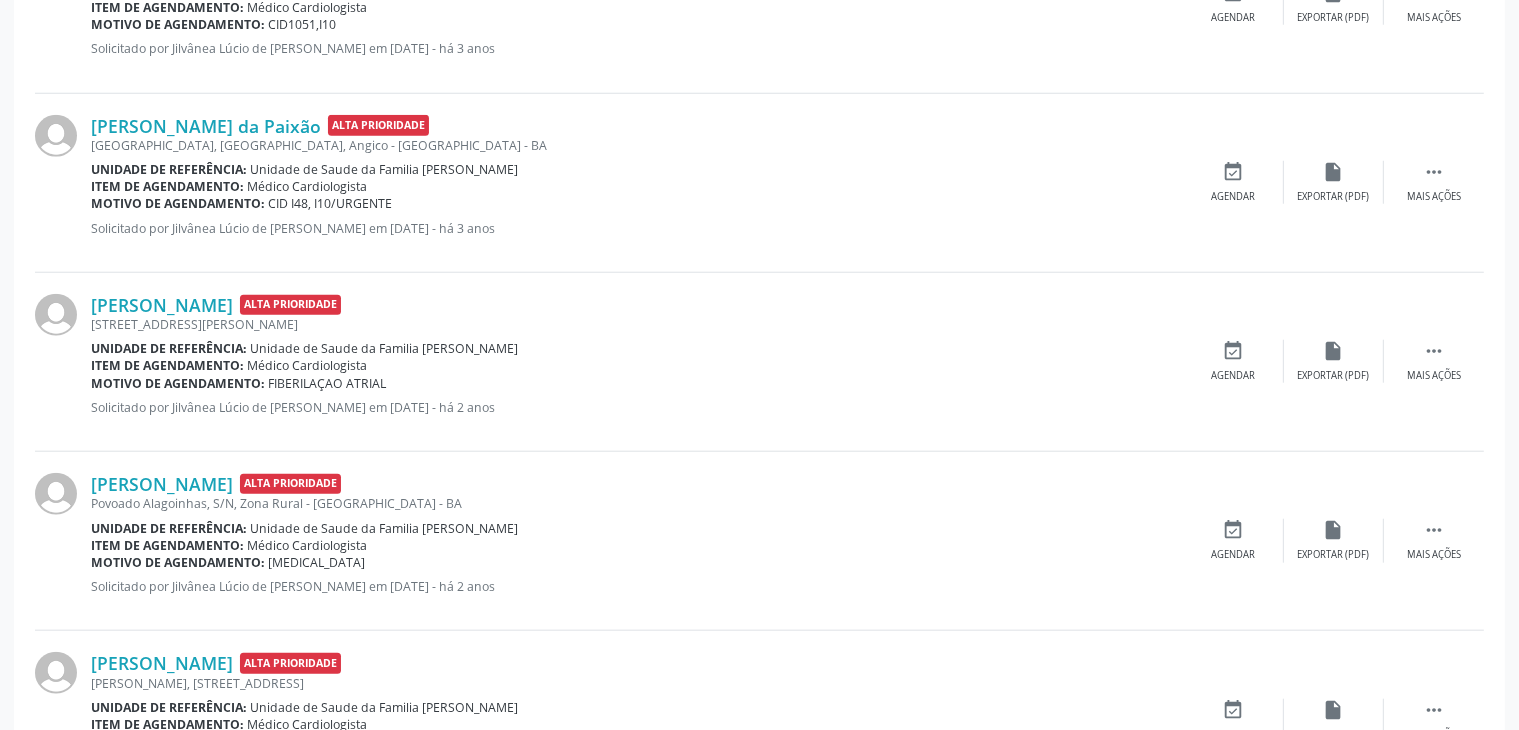 scroll, scrollTop: 2002, scrollLeft: 0, axis: vertical 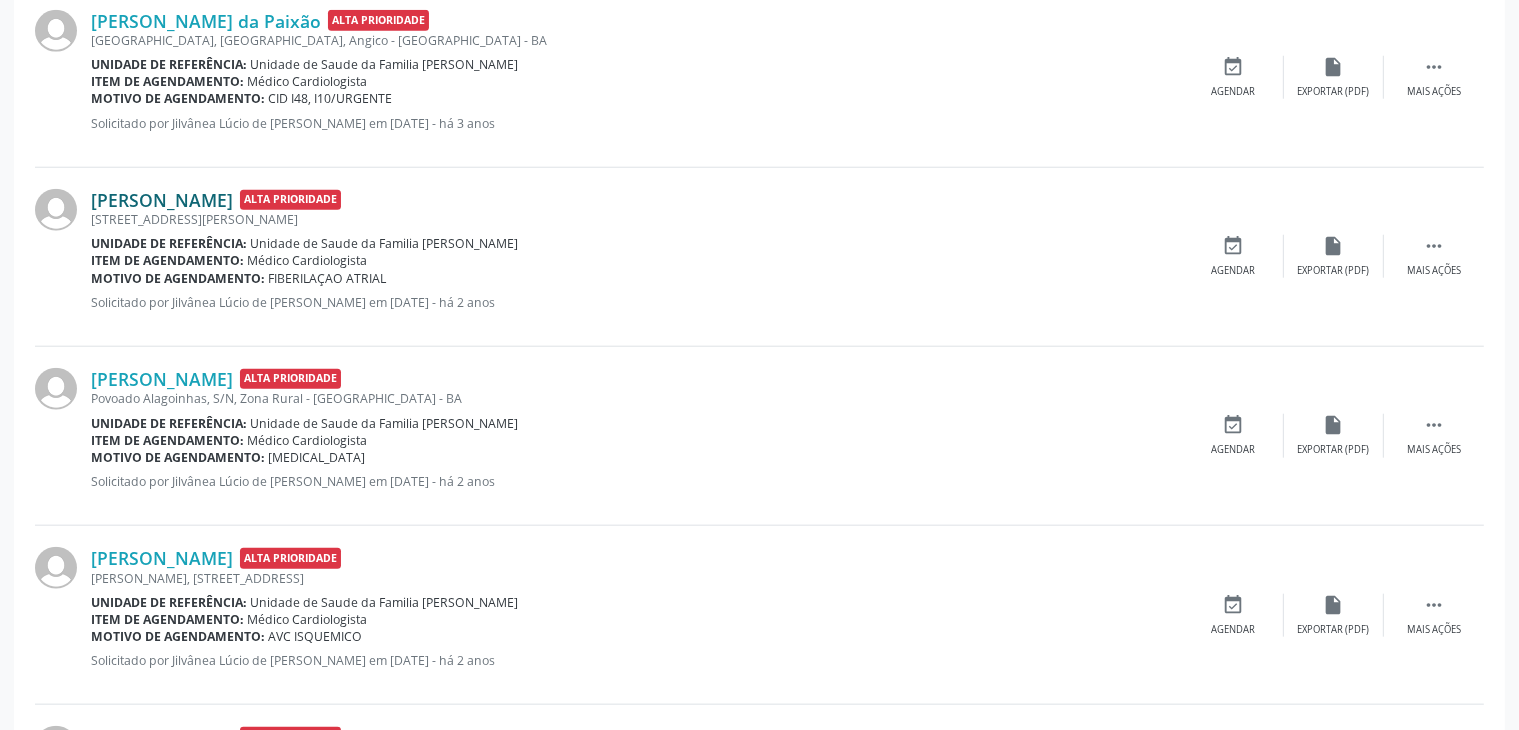 click on "[PERSON_NAME]" at bounding box center (162, 200) 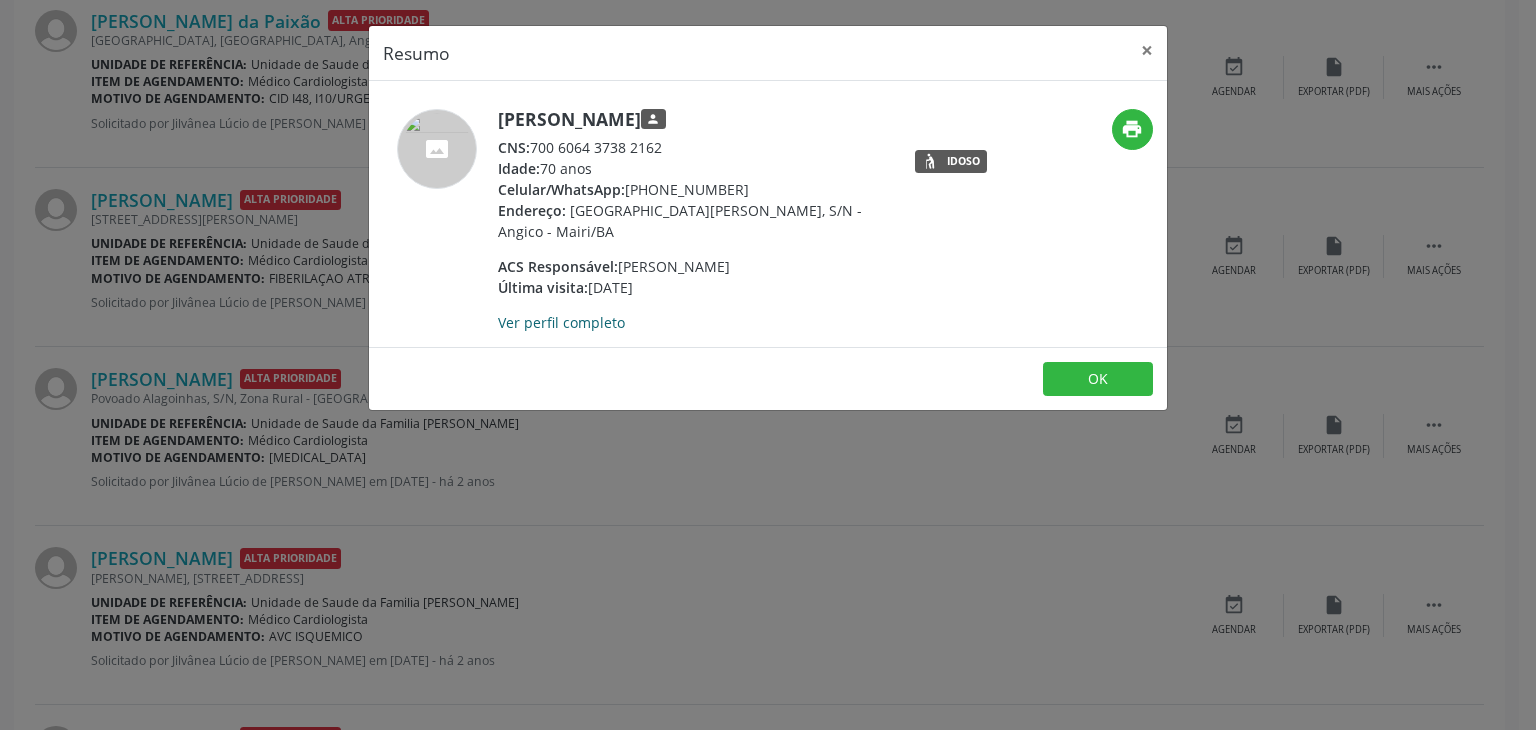 click on "Ver perfil completo" at bounding box center [561, 322] 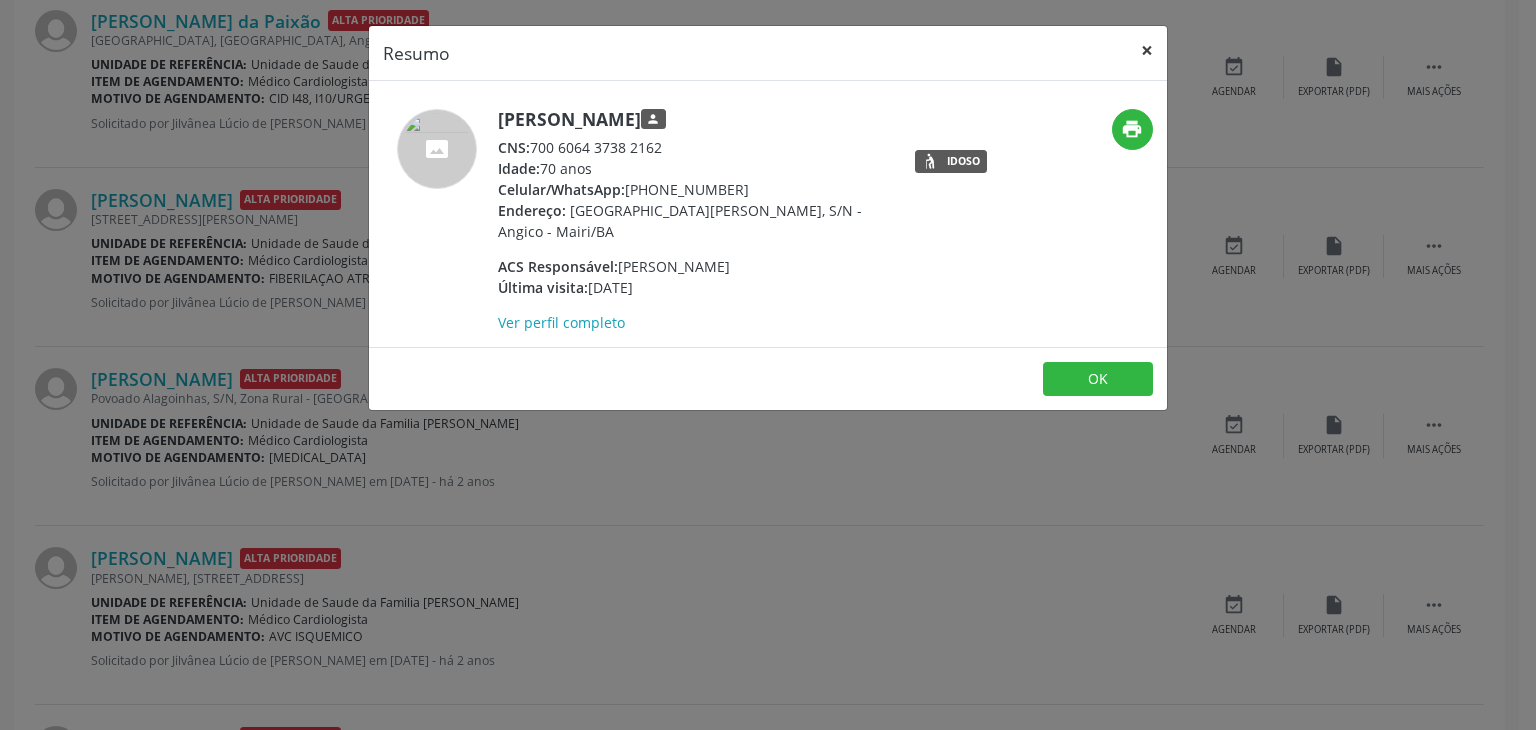 click on "×" at bounding box center [1147, 50] 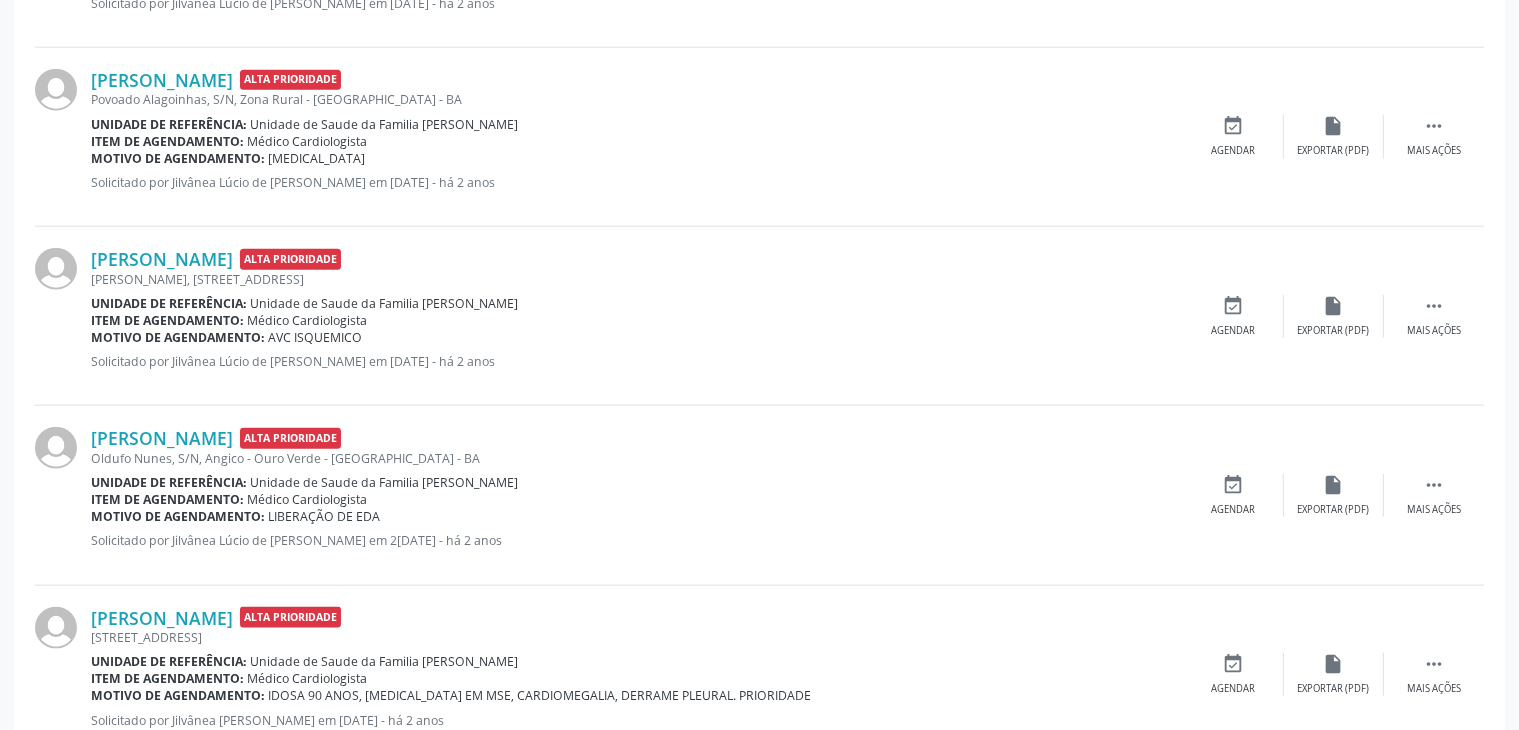 scroll, scrollTop: 2302, scrollLeft: 0, axis: vertical 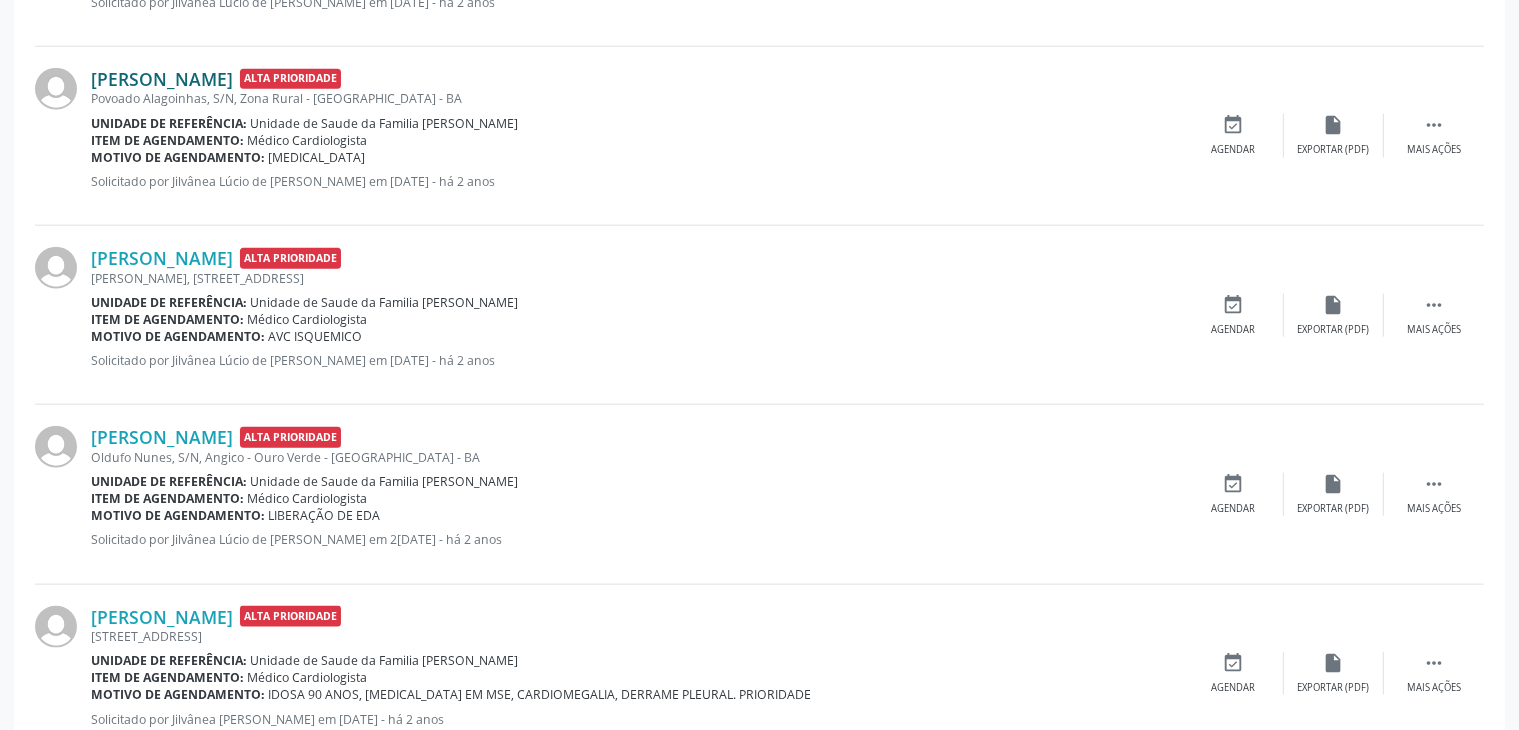 click on "[PERSON_NAME]" at bounding box center (162, 79) 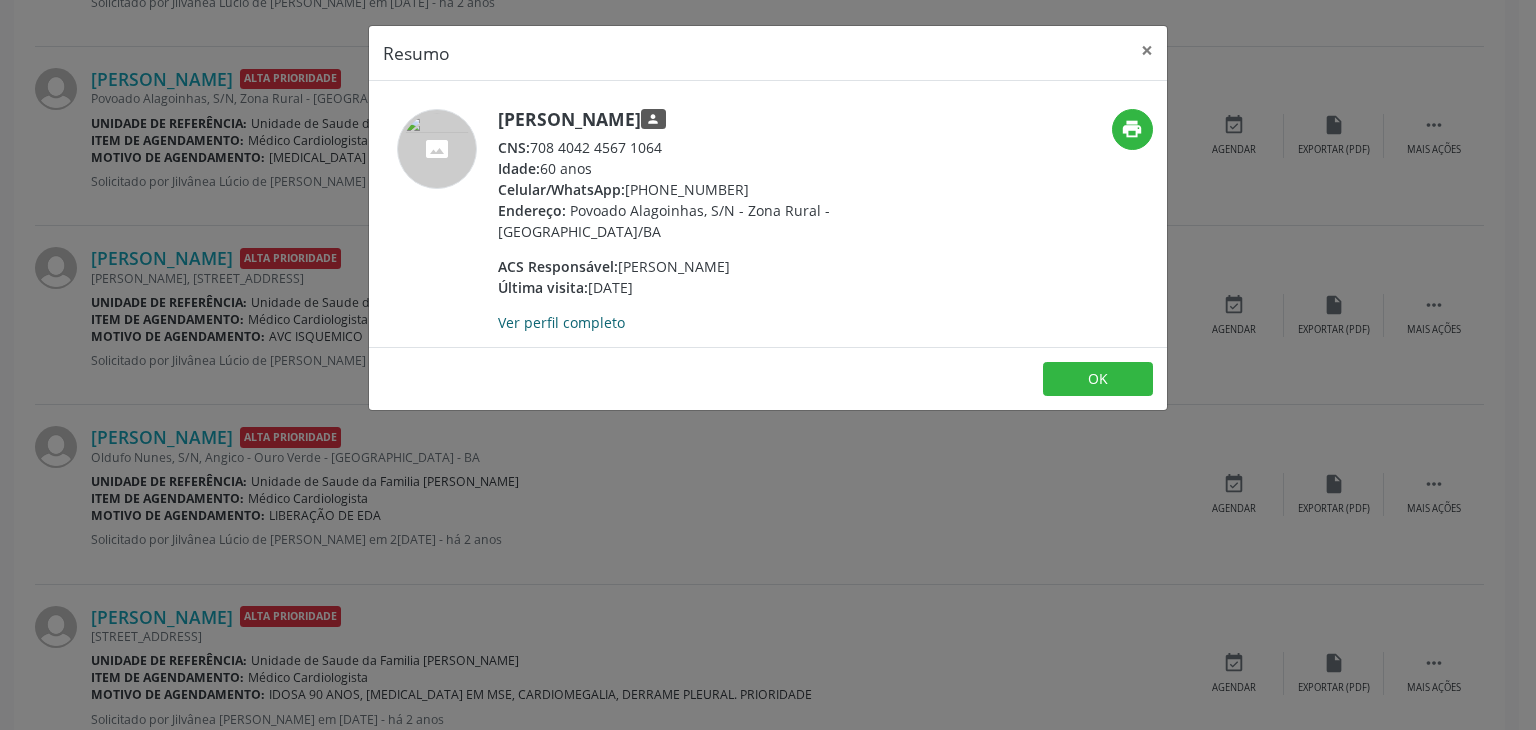 click on "Ver perfil completo" at bounding box center (561, 322) 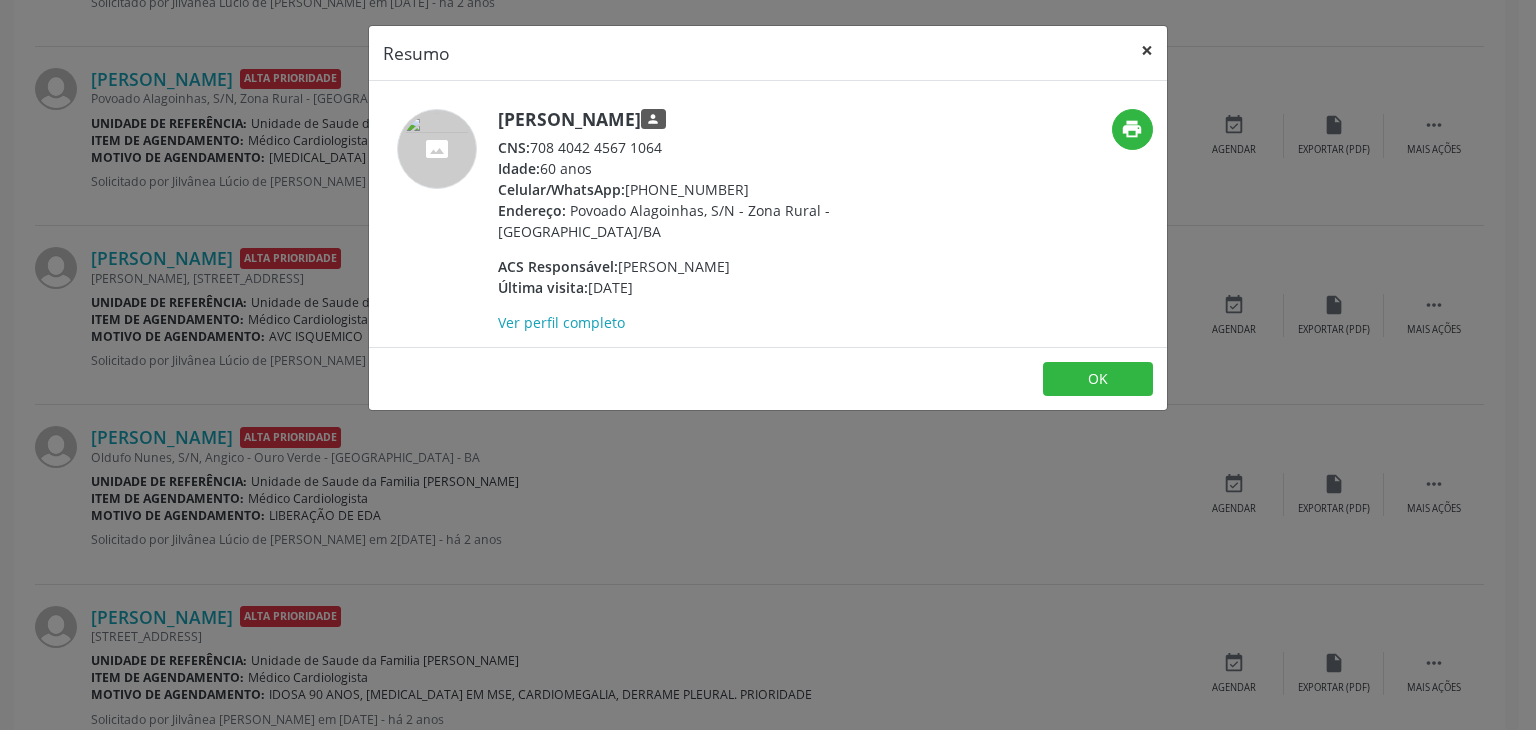 click on "×" at bounding box center (1147, 50) 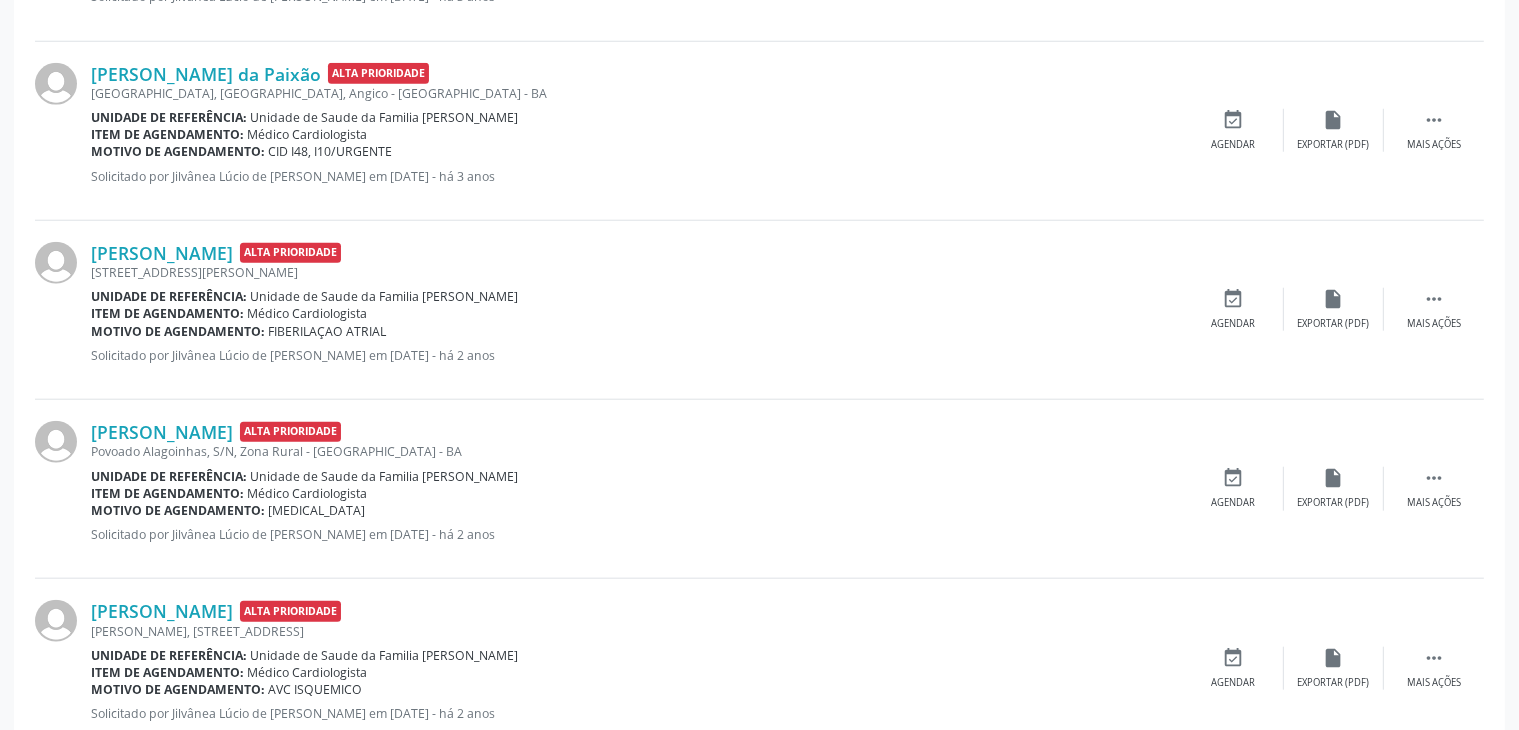 scroll, scrollTop: 1902, scrollLeft: 0, axis: vertical 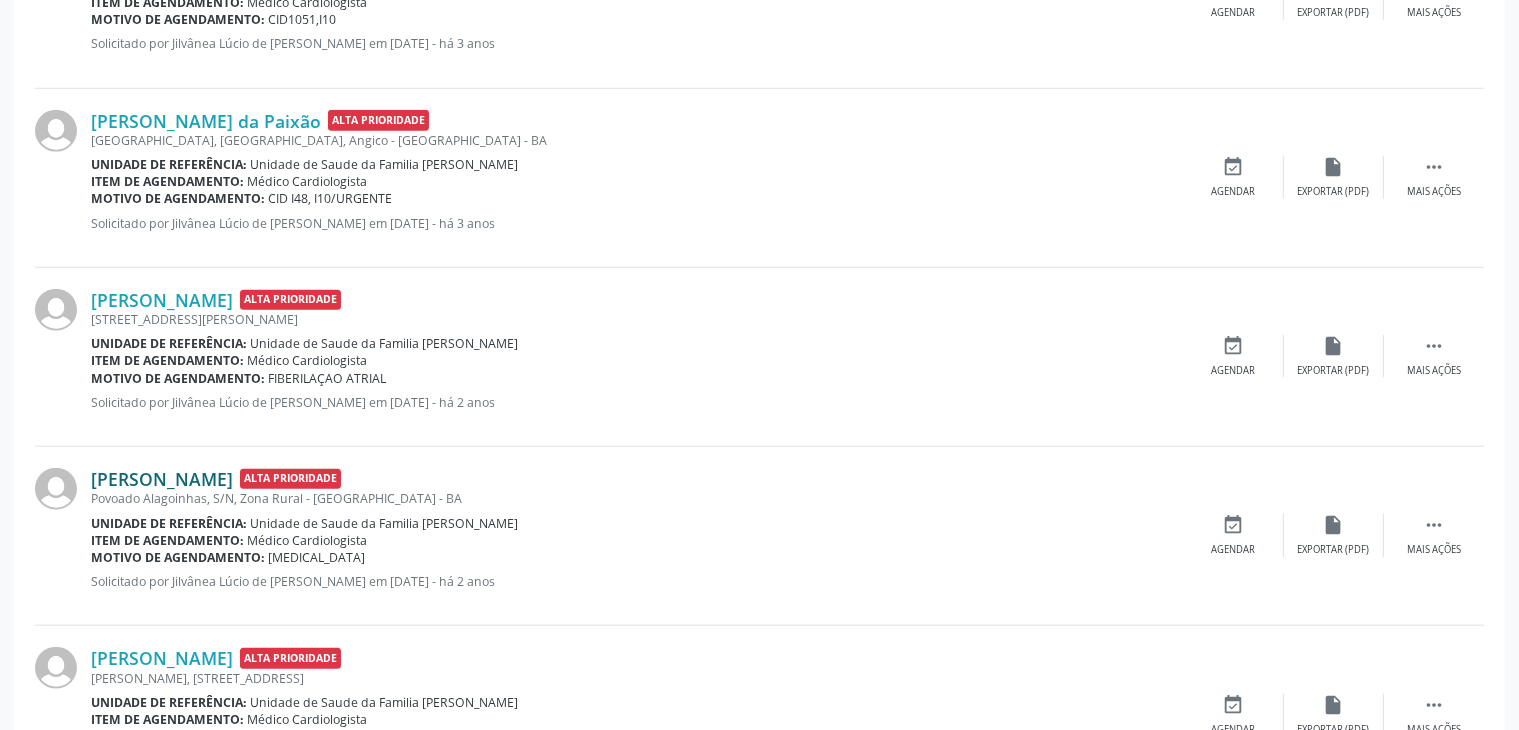 click on "[PERSON_NAME]" at bounding box center [162, 479] 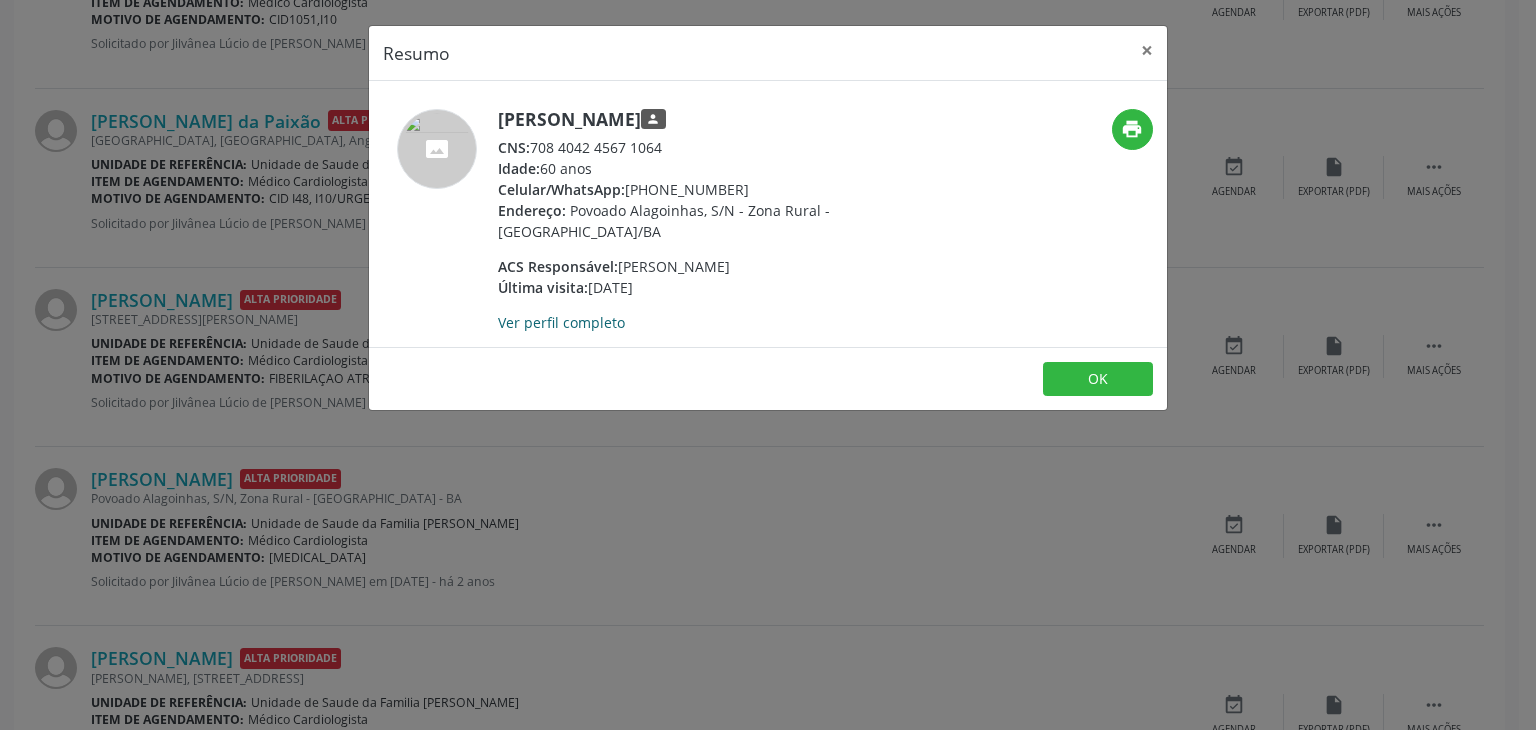 click on "Ver perfil completo" at bounding box center [561, 322] 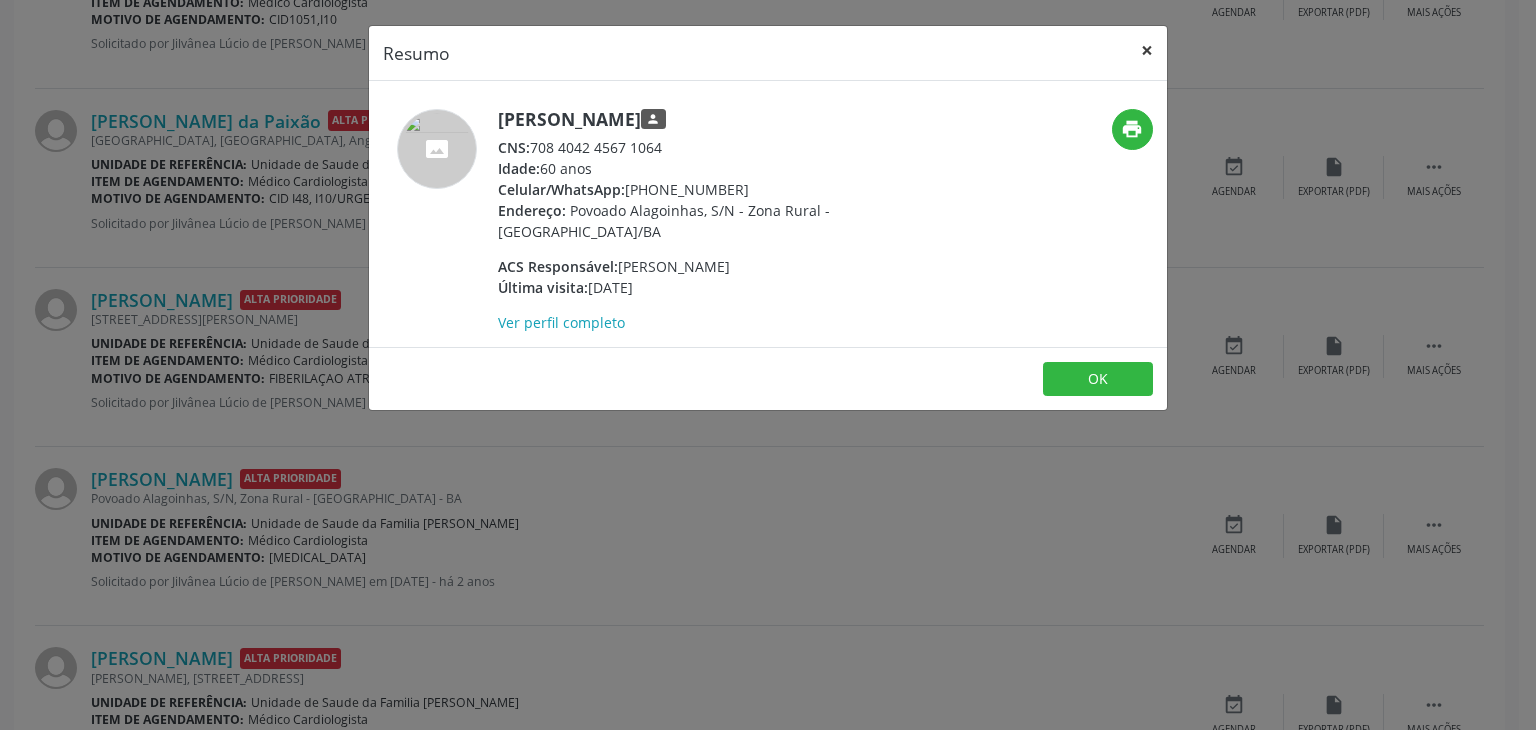 click on "×" at bounding box center (1147, 50) 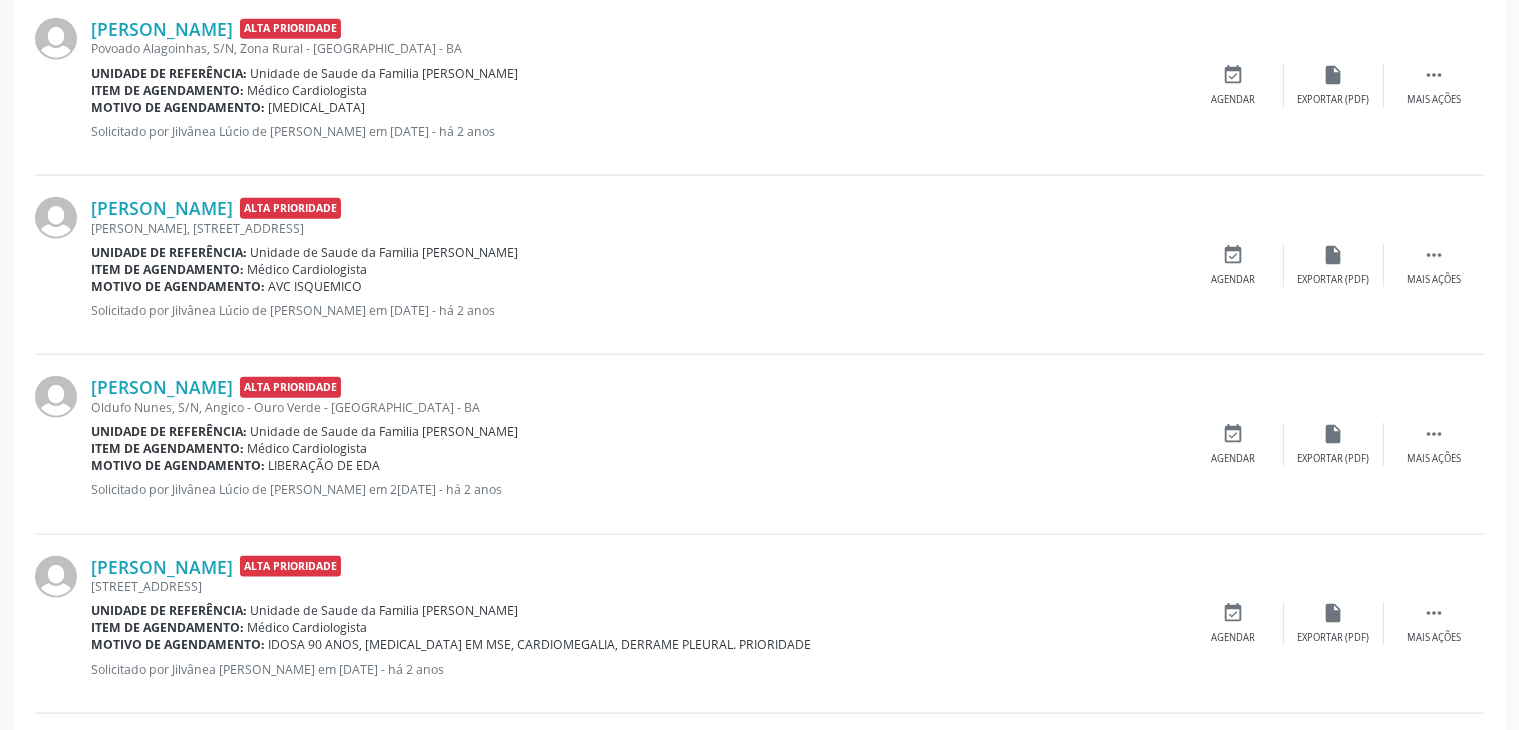 scroll, scrollTop: 2402, scrollLeft: 0, axis: vertical 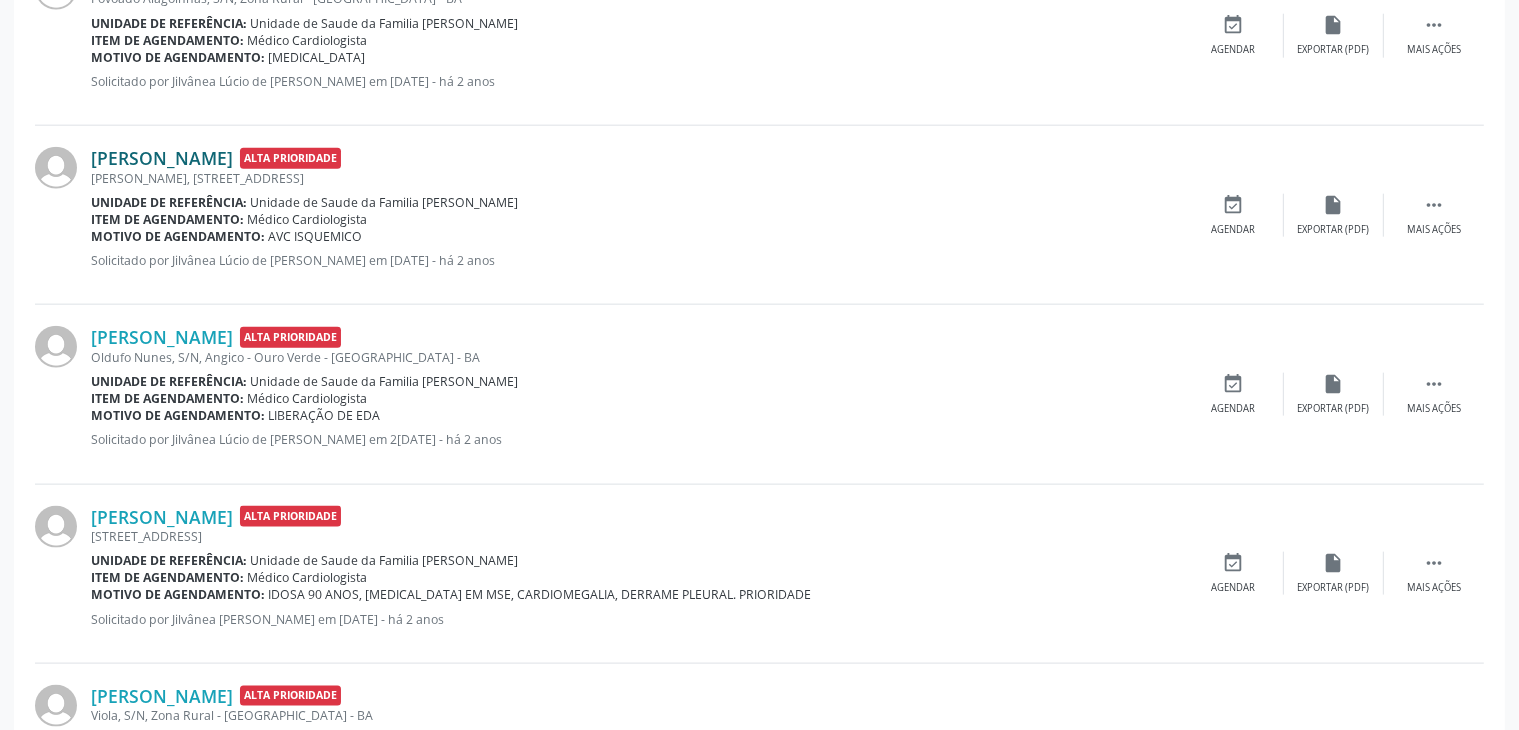click on "[PERSON_NAME]" at bounding box center [162, 158] 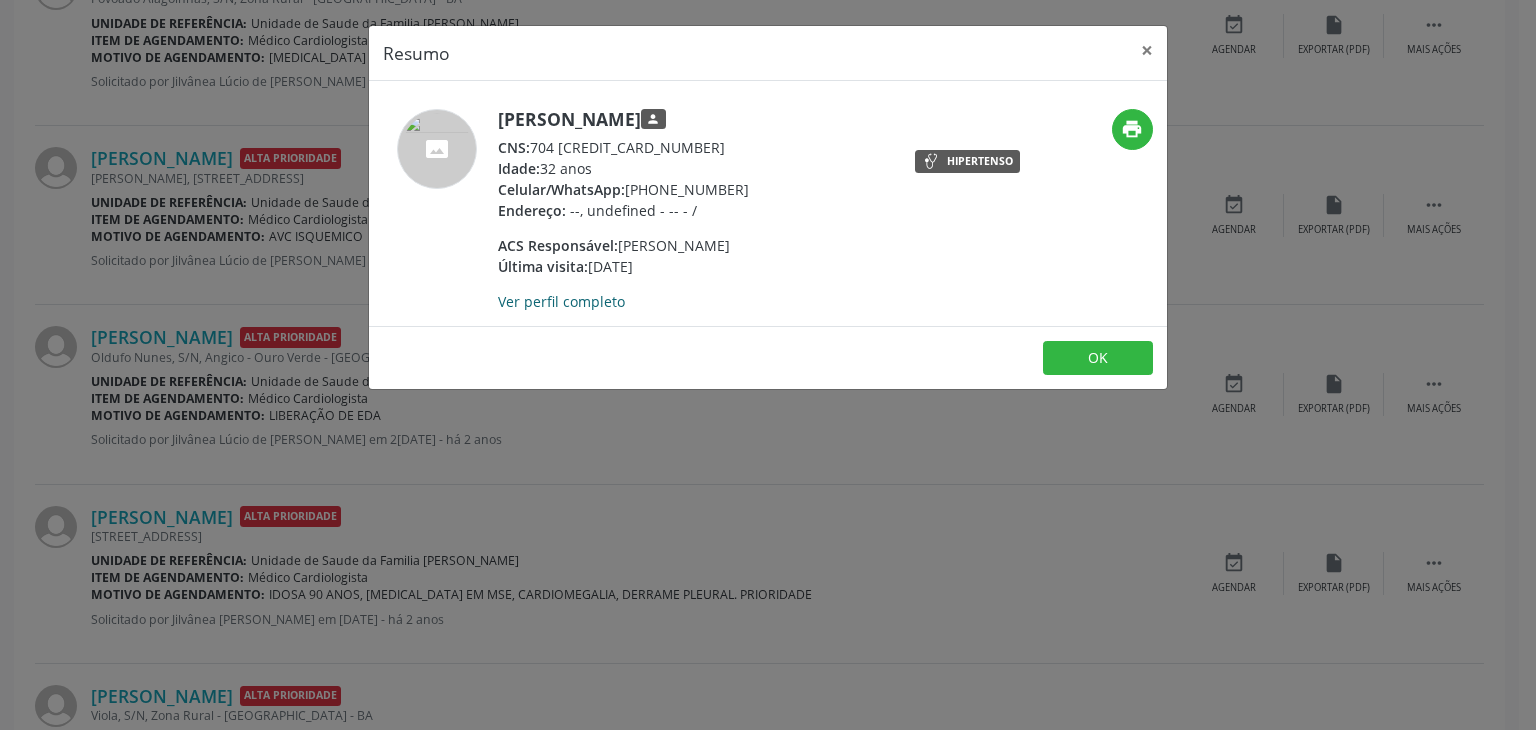 click on "Ver perfil completo" at bounding box center (561, 301) 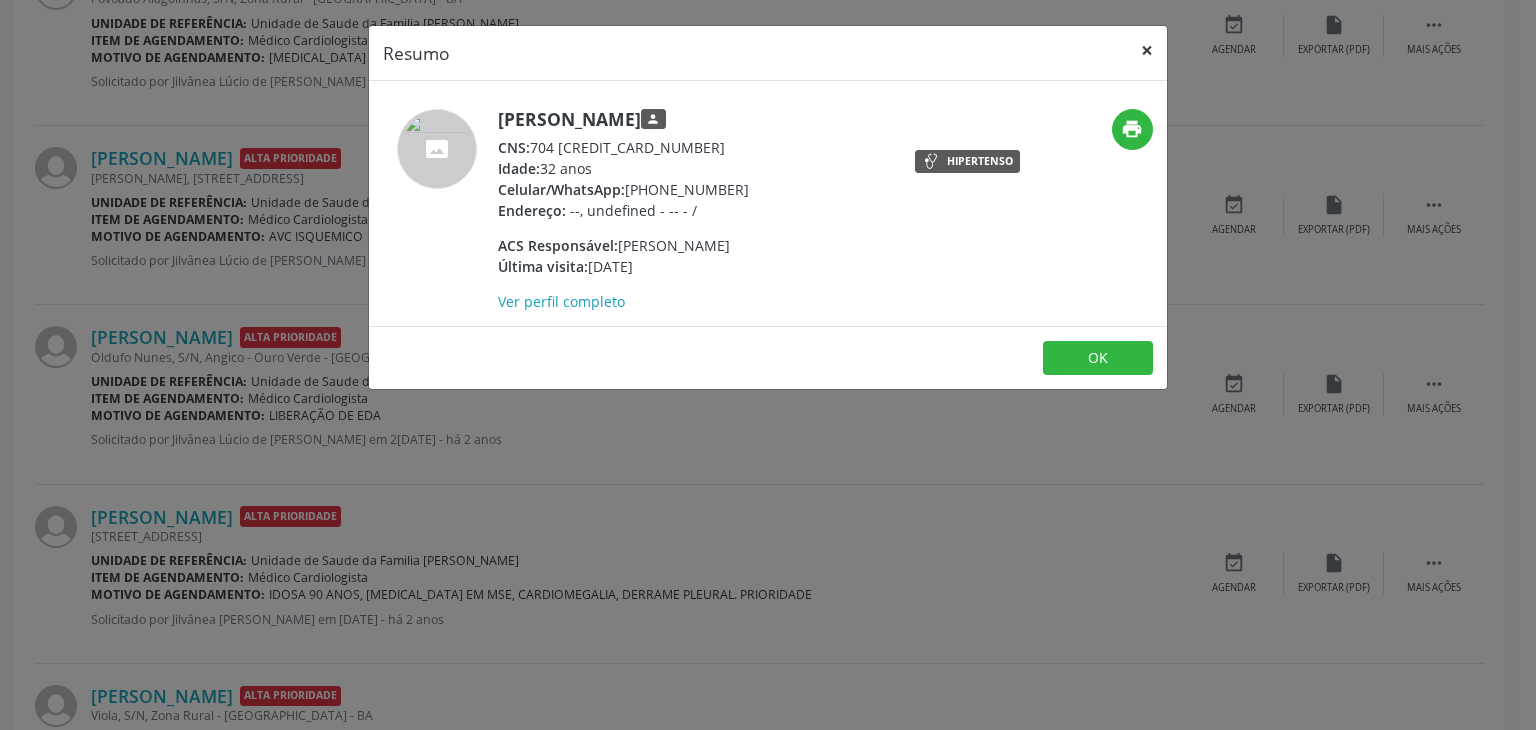 click on "×" at bounding box center [1147, 50] 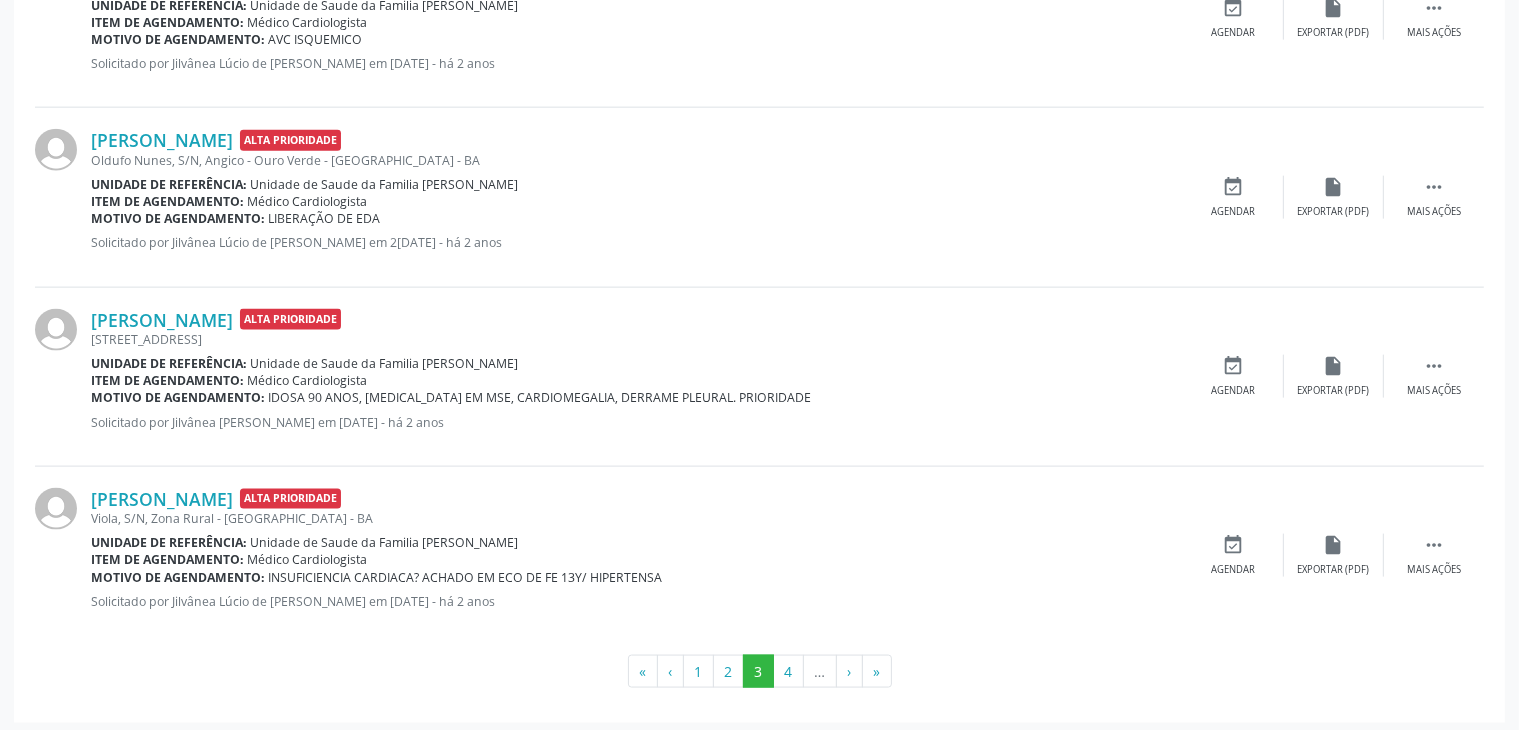 scroll, scrollTop: 2602, scrollLeft: 0, axis: vertical 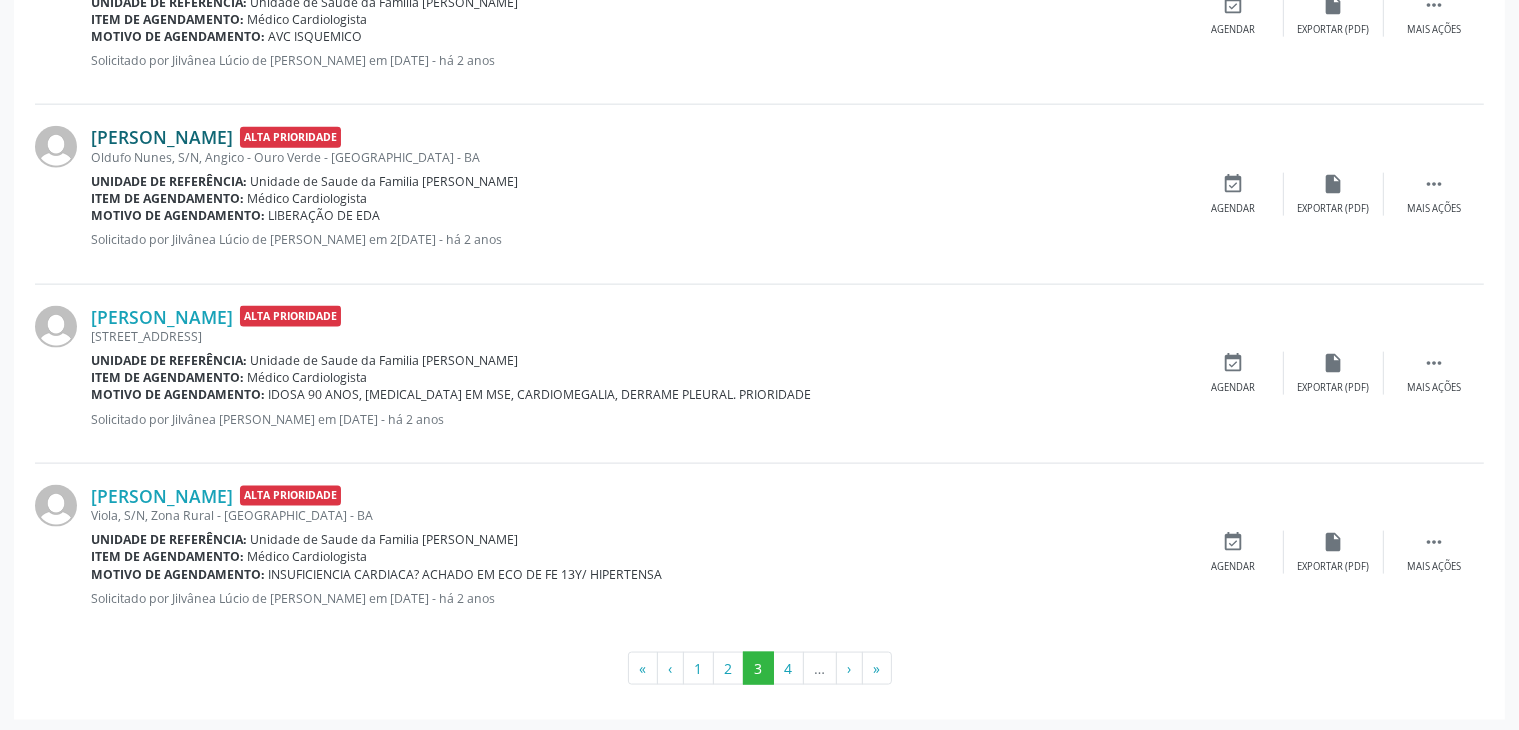 click on "[PERSON_NAME]" at bounding box center (162, 137) 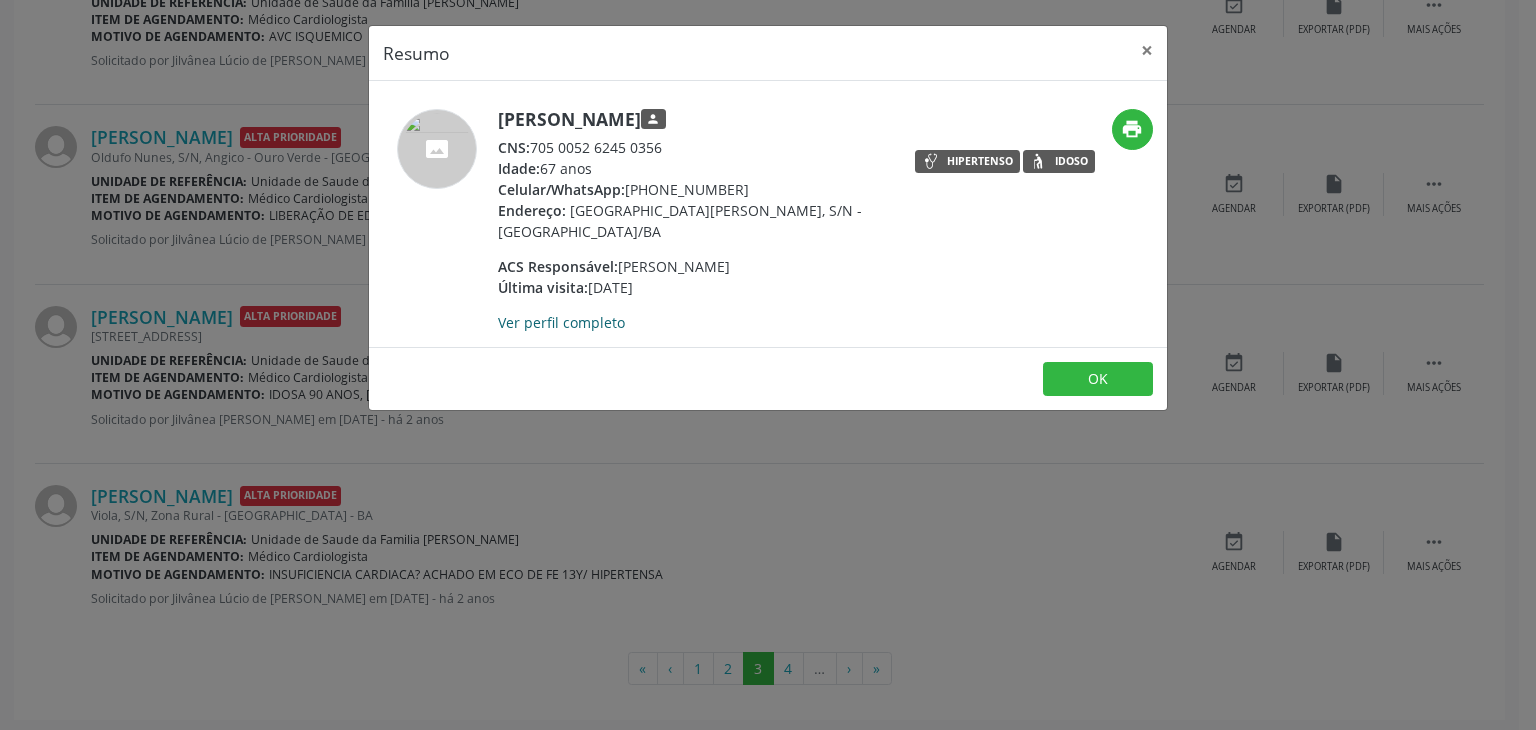 click on "Ver perfil completo" at bounding box center [561, 322] 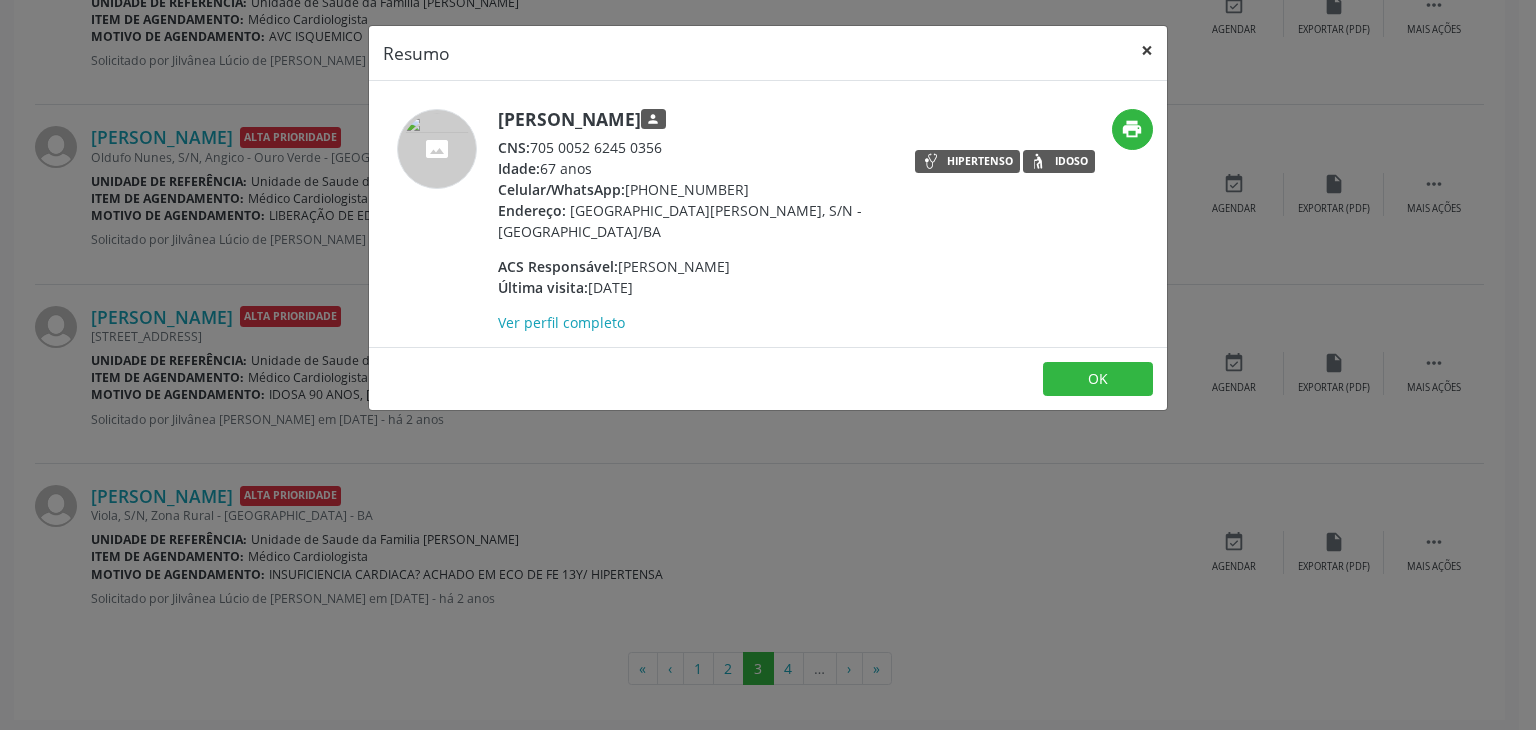 click on "×" at bounding box center [1147, 50] 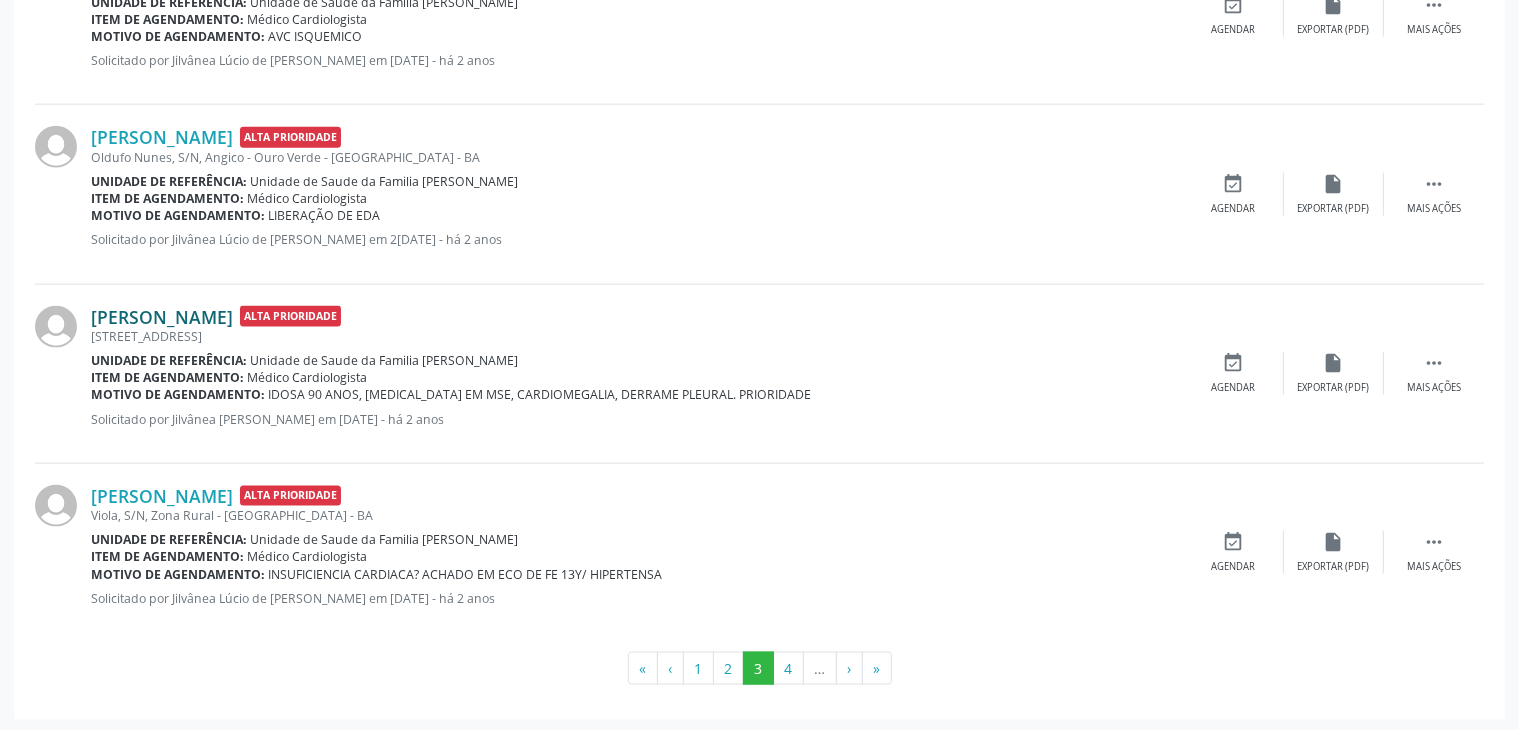 click on "[PERSON_NAME]" at bounding box center [162, 317] 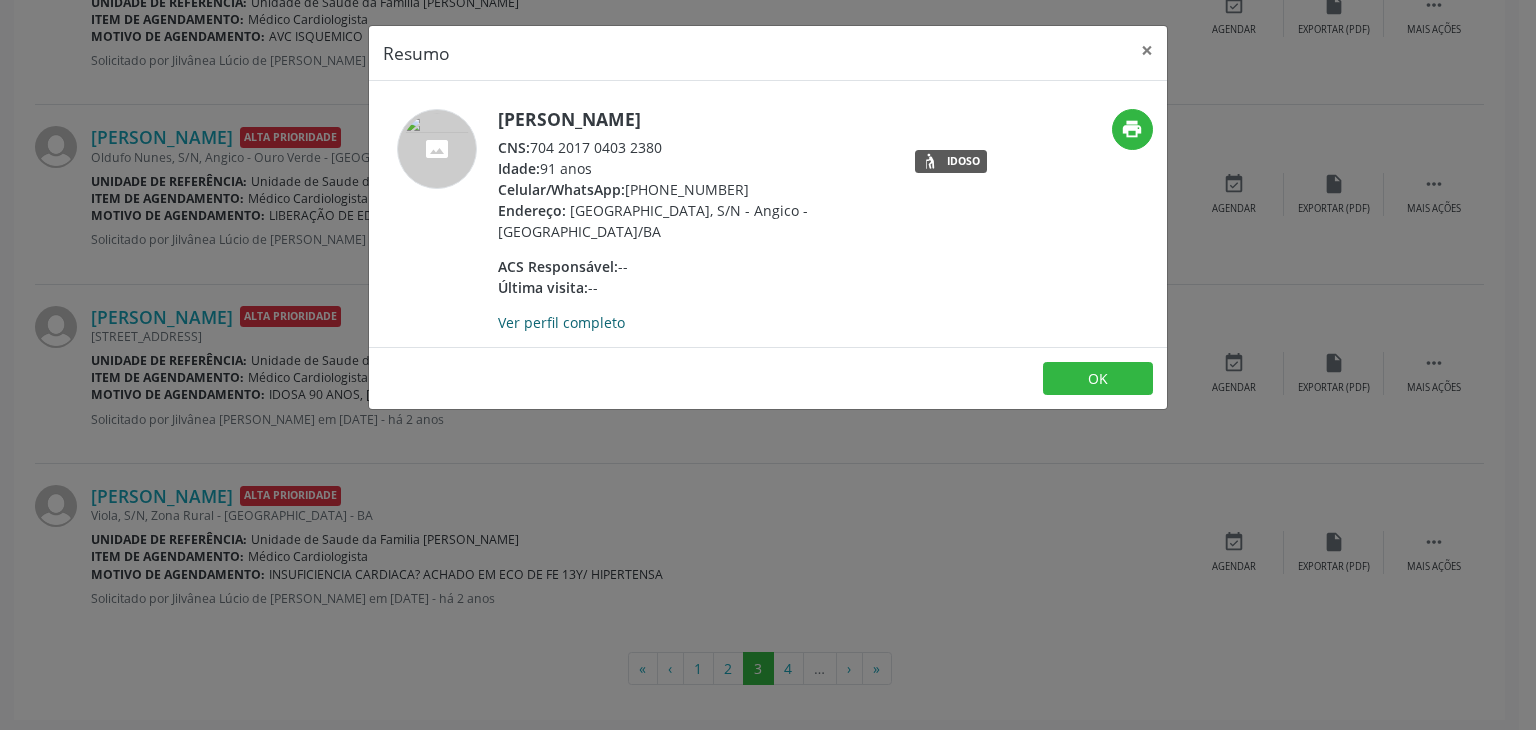 click on "Ver perfil completo" at bounding box center [561, 322] 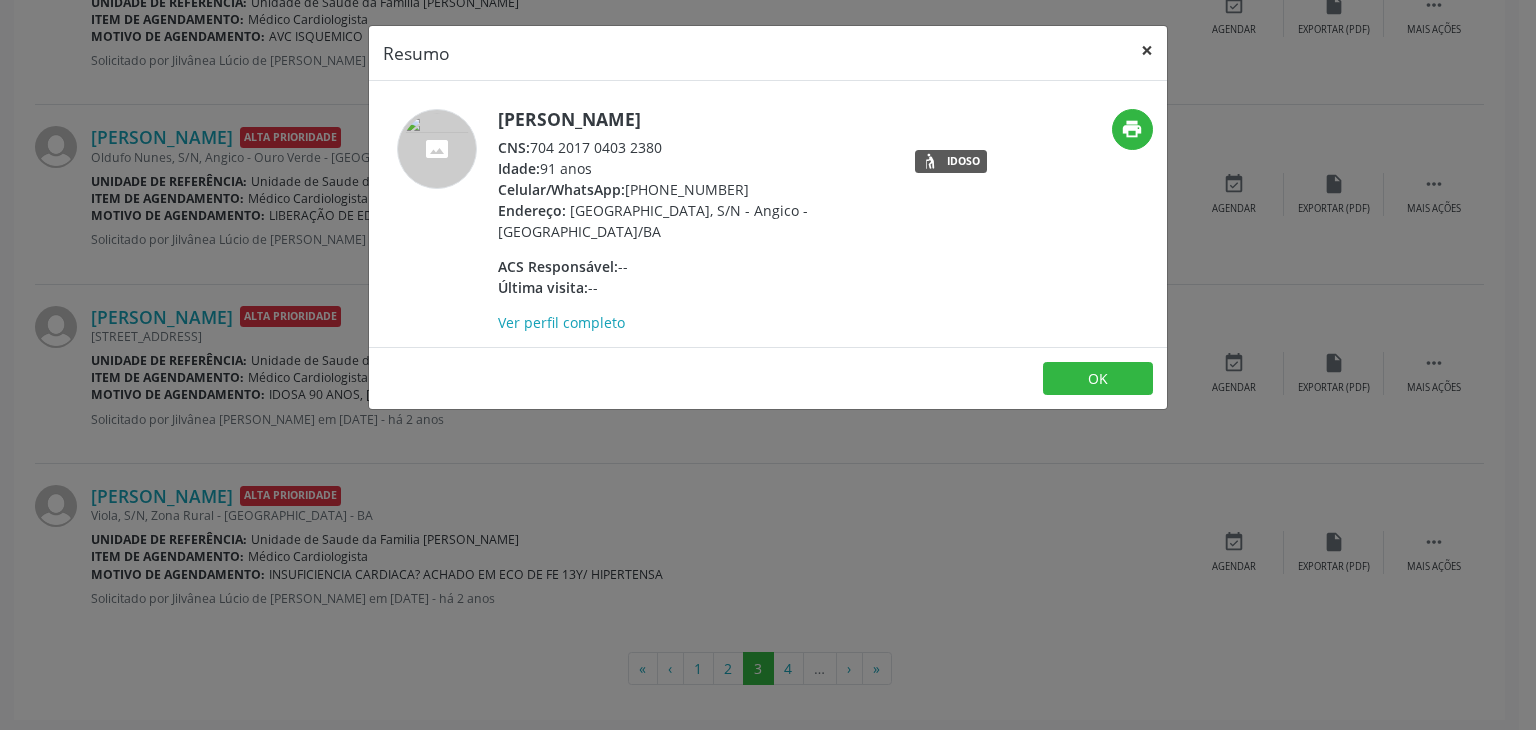 click on "×" at bounding box center [1147, 50] 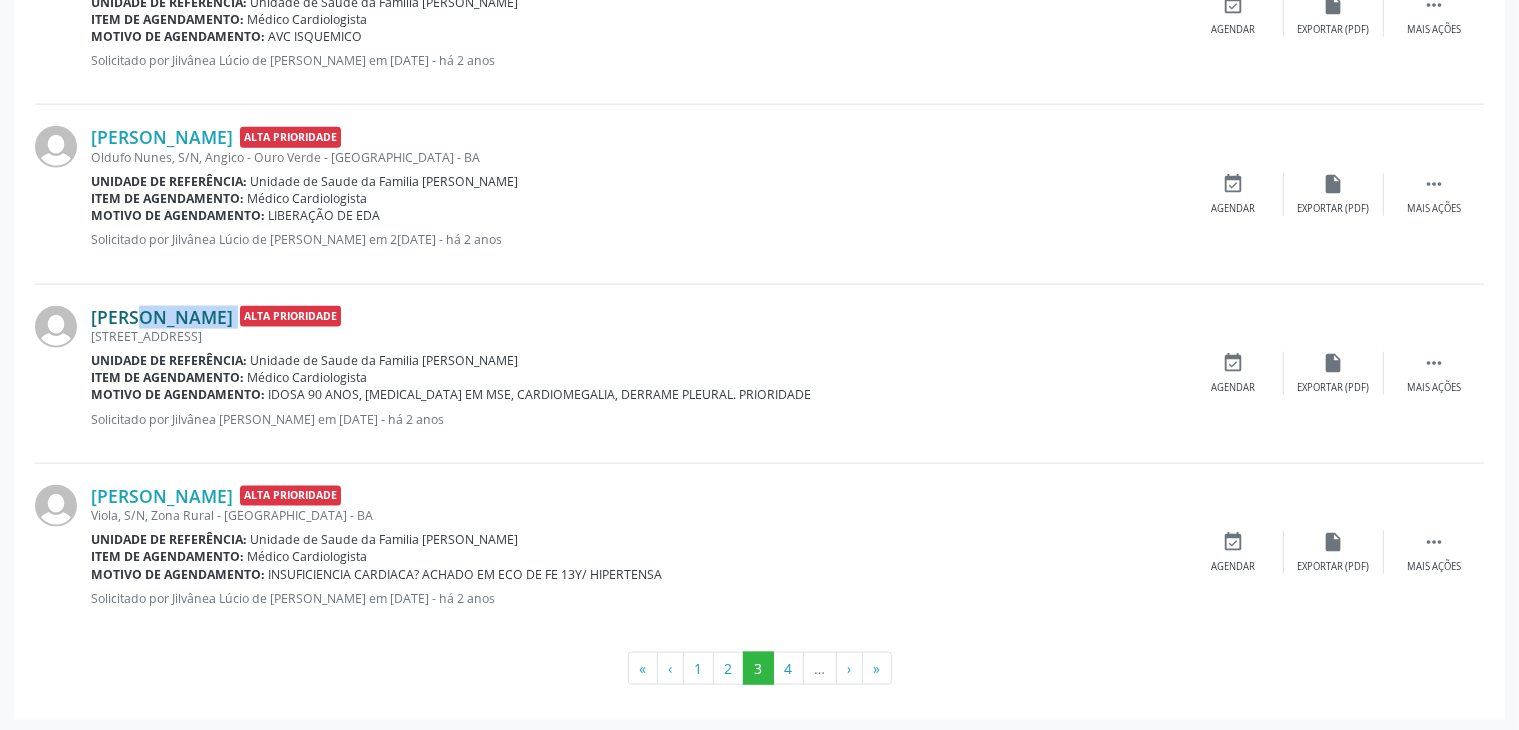 drag, startPoint x: 381, startPoint y: 313, endPoint x: 96, endPoint y: 309, distance: 285.02808 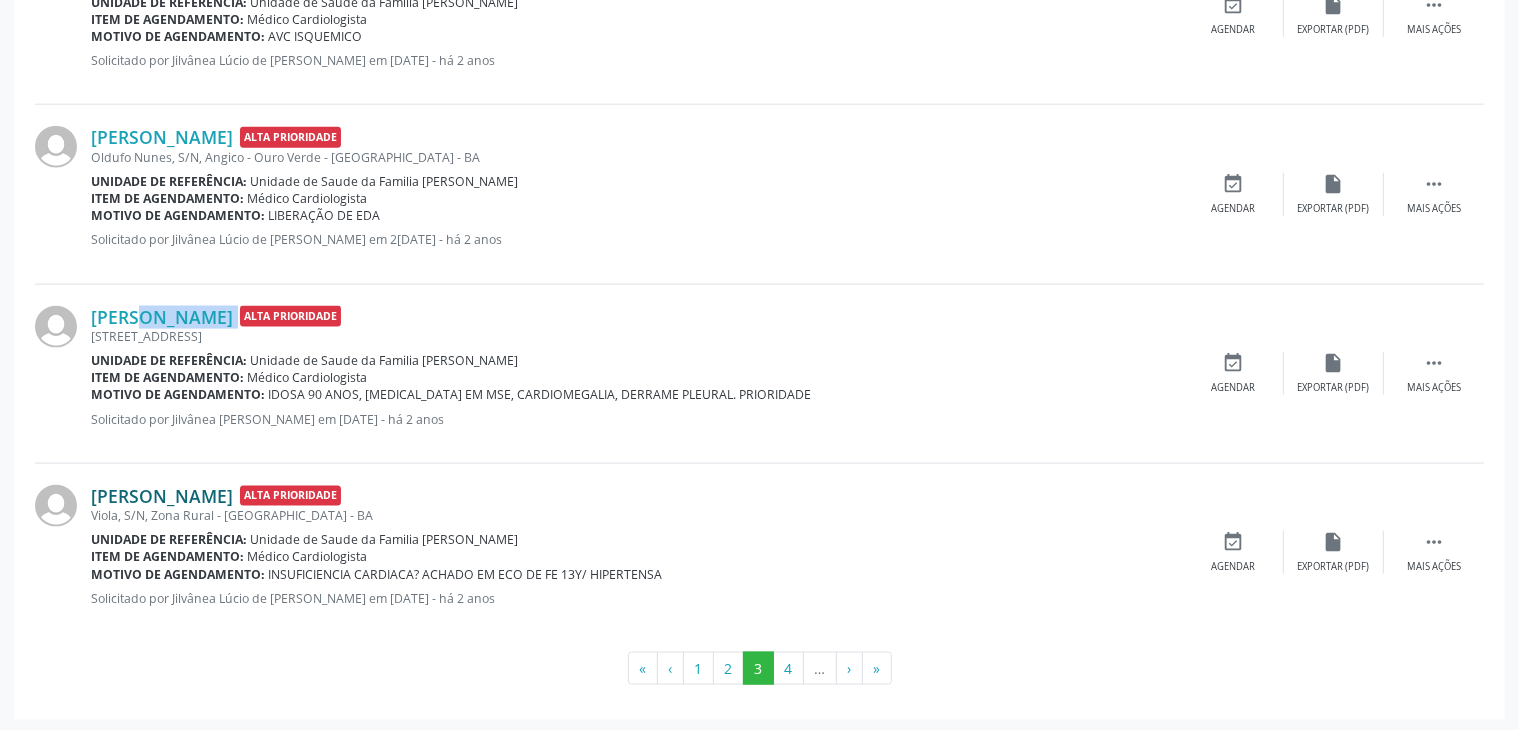 click on "[PERSON_NAME]" at bounding box center [162, 496] 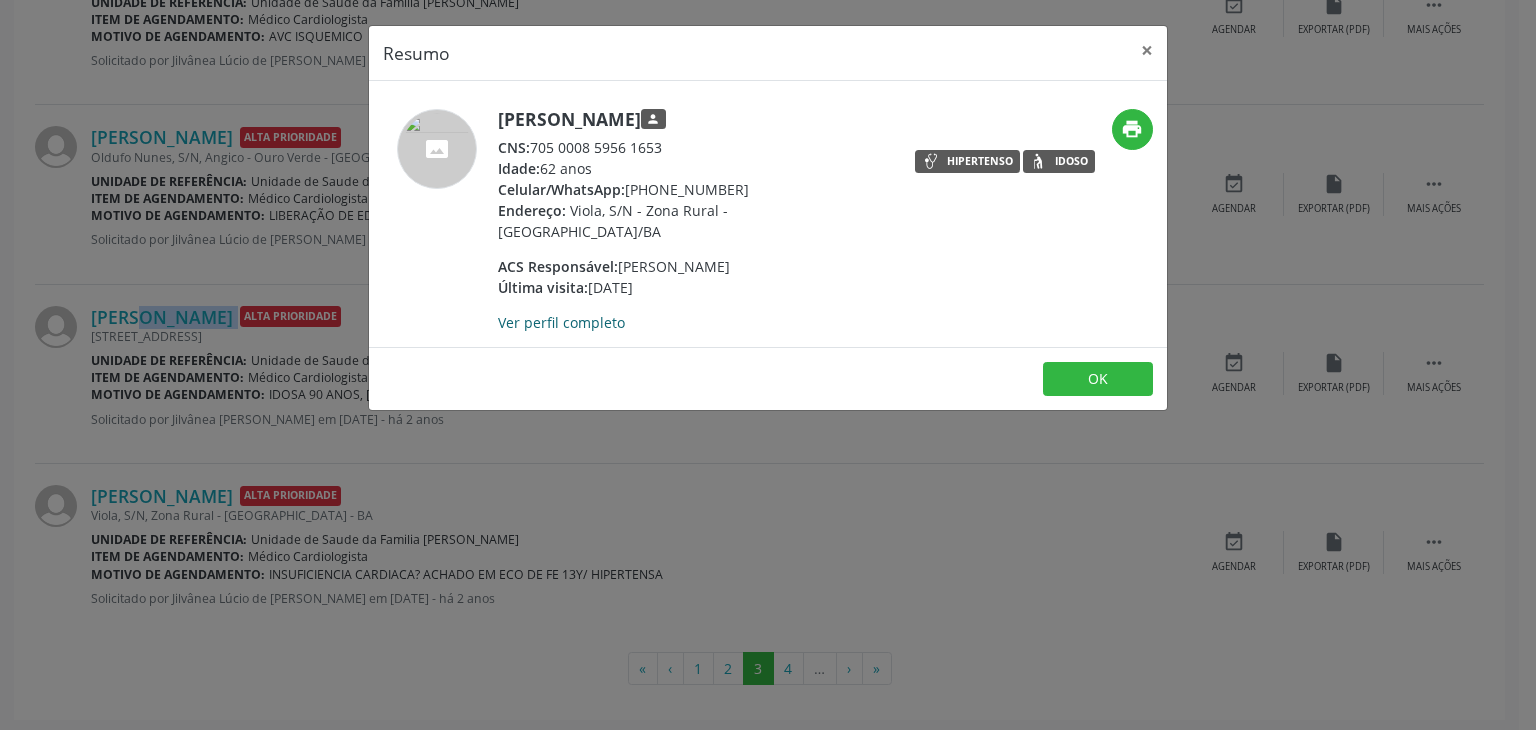 click on "Ver perfil completo" at bounding box center [561, 322] 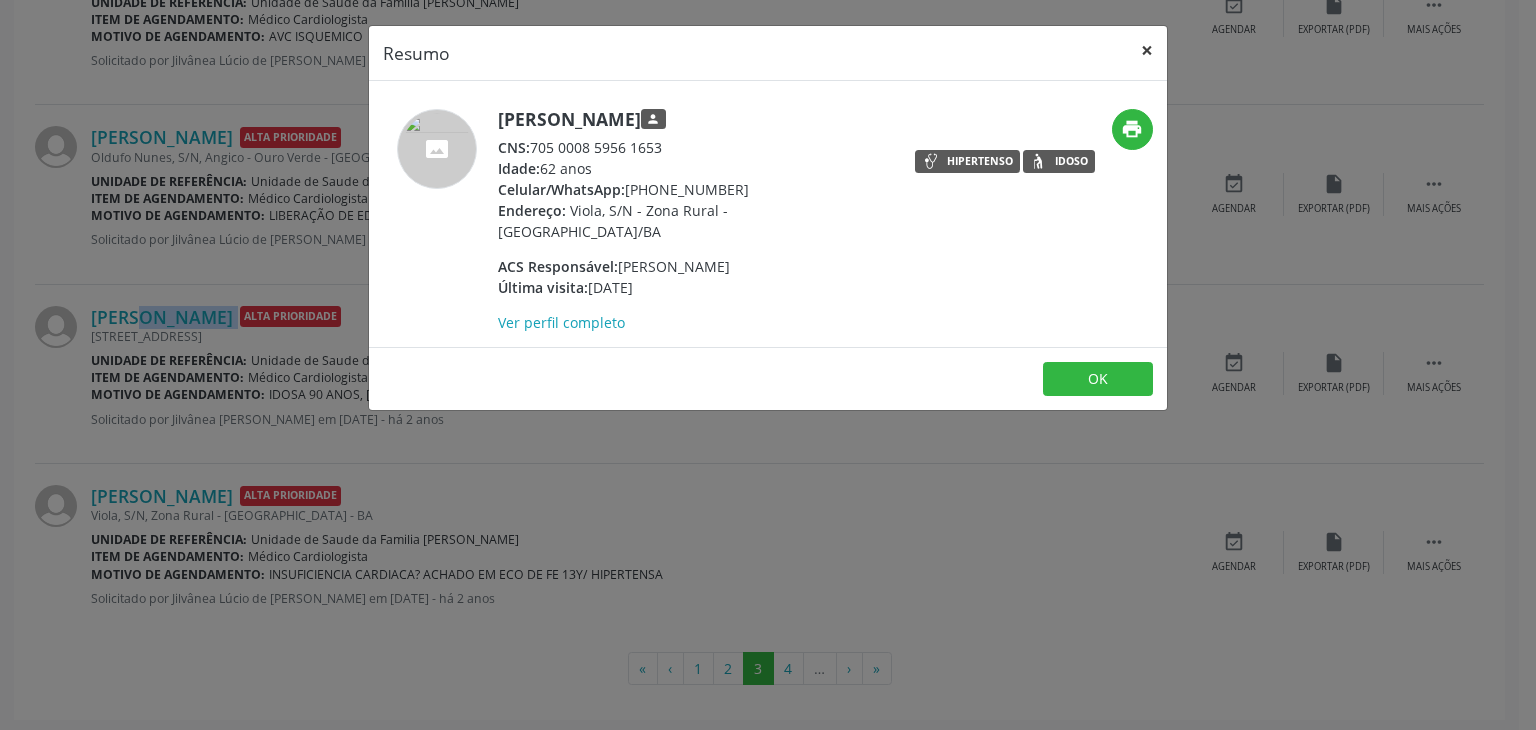 click on "×" at bounding box center (1147, 50) 